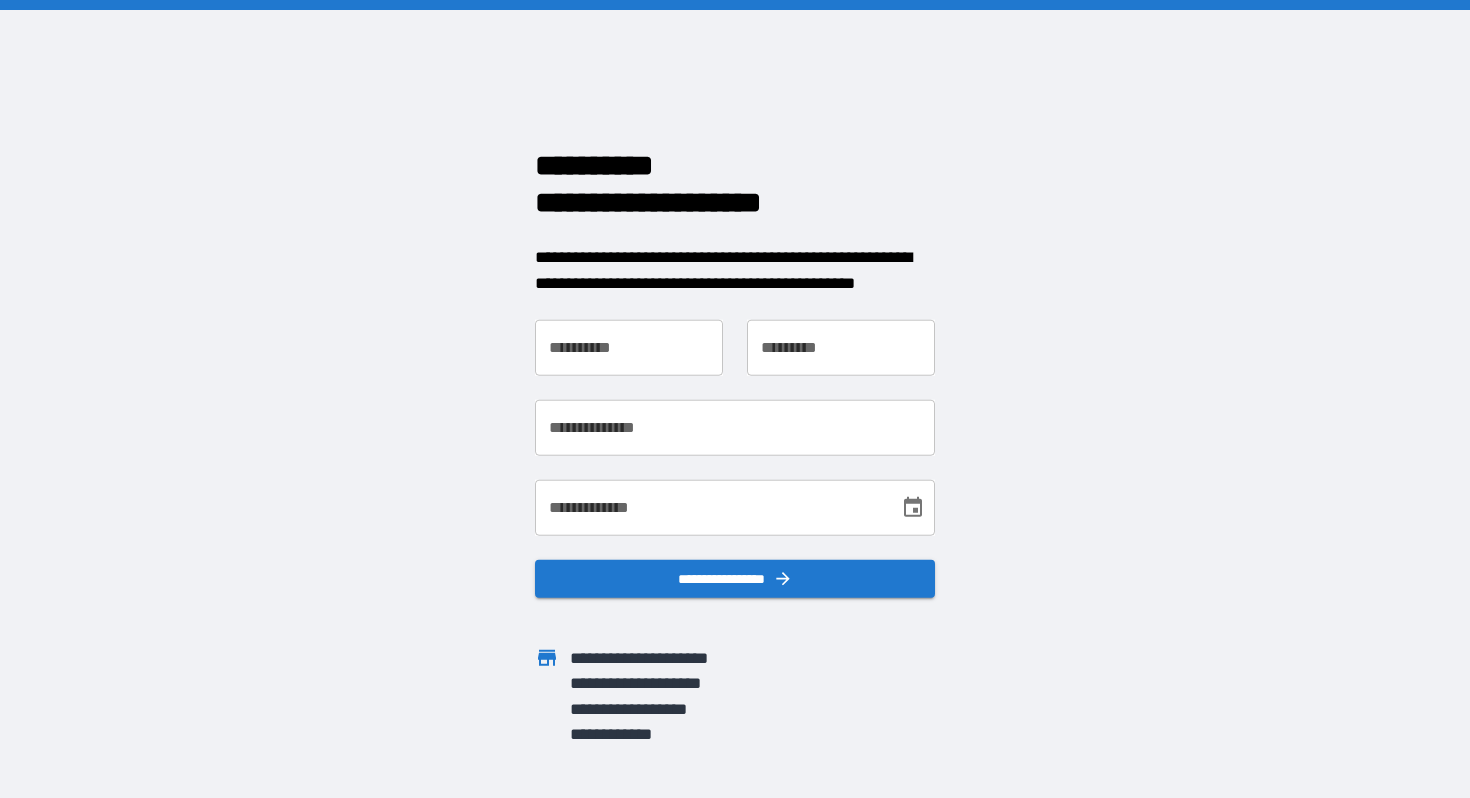 scroll, scrollTop: 0, scrollLeft: 0, axis: both 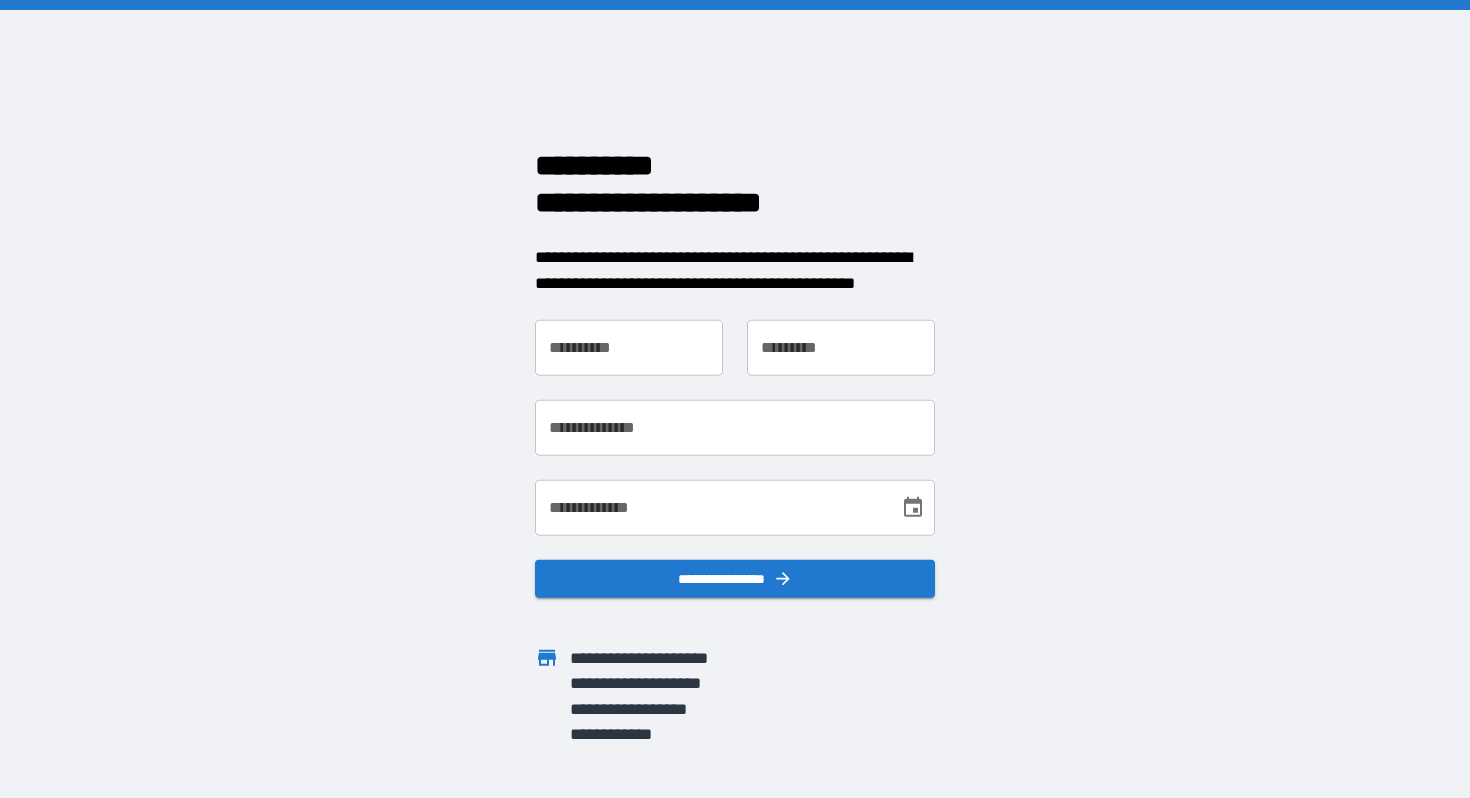 click on "**********" at bounding box center [629, 348] 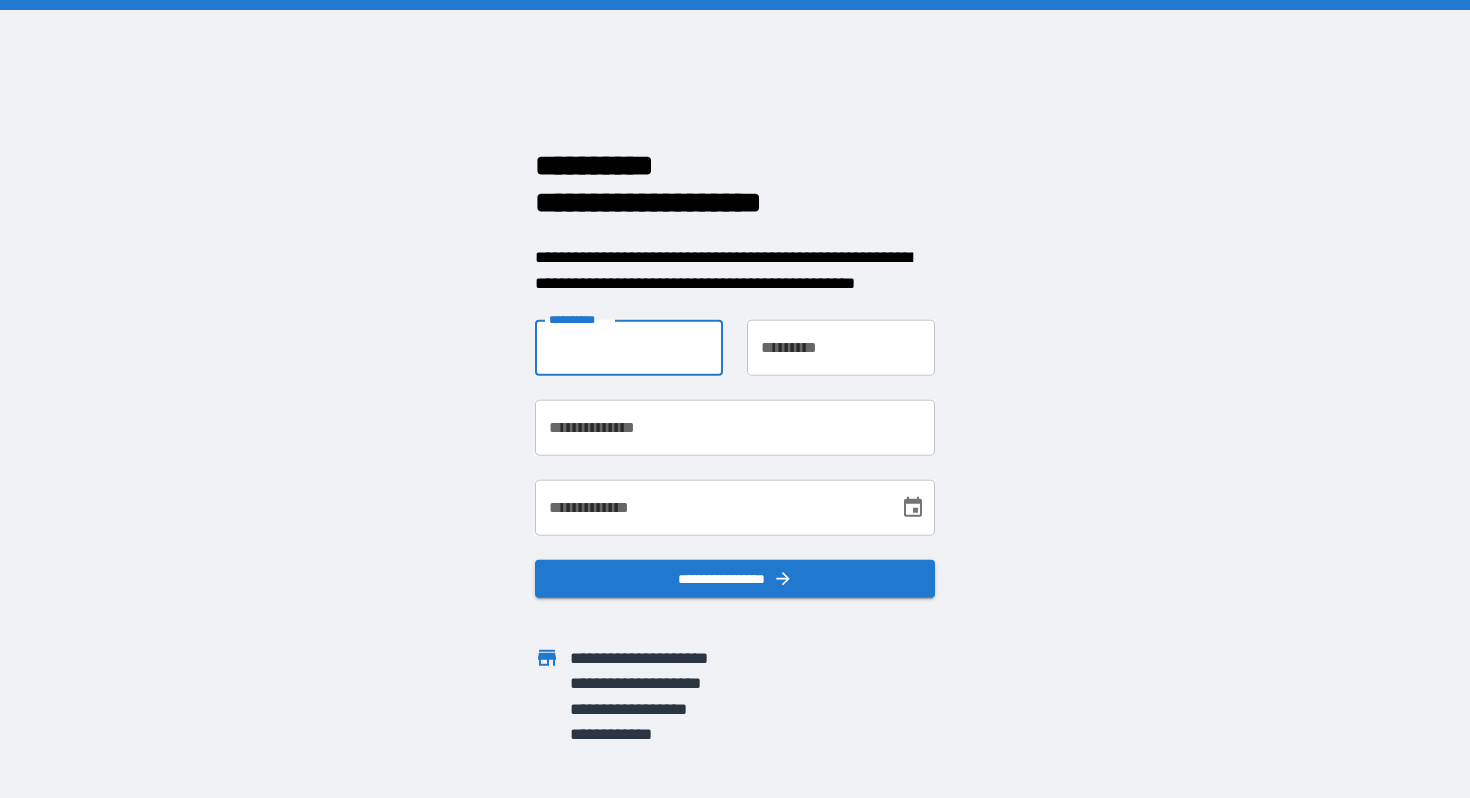 type on "****" 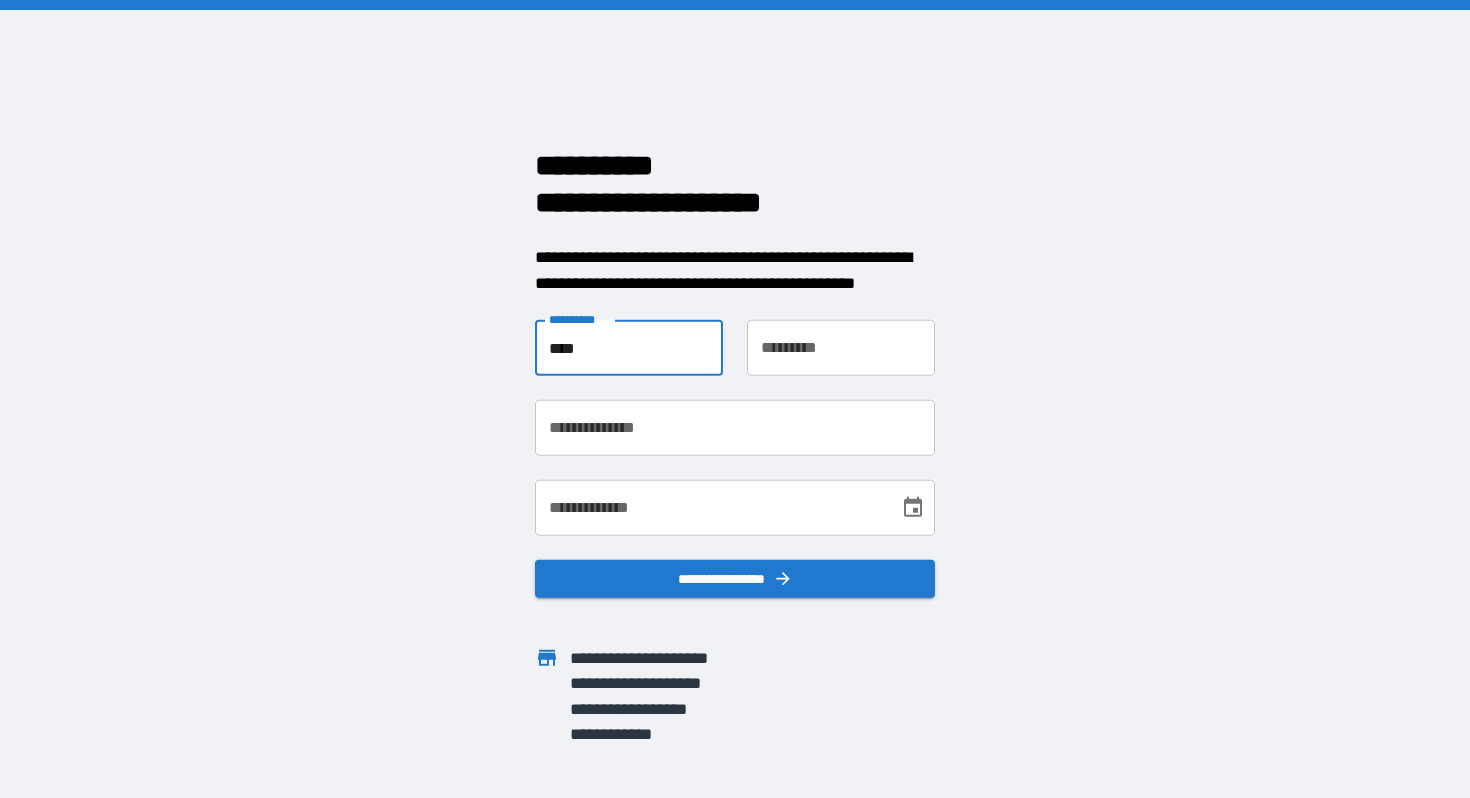 type on "***" 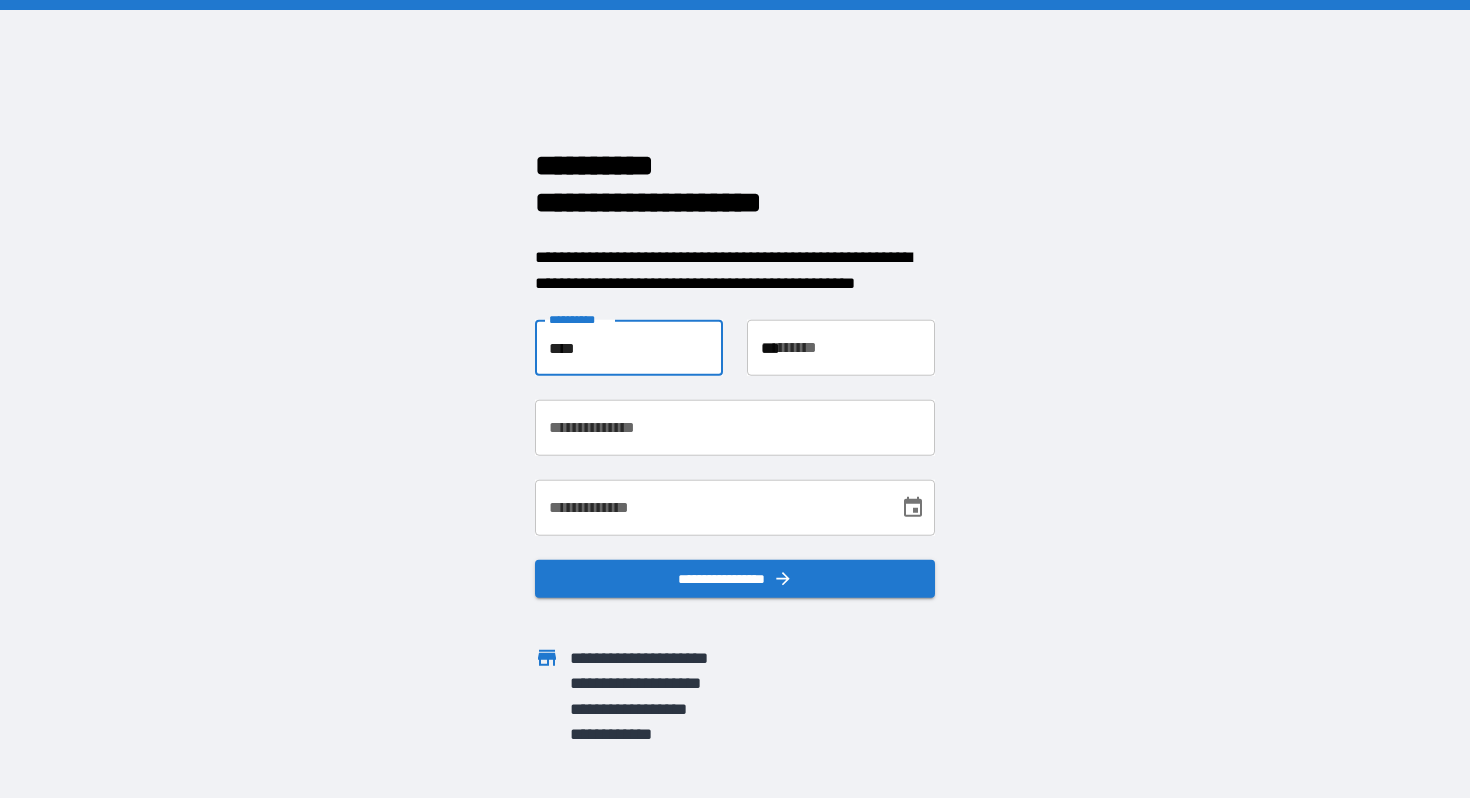 type on "**********" 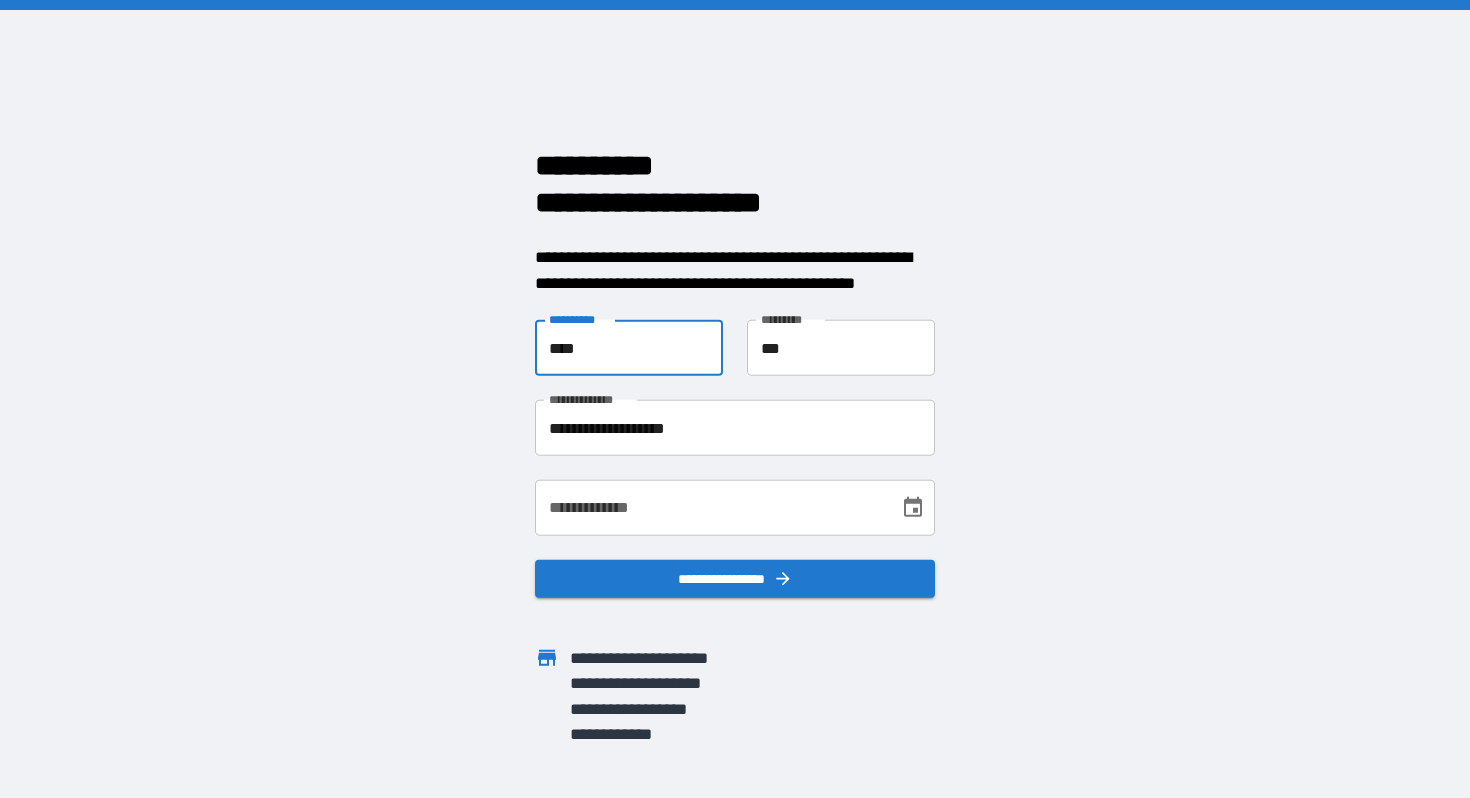 drag, startPoint x: 597, startPoint y: 355, endPoint x: 385, endPoint y: 328, distance: 213.71242 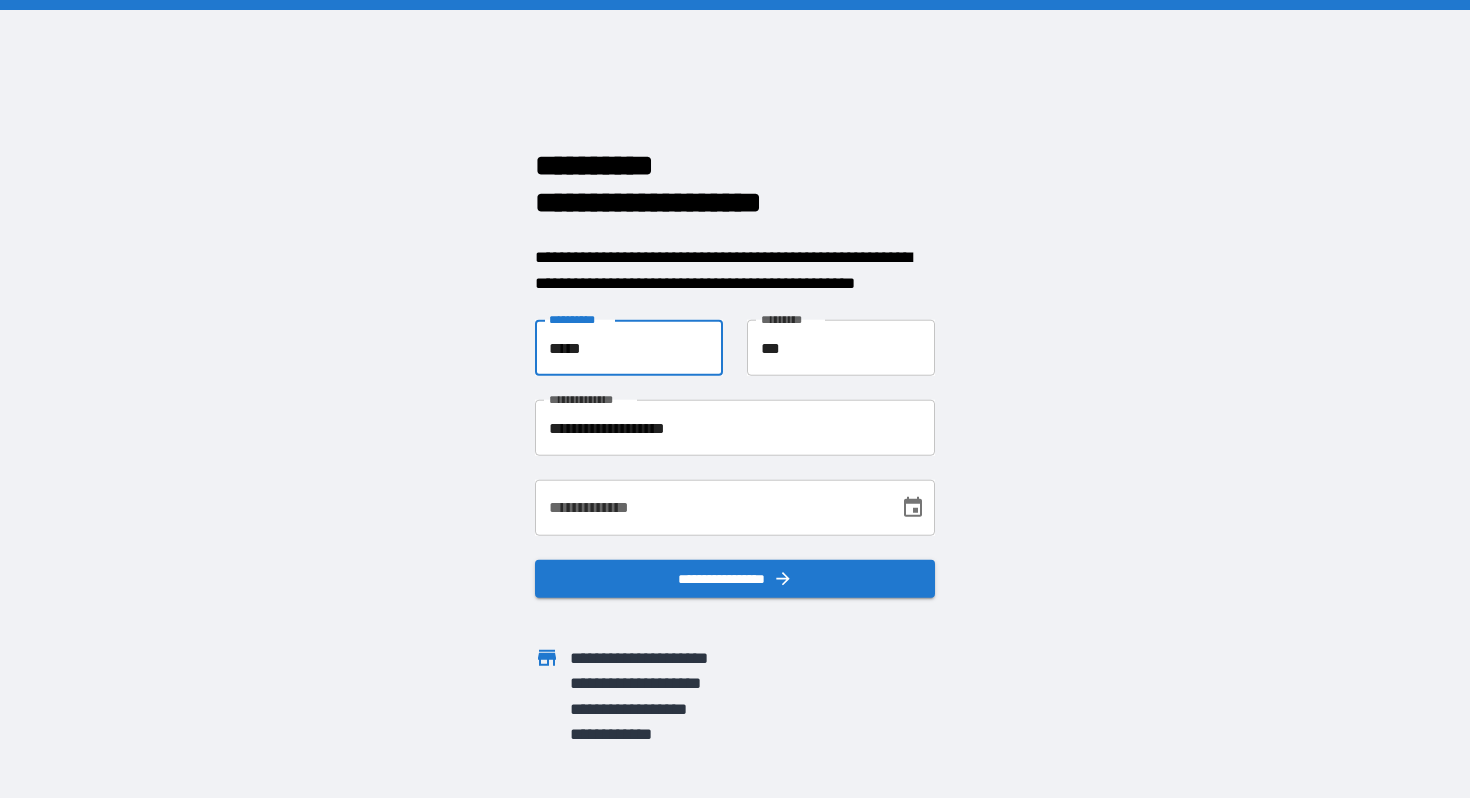 type on "*****" 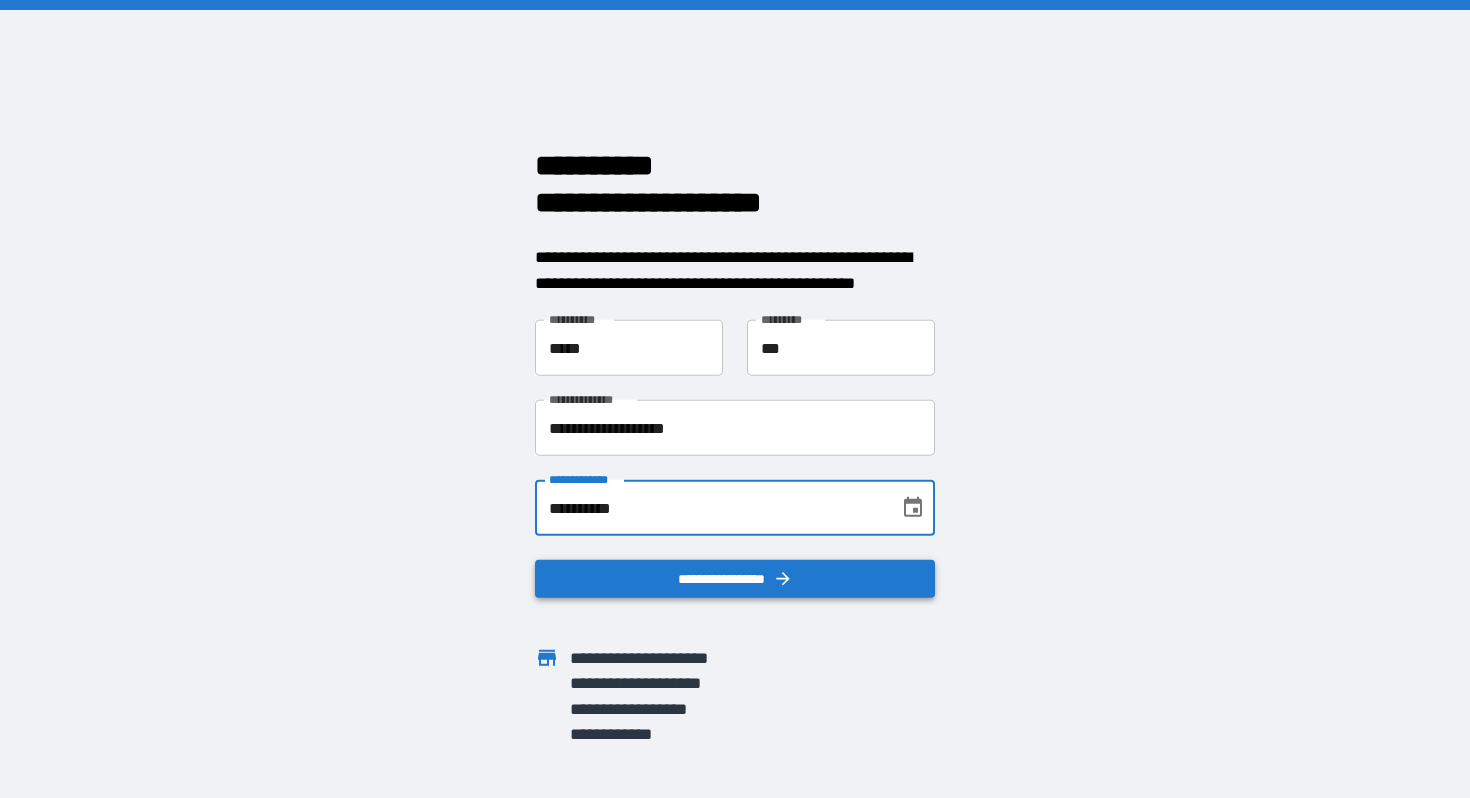 type on "**********" 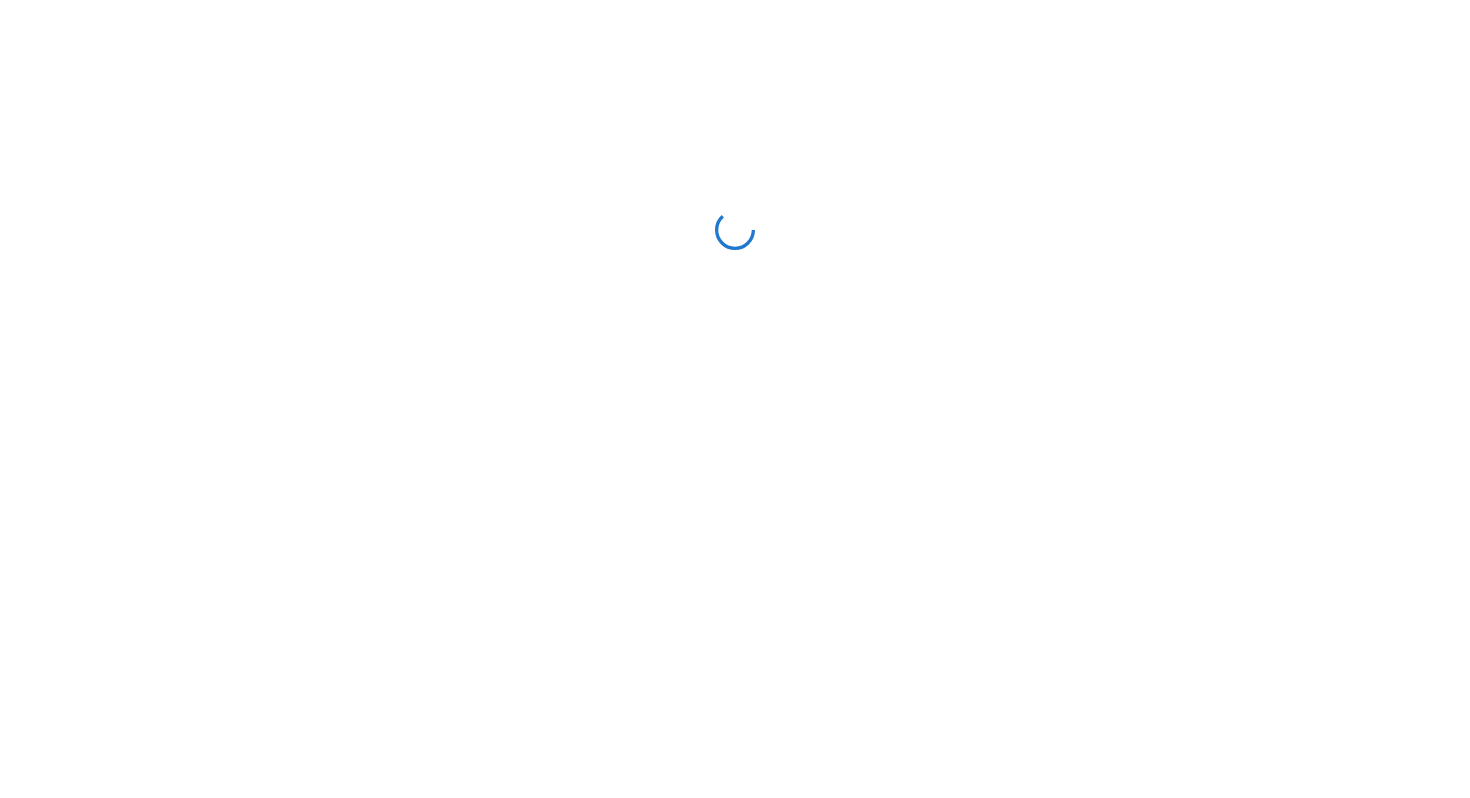 scroll, scrollTop: 0, scrollLeft: 0, axis: both 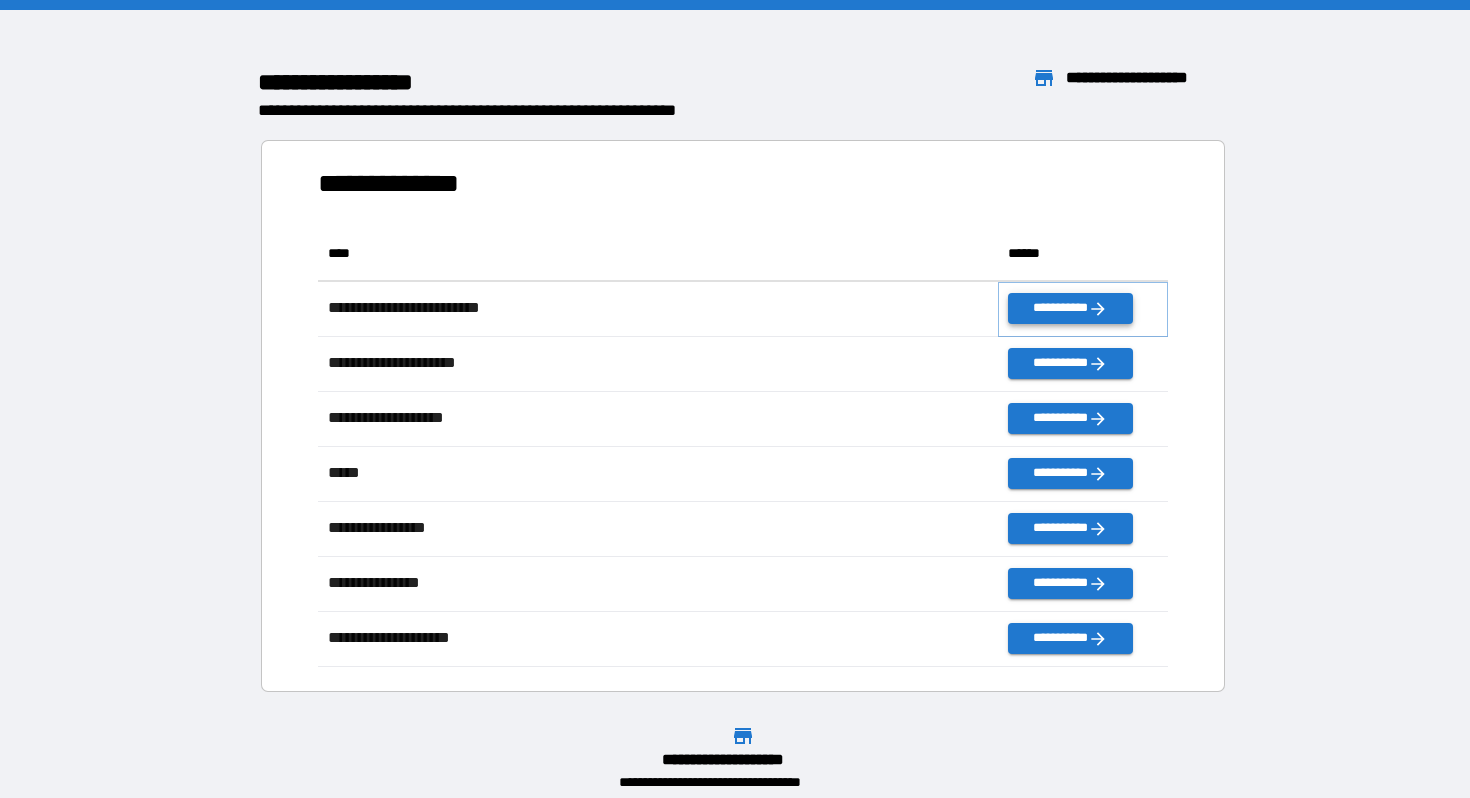 click on "**********" at bounding box center [1070, 308] 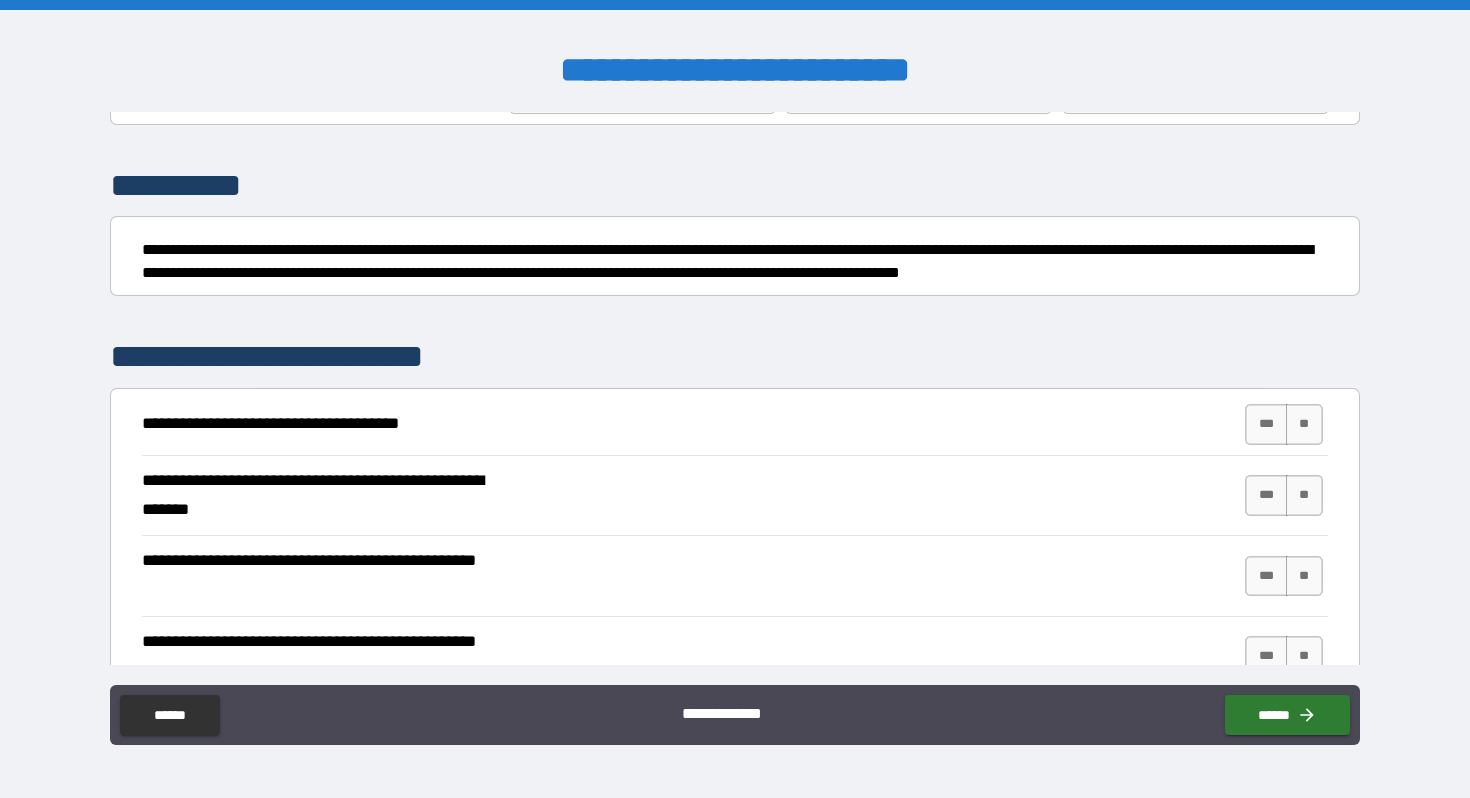 scroll, scrollTop: 190, scrollLeft: 0, axis: vertical 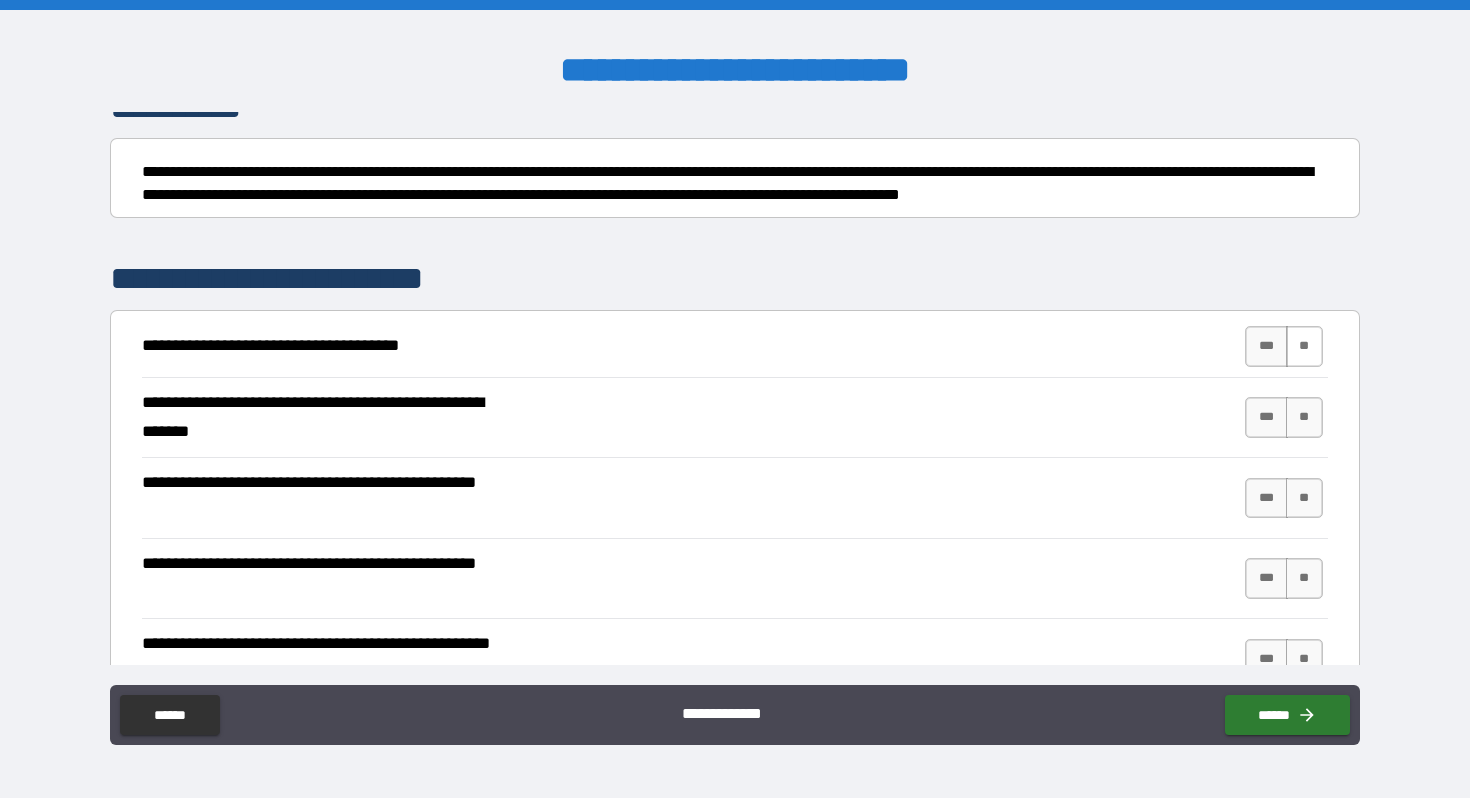 click on "**" at bounding box center (1304, 346) 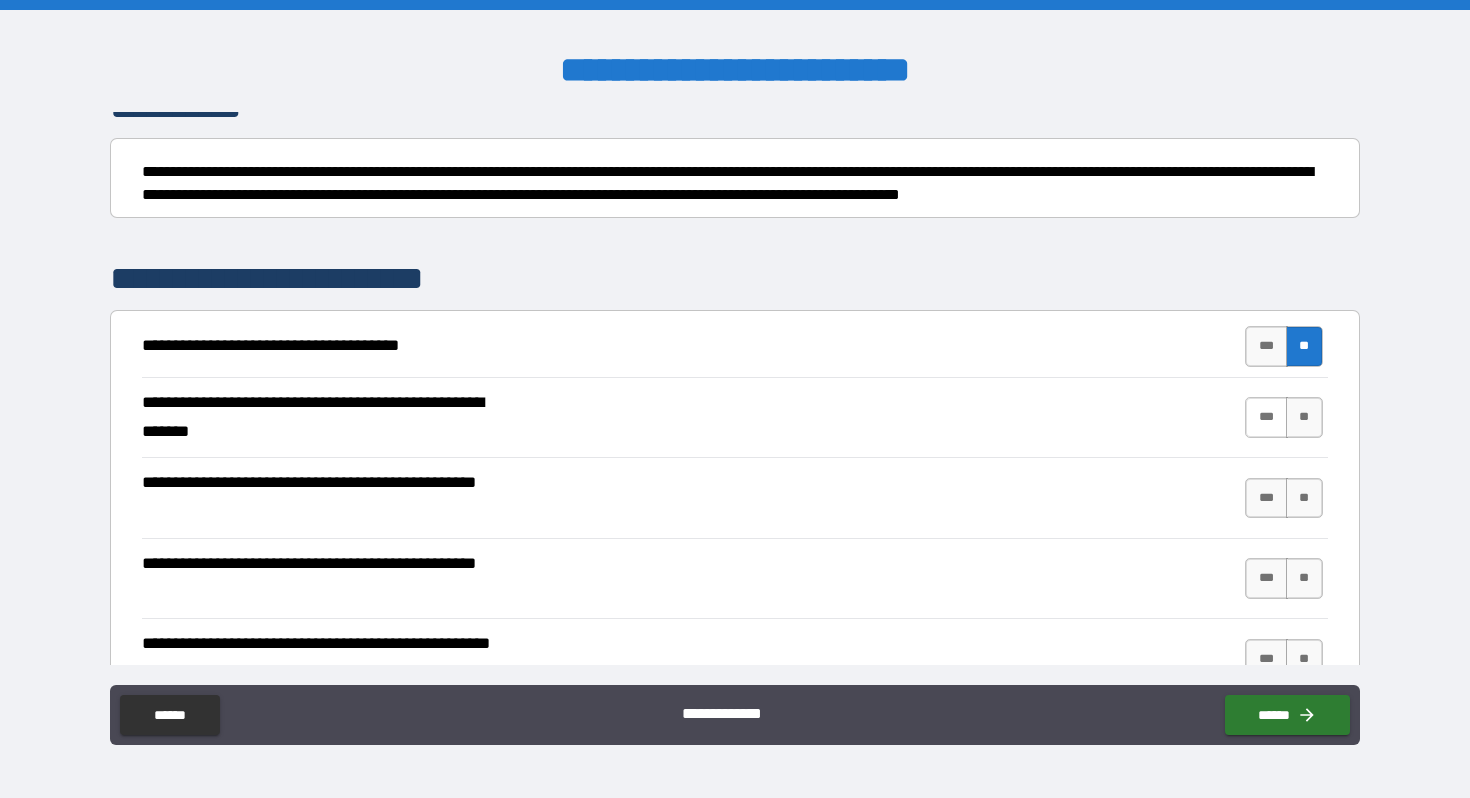 click on "***" at bounding box center [1266, 417] 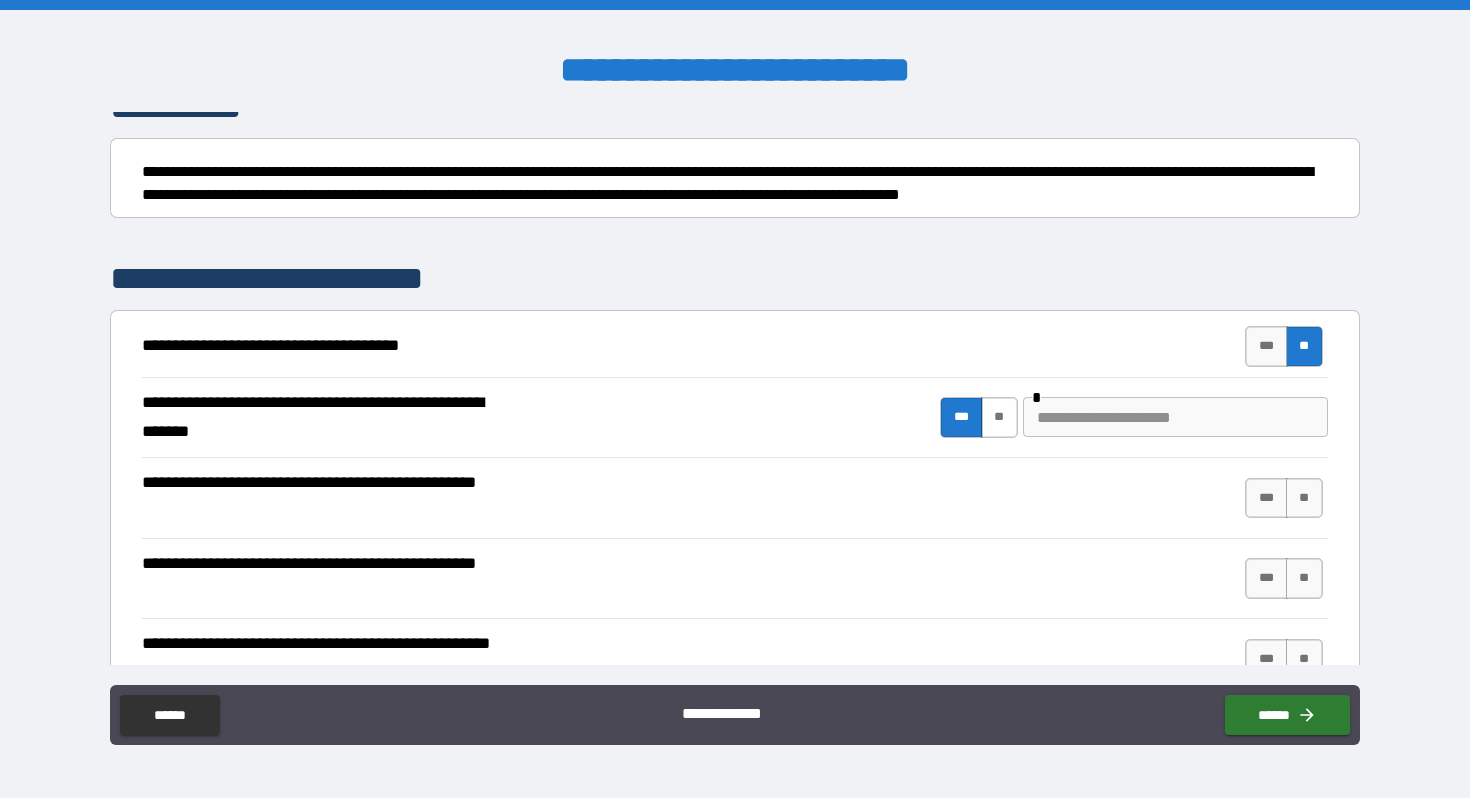 click on "**" at bounding box center [999, 417] 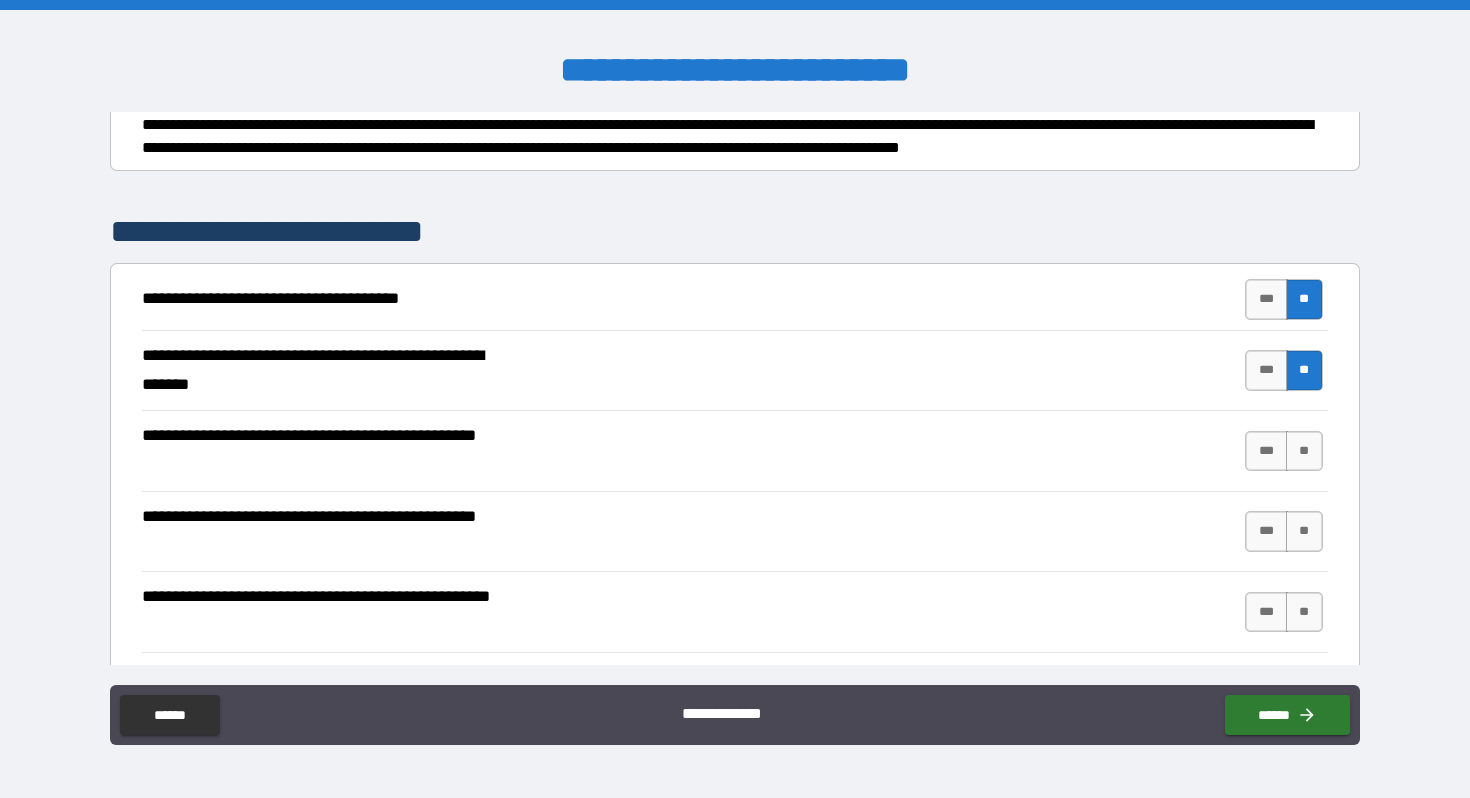 scroll, scrollTop: 242, scrollLeft: 0, axis: vertical 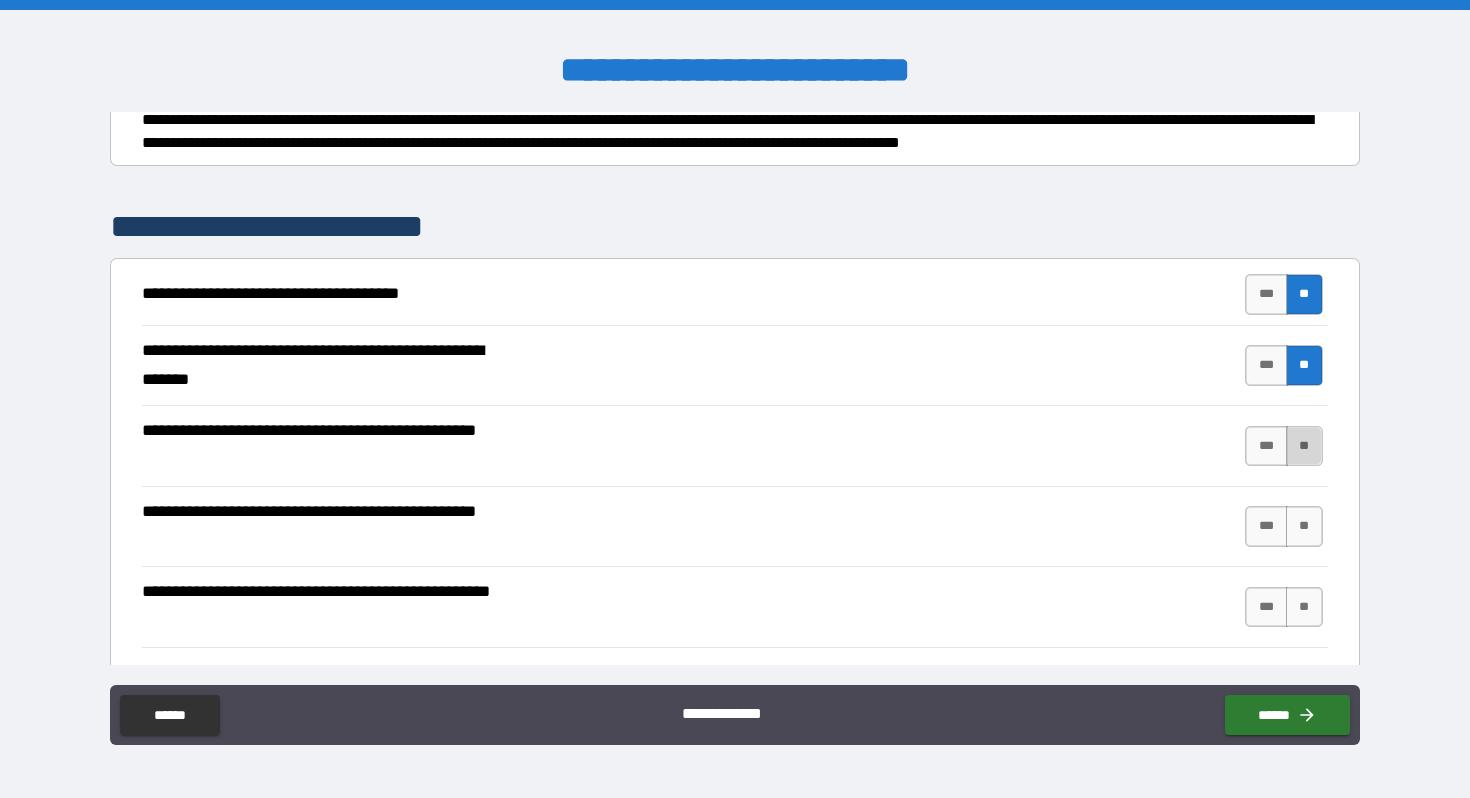 click on "**" at bounding box center (1304, 446) 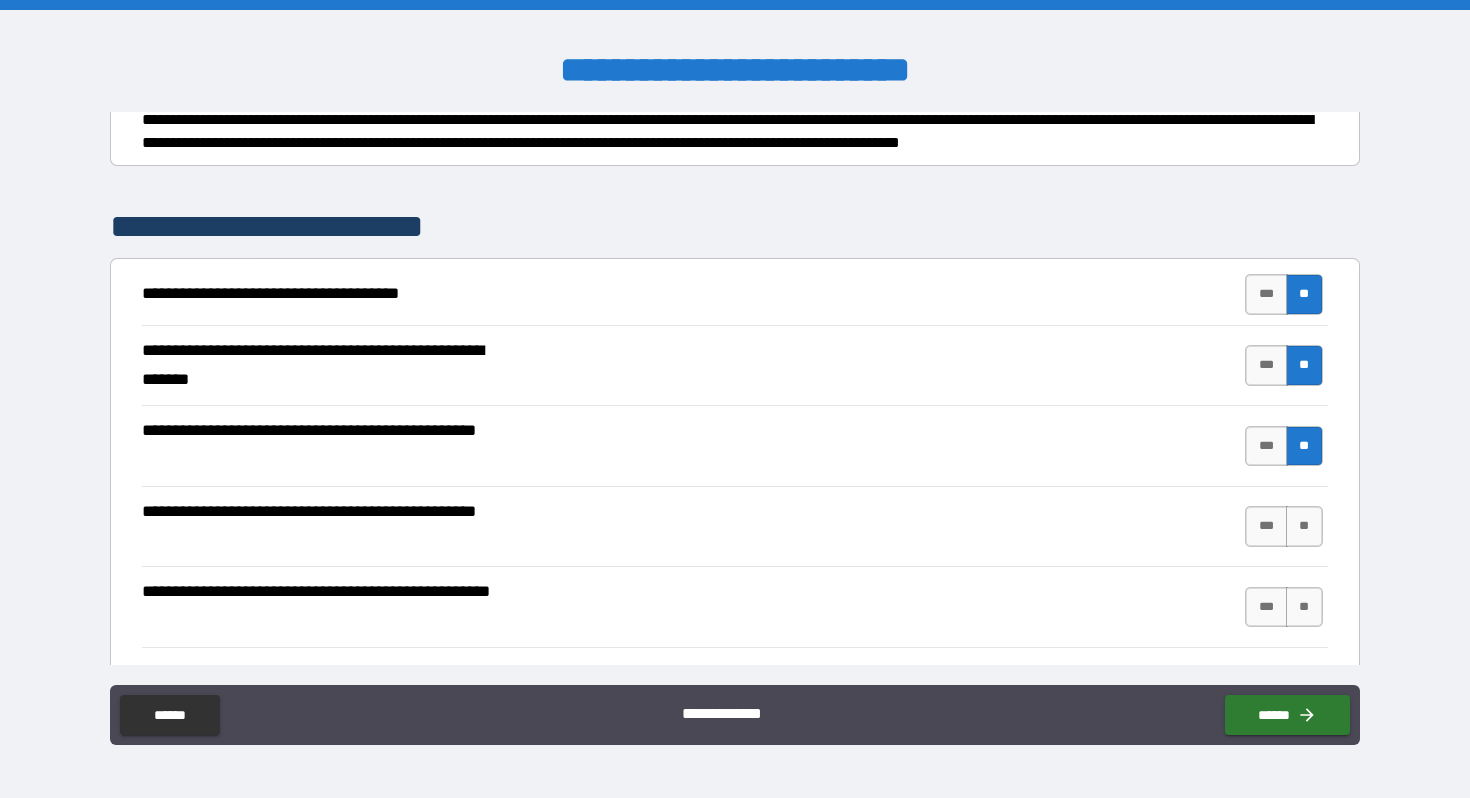 click on "*** **" at bounding box center (1286, 527) 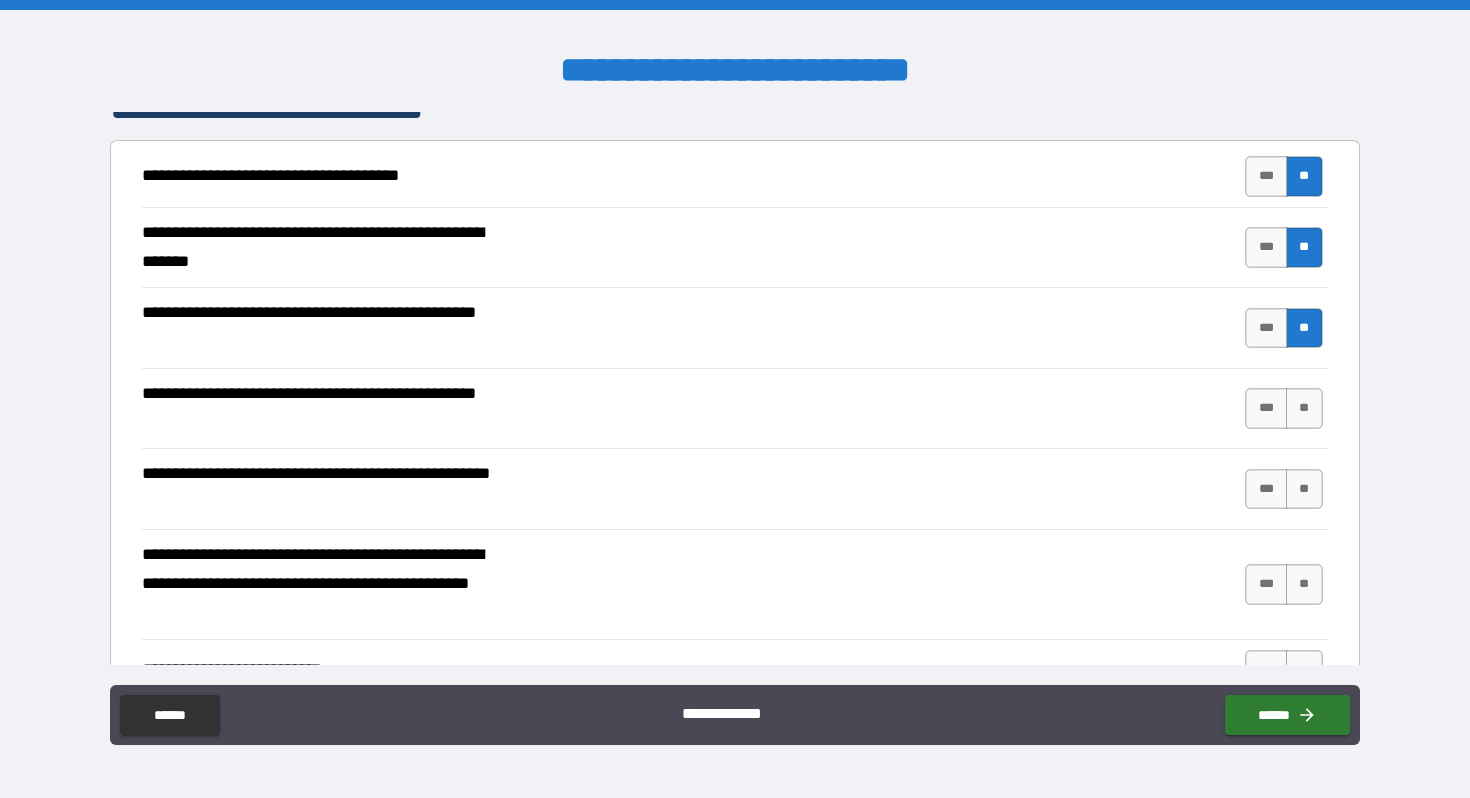 scroll, scrollTop: 361, scrollLeft: 0, axis: vertical 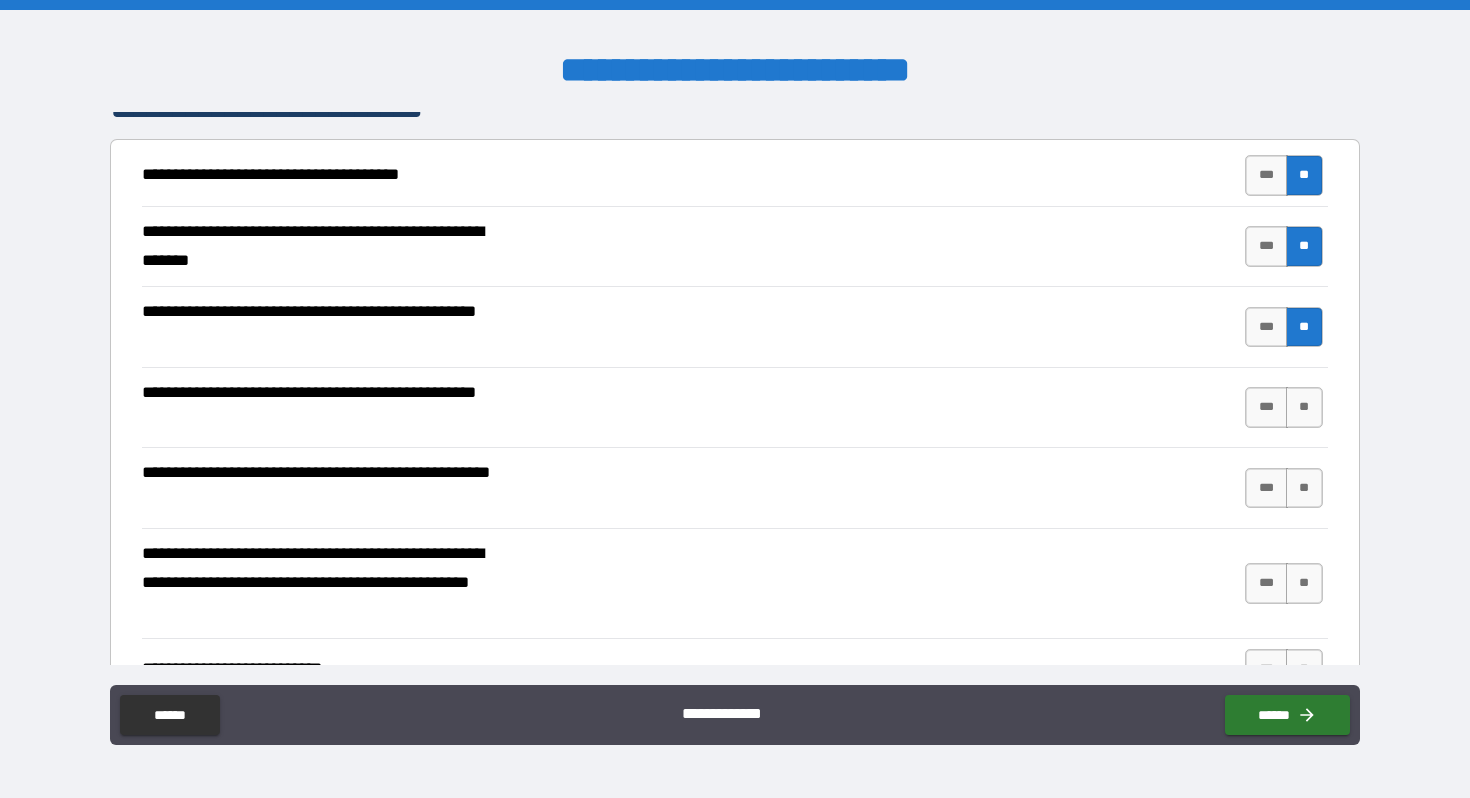 click on "**********" at bounding box center [734, 407] 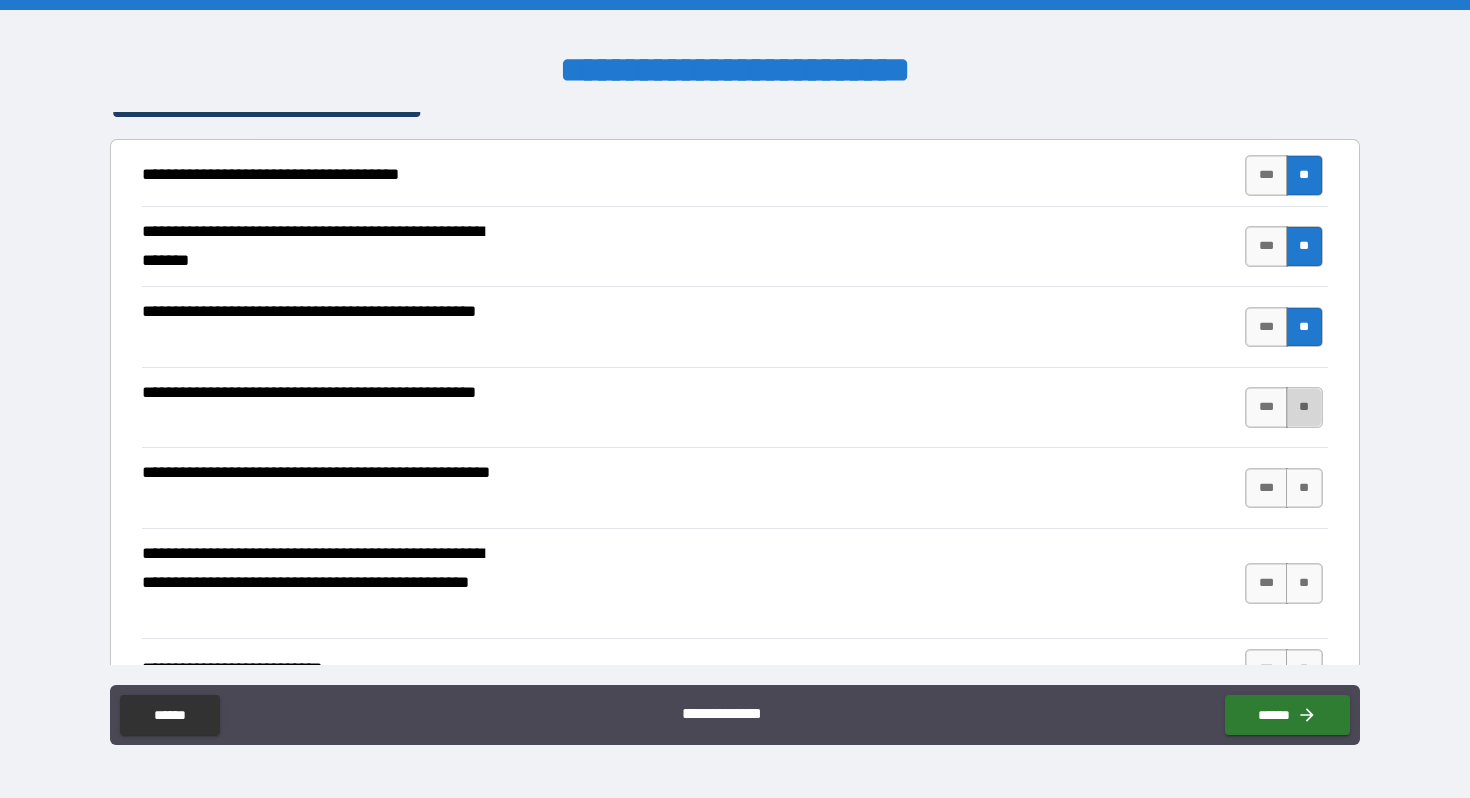 click on "**" at bounding box center (1304, 407) 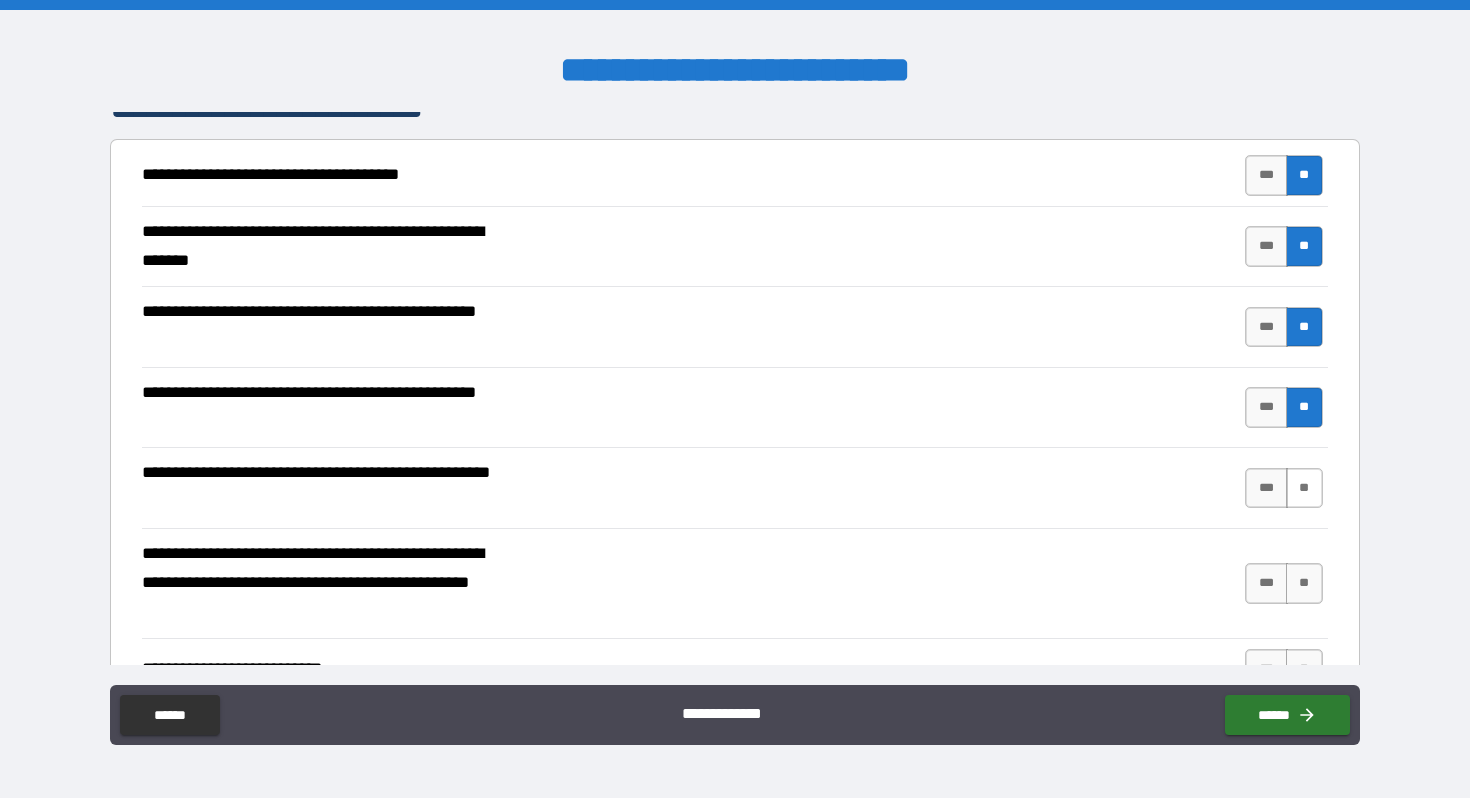 click on "**" at bounding box center (1304, 488) 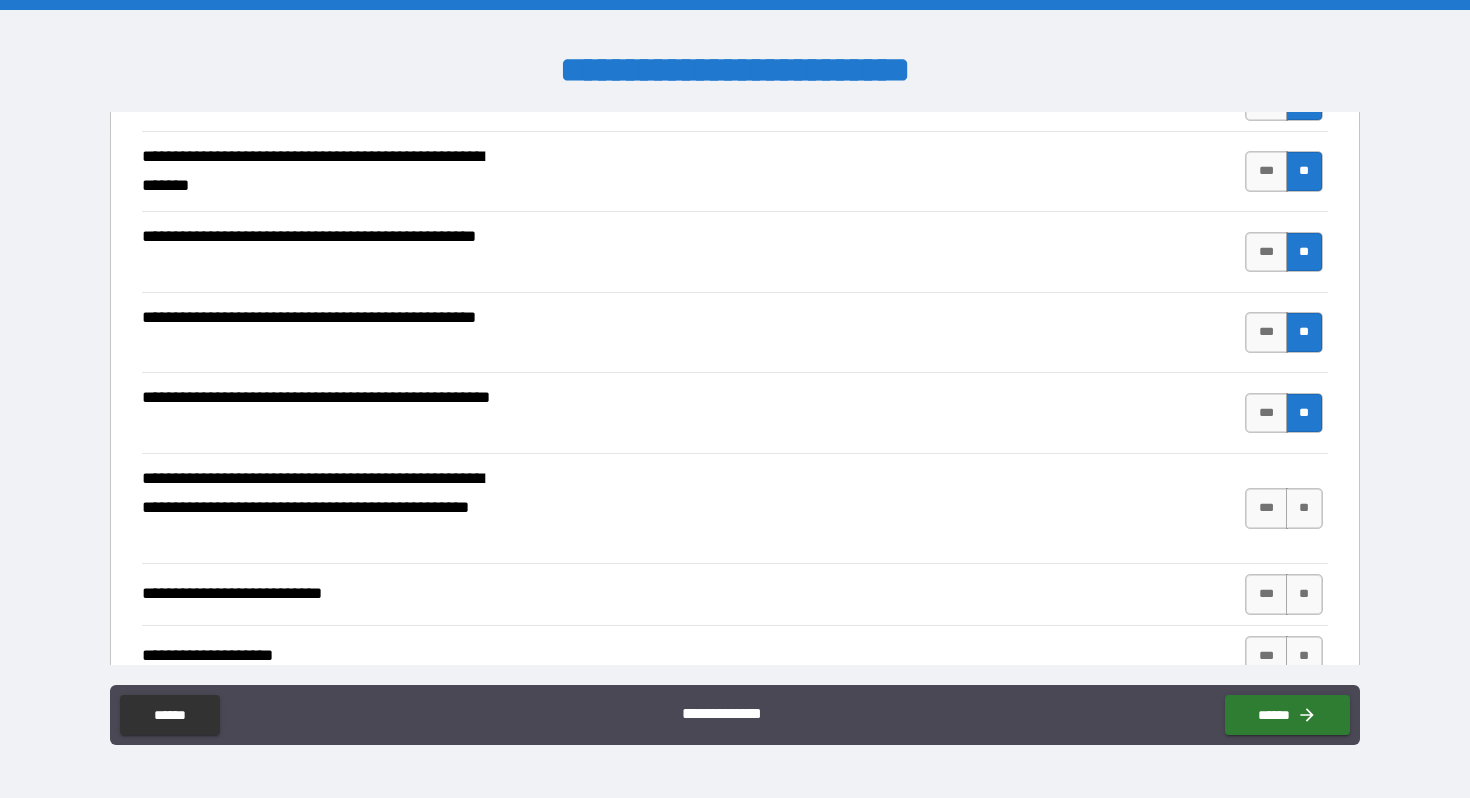 scroll, scrollTop: 443, scrollLeft: 0, axis: vertical 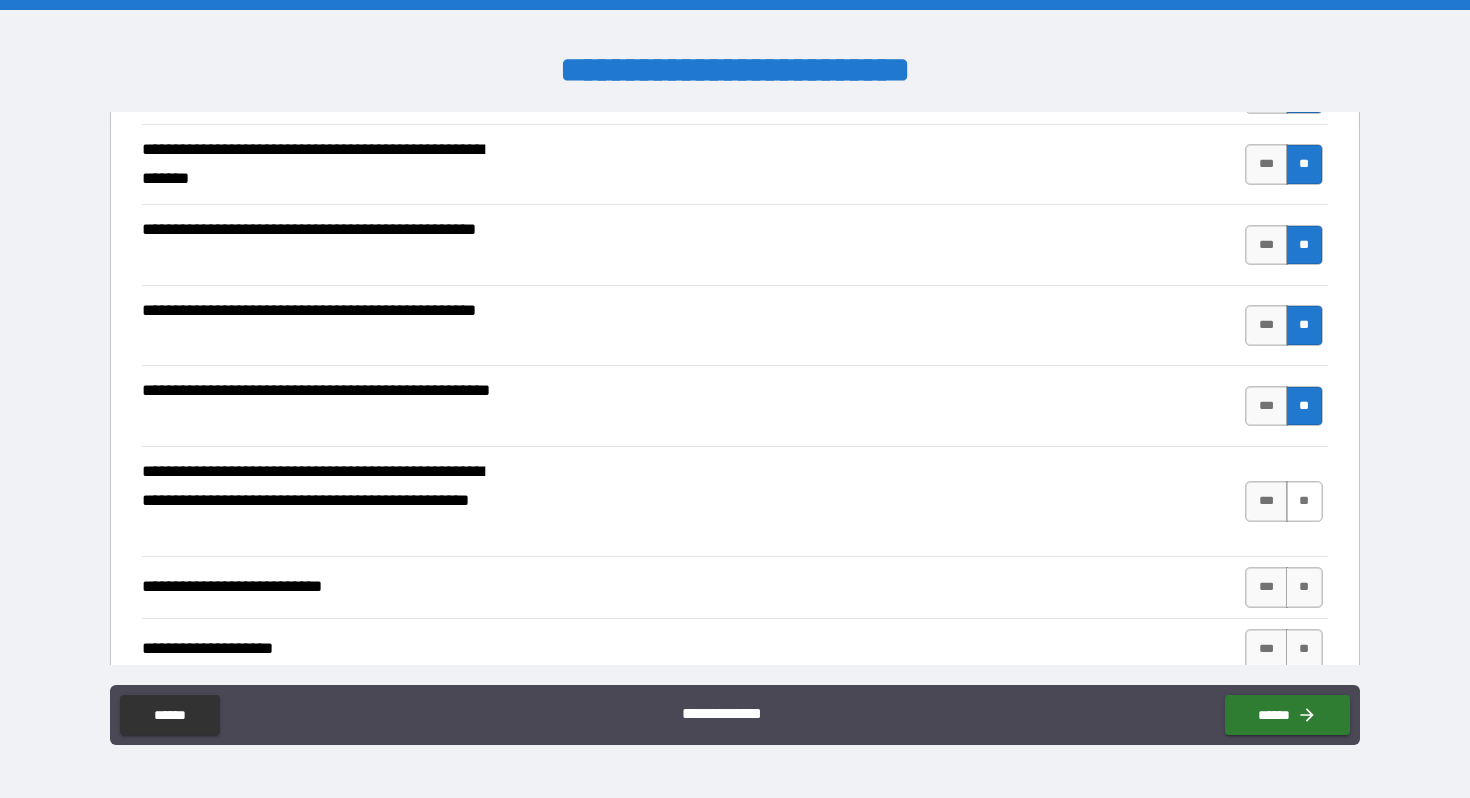 click on "**" at bounding box center [1304, 501] 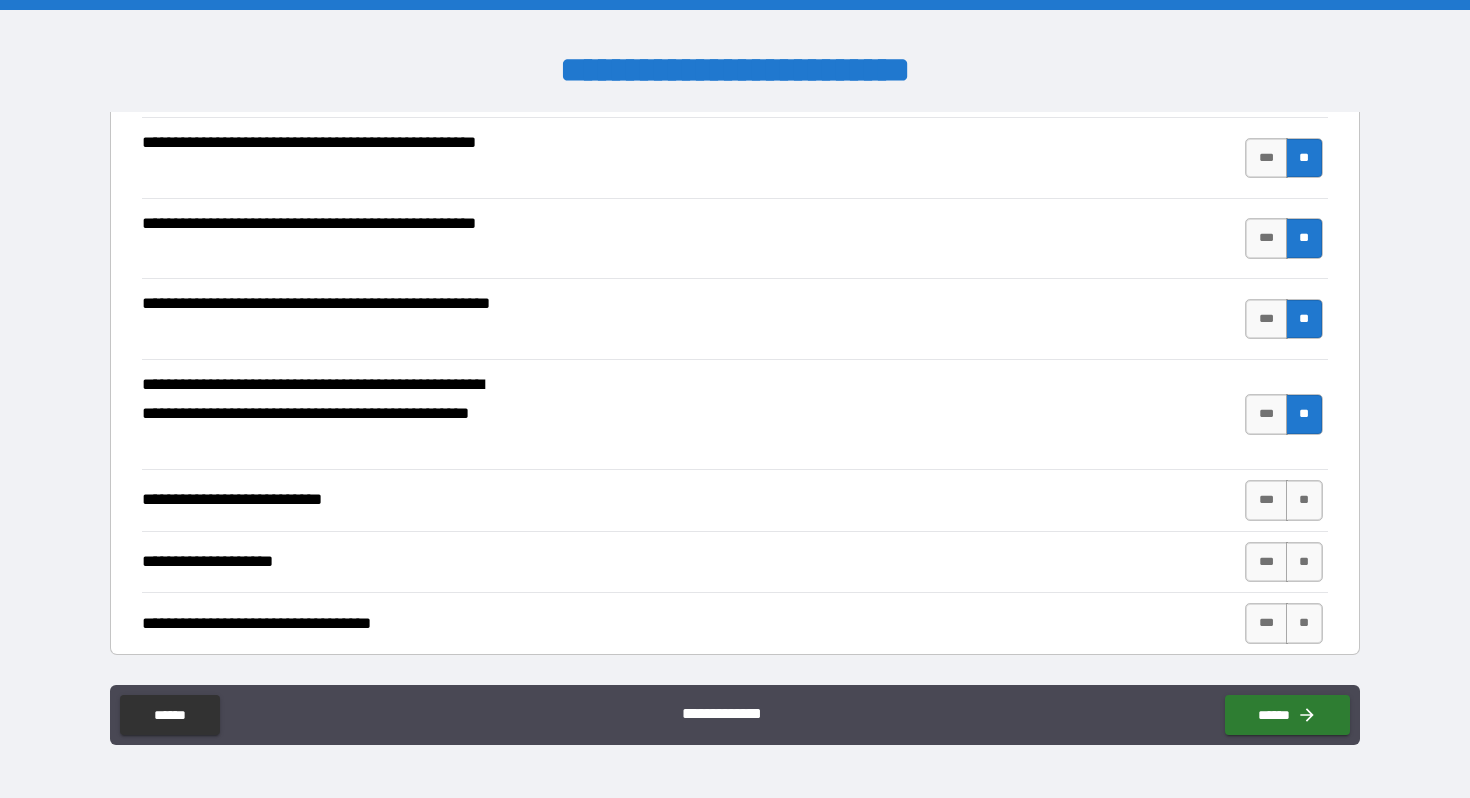 scroll, scrollTop: 580, scrollLeft: 0, axis: vertical 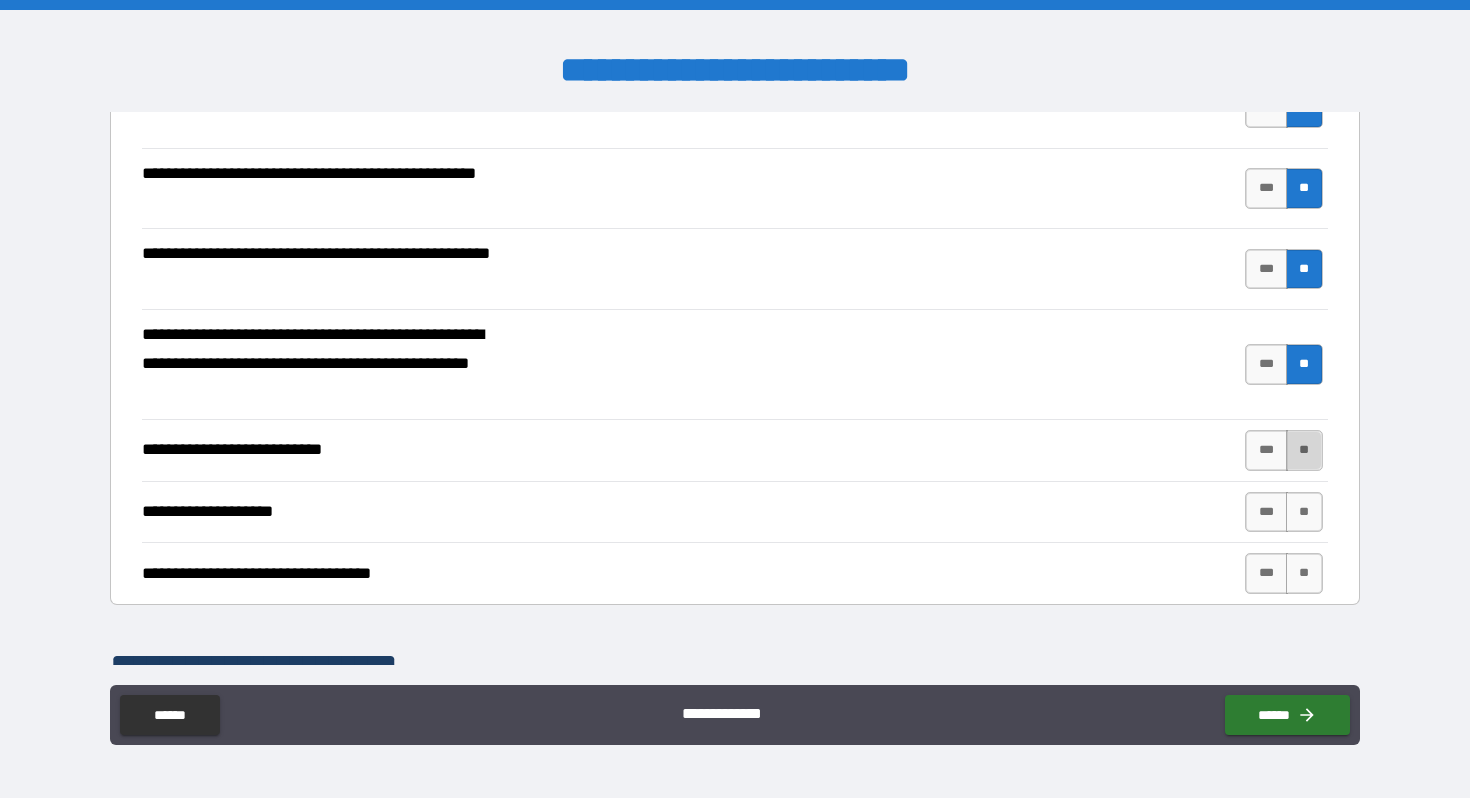 click on "**" at bounding box center [1304, 450] 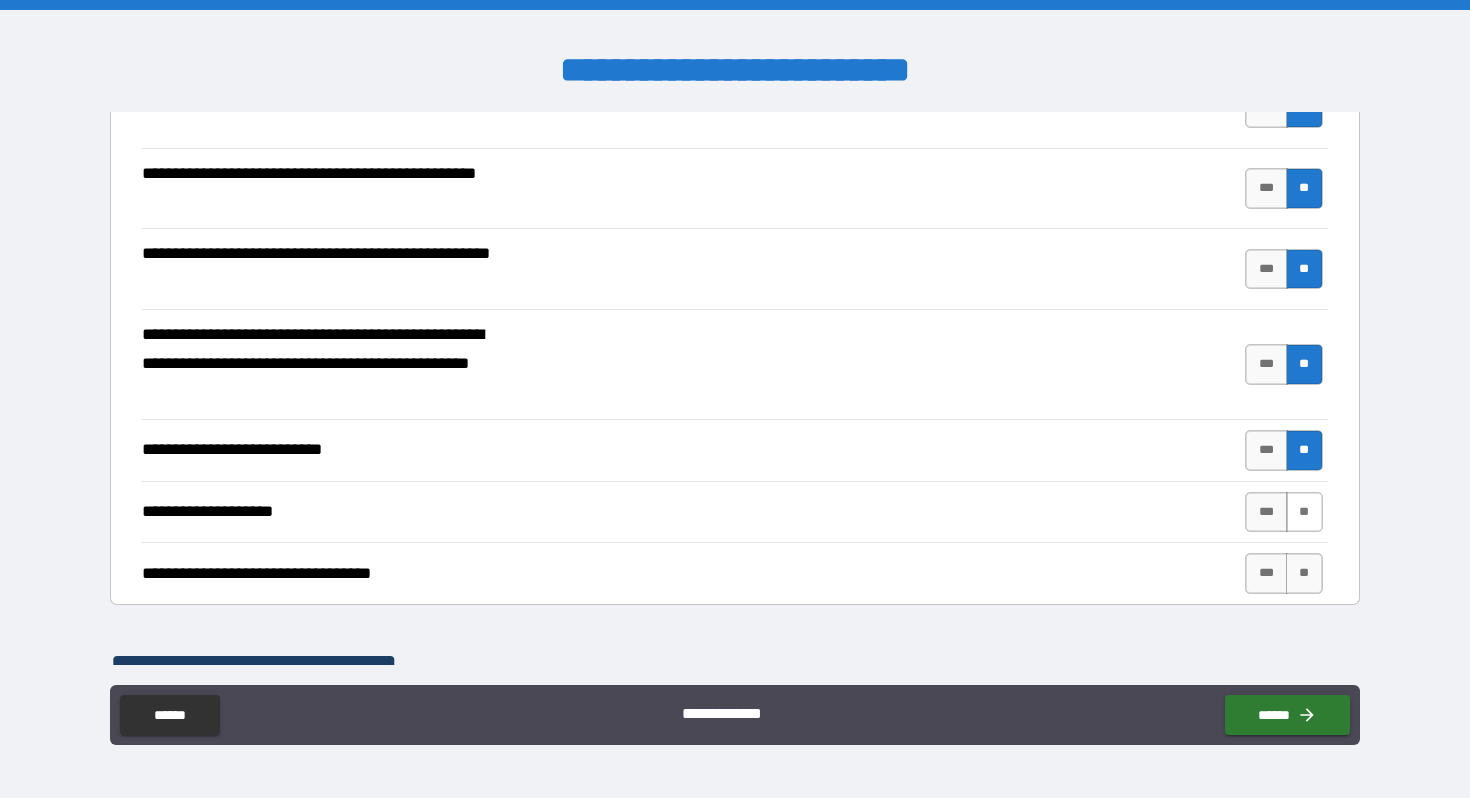 click on "**" at bounding box center (1304, 512) 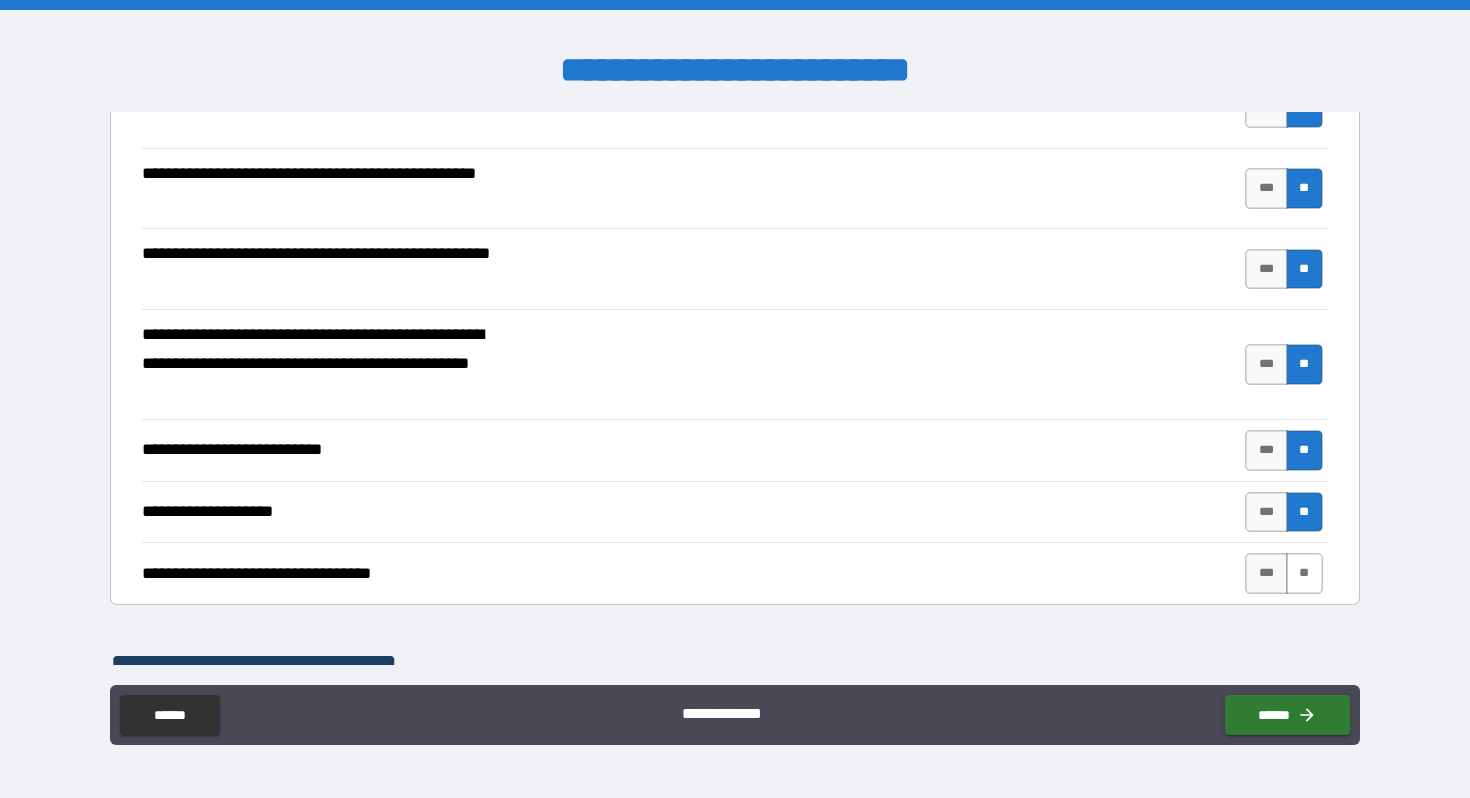click on "**" at bounding box center (1304, 573) 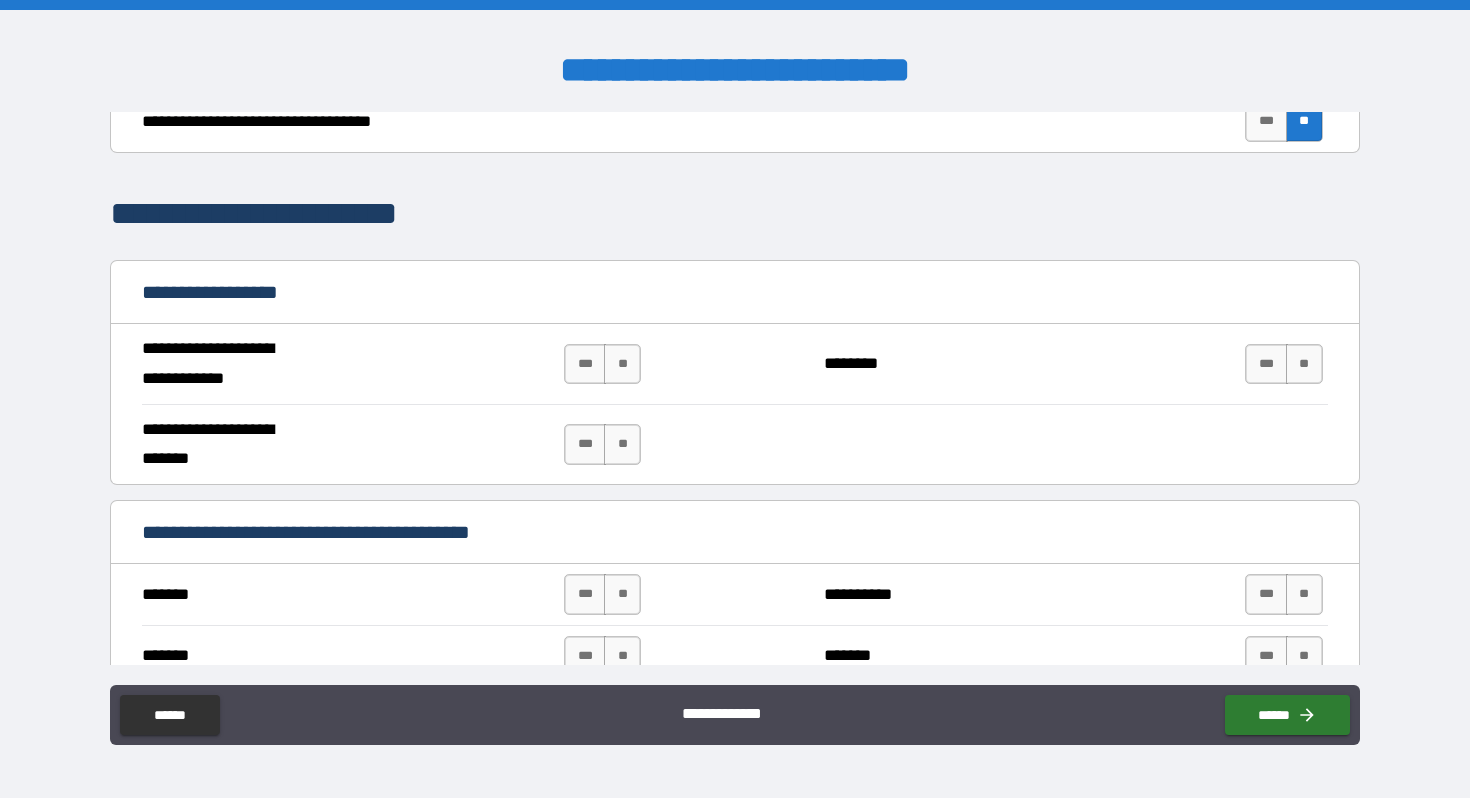 scroll, scrollTop: 1039, scrollLeft: 0, axis: vertical 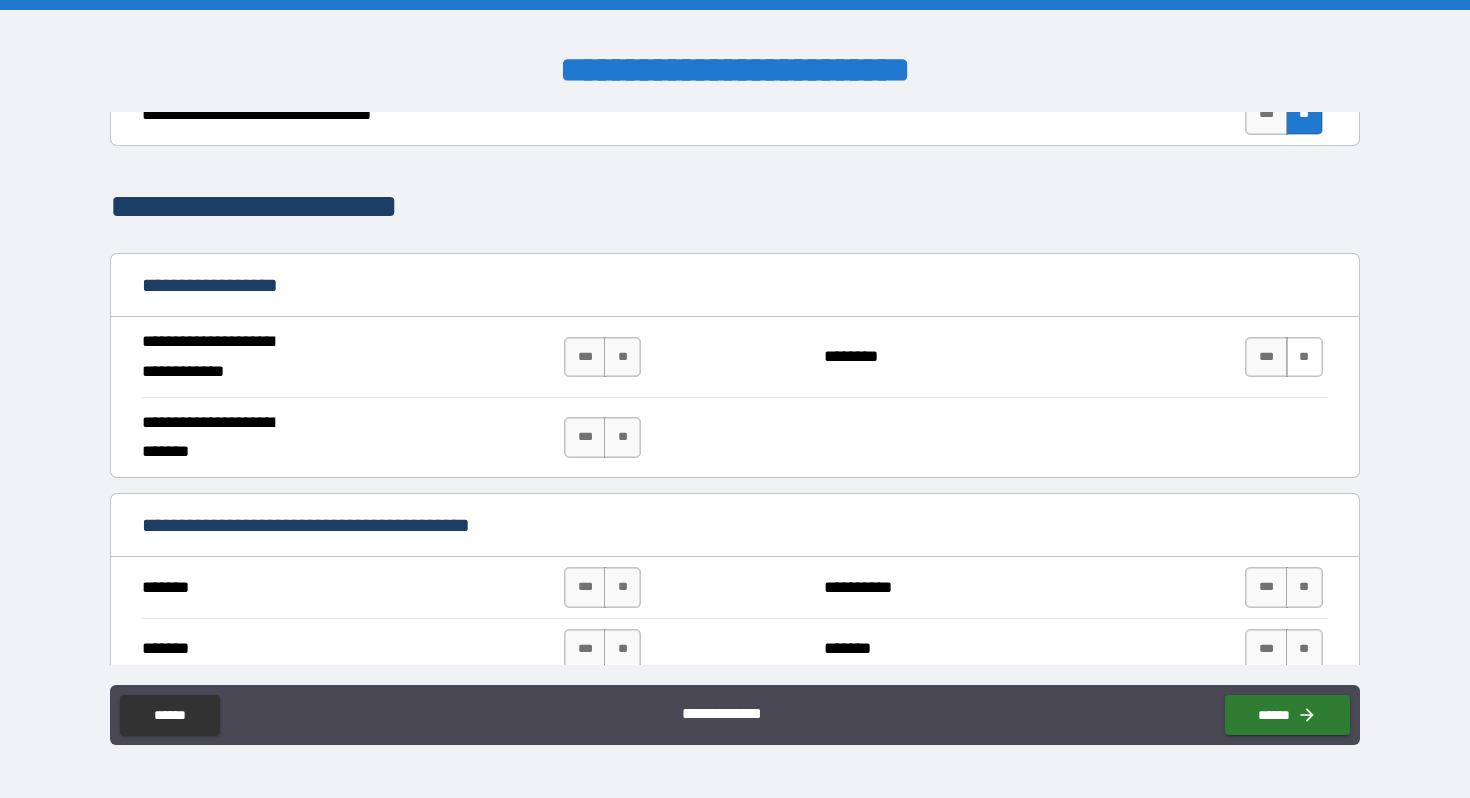 click on "**" at bounding box center [1304, 357] 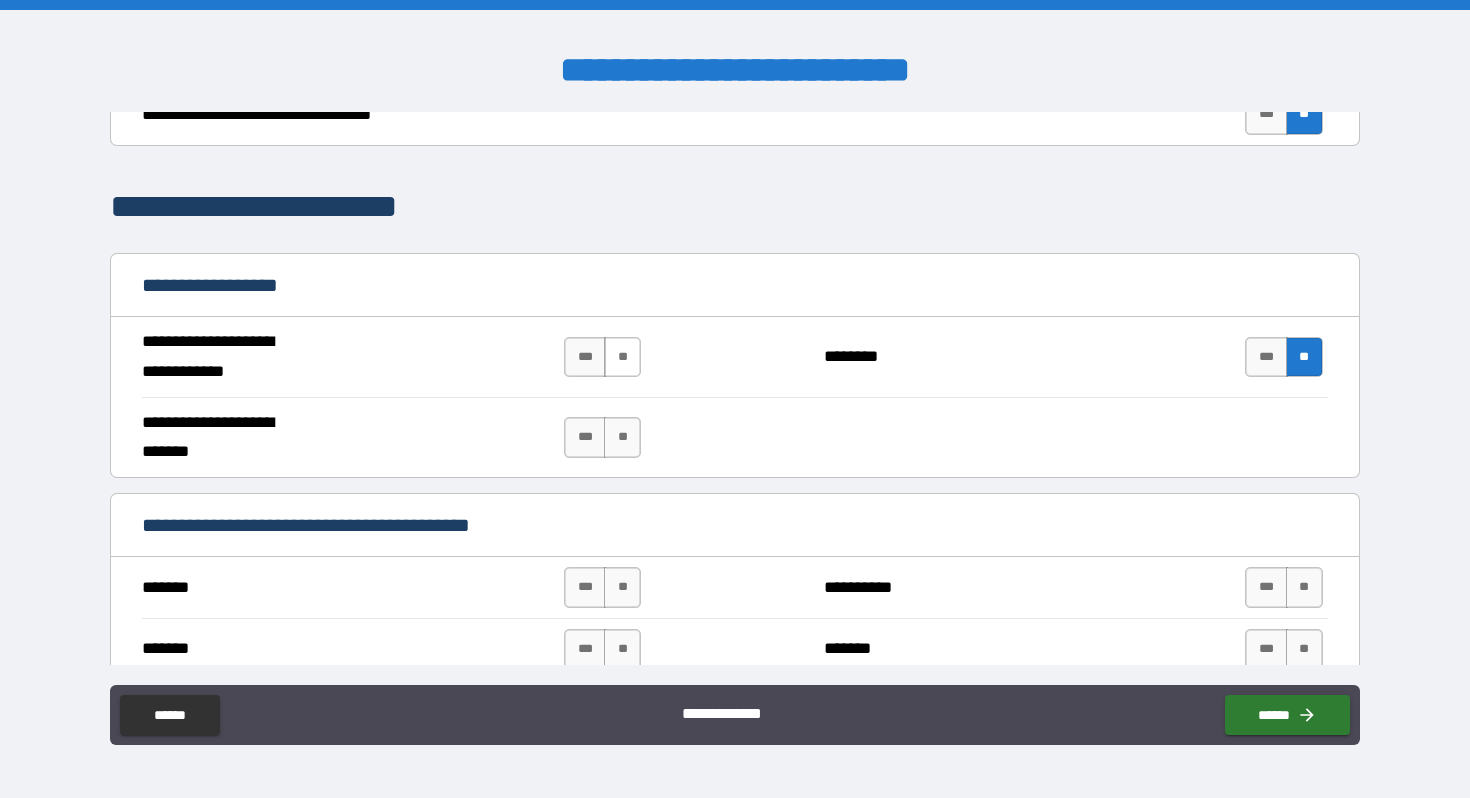 click on "**" at bounding box center (622, 357) 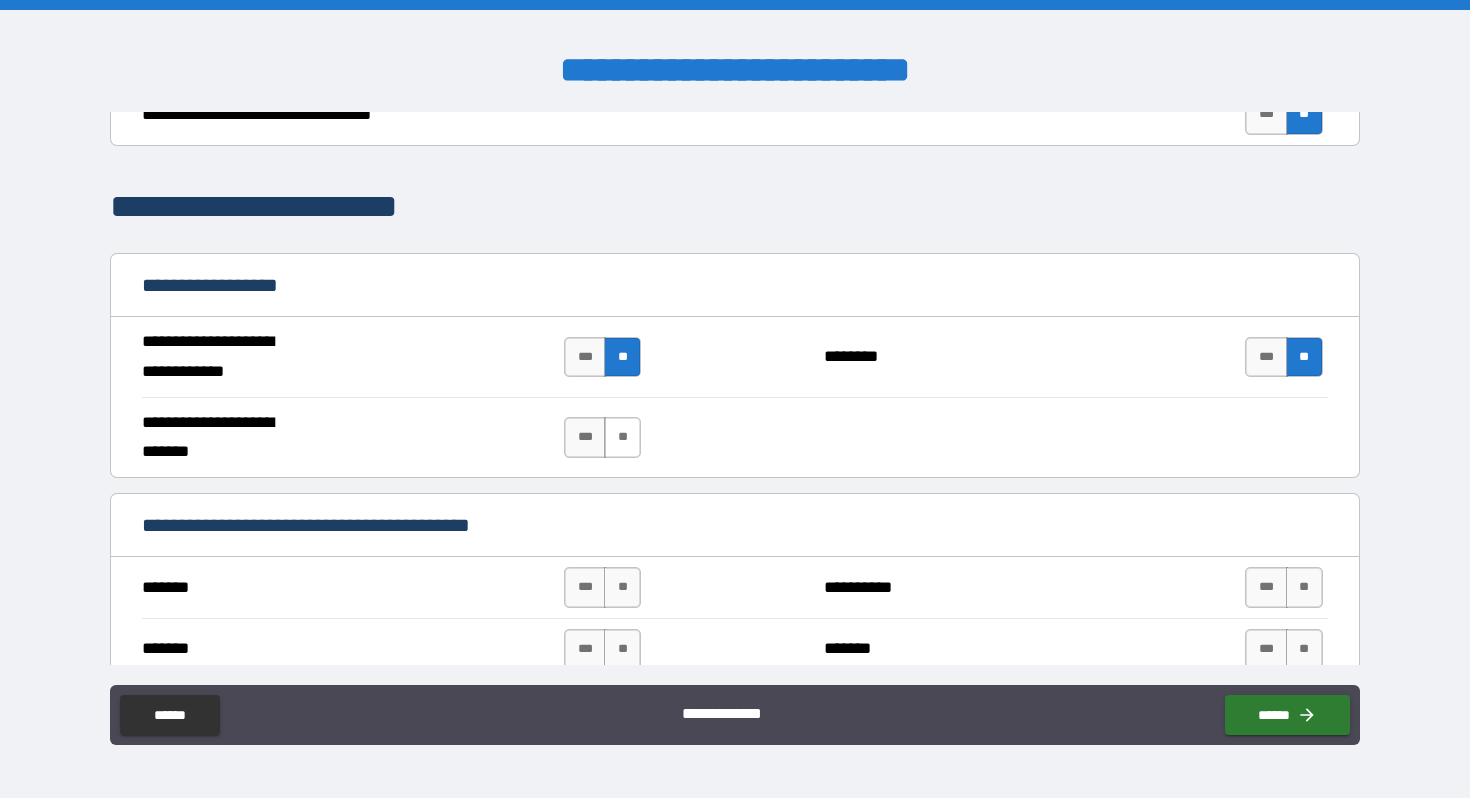 click on "**" at bounding box center [622, 437] 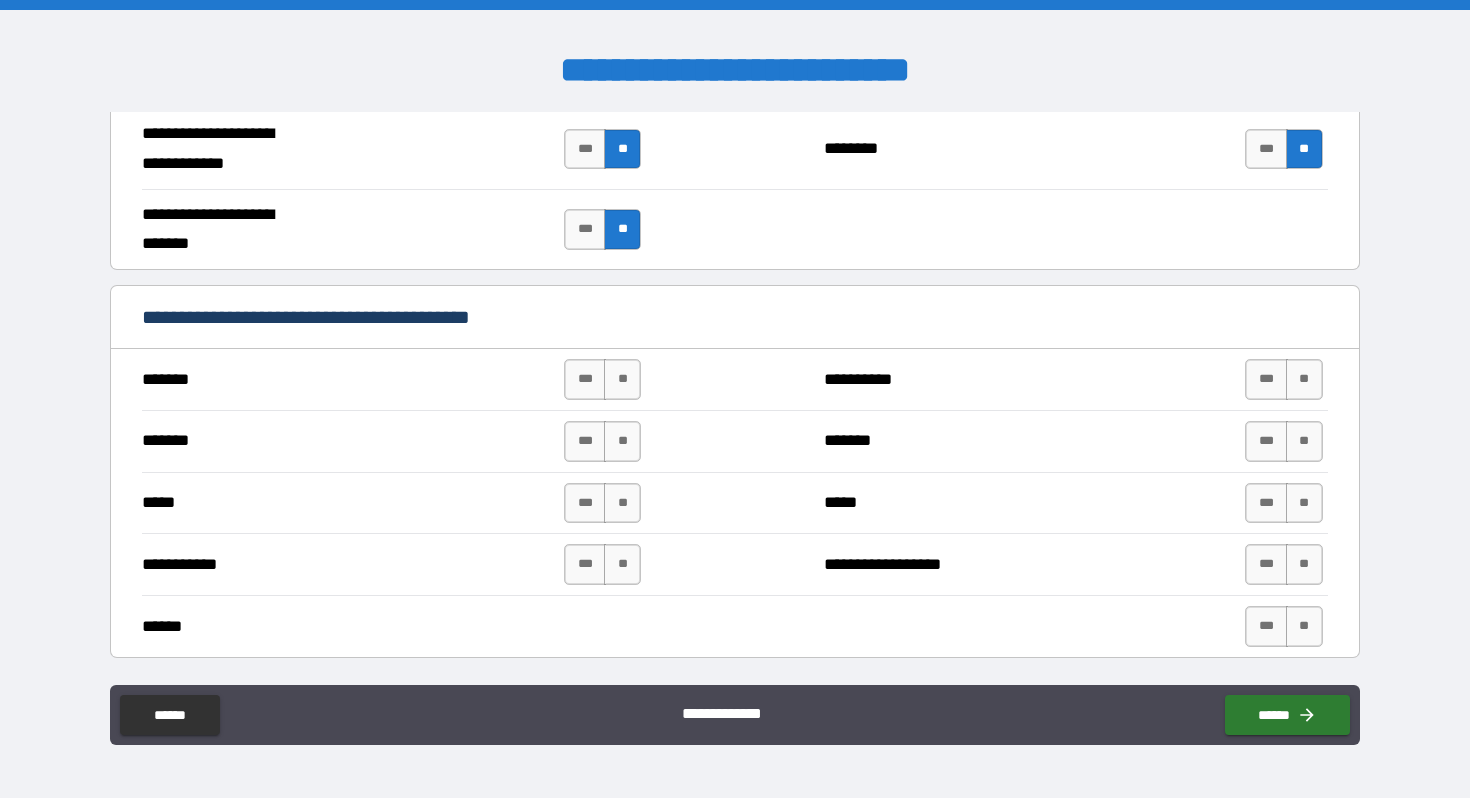 scroll, scrollTop: 1250, scrollLeft: 0, axis: vertical 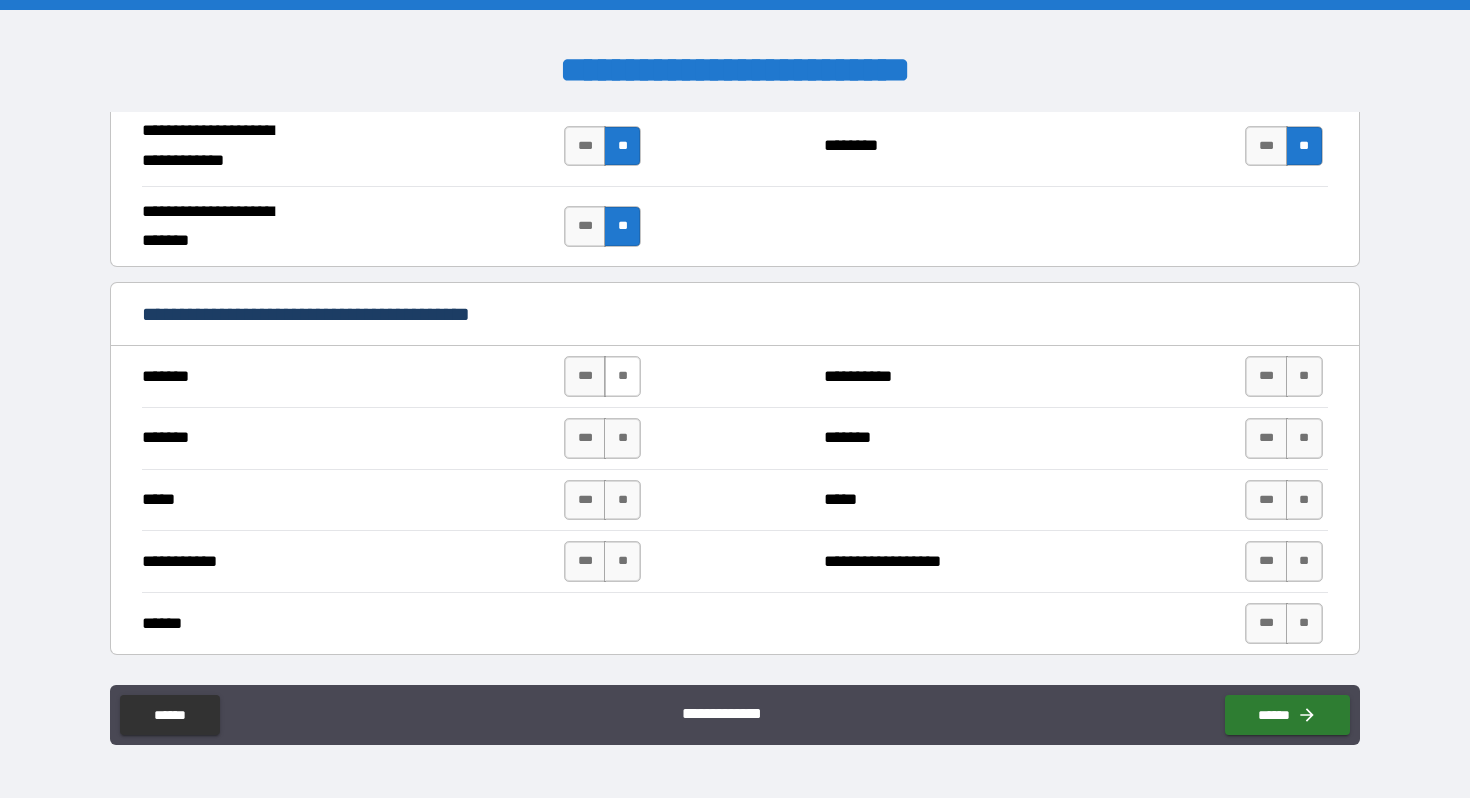click on "**" at bounding box center [622, 376] 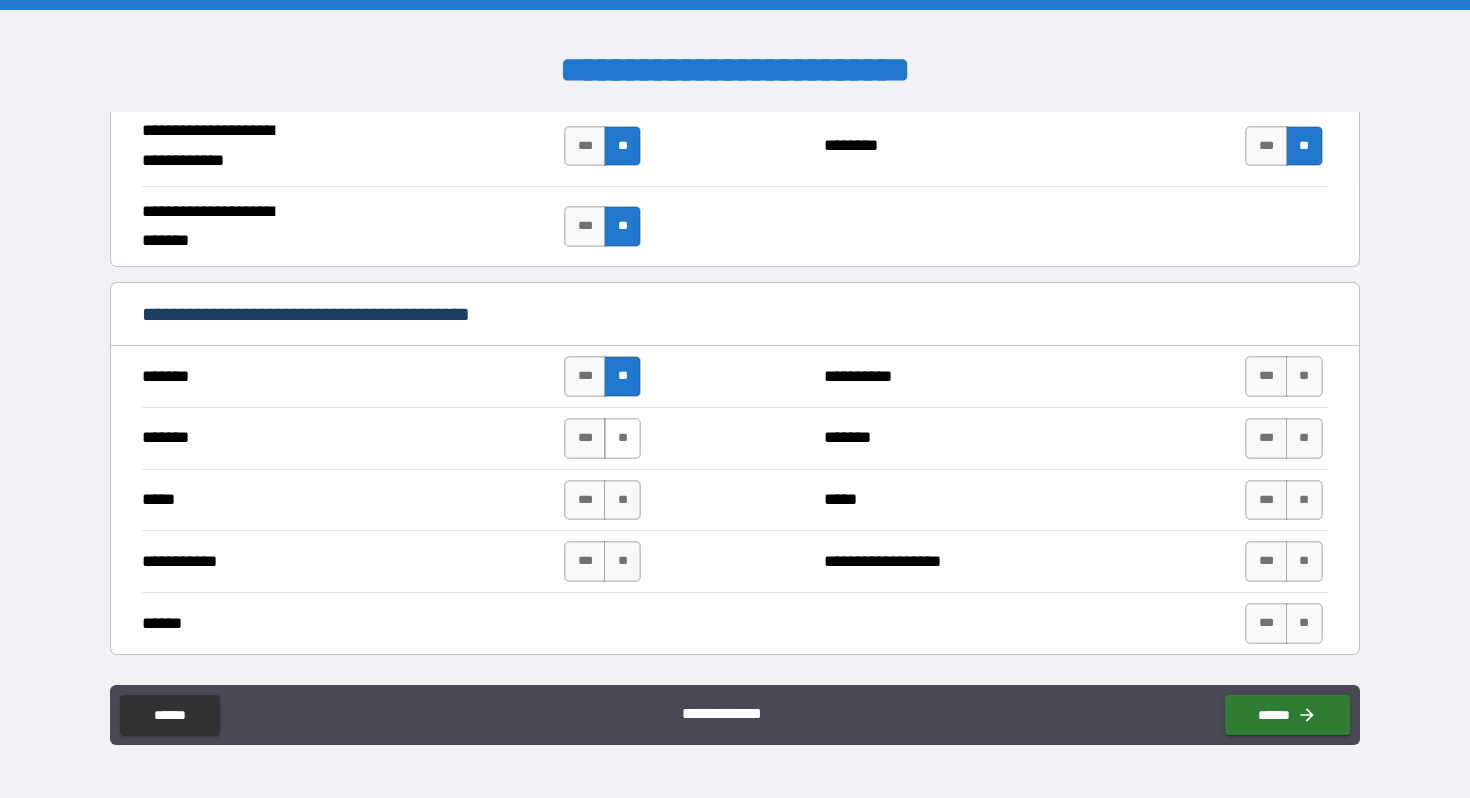 click on "**" at bounding box center (622, 438) 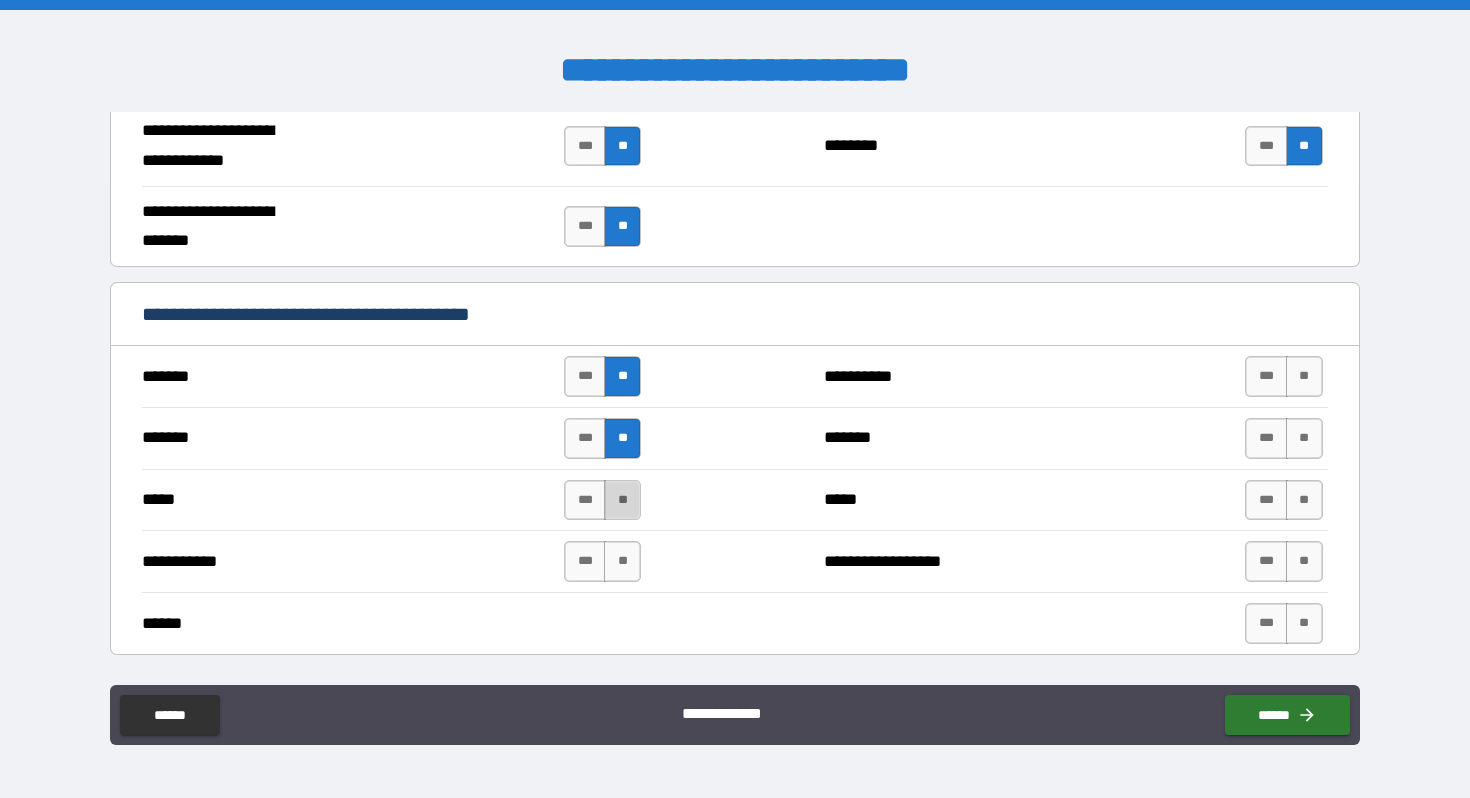 click on "**" at bounding box center (622, 500) 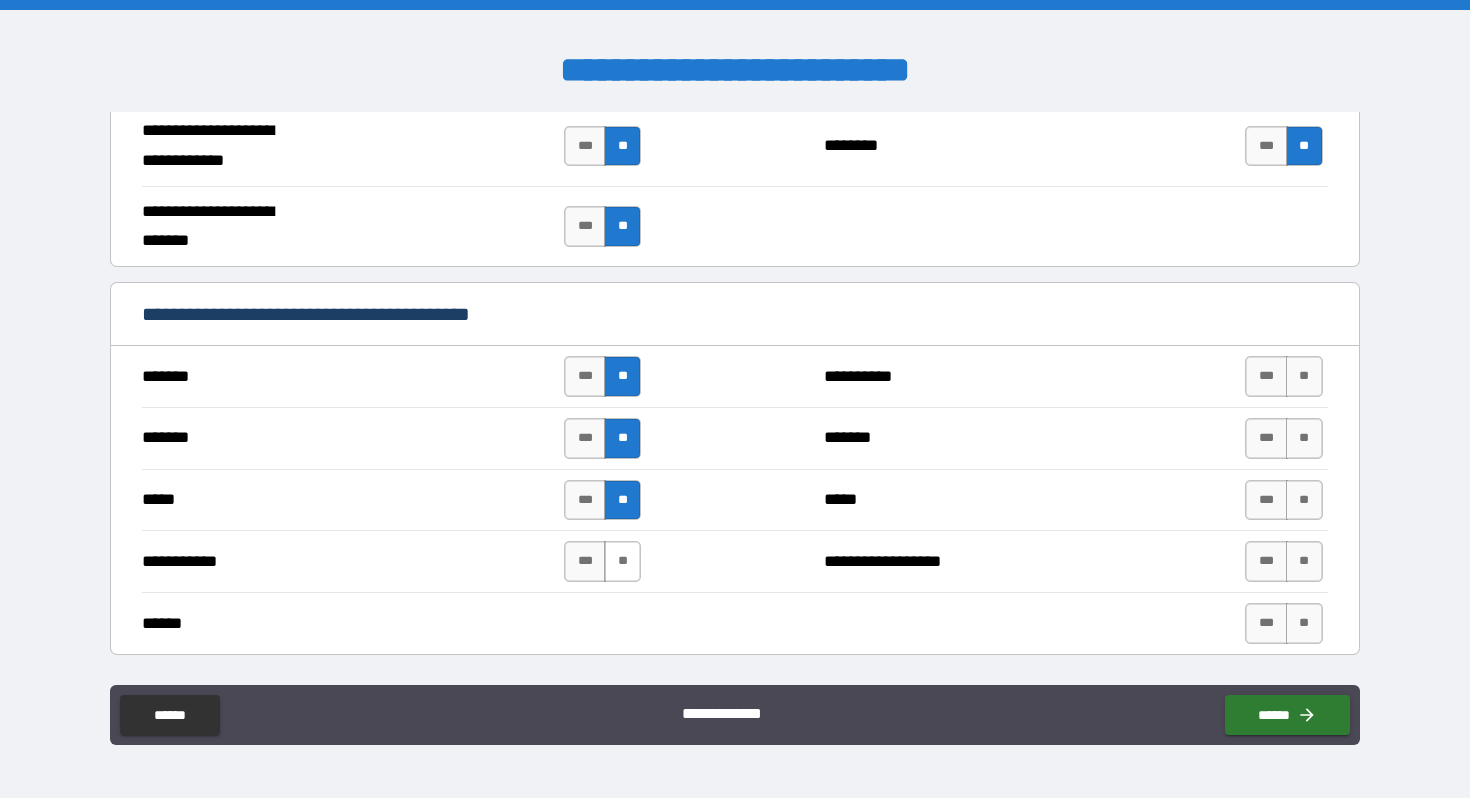 click on "**" at bounding box center [622, 561] 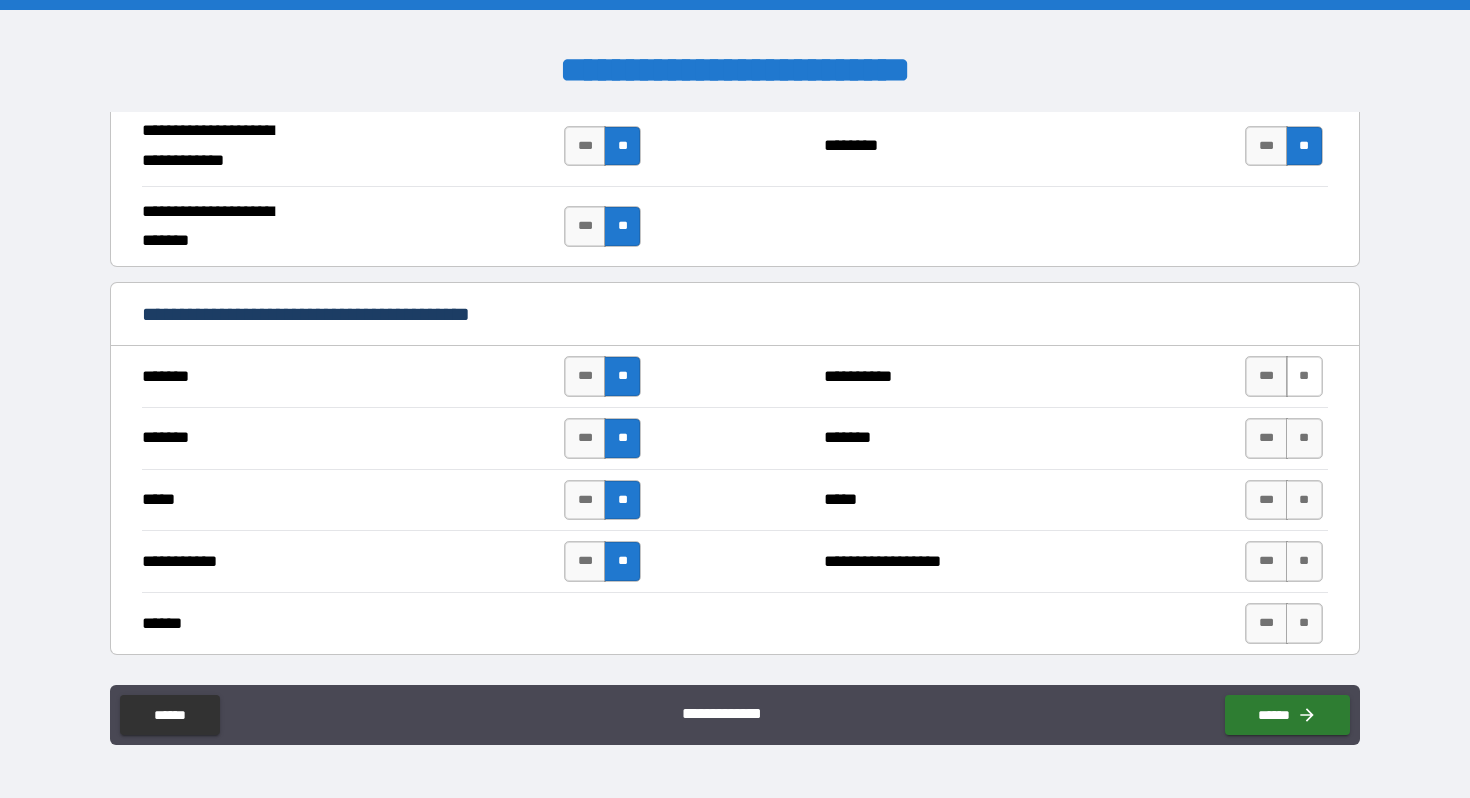 click on "**" at bounding box center (1304, 376) 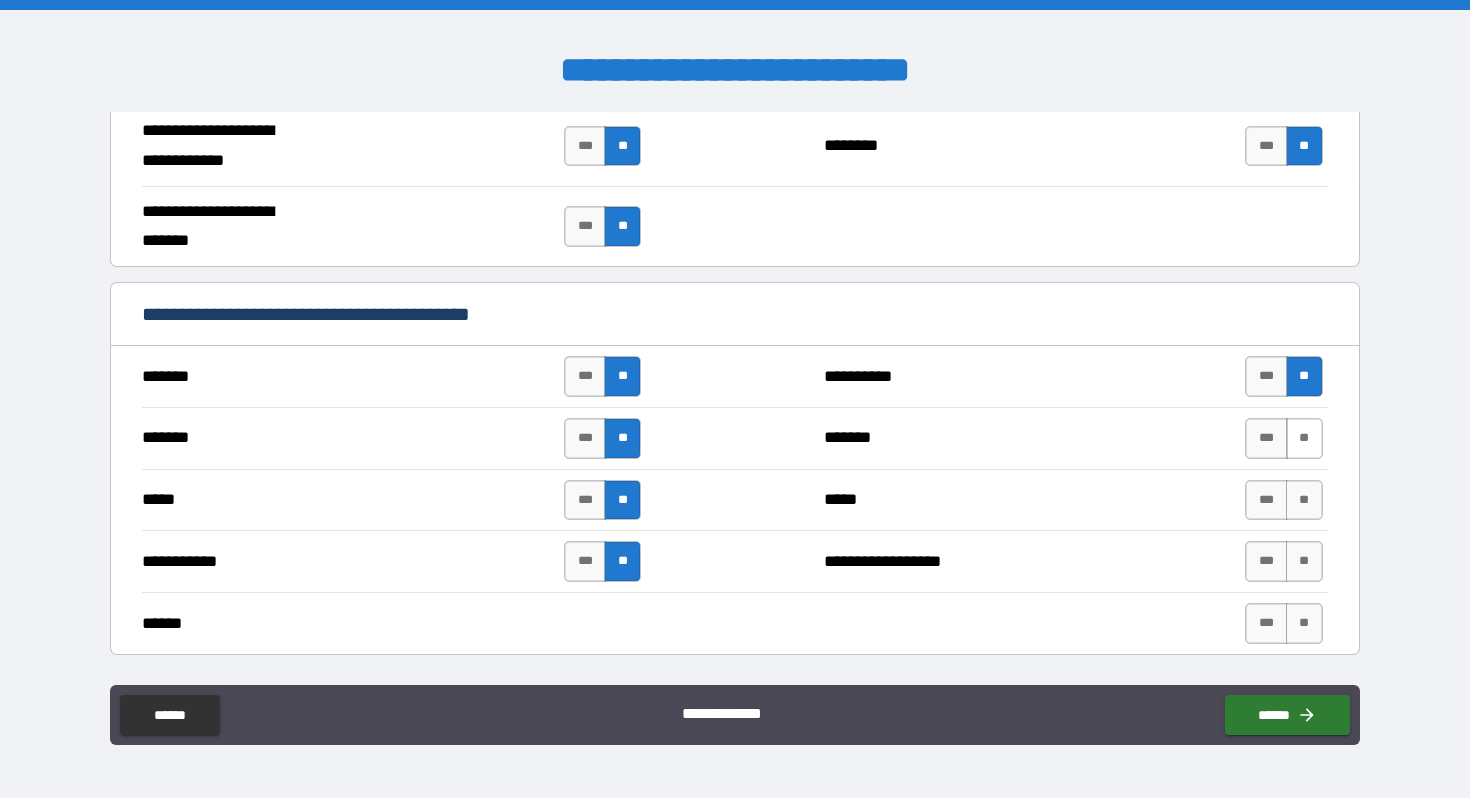 click on "**" at bounding box center (1304, 438) 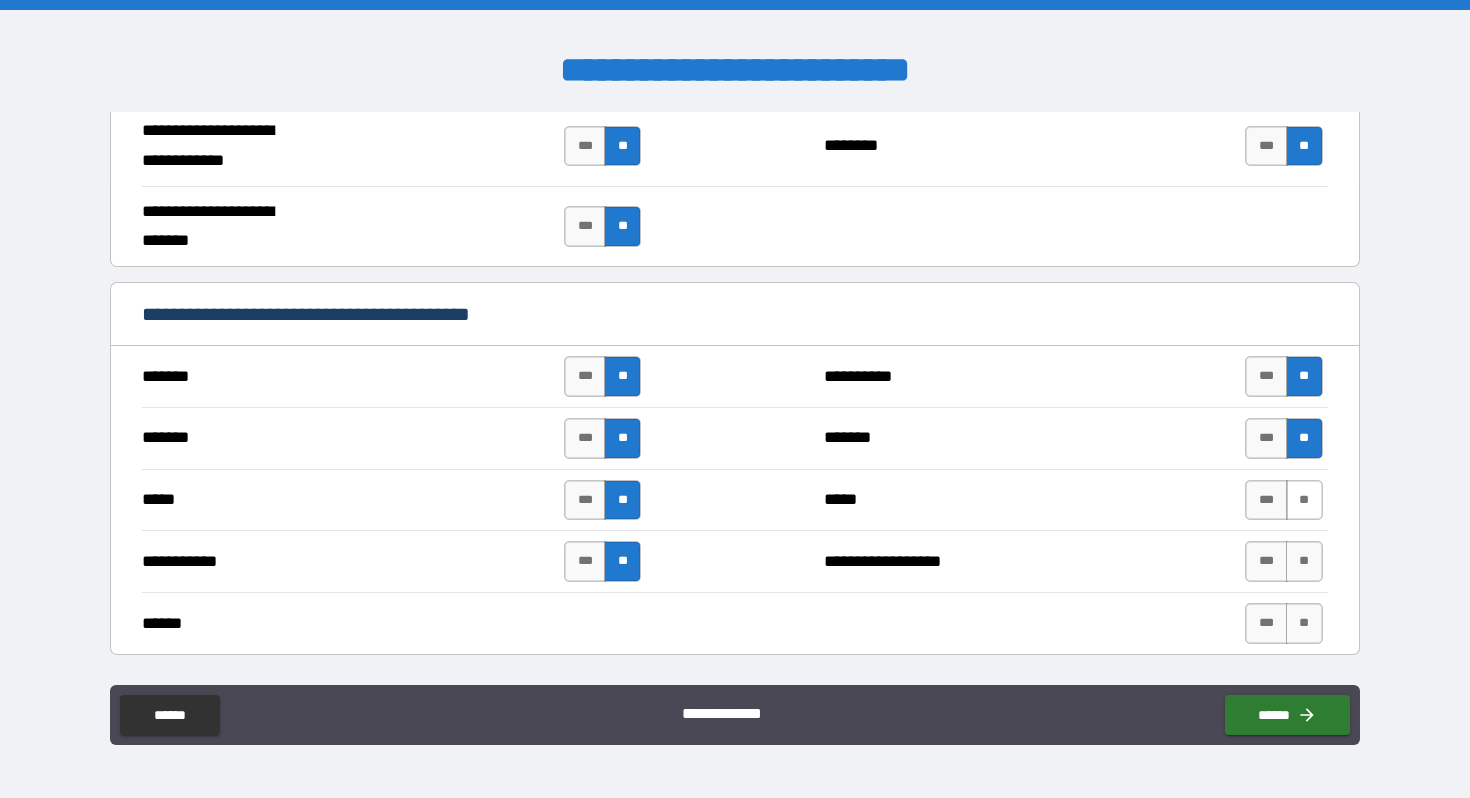 click on "**" at bounding box center [1304, 500] 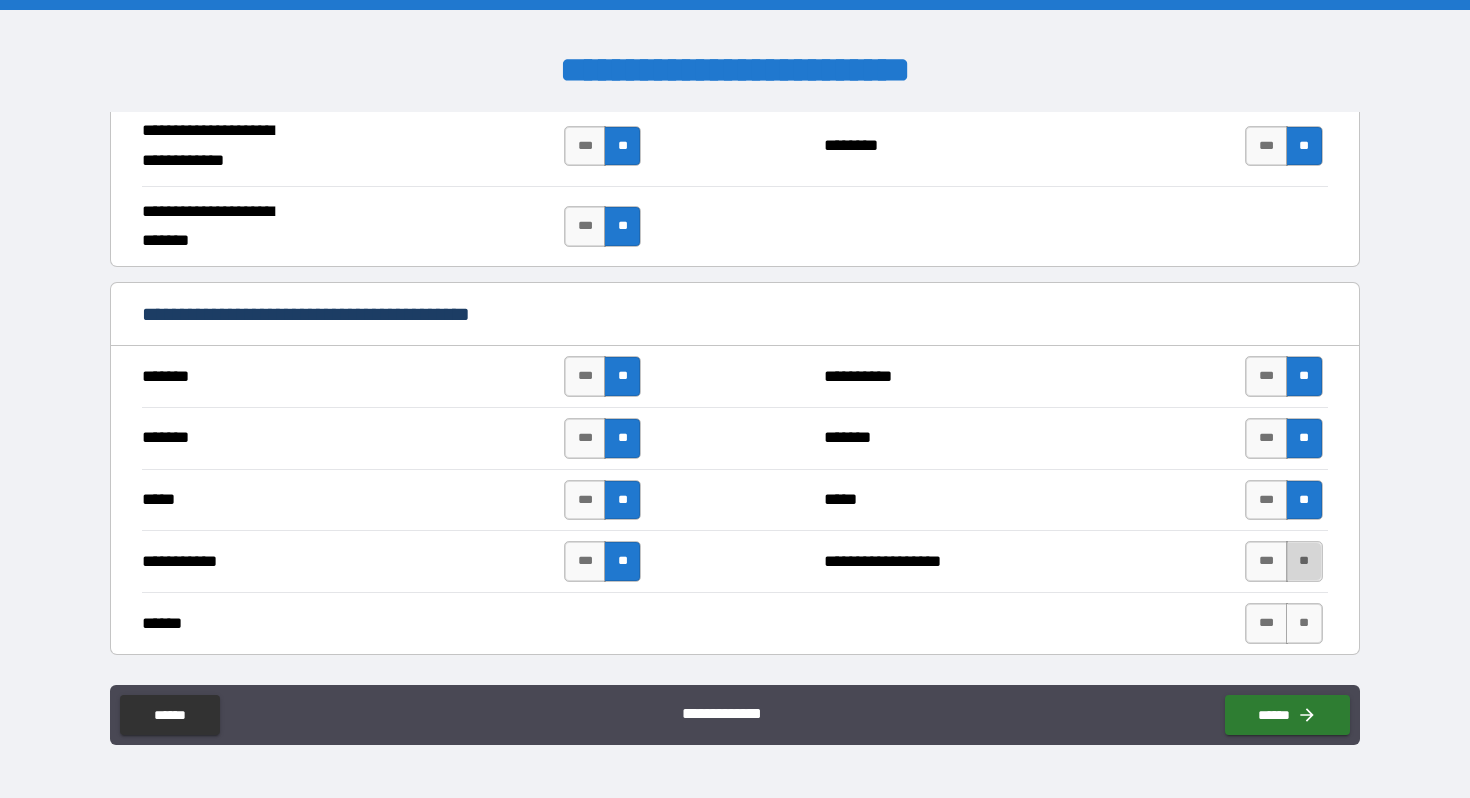 click on "**" at bounding box center [1304, 561] 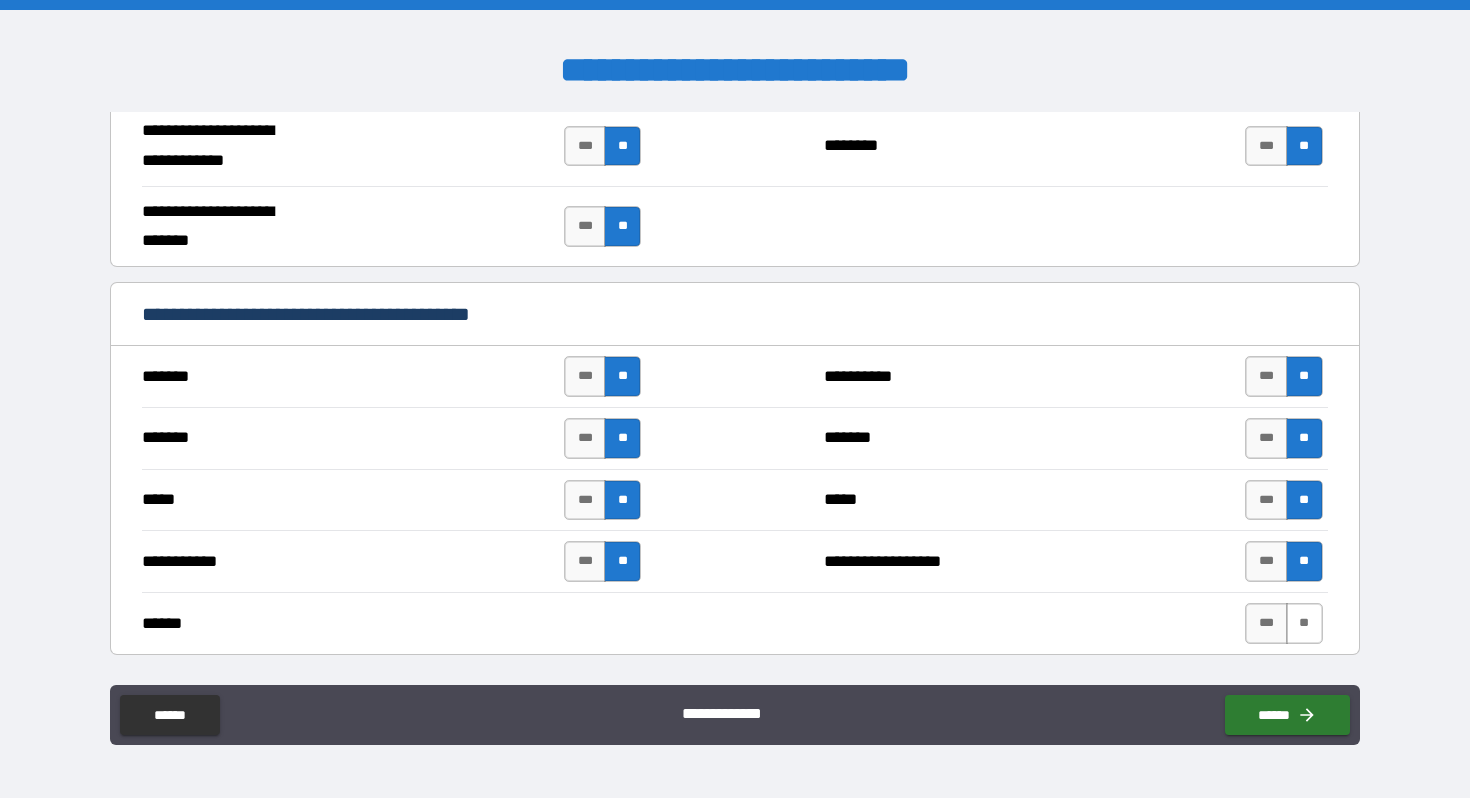 click on "**" at bounding box center [1304, 623] 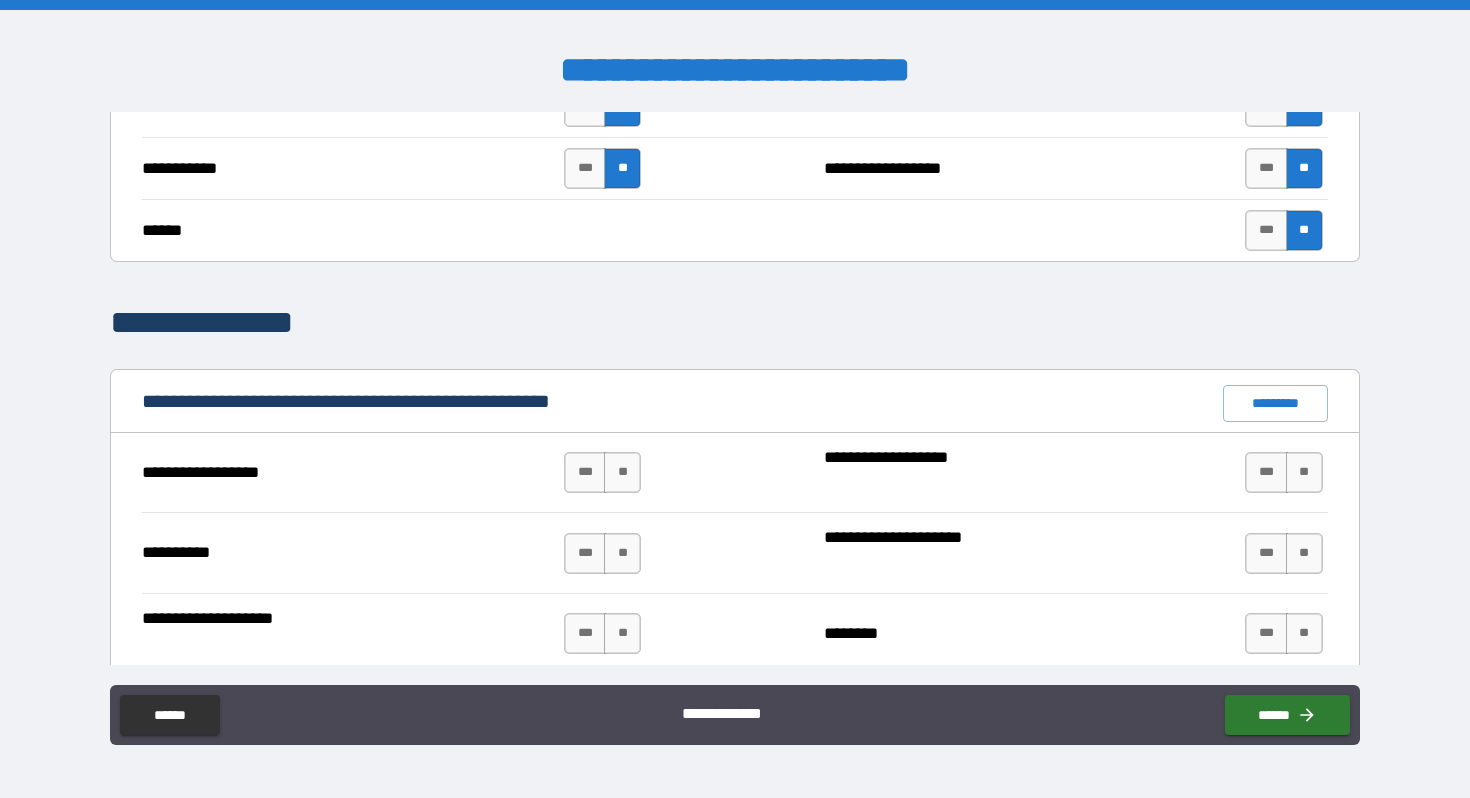 scroll, scrollTop: 1734, scrollLeft: 0, axis: vertical 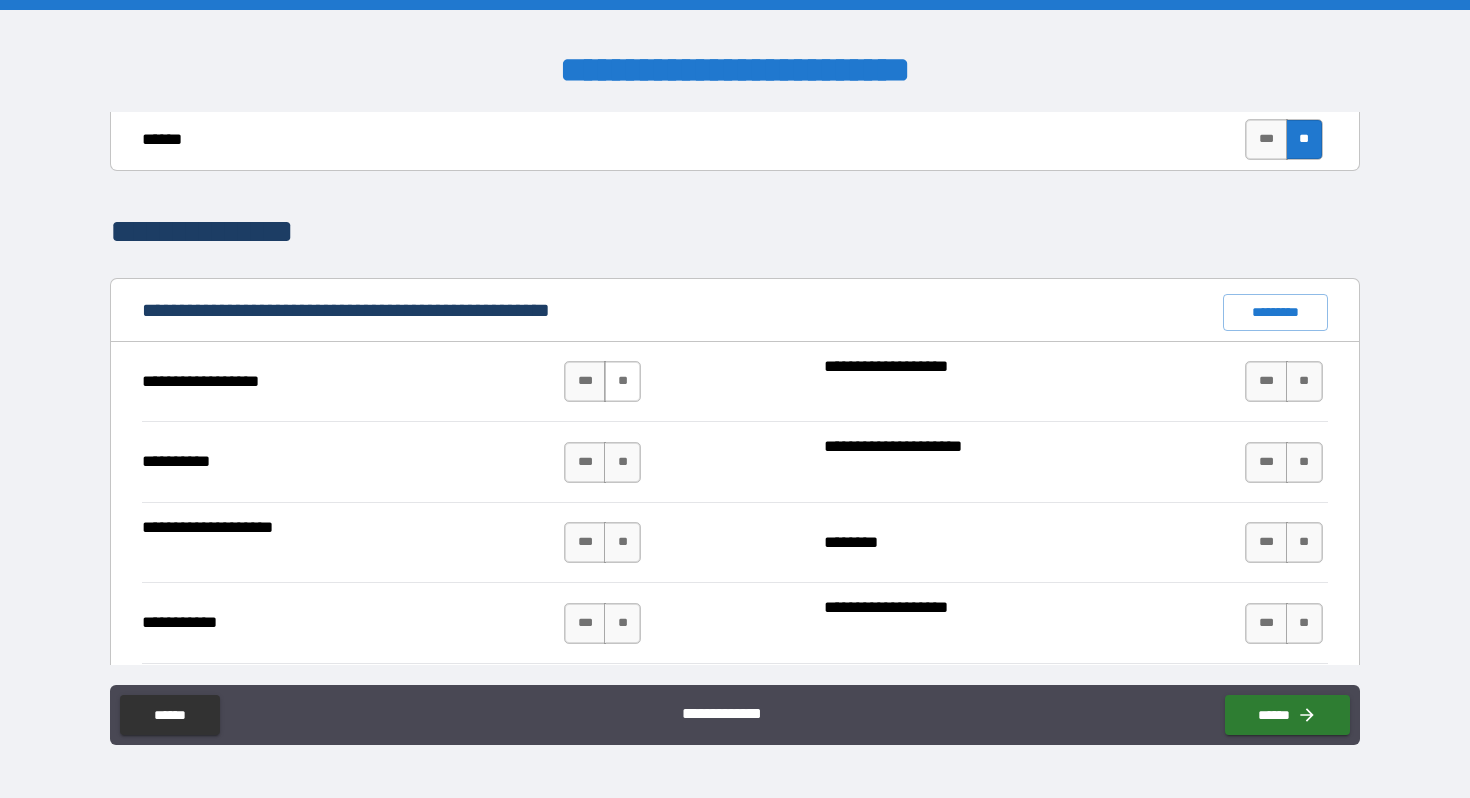 click on "**" at bounding box center (622, 381) 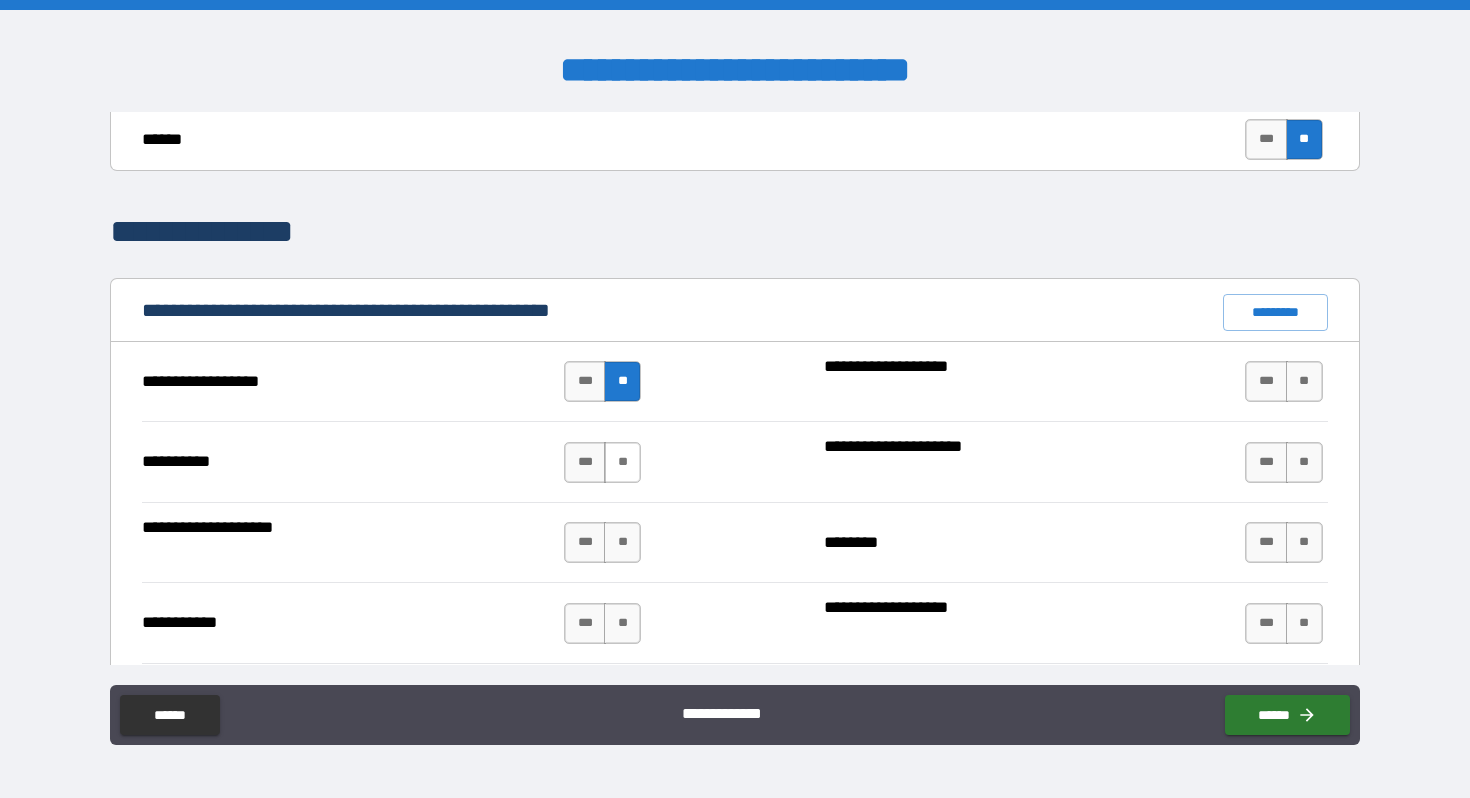 click on "**" at bounding box center [622, 462] 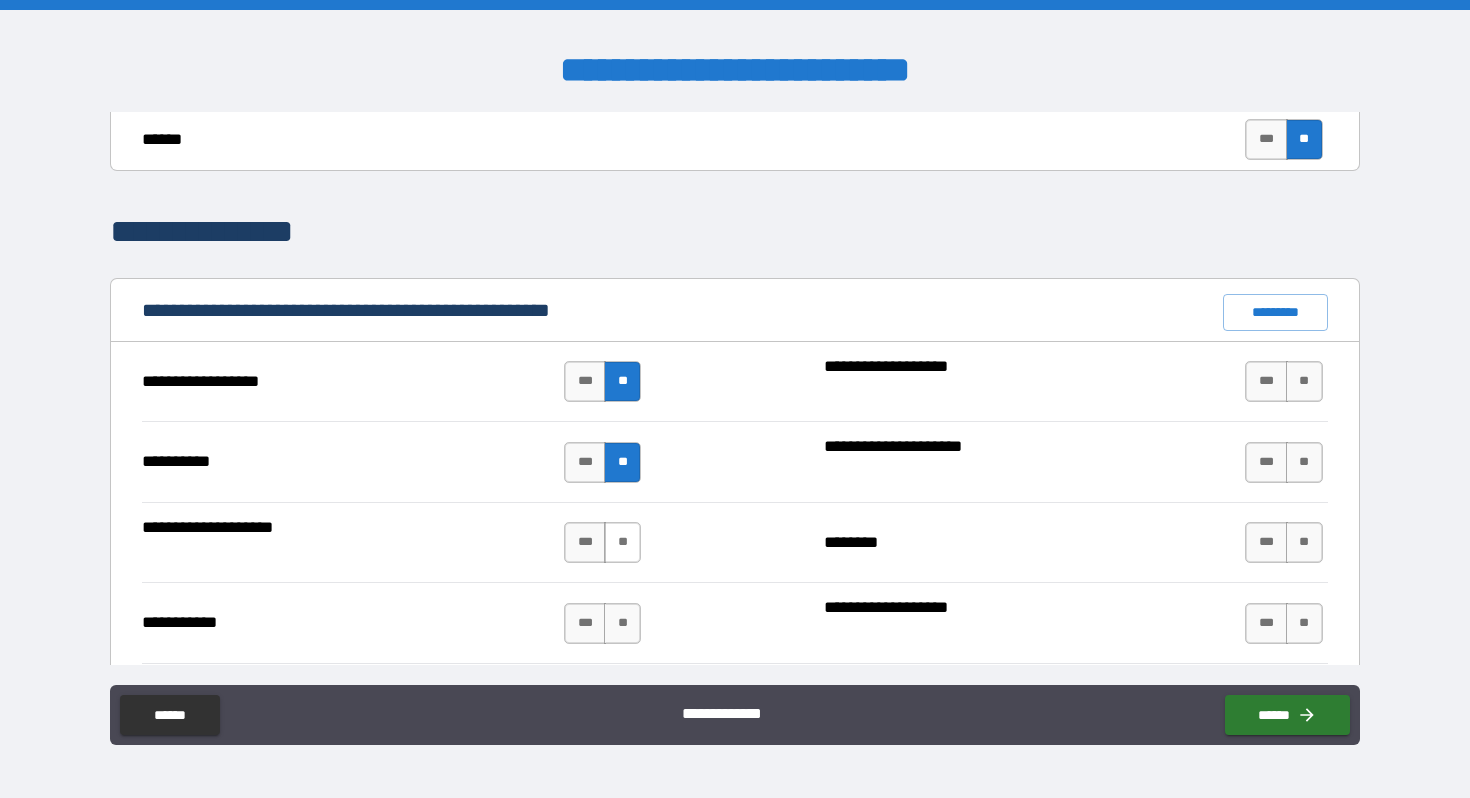 click on "**" at bounding box center (622, 542) 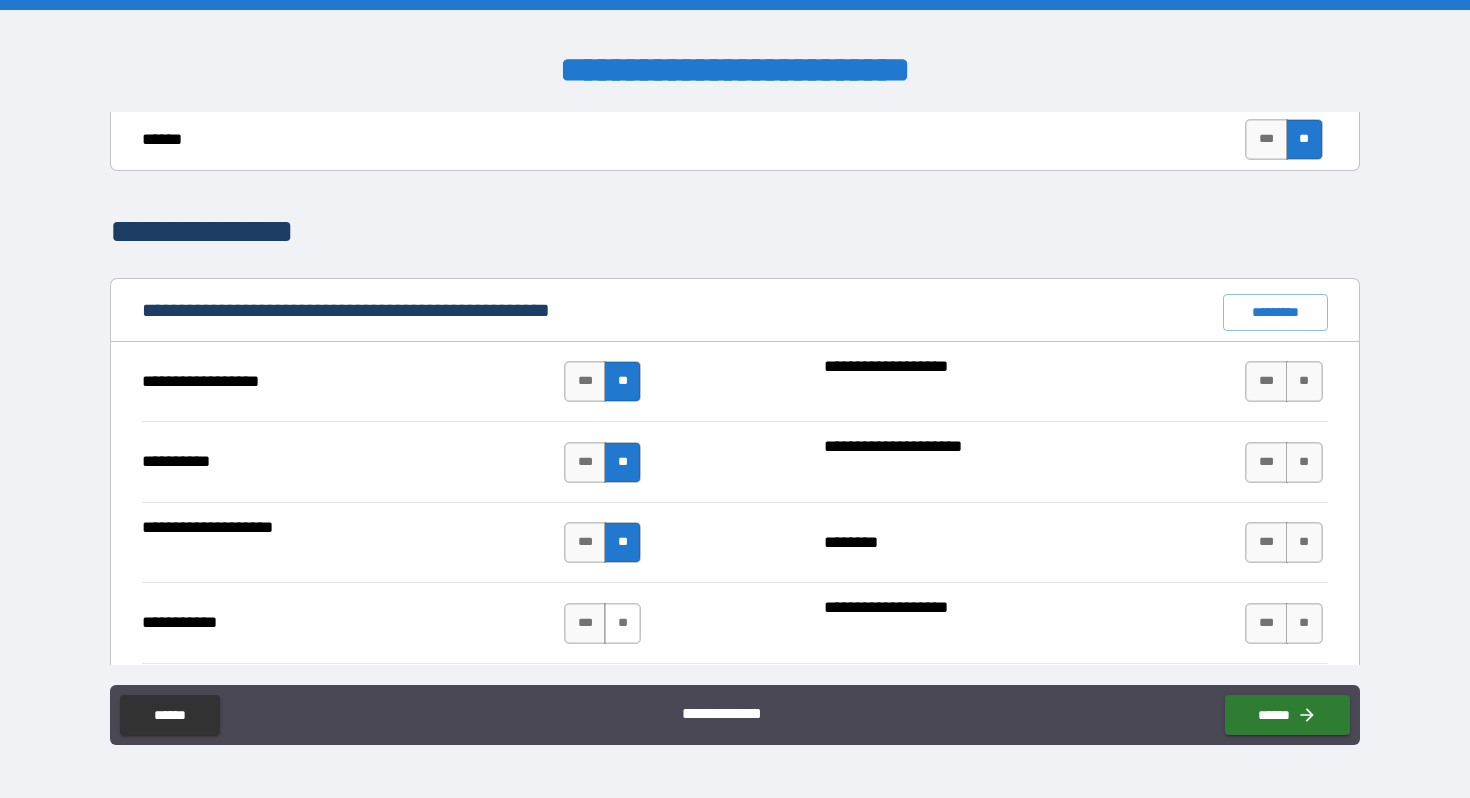 click on "**" at bounding box center [622, 623] 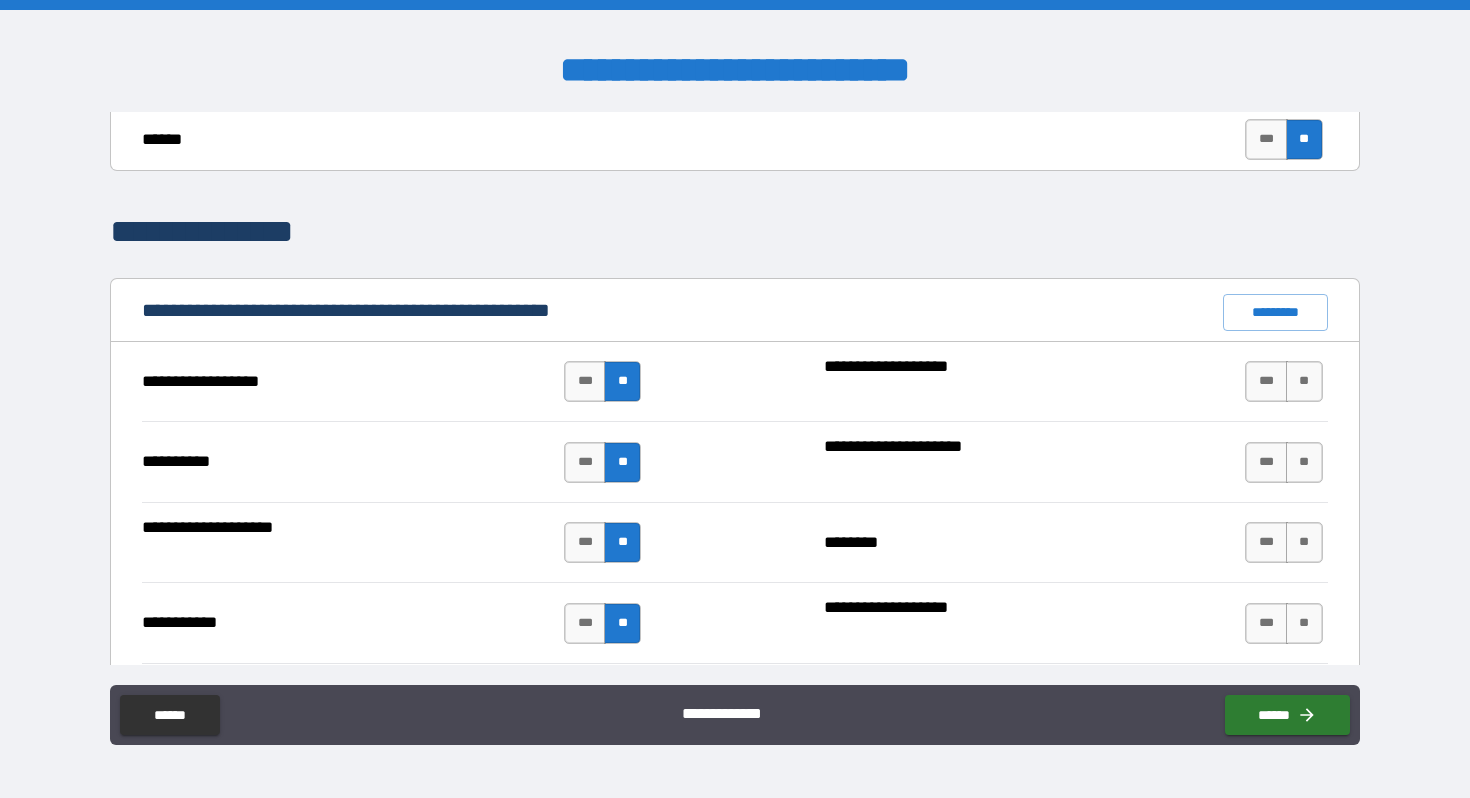 scroll, scrollTop: 1834, scrollLeft: 0, axis: vertical 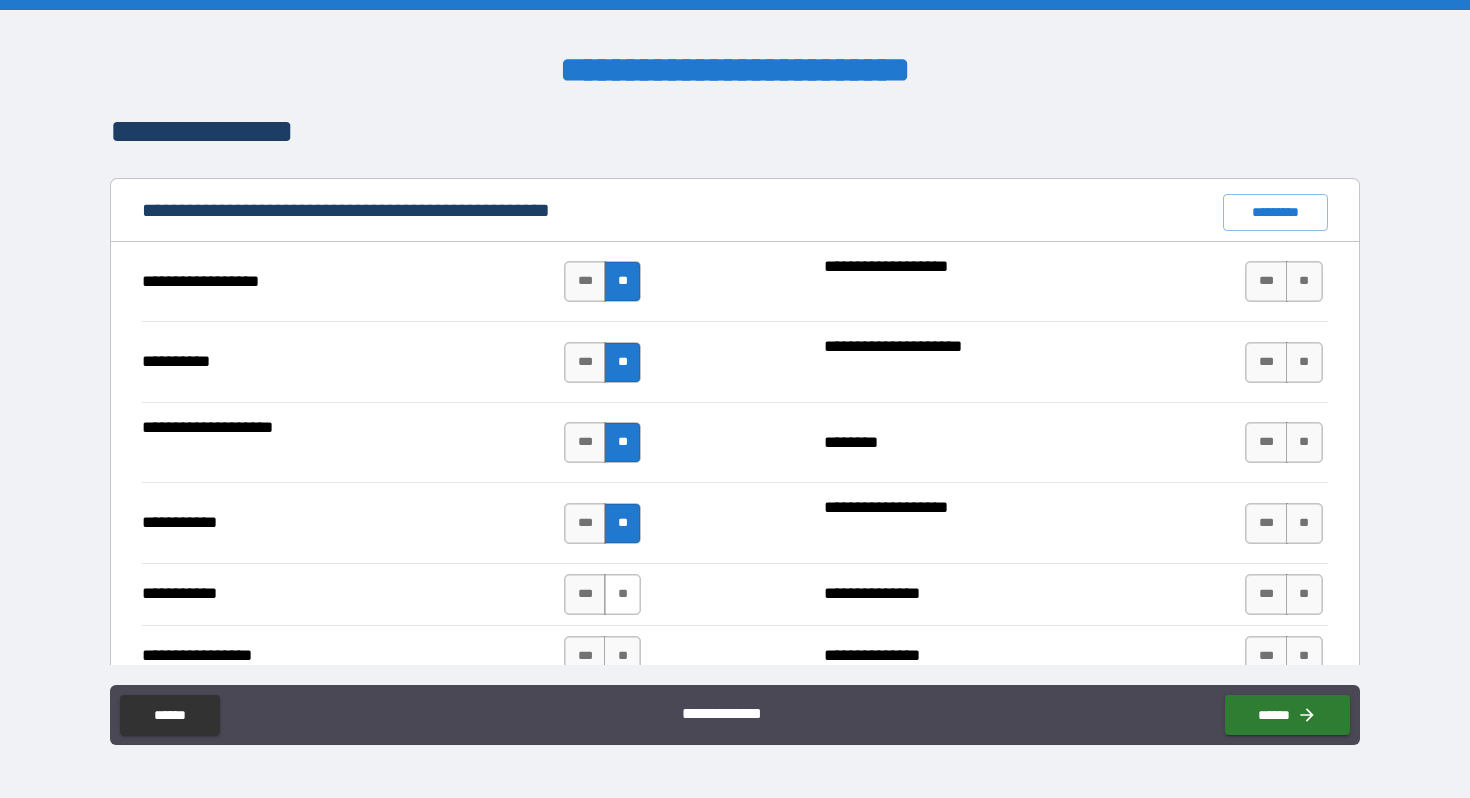 click on "**" at bounding box center [622, 594] 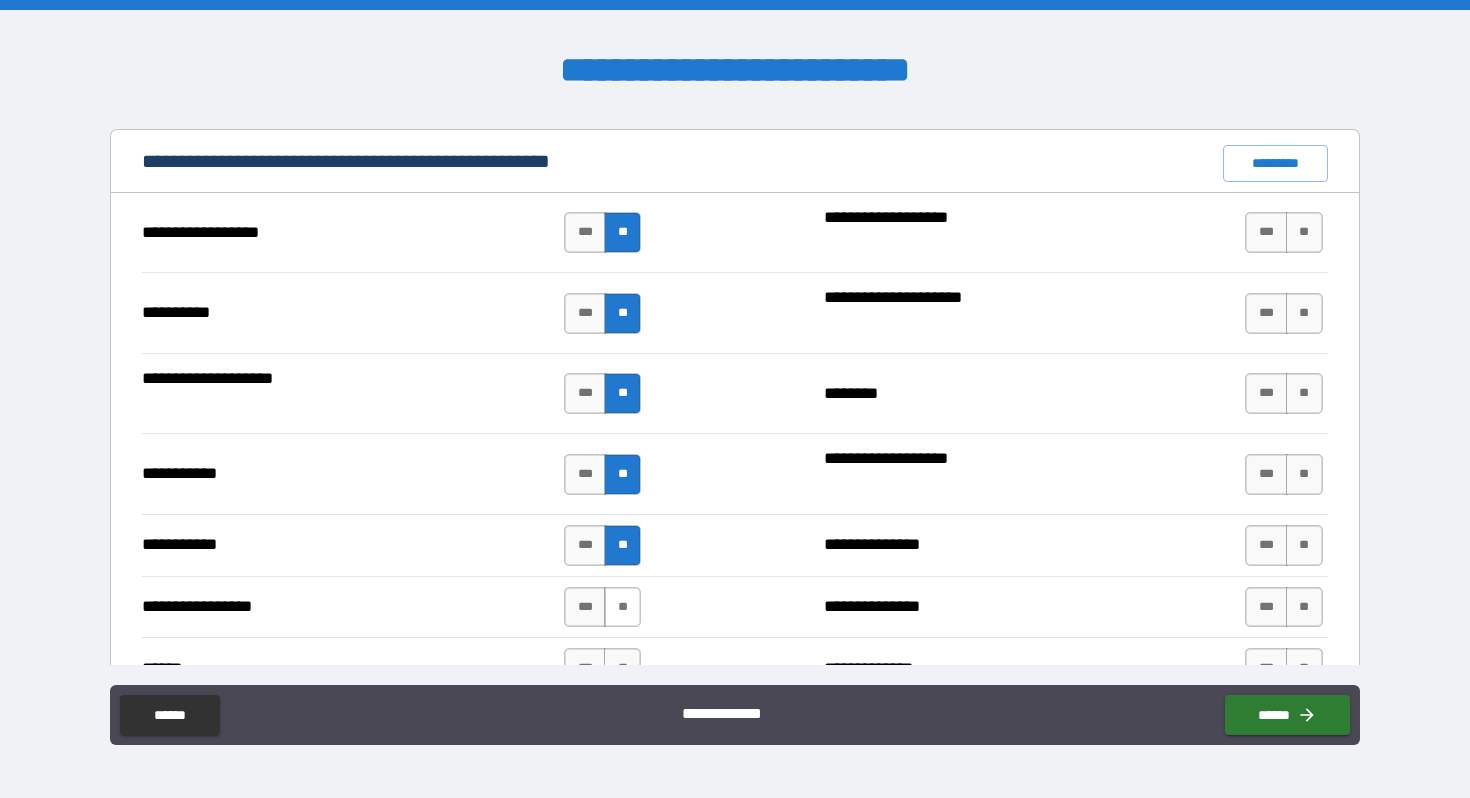 click on "**" at bounding box center (622, 607) 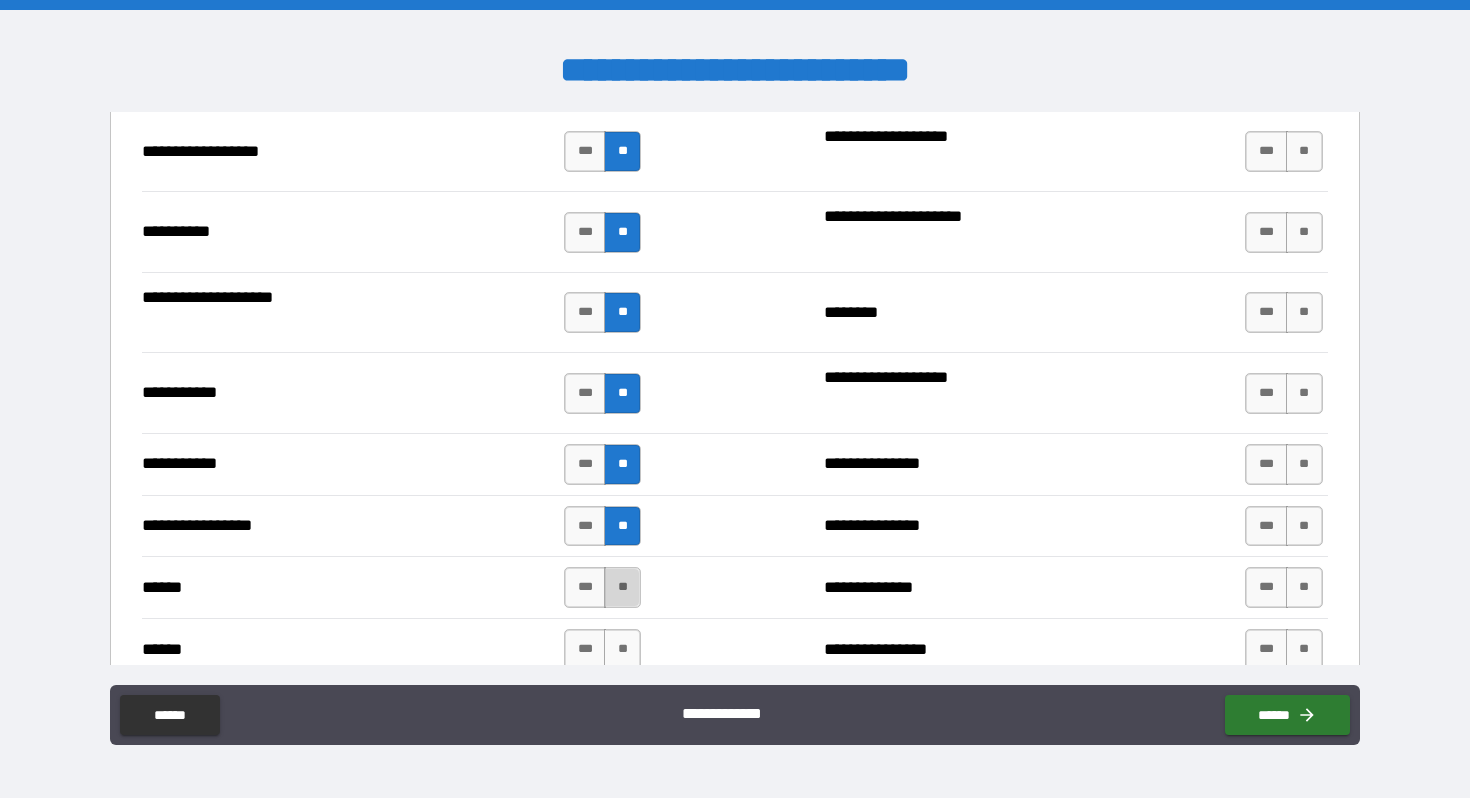 click on "**" at bounding box center (622, 587) 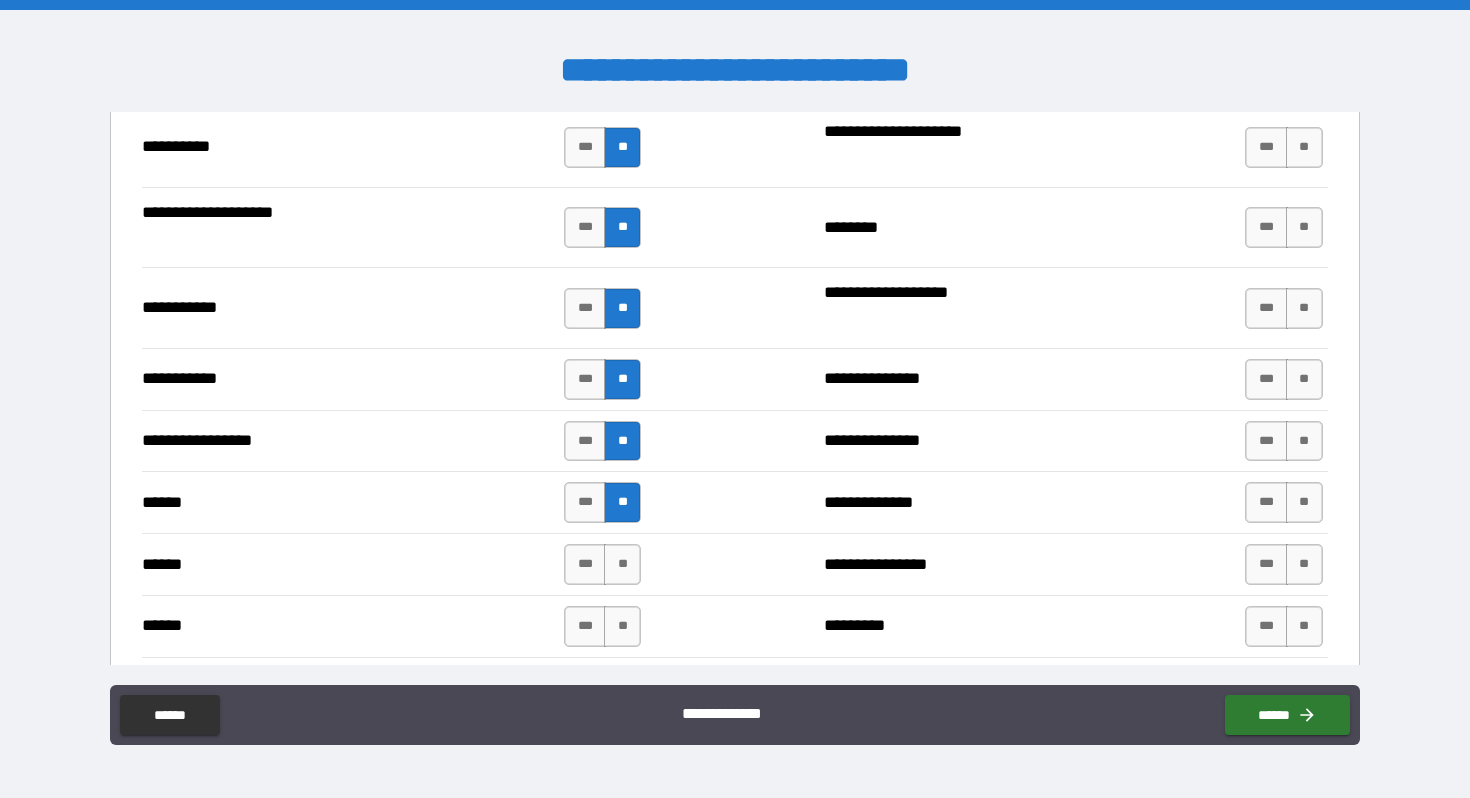 scroll, scrollTop: 2050, scrollLeft: 0, axis: vertical 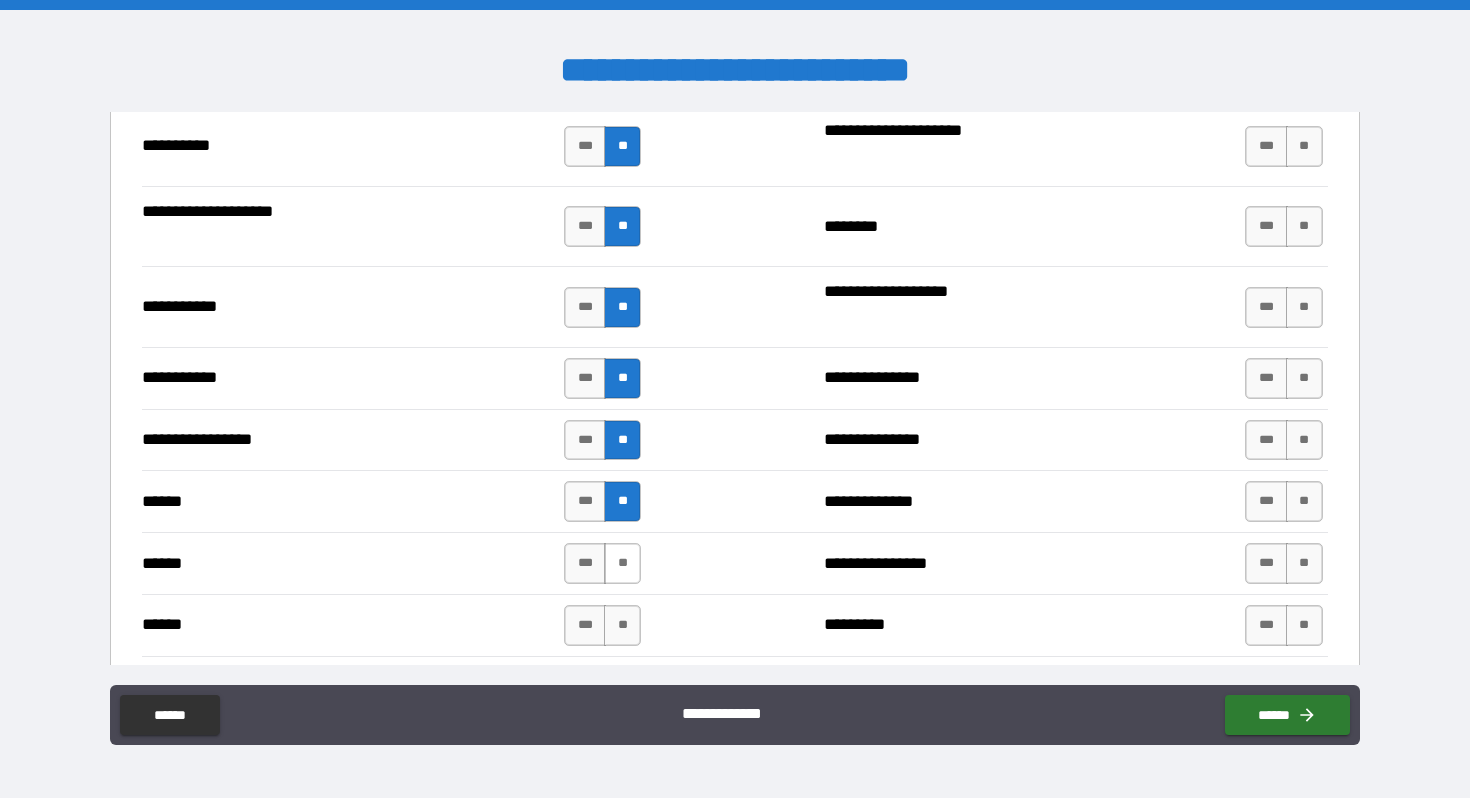 click on "**" at bounding box center (622, 563) 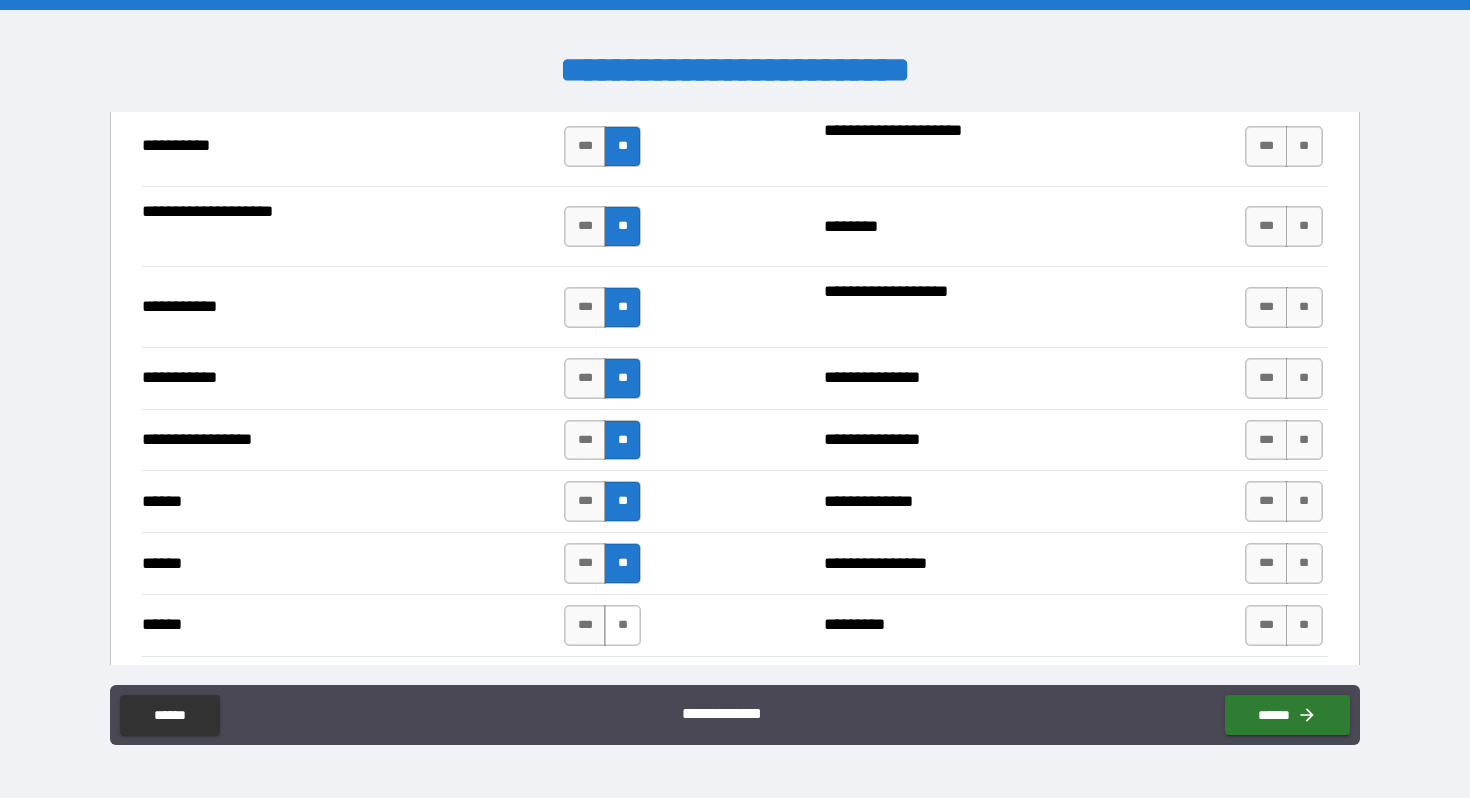 click on "**" at bounding box center [622, 625] 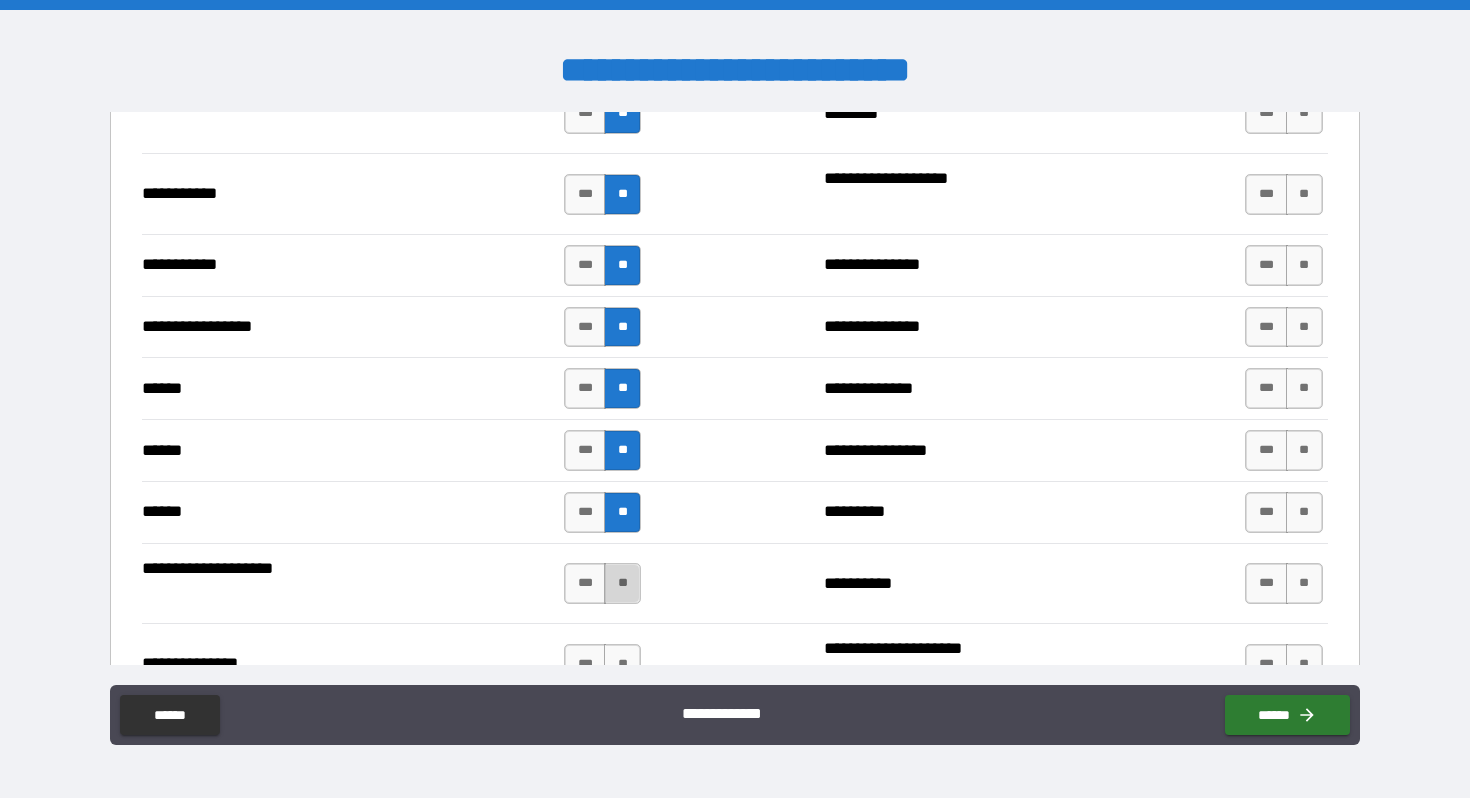 click on "**" at bounding box center [622, 583] 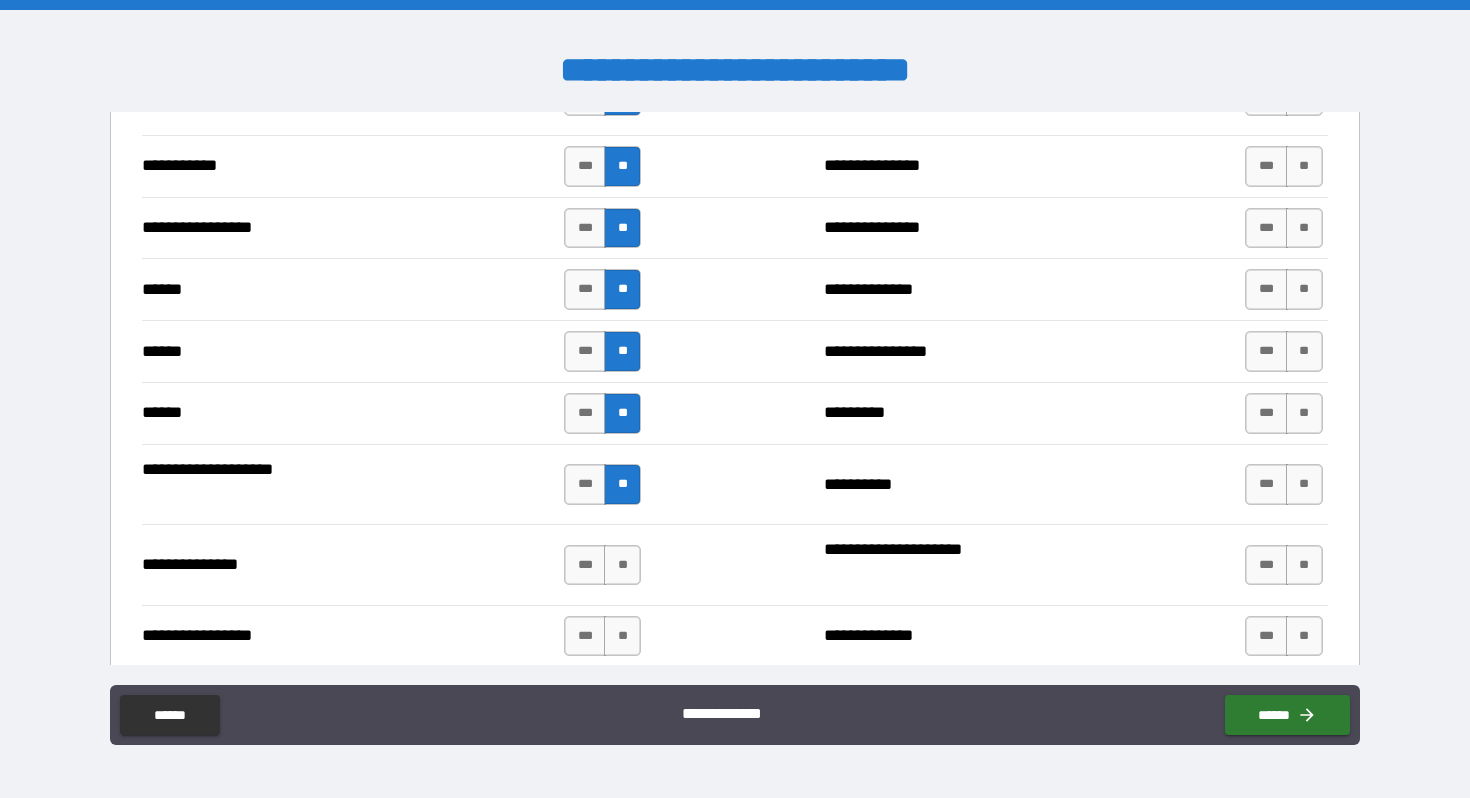 scroll, scrollTop: 2263, scrollLeft: 0, axis: vertical 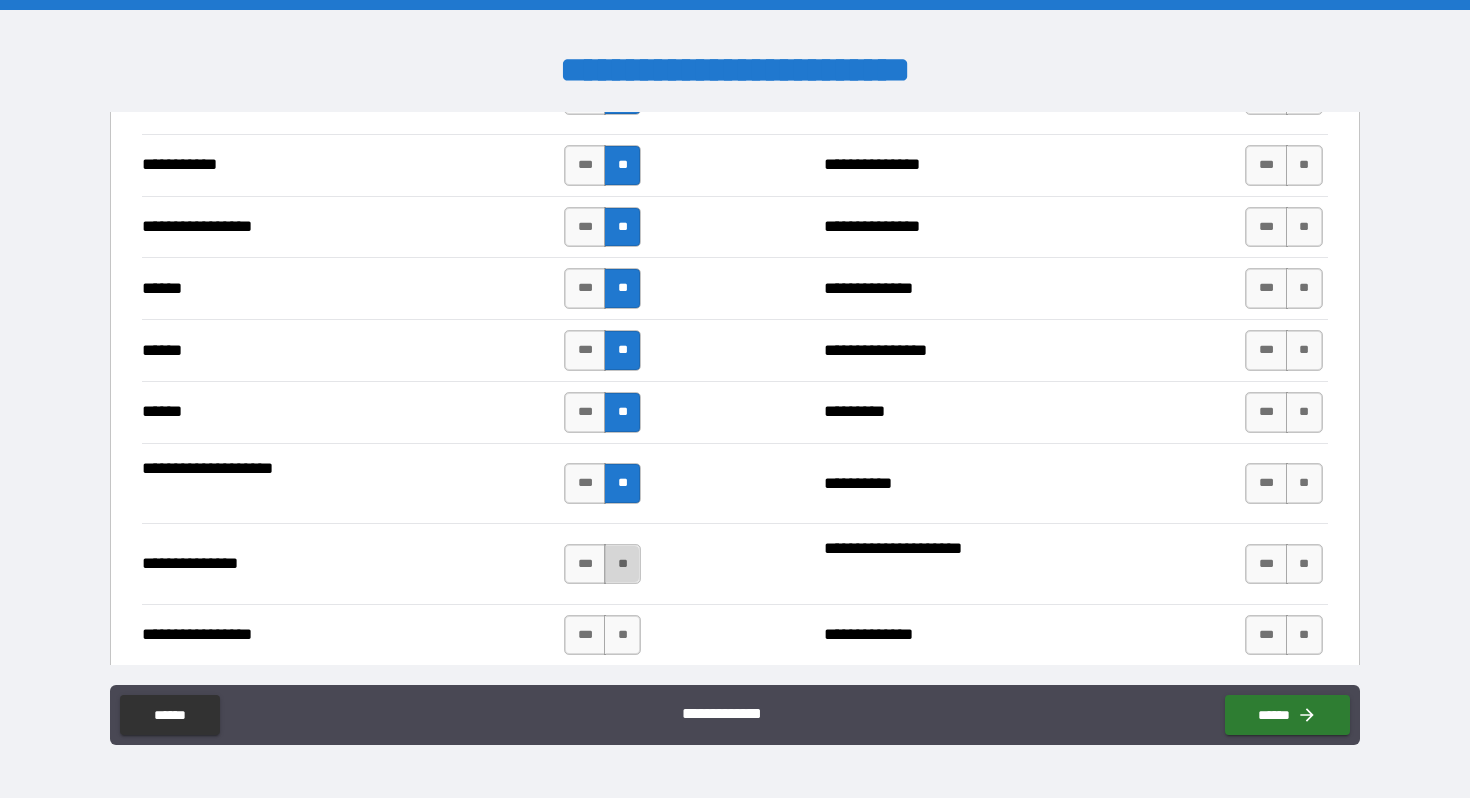 click on "**" at bounding box center [622, 564] 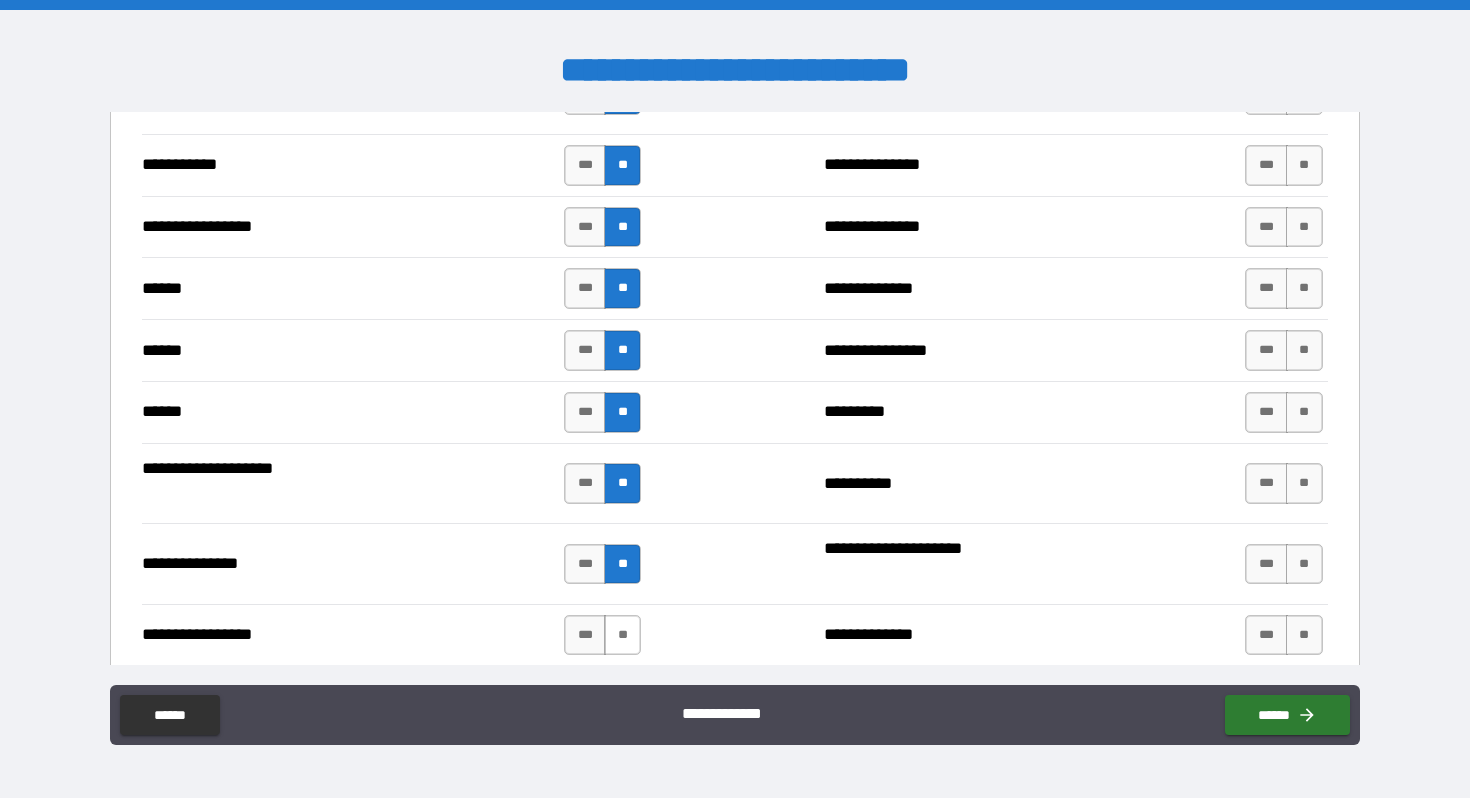 click on "**" at bounding box center (622, 635) 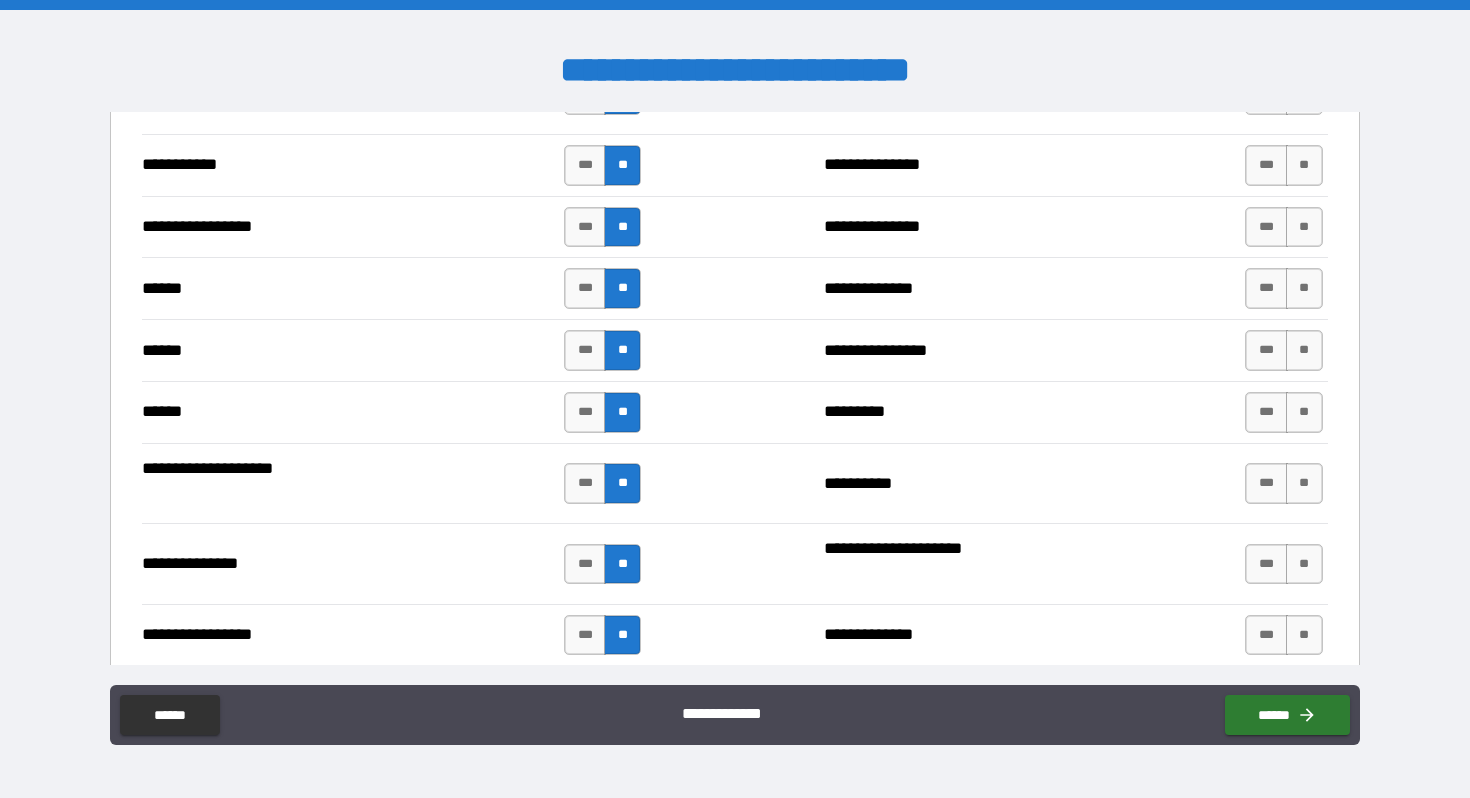 scroll, scrollTop: 2398, scrollLeft: 0, axis: vertical 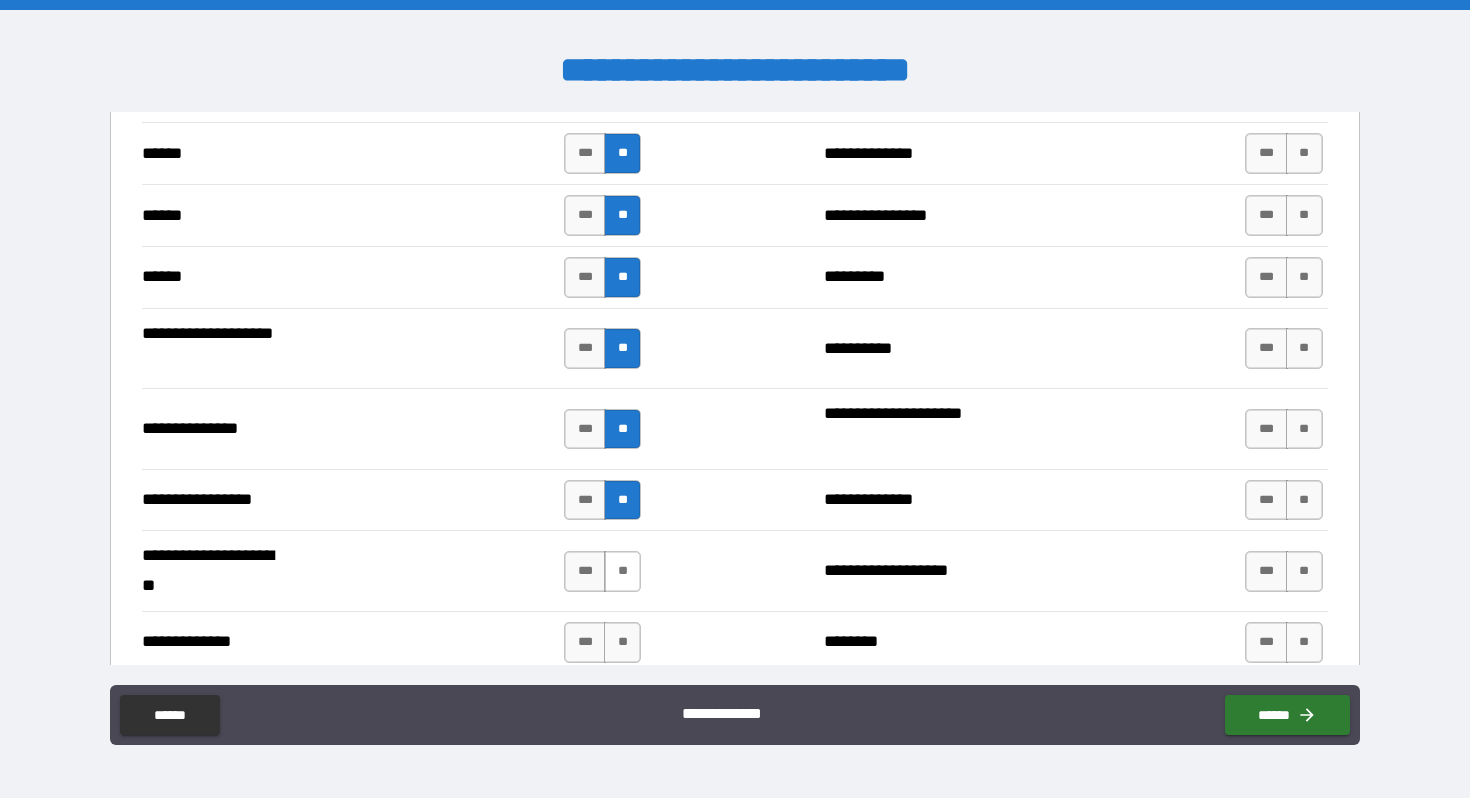click on "**" at bounding box center [622, 571] 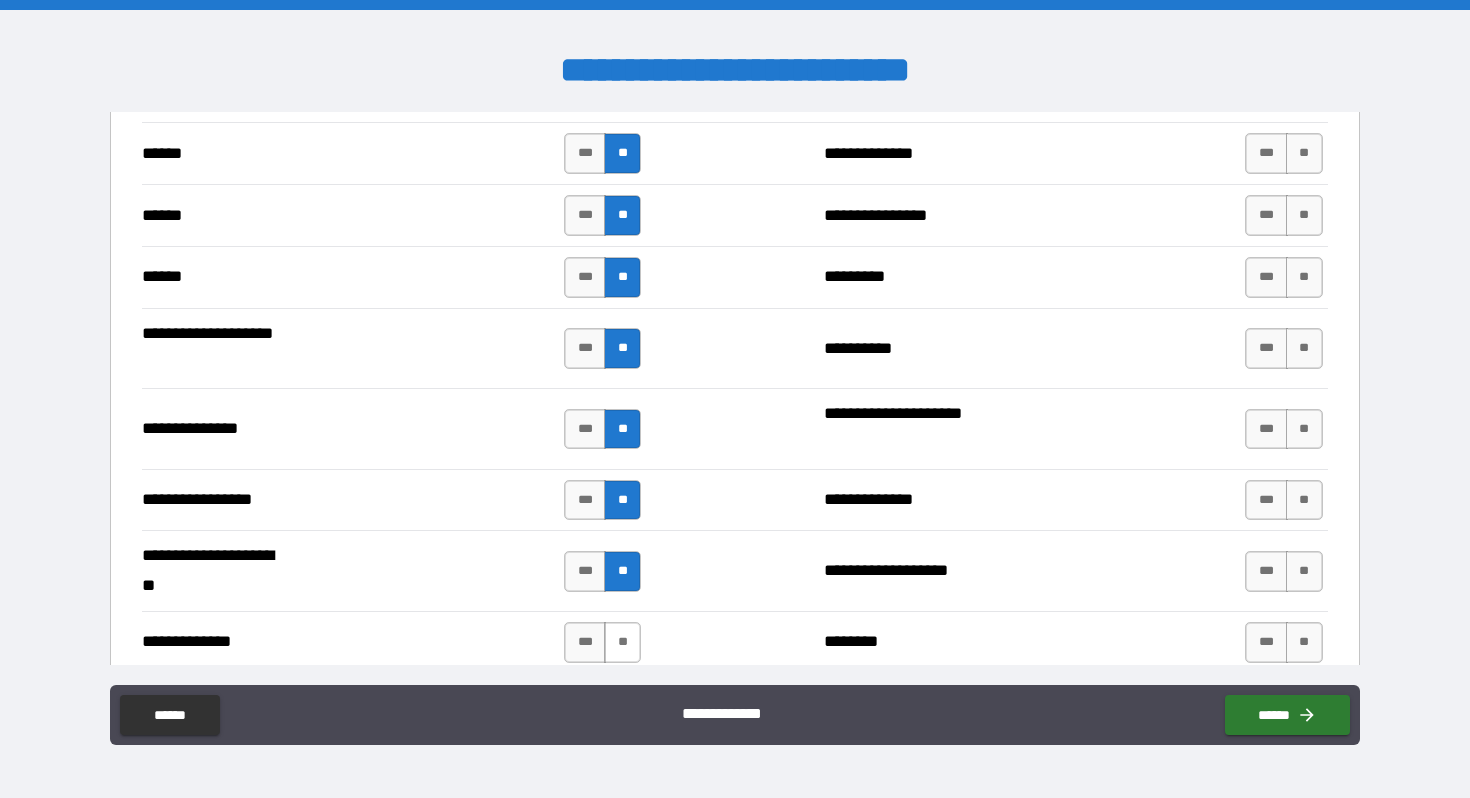 click on "**" at bounding box center (622, 642) 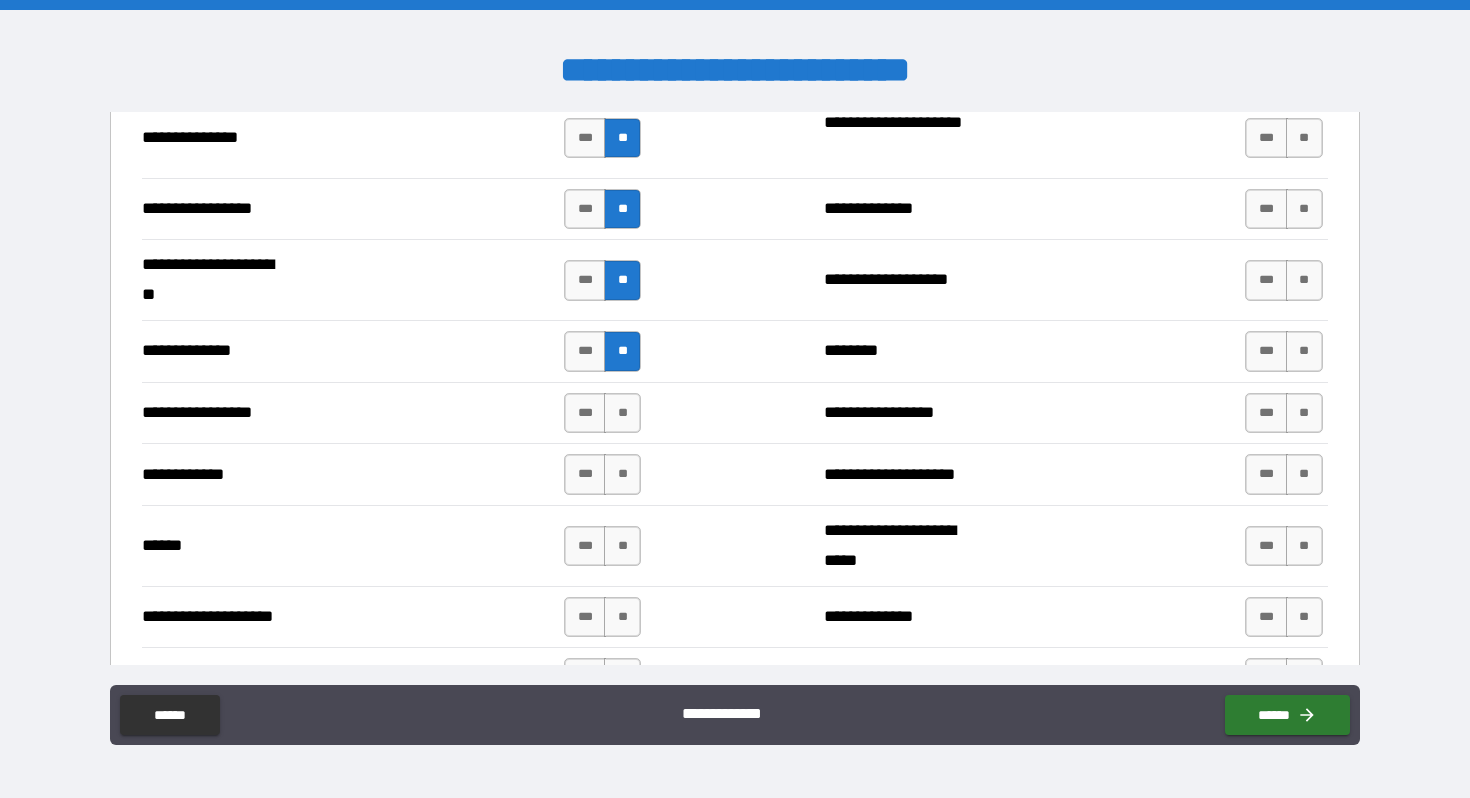 scroll, scrollTop: 2702, scrollLeft: 0, axis: vertical 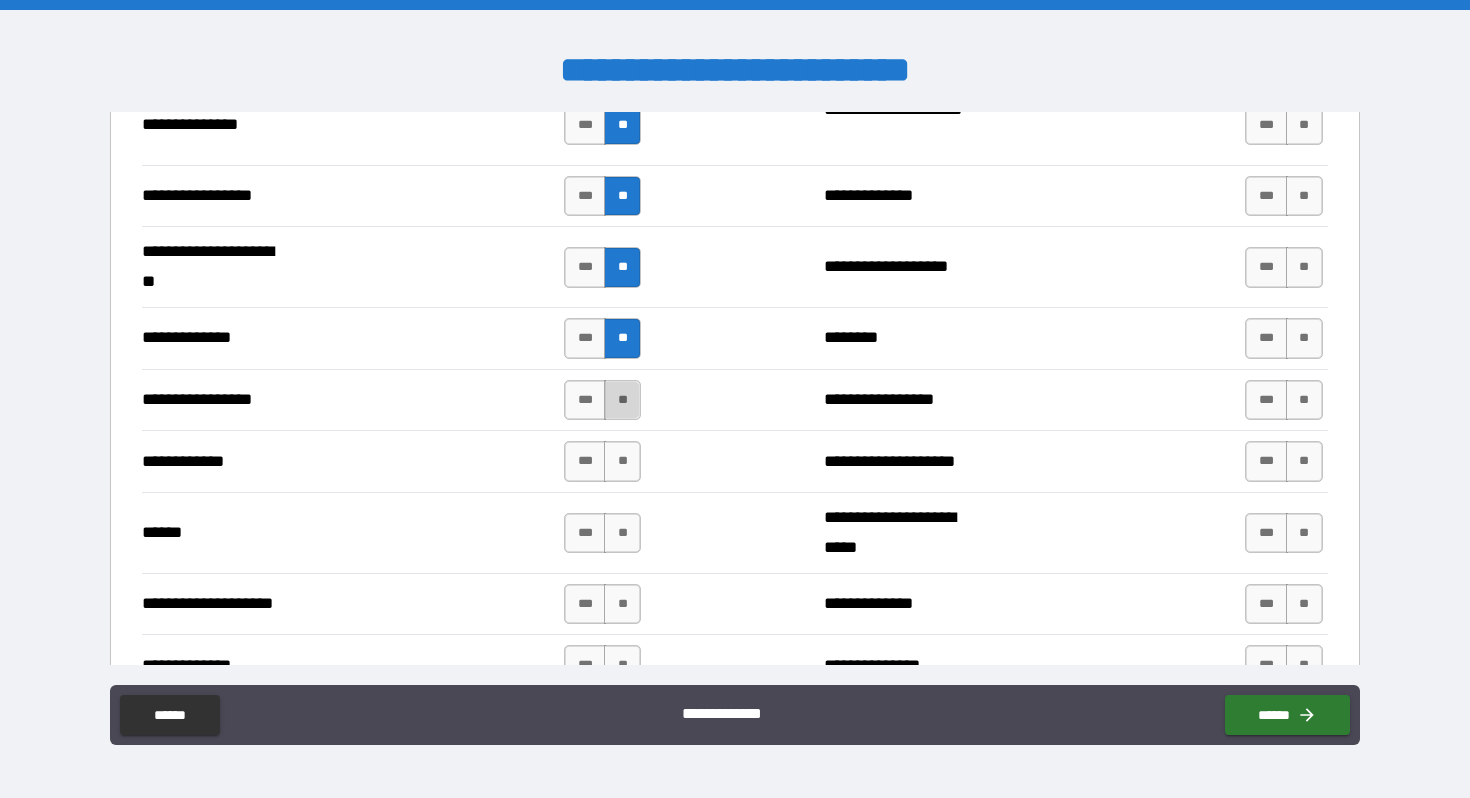 click on "**" at bounding box center [622, 400] 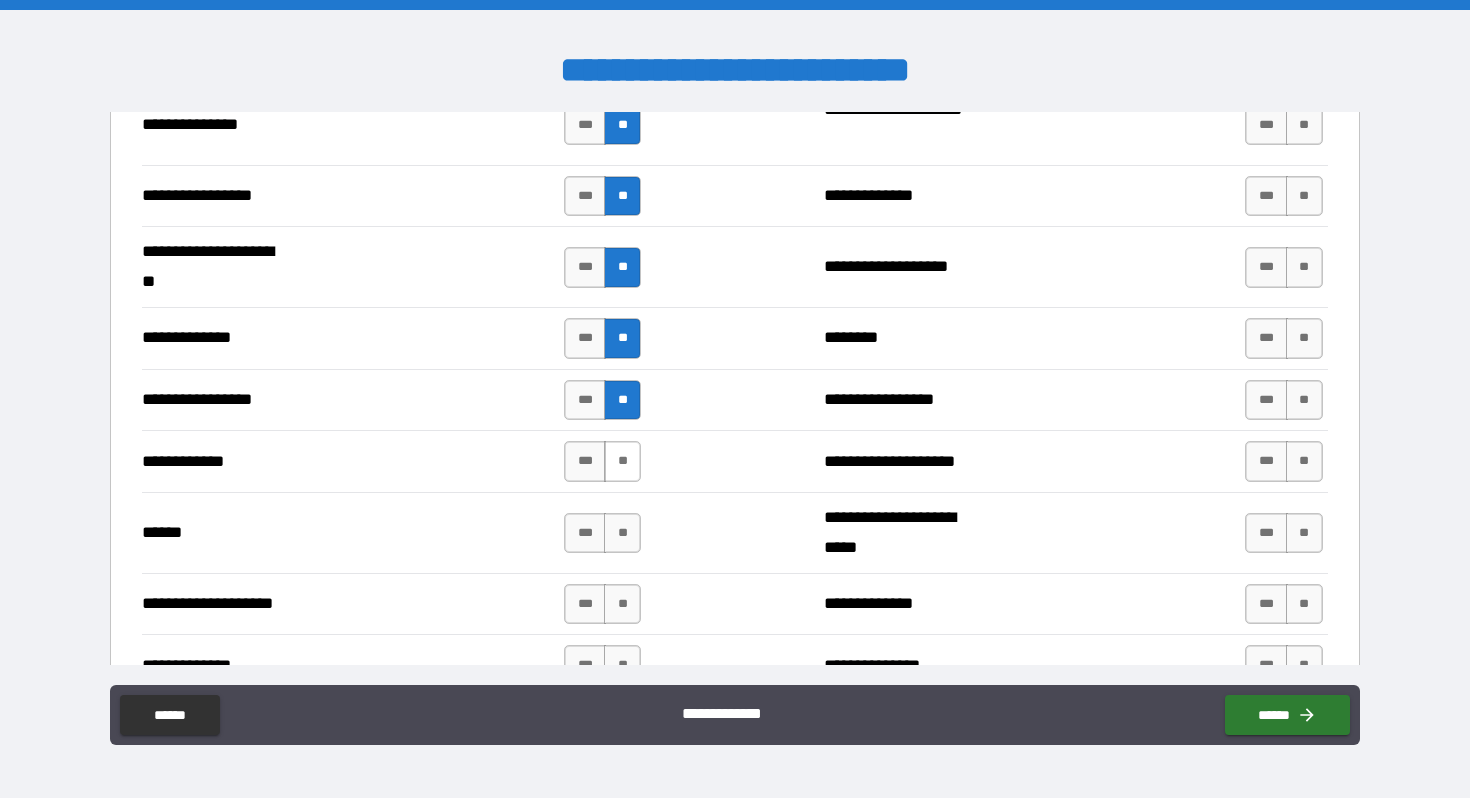 click on "**" at bounding box center [622, 461] 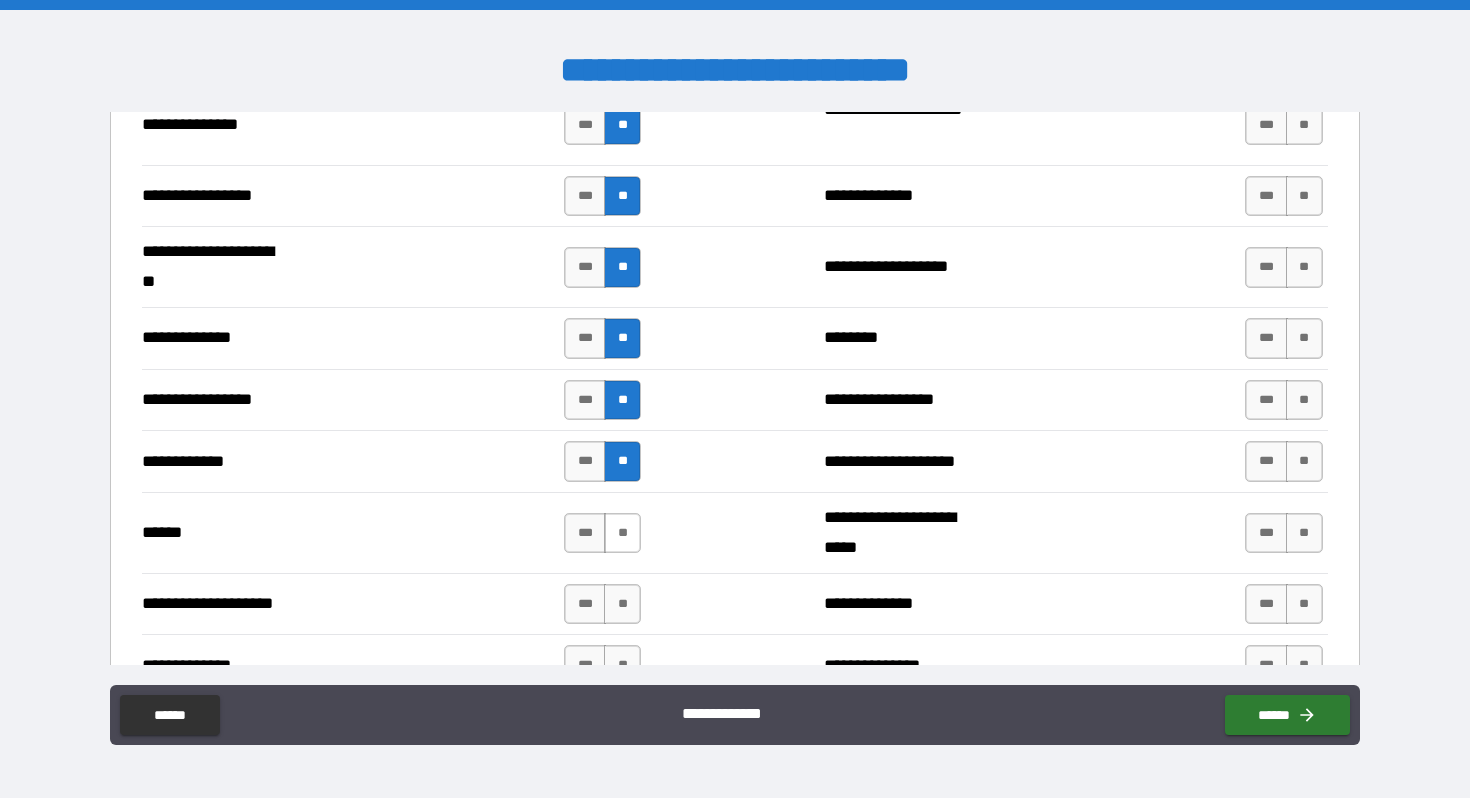 click on "**" at bounding box center (622, 533) 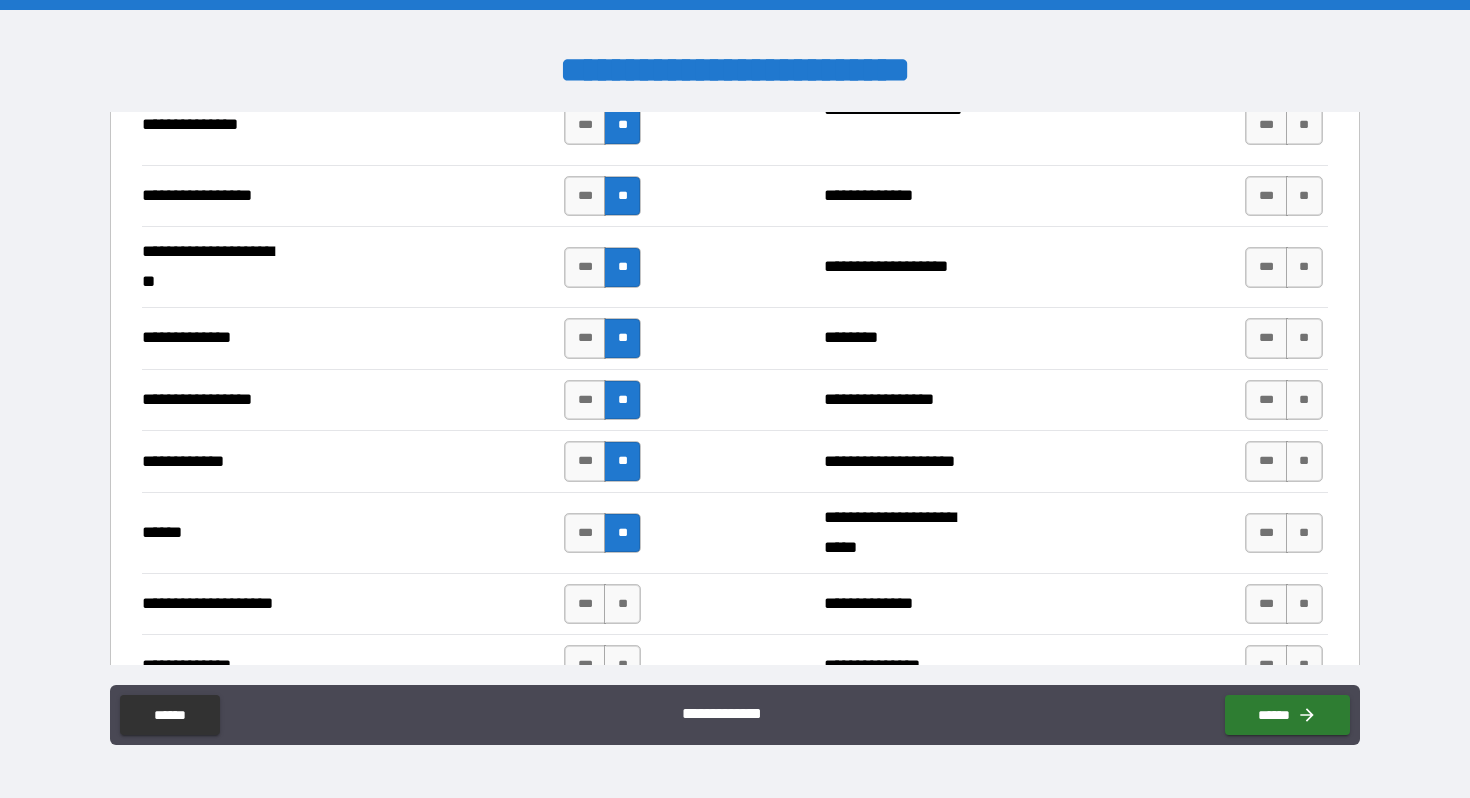 scroll, scrollTop: 2799, scrollLeft: 0, axis: vertical 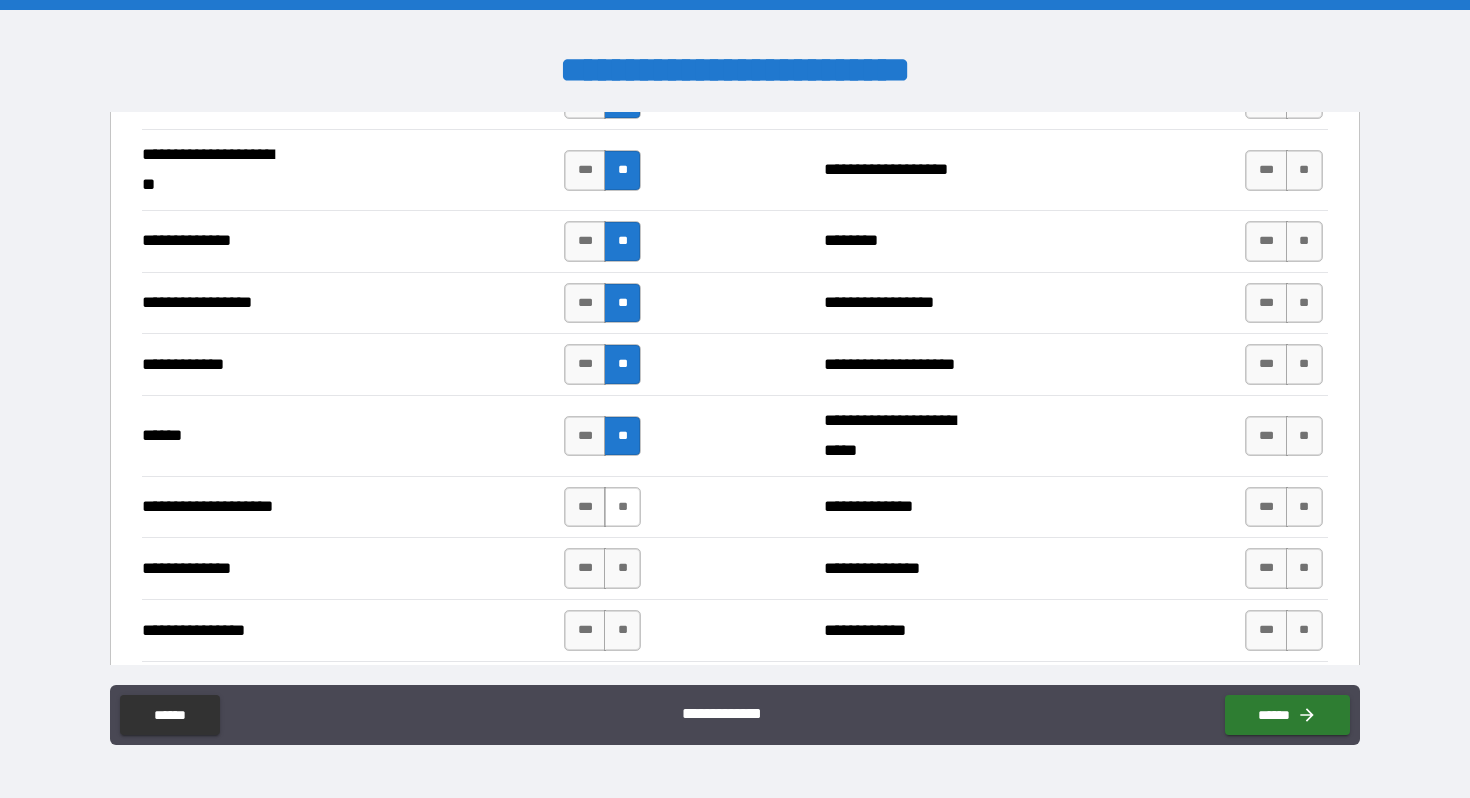 click on "**" at bounding box center (622, 507) 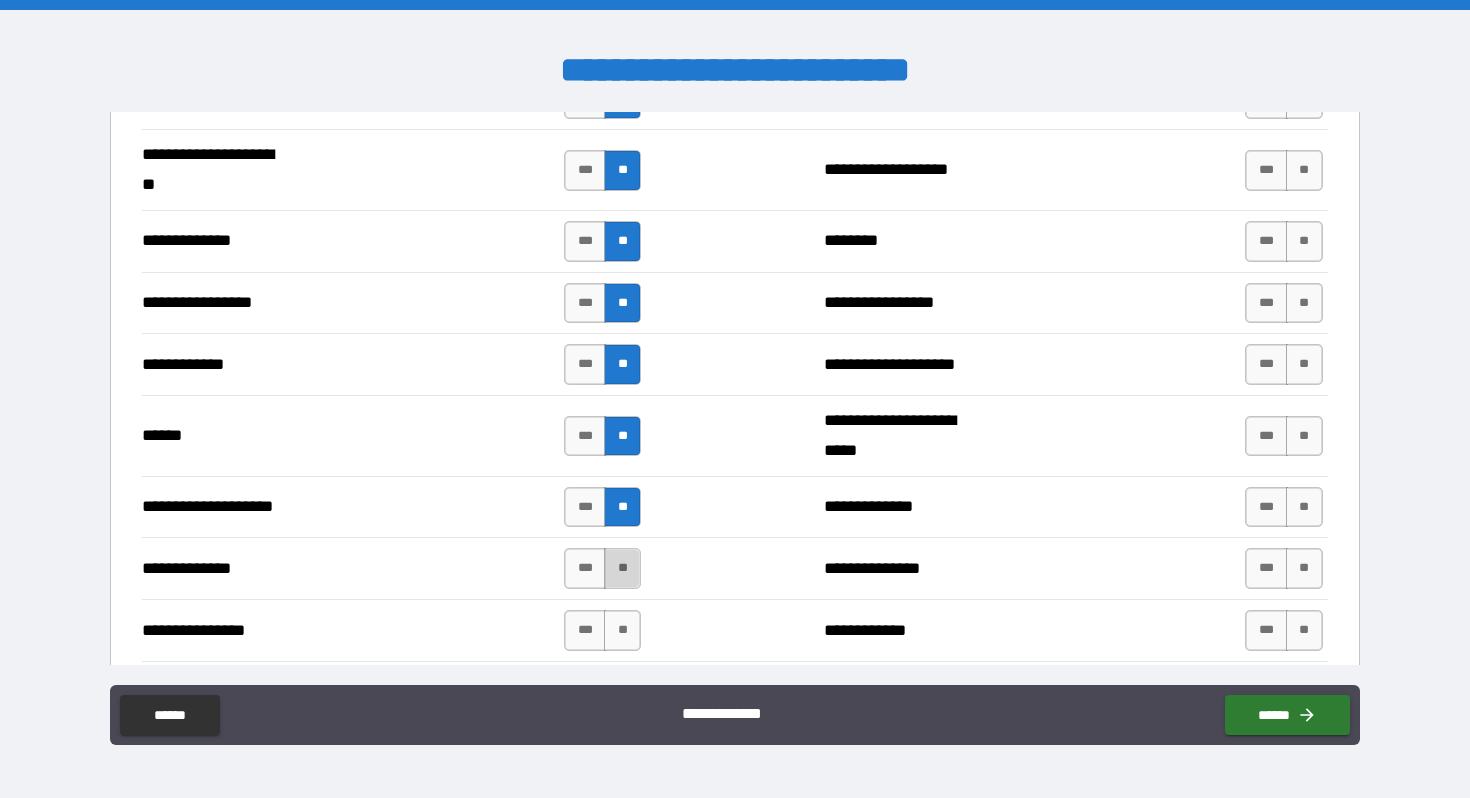 click on "**" at bounding box center (622, 568) 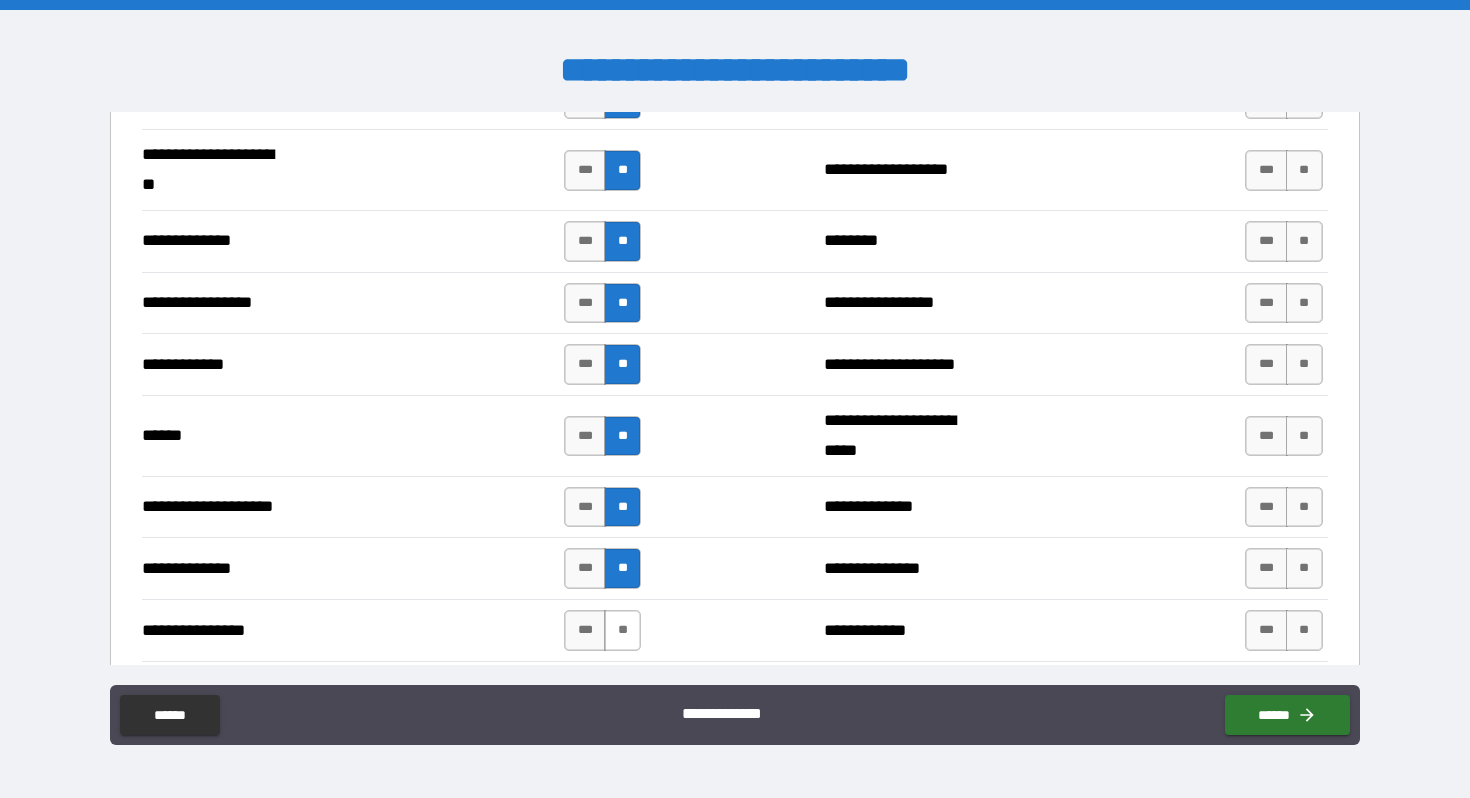 click on "**" at bounding box center [622, 630] 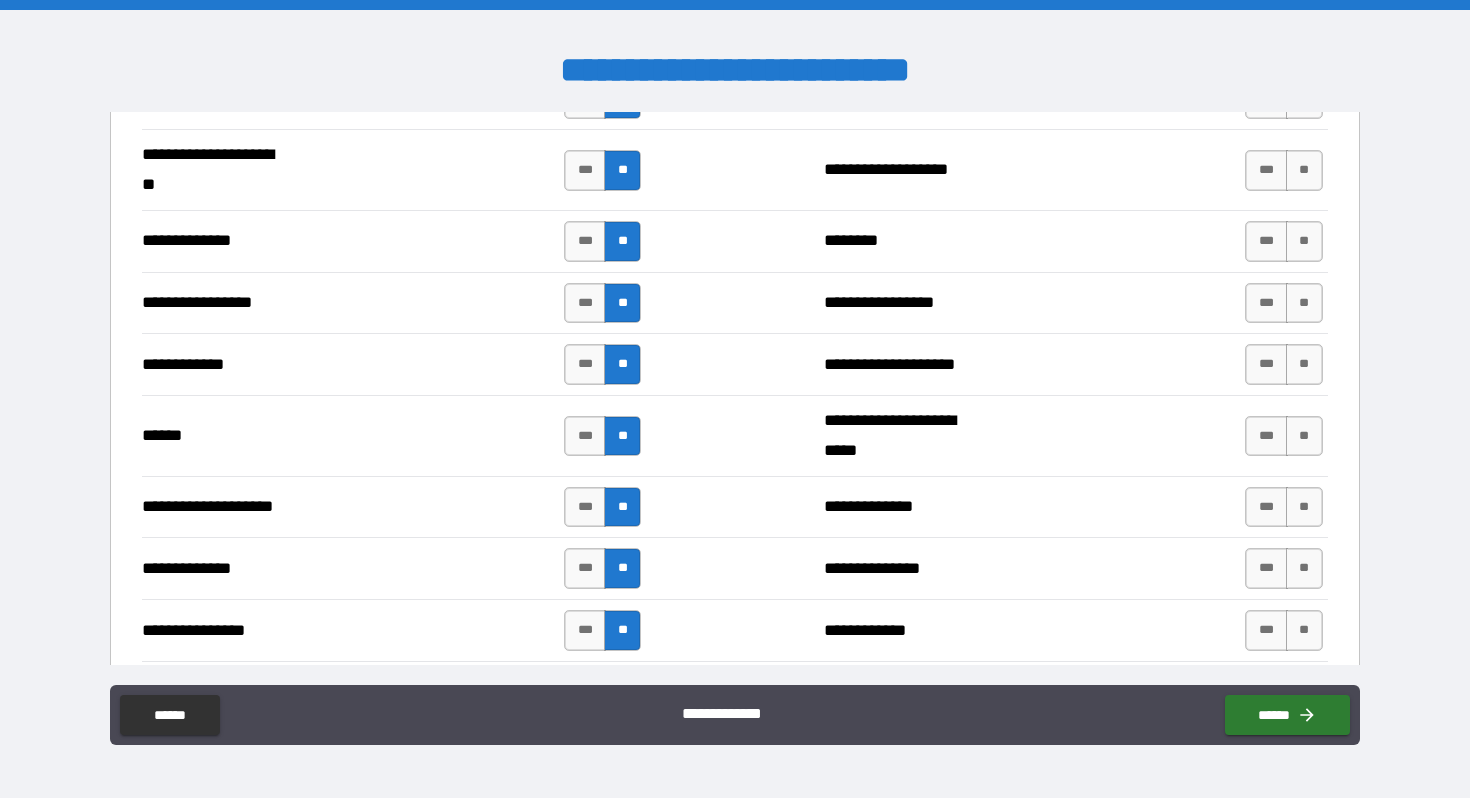 scroll, scrollTop: 2948, scrollLeft: 0, axis: vertical 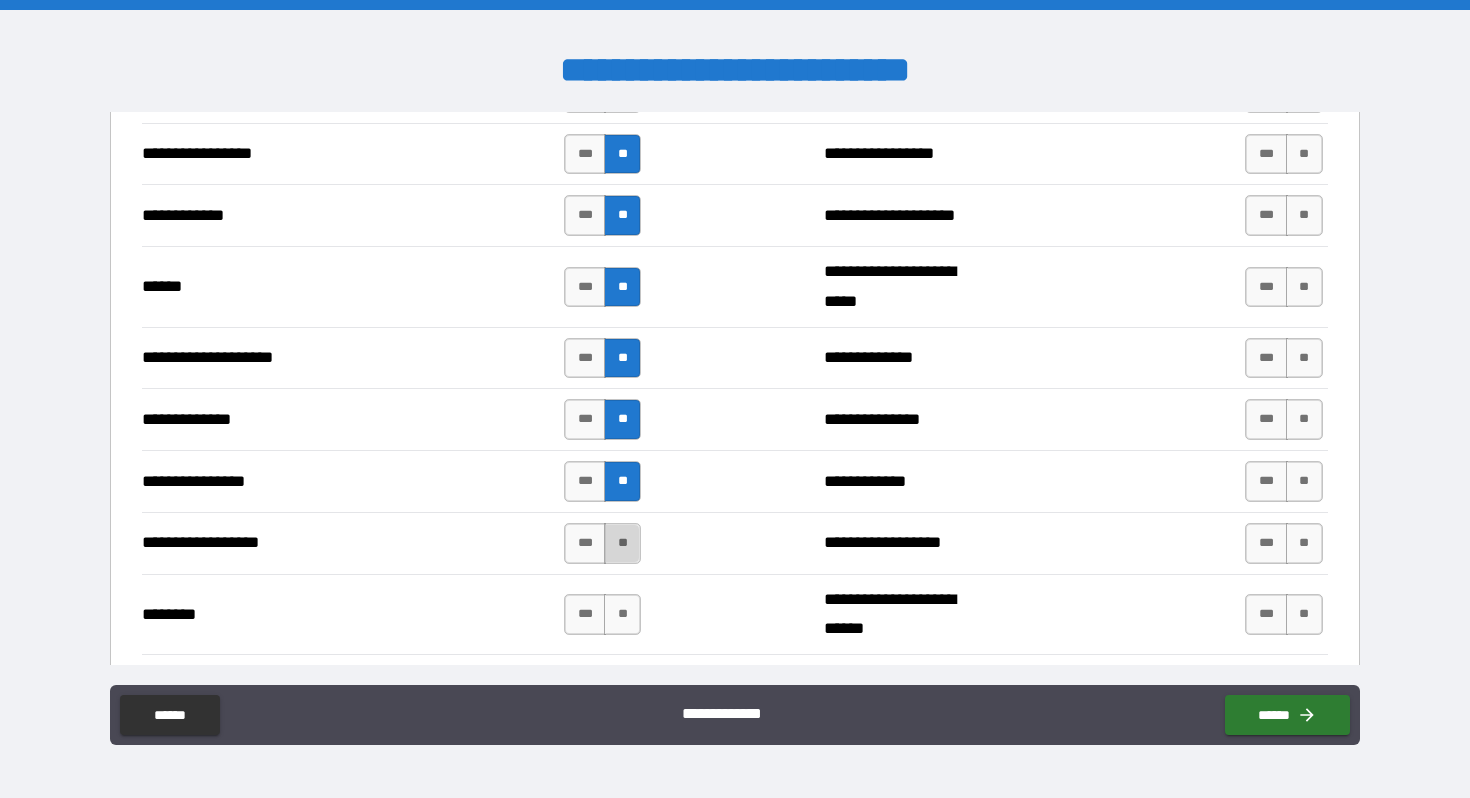 click on "**" at bounding box center (622, 543) 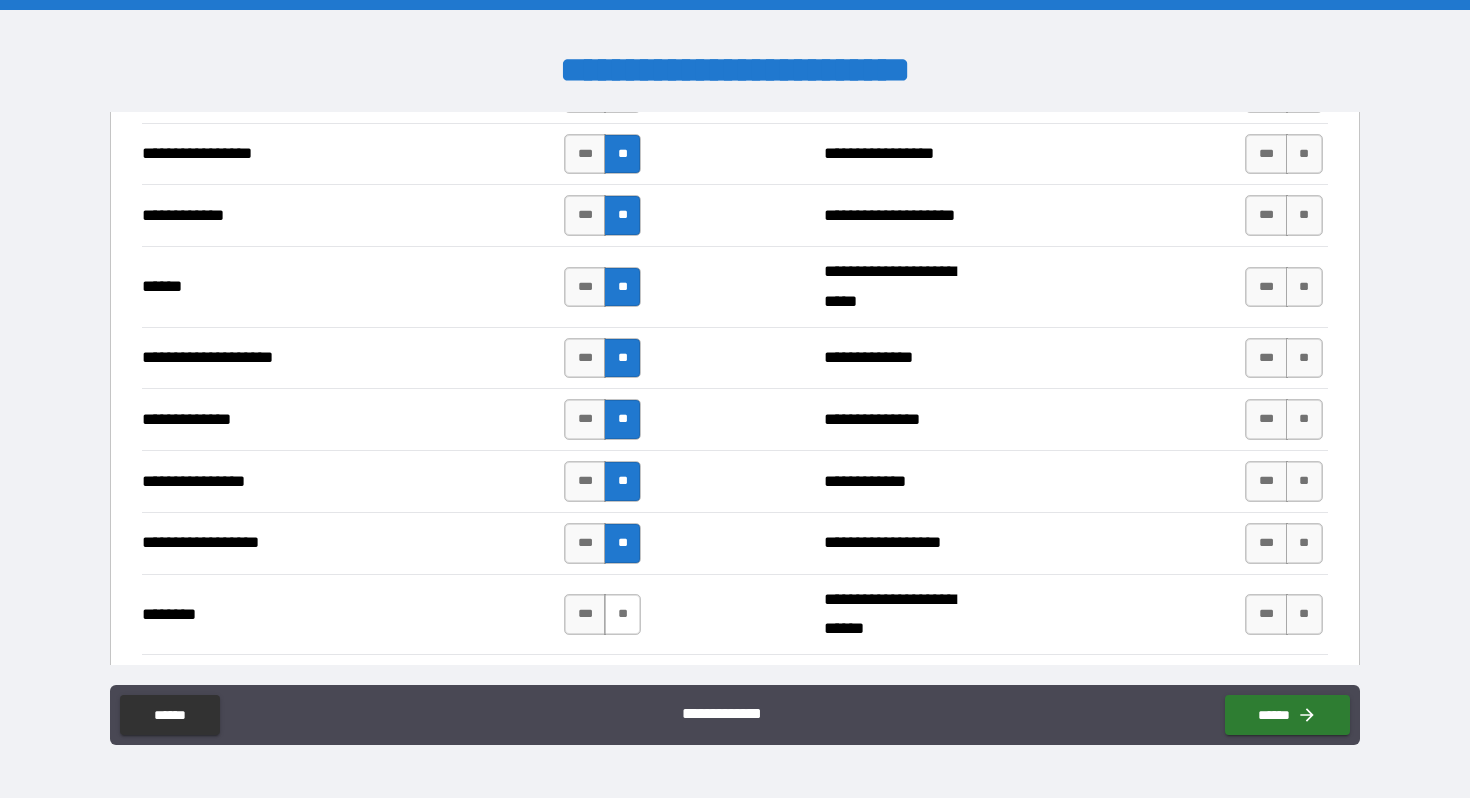click on "**" at bounding box center [622, 614] 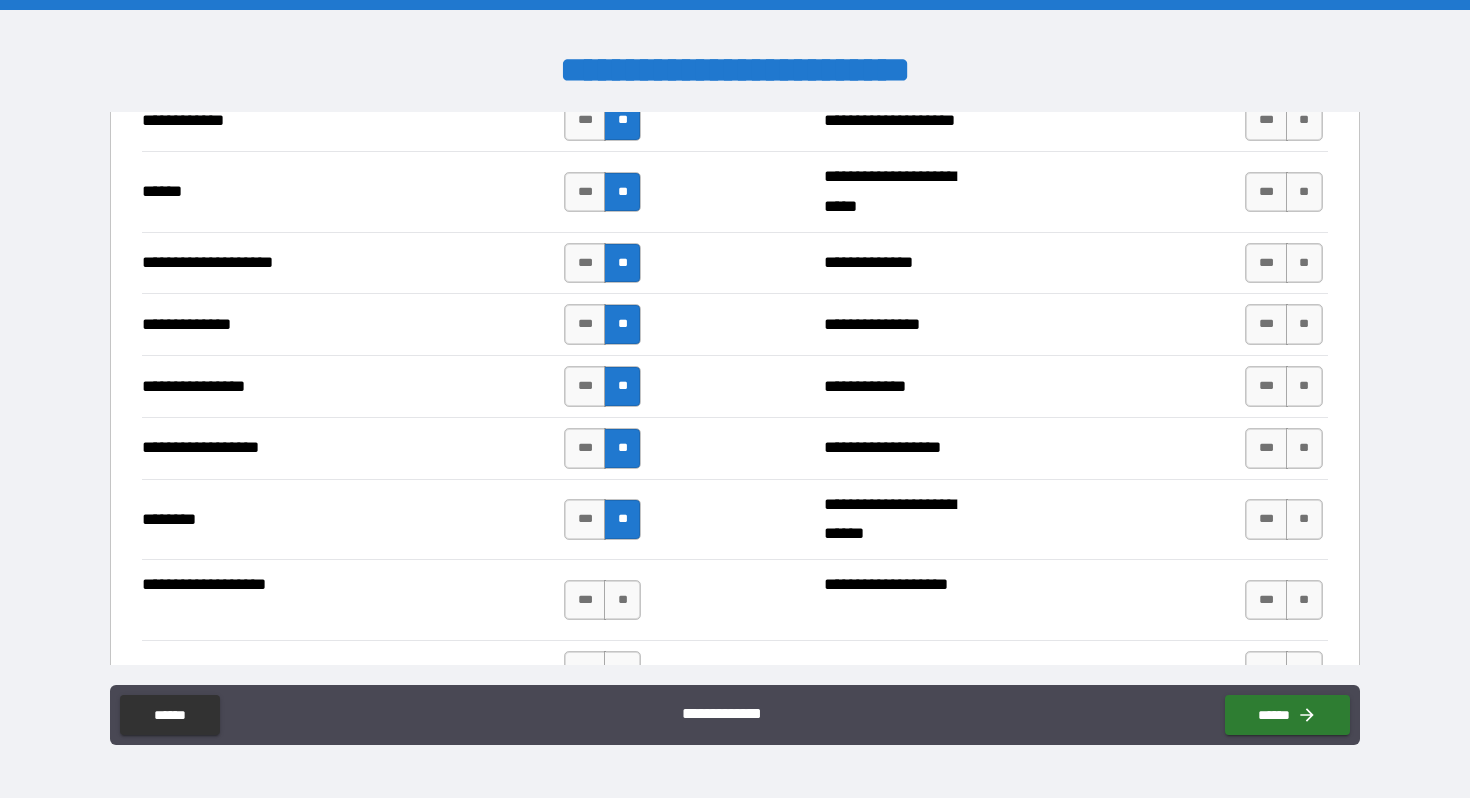 scroll, scrollTop: 3071, scrollLeft: 0, axis: vertical 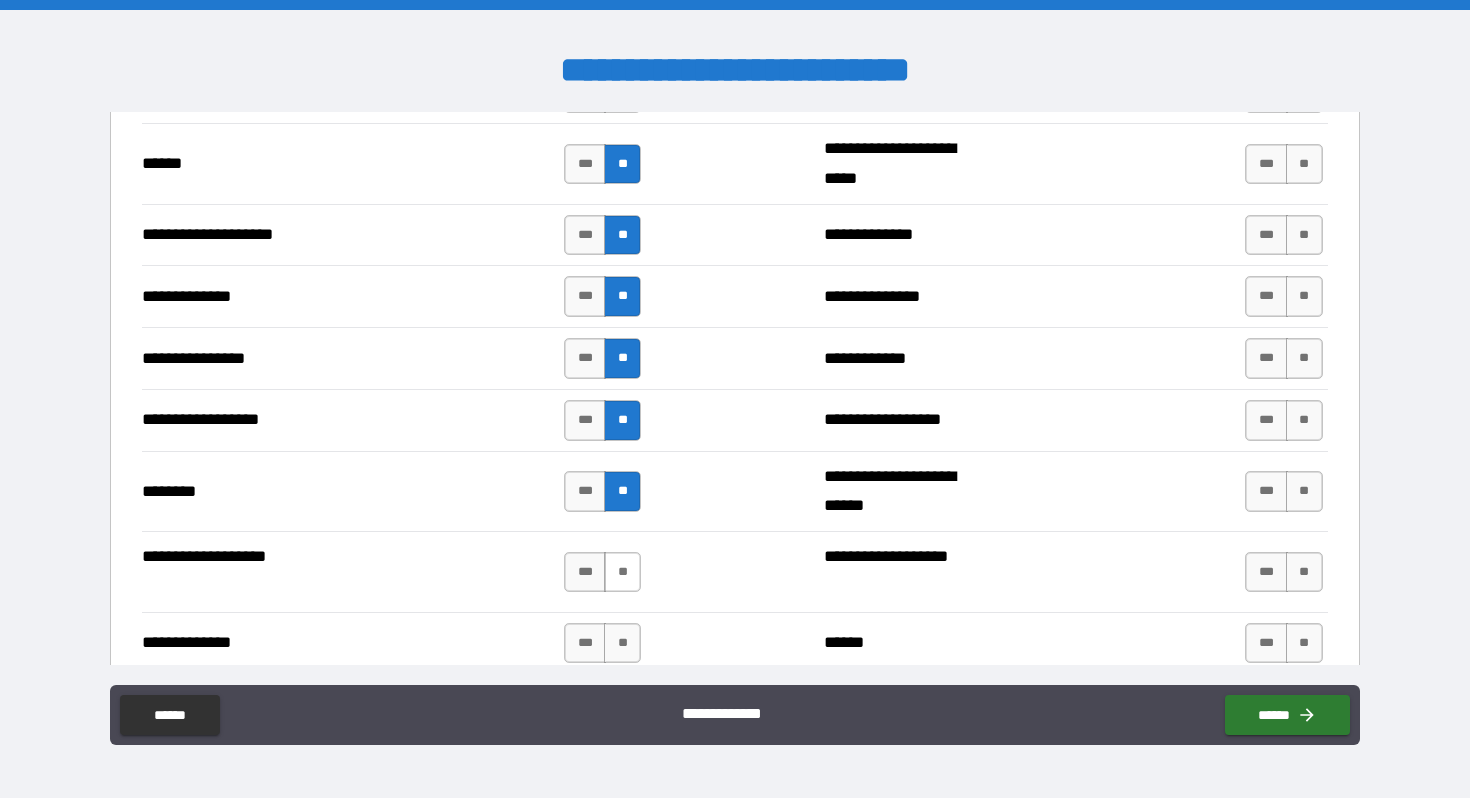 click on "**" at bounding box center (622, 572) 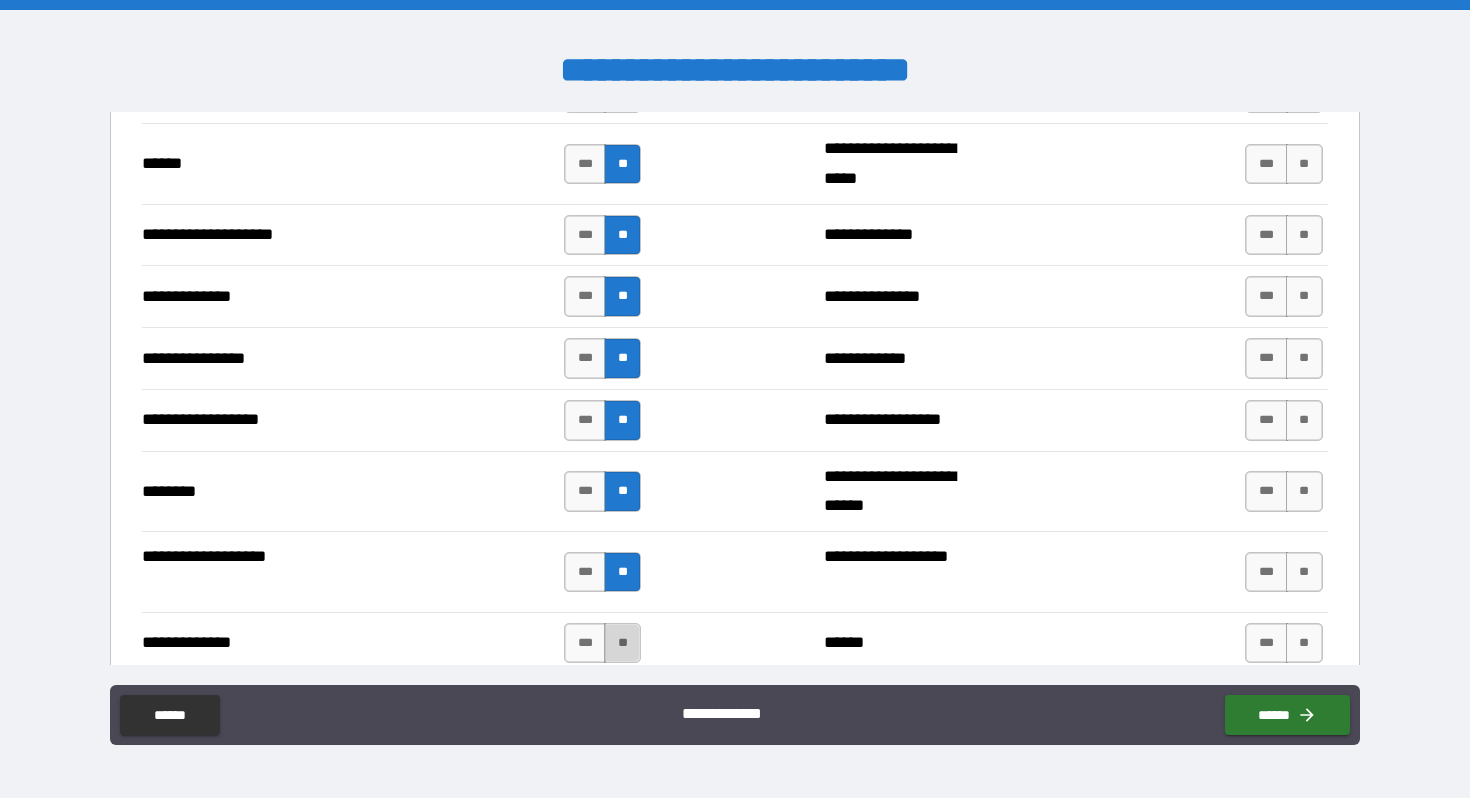 click on "**" at bounding box center [622, 643] 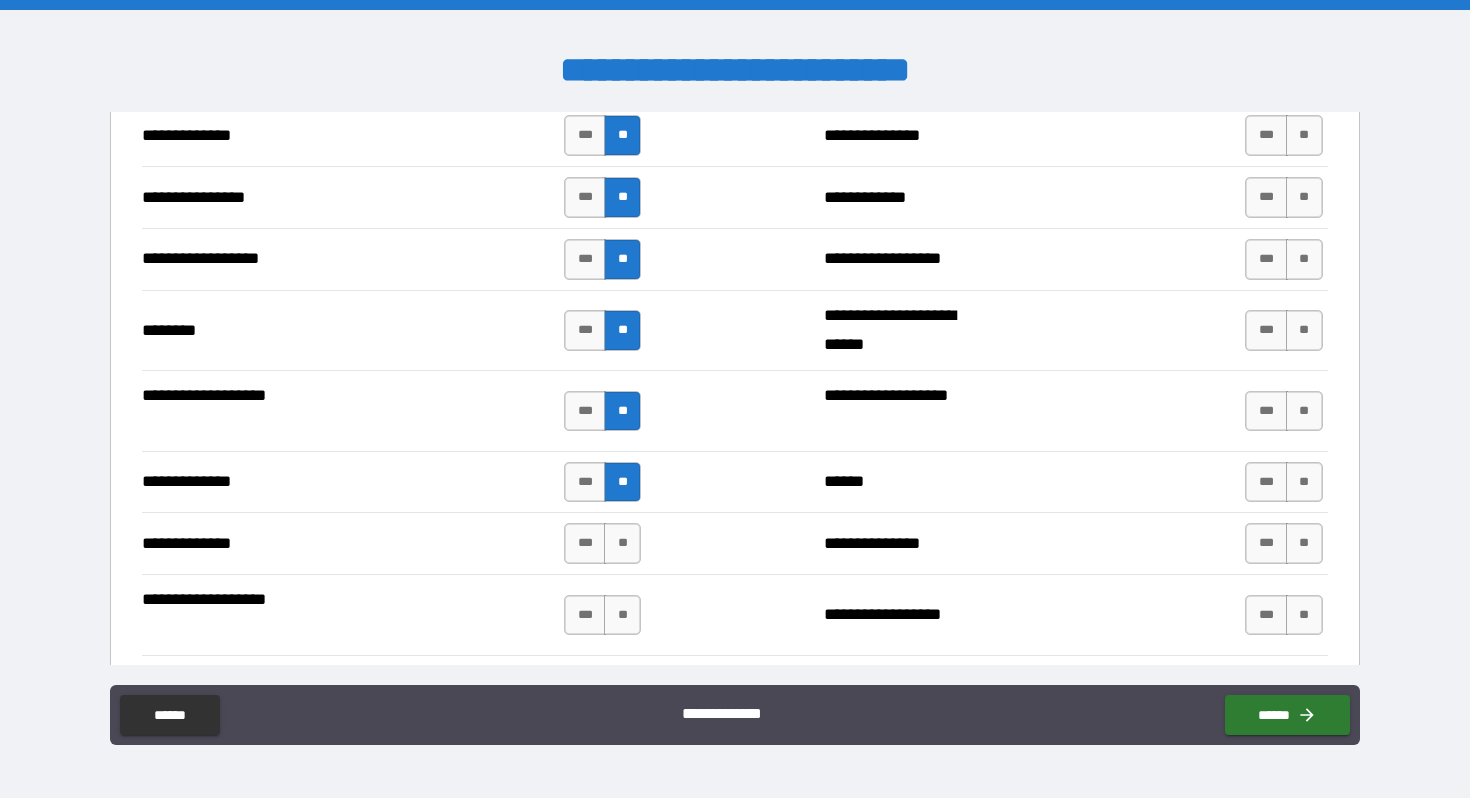 scroll, scrollTop: 3402, scrollLeft: 0, axis: vertical 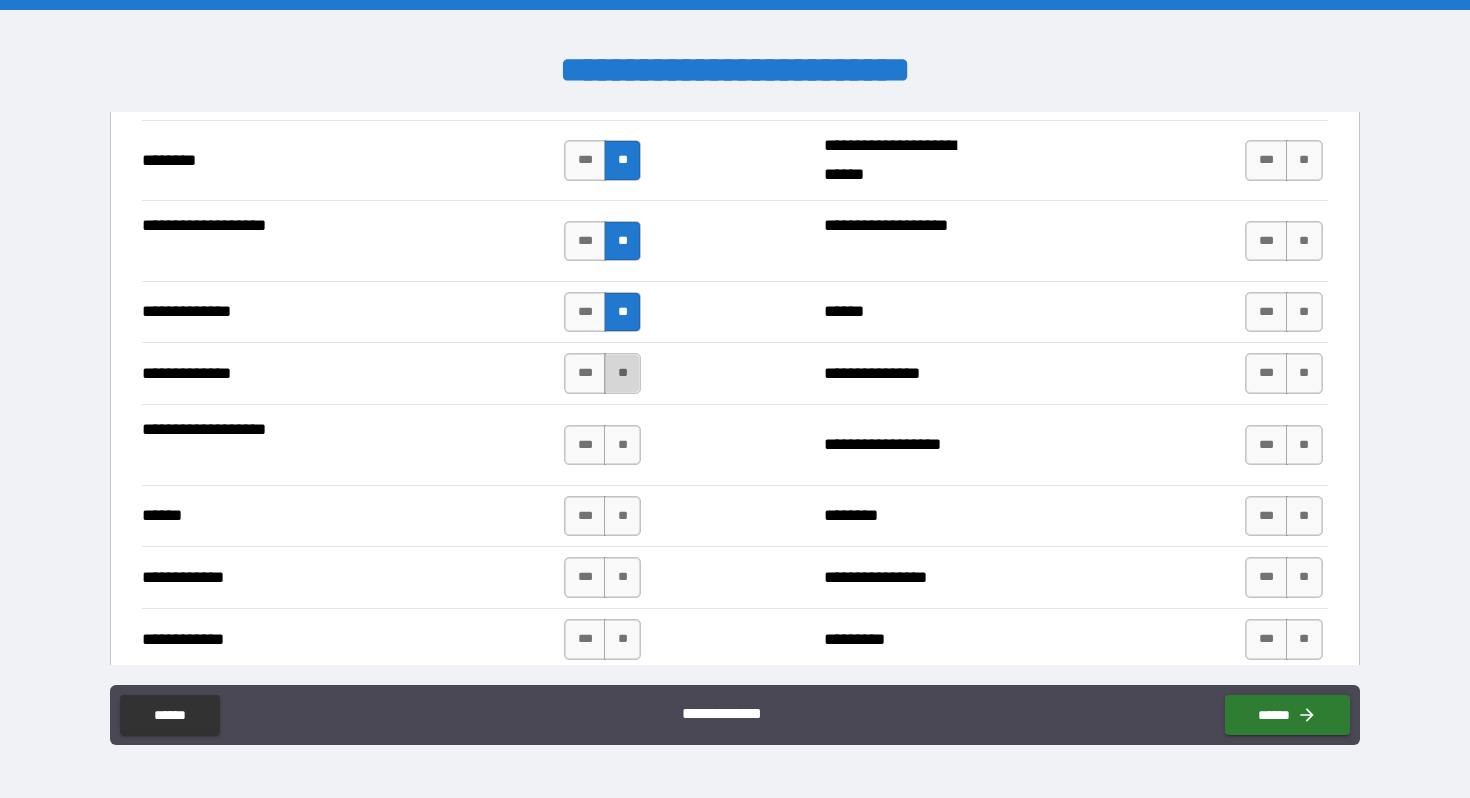 click on "**" at bounding box center (622, 373) 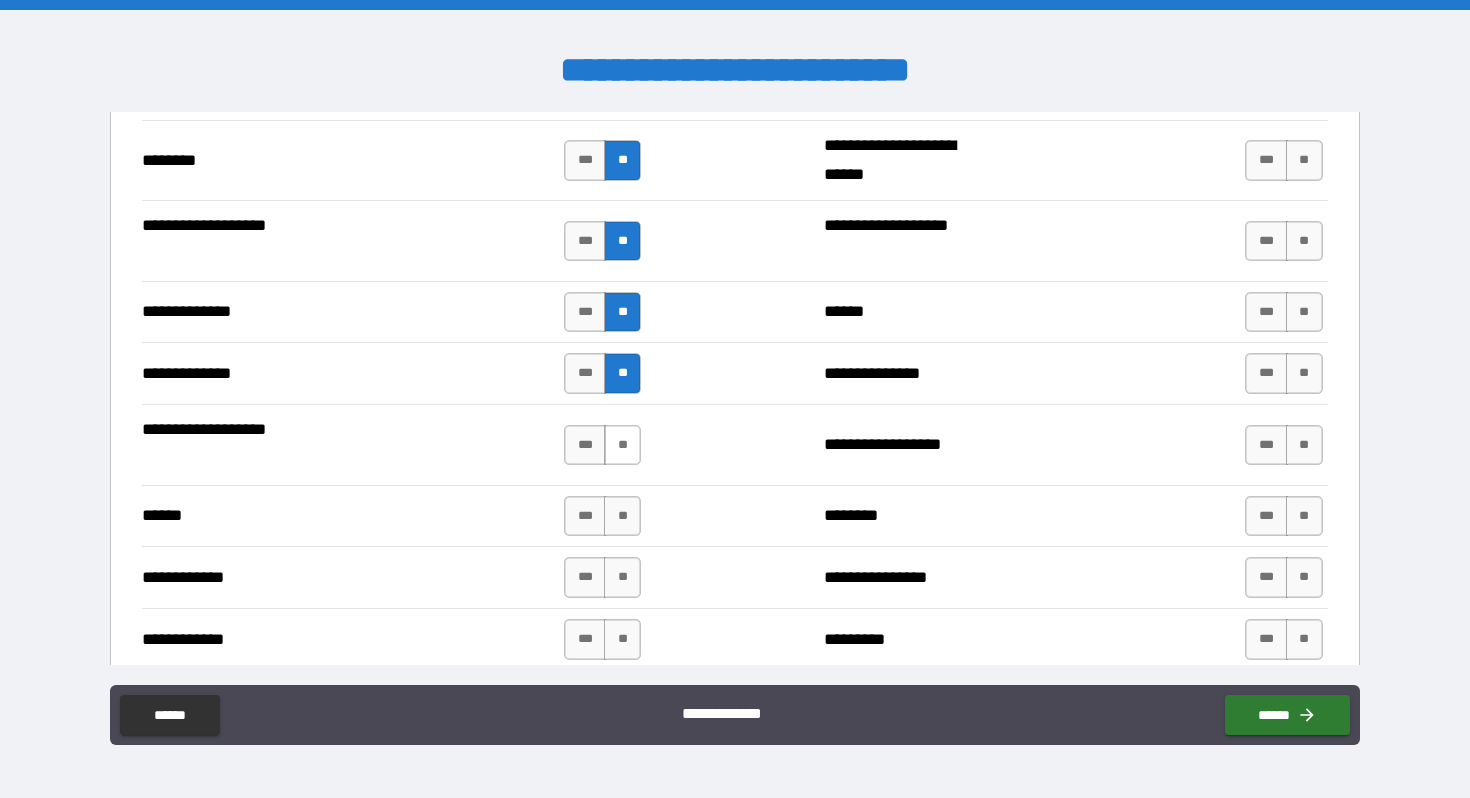 click on "**" at bounding box center (622, 445) 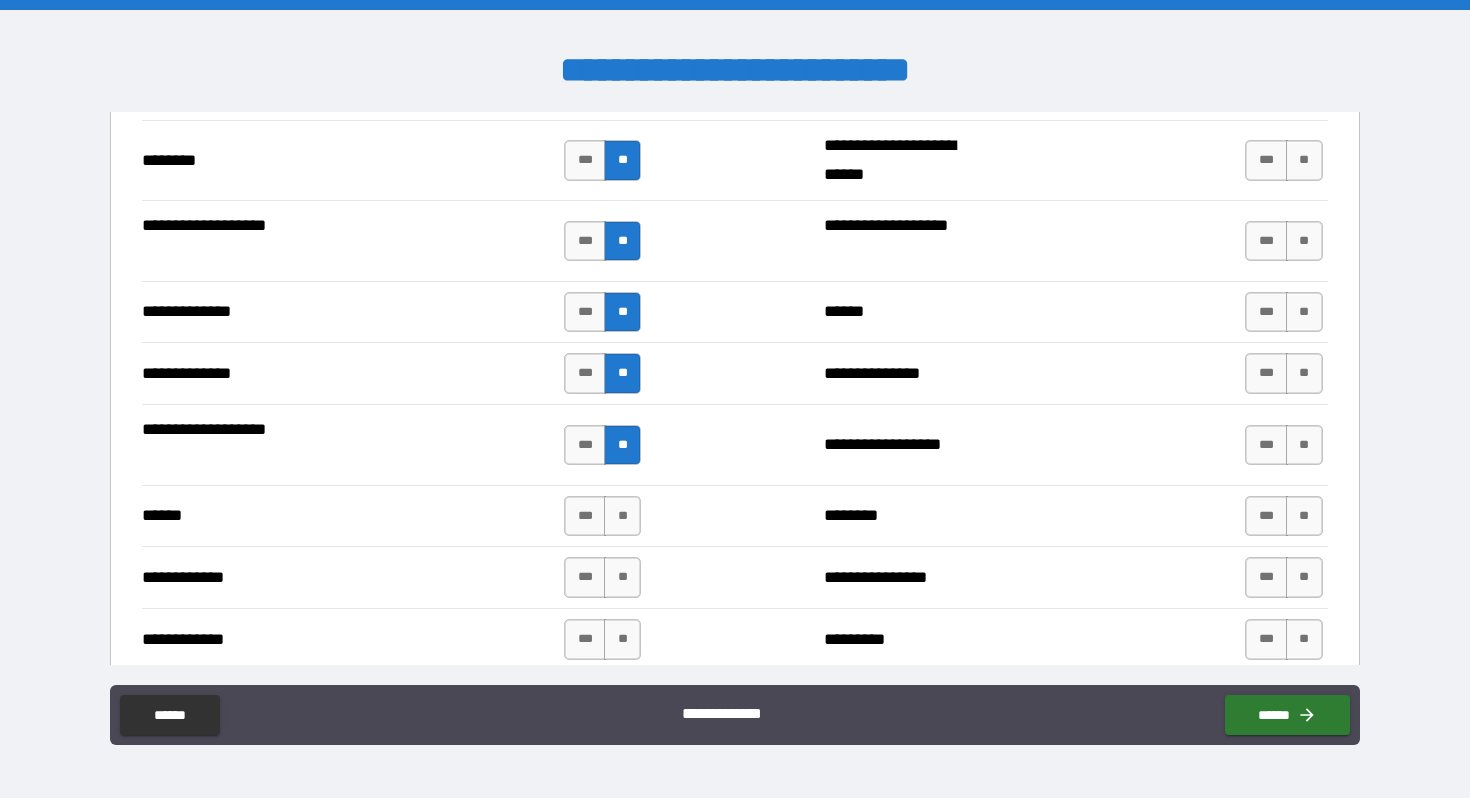 click on "**********" at bounding box center (734, 444) 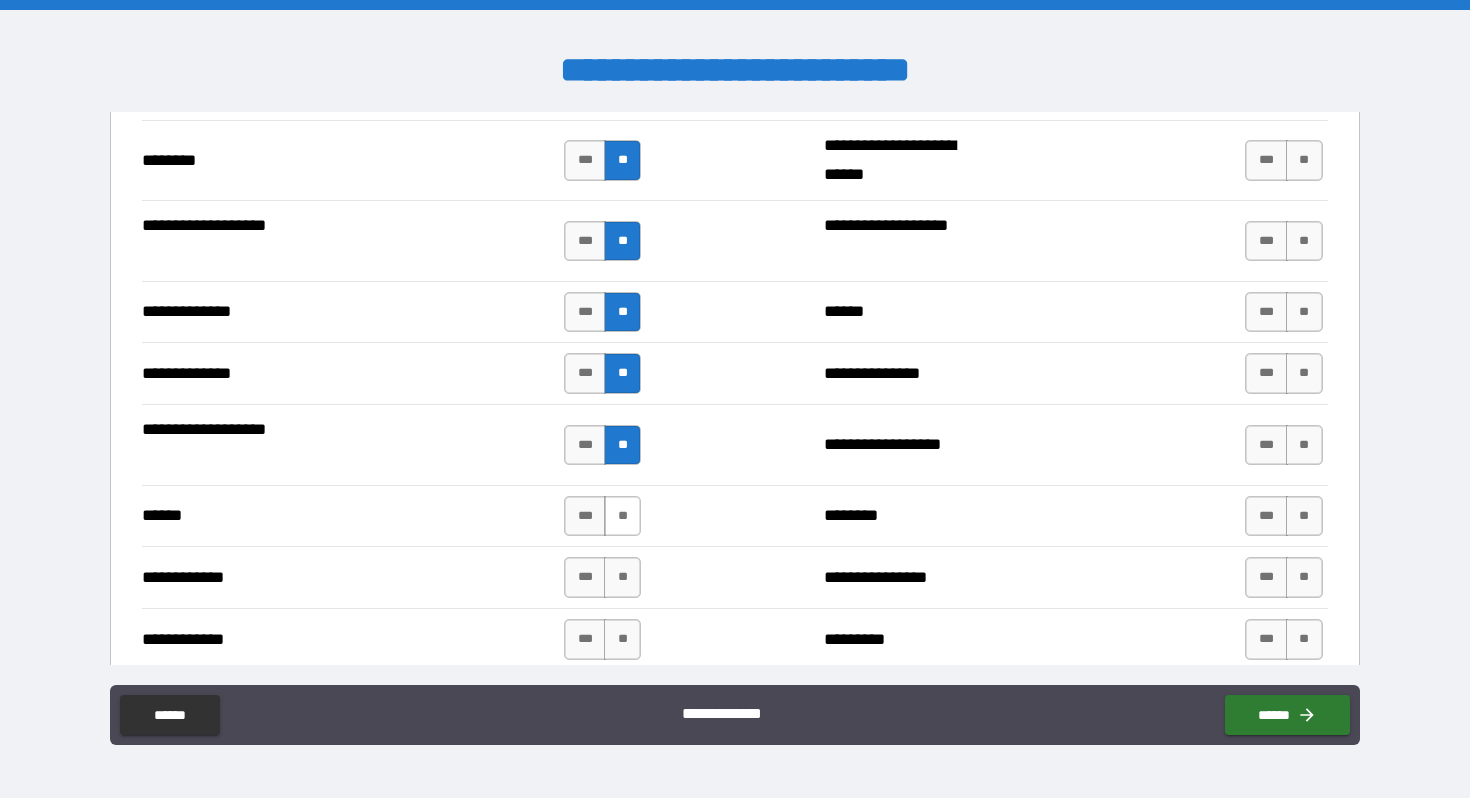 click on "**" at bounding box center [622, 516] 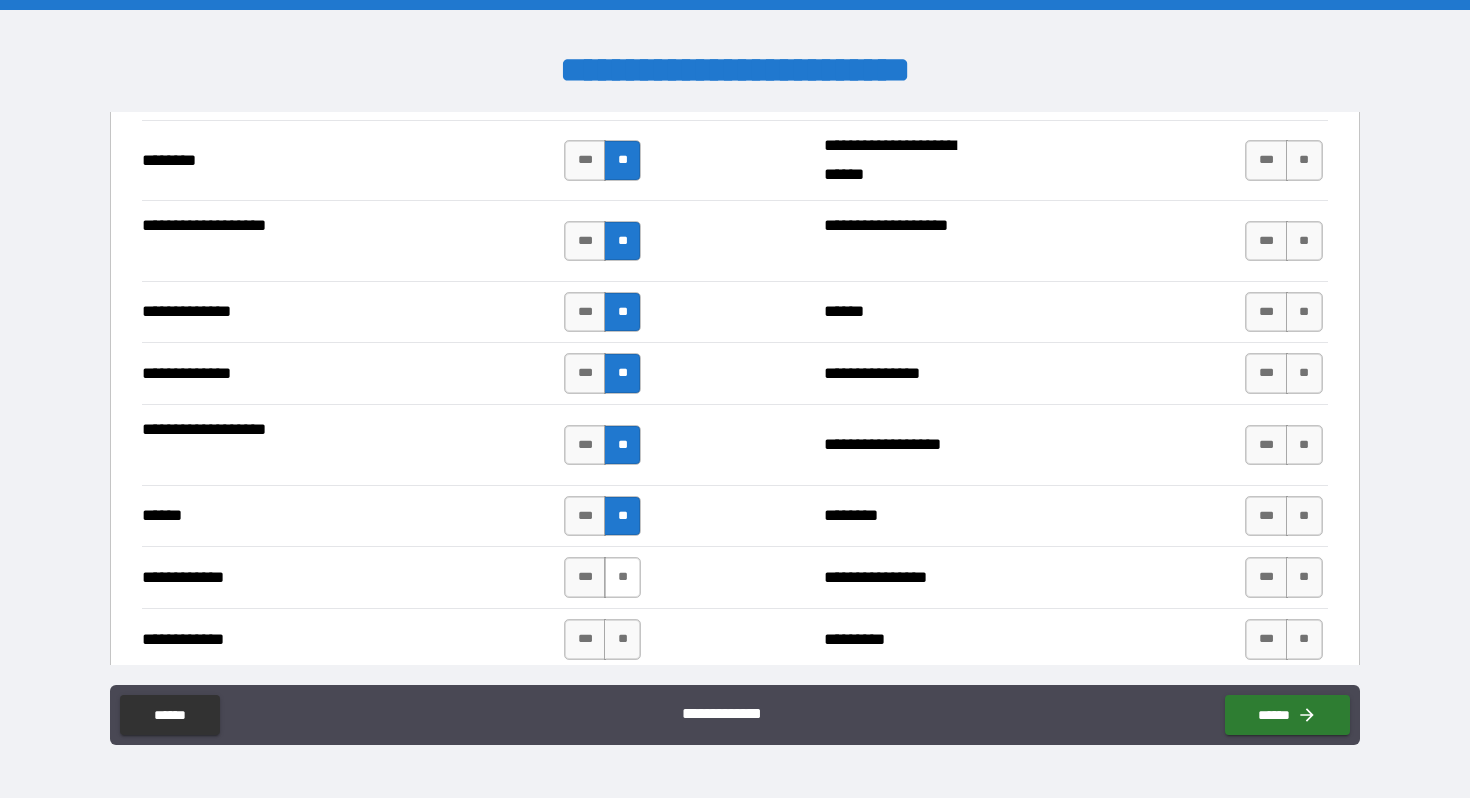 click on "**" at bounding box center [622, 577] 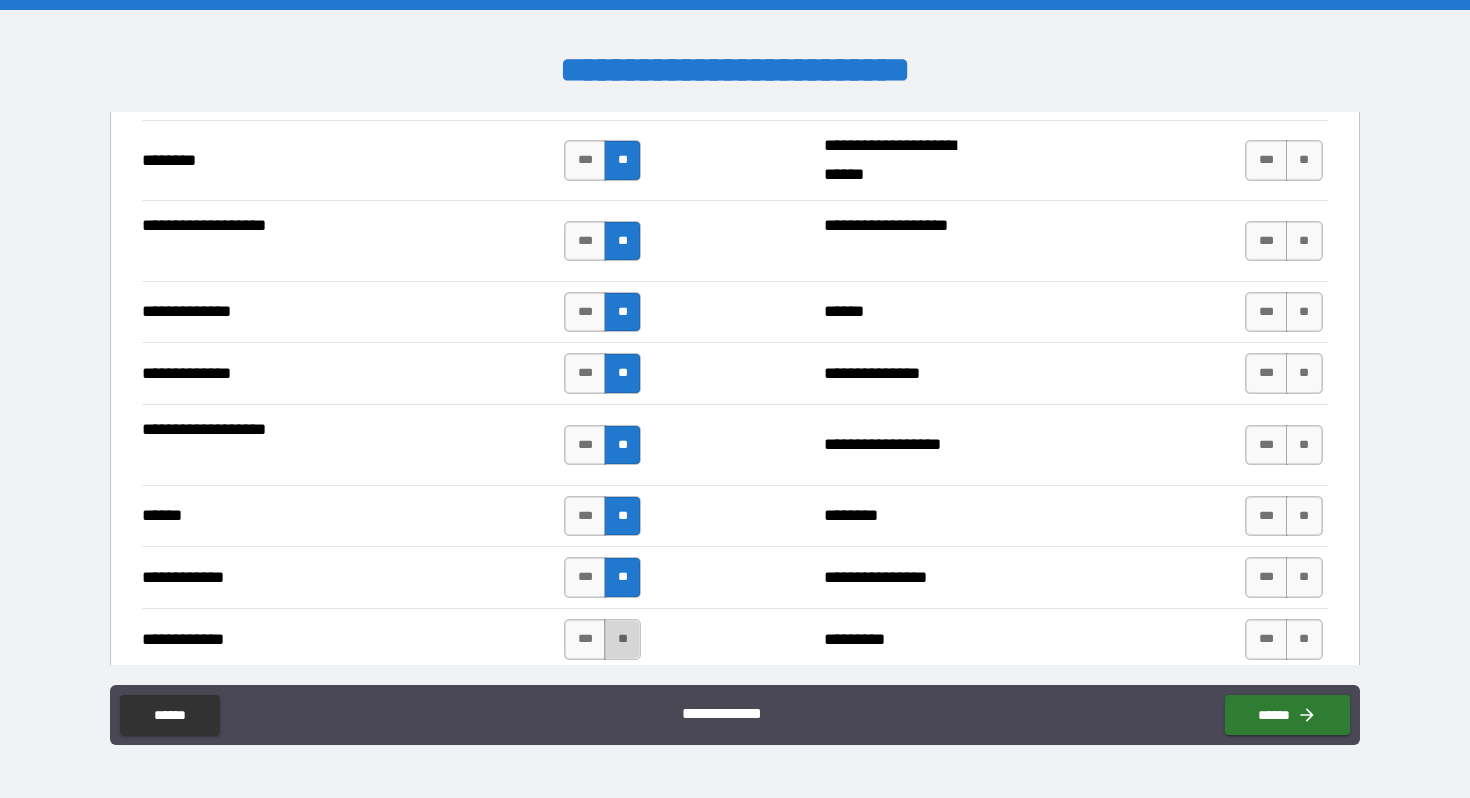 click on "**" at bounding box center [622, 639] 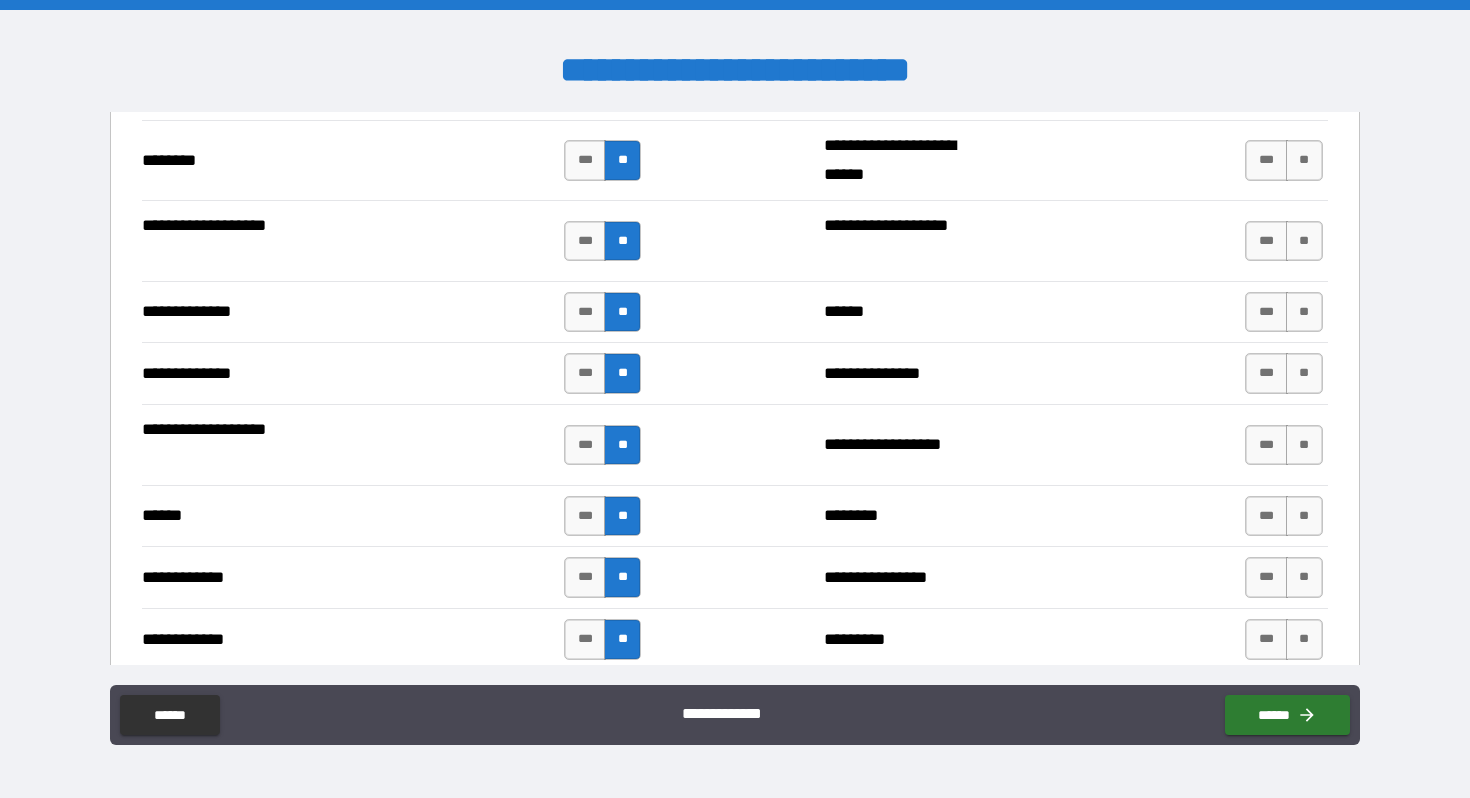 scroll, scrollTop: 3560, scrollLeft: 0, axis: vertical 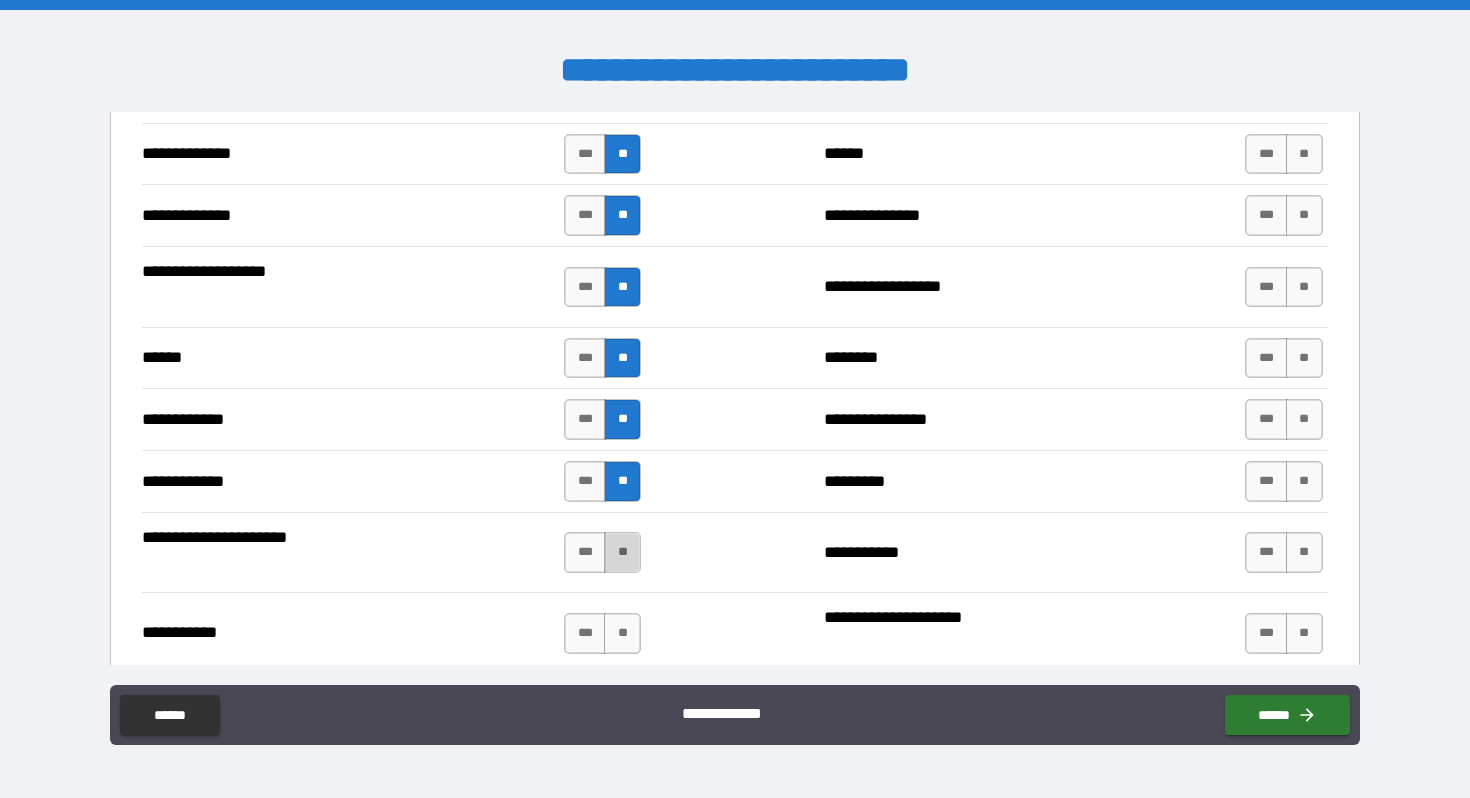 click on "**" at bounding box center [622, 552] 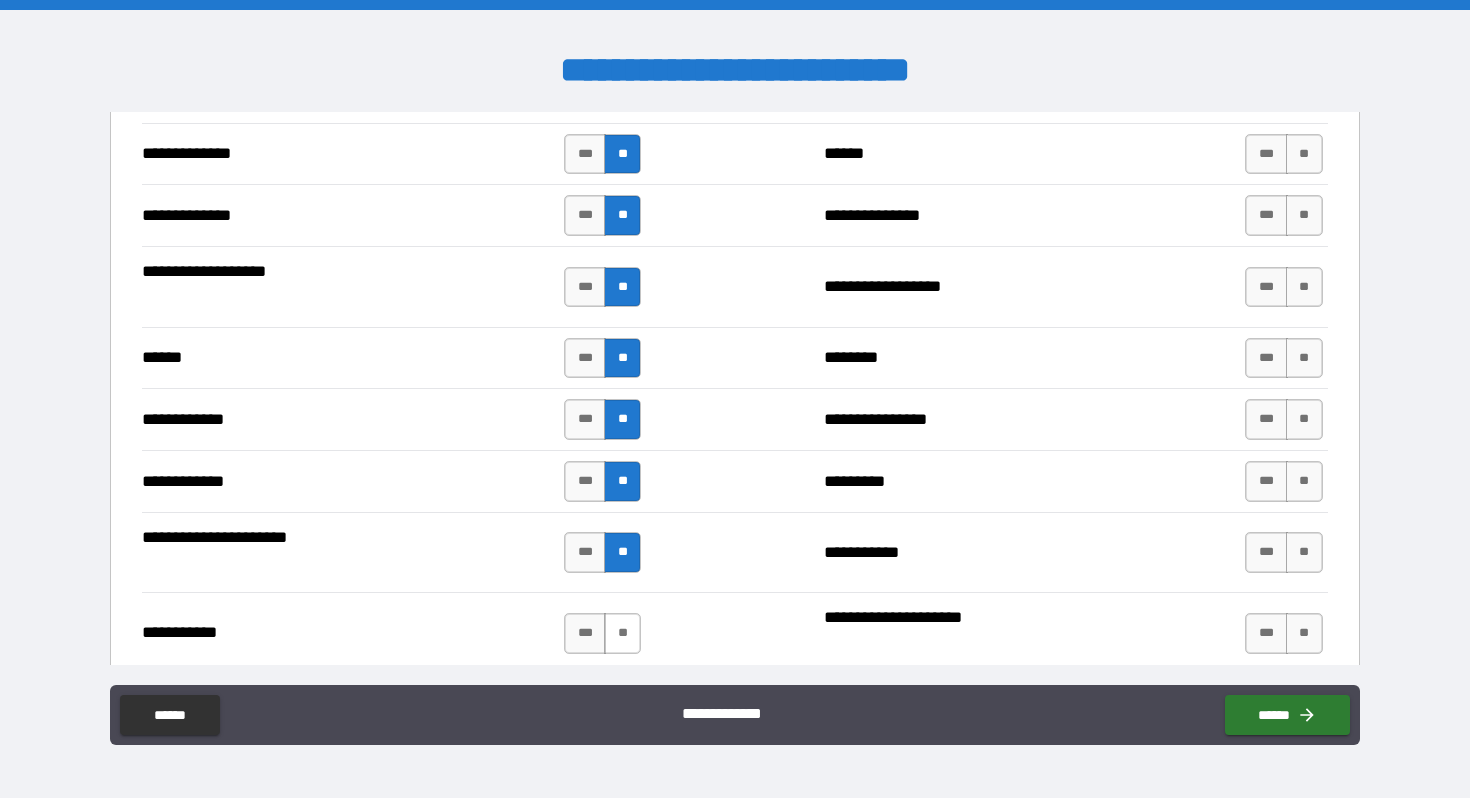 click on "**" at bounding box center (622, 633) 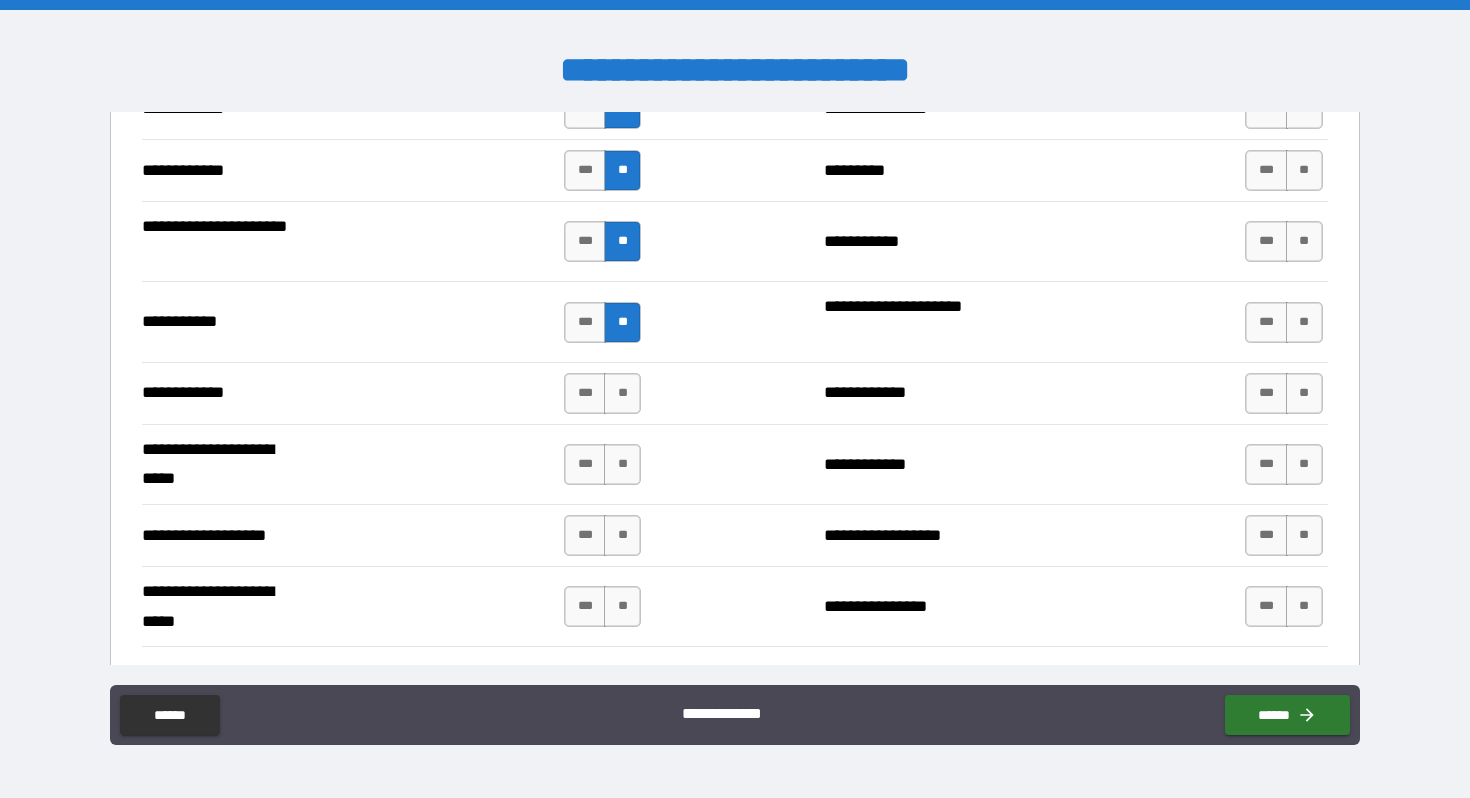 scroll, scrollTop: 3895, scrollLeft: 0, axis: vertical 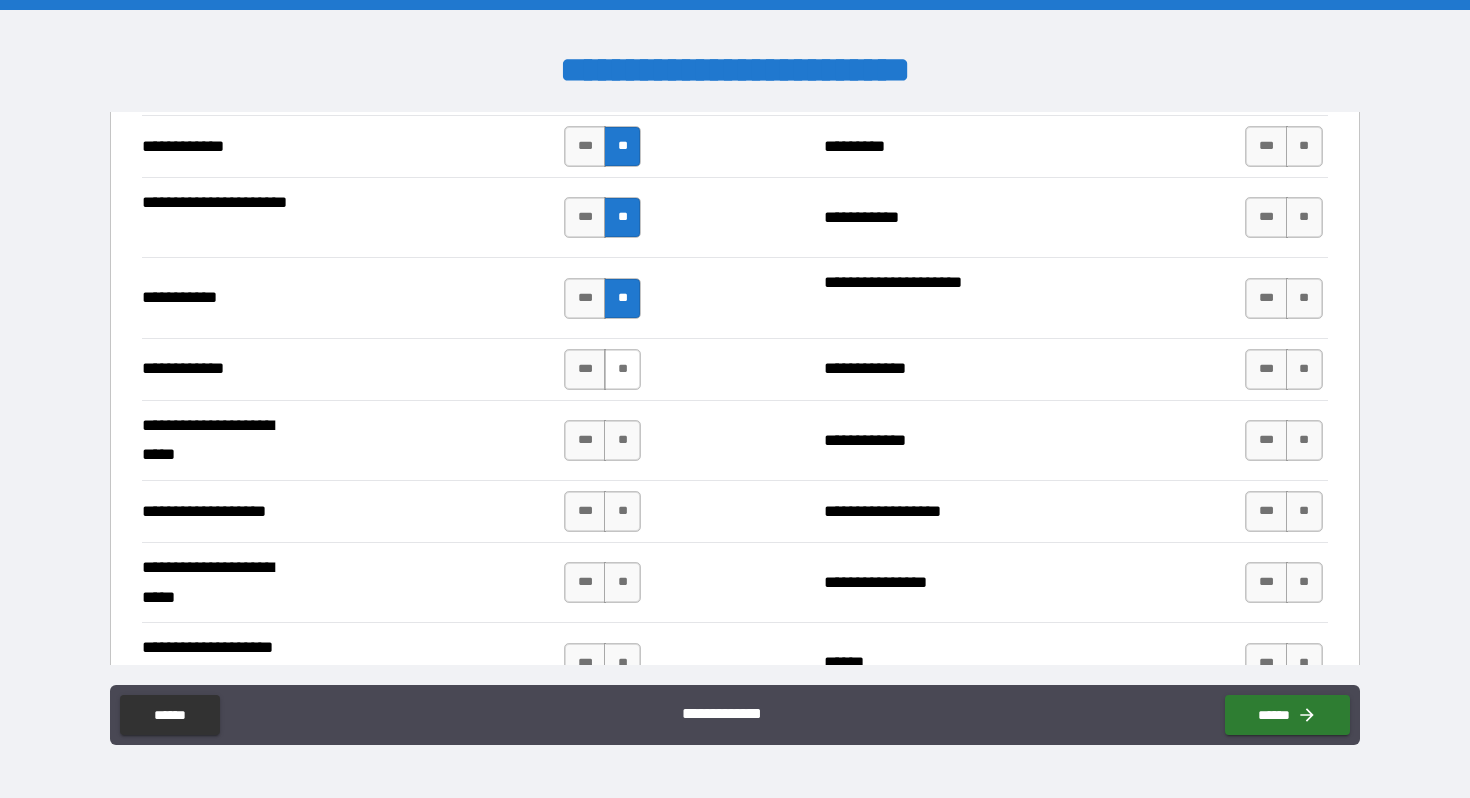 click on "**" at bounding box center (622, 369) 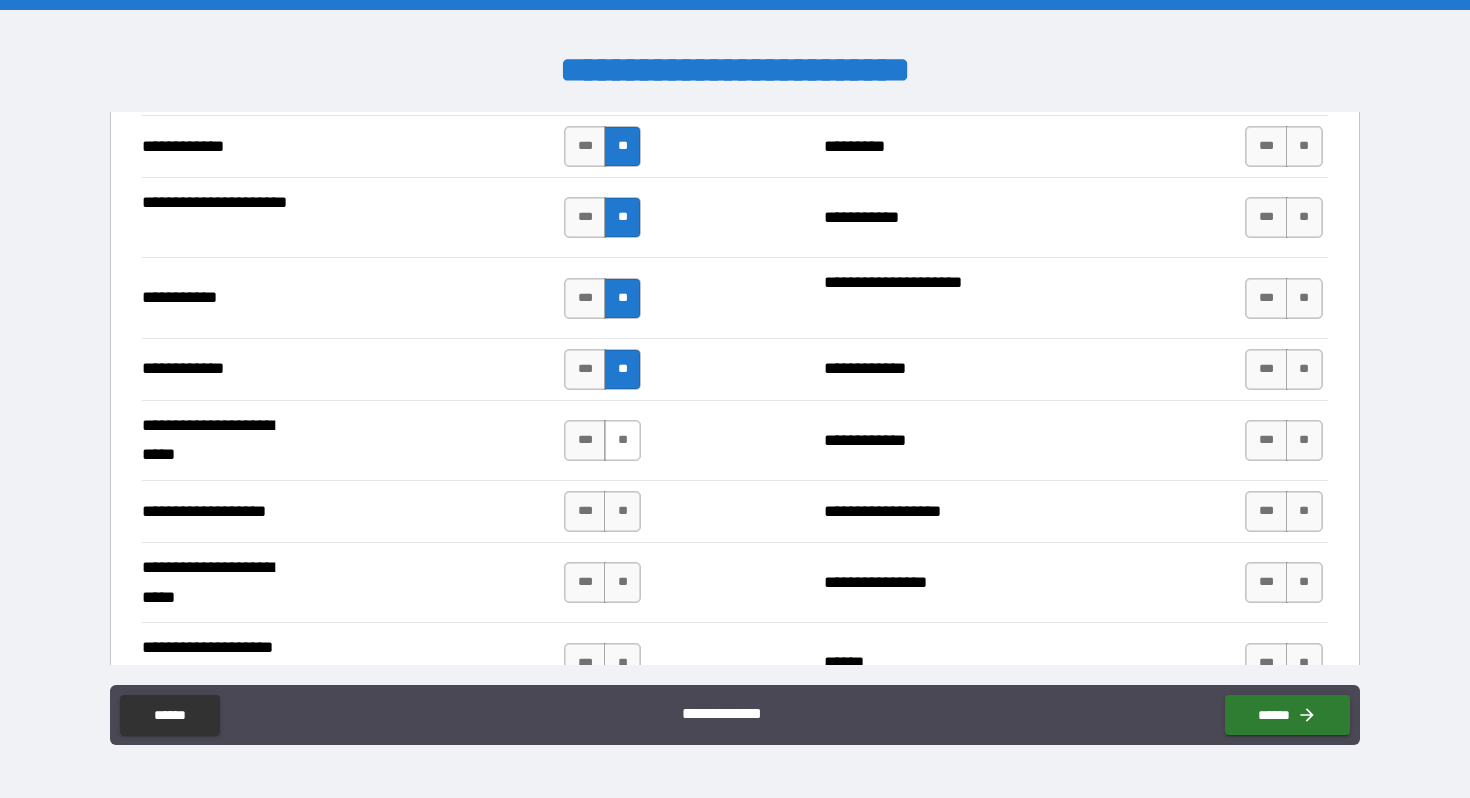 click on "**" at bounding box center [622, 440] 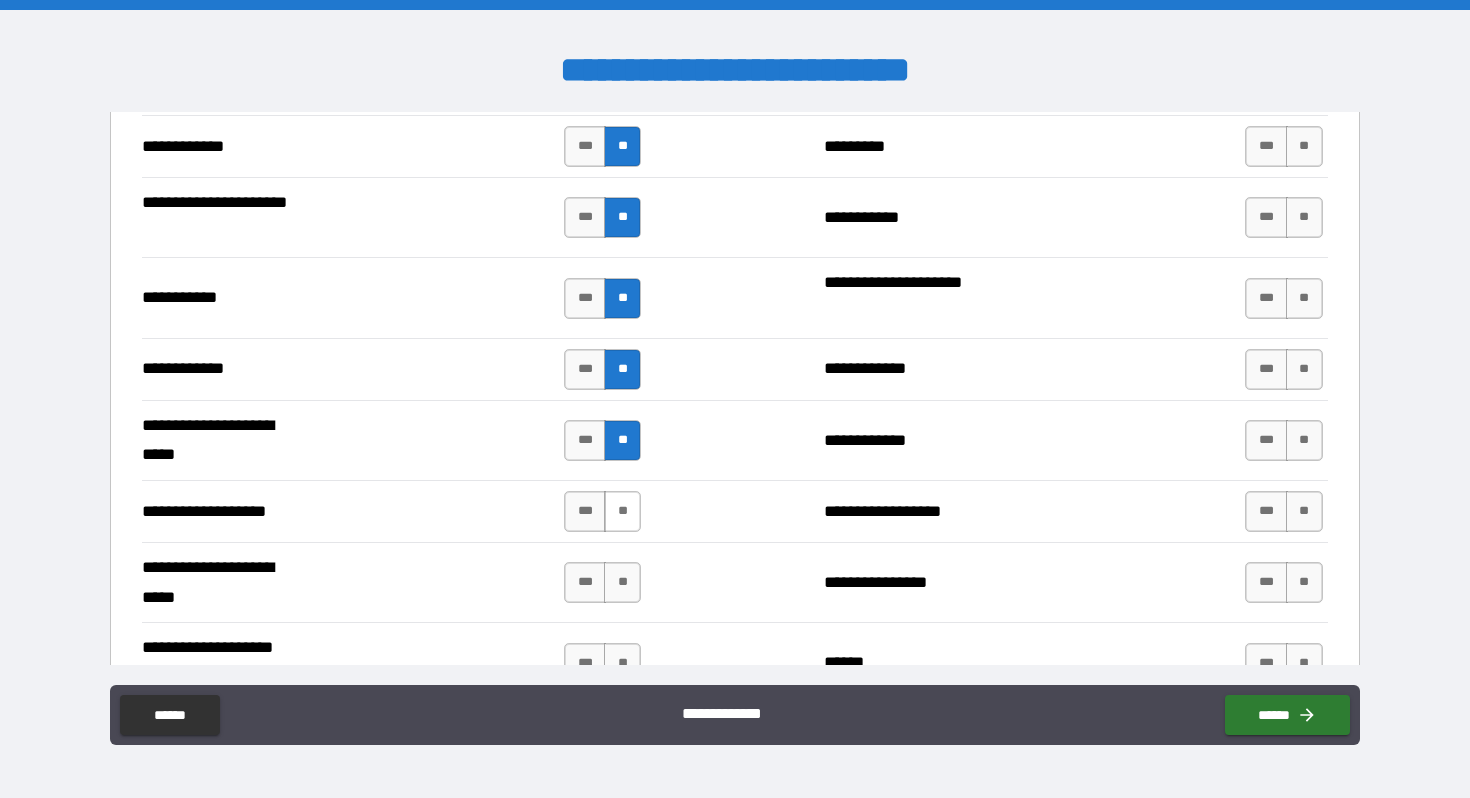 click on "**" at bounding box center (622, 511) 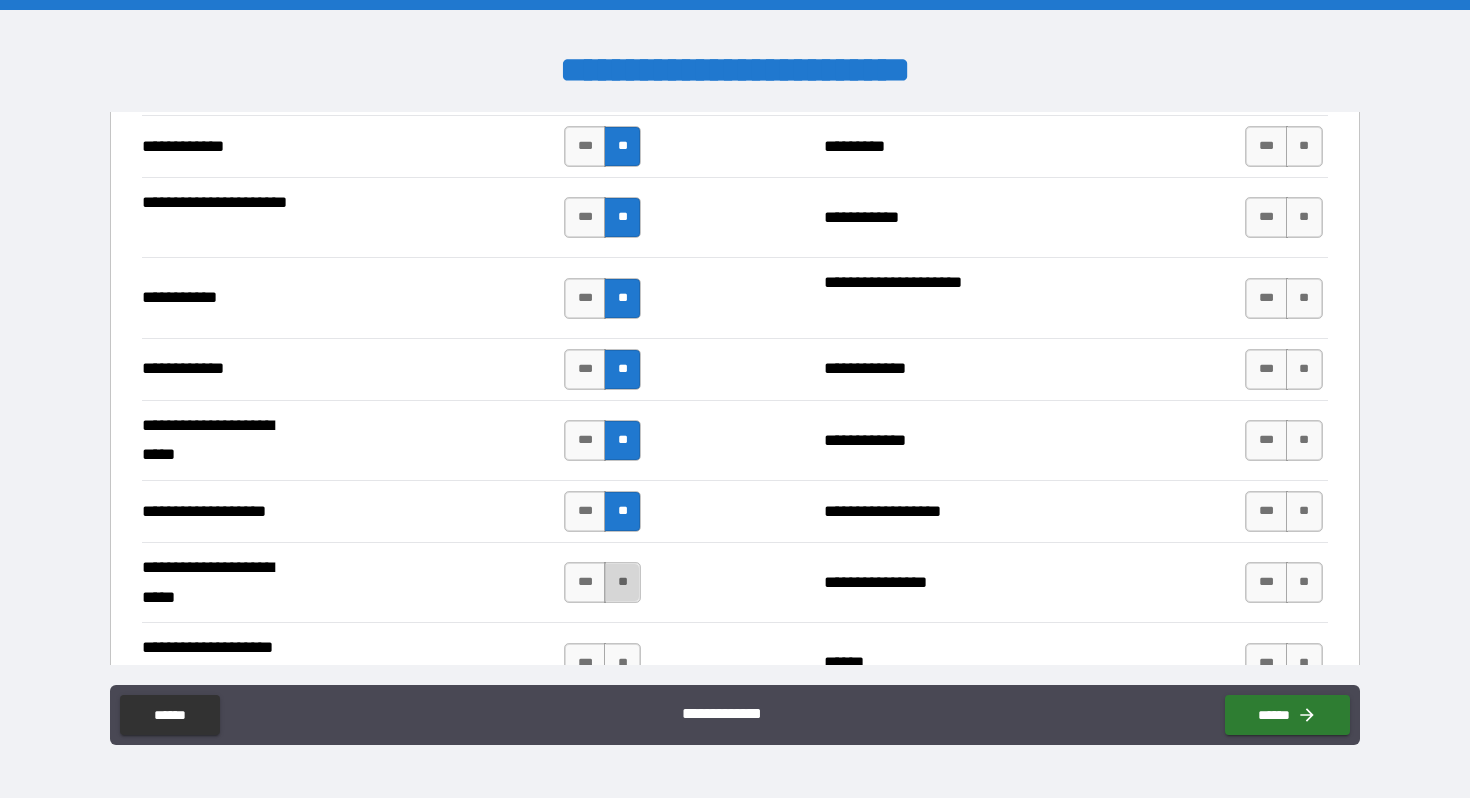click on "**" at bounding box center [622, 582] 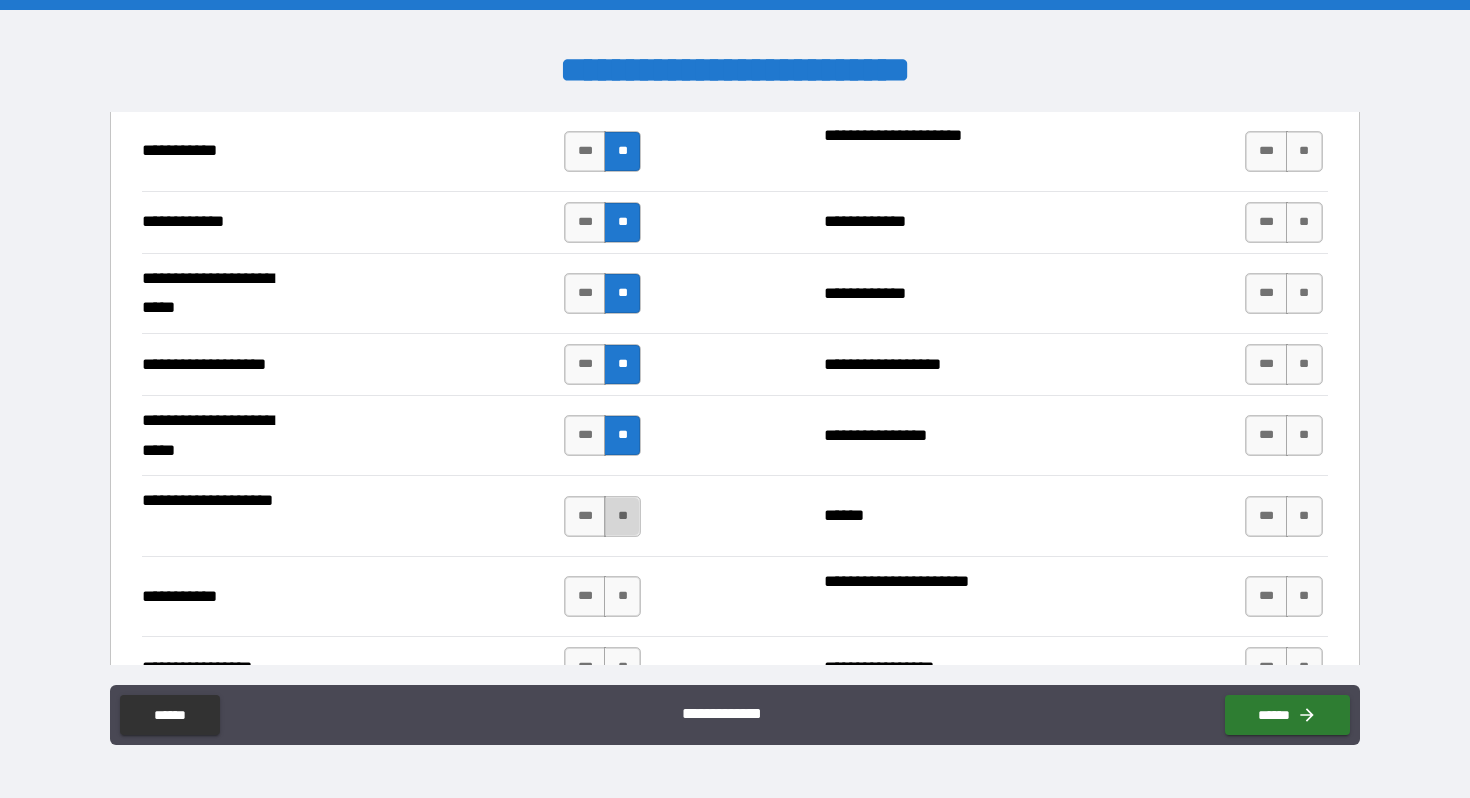 click on "**" at bounding box center (622, 516) 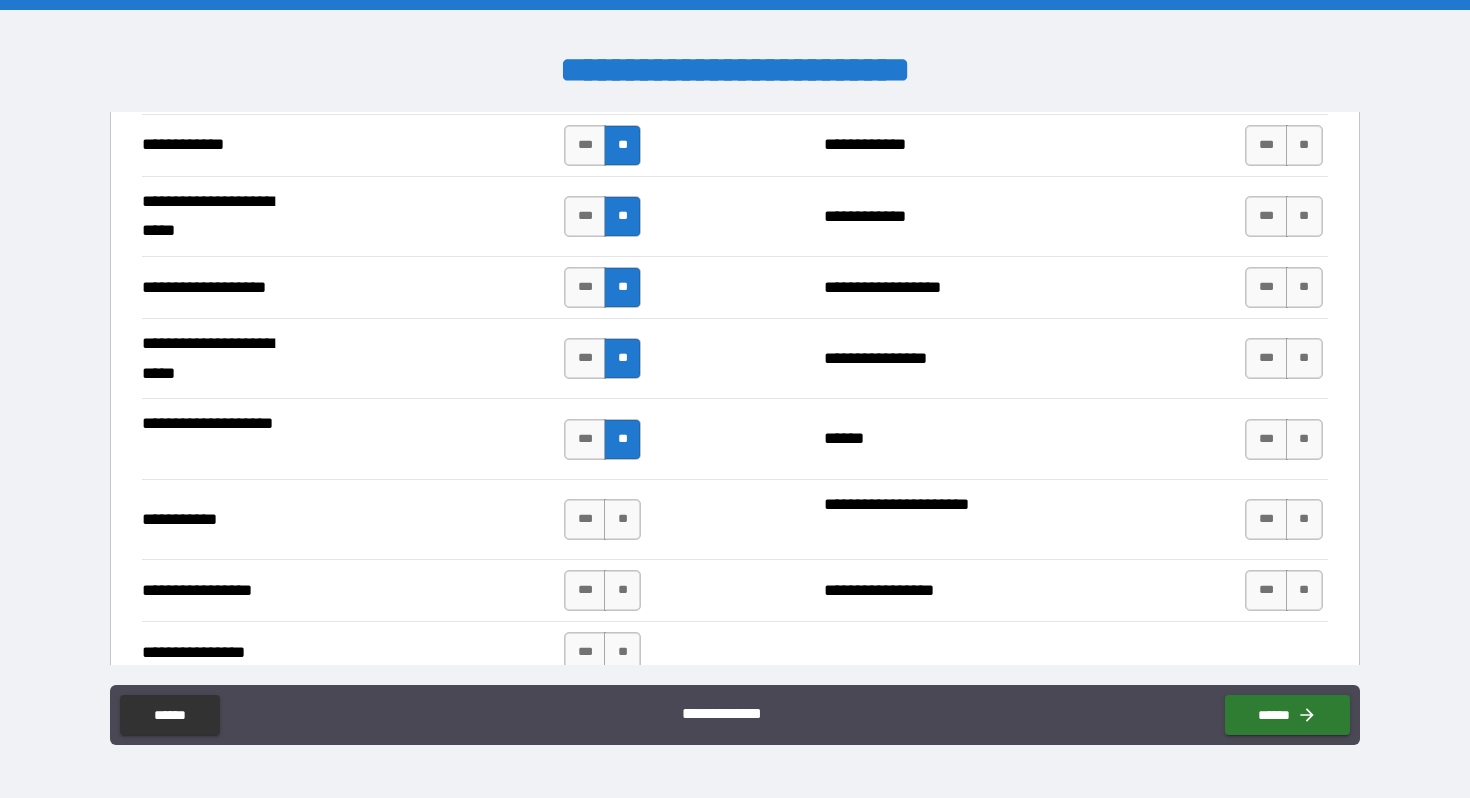 scroll, scrollTop: 4135, scrollLeft: 0, axis: vertical 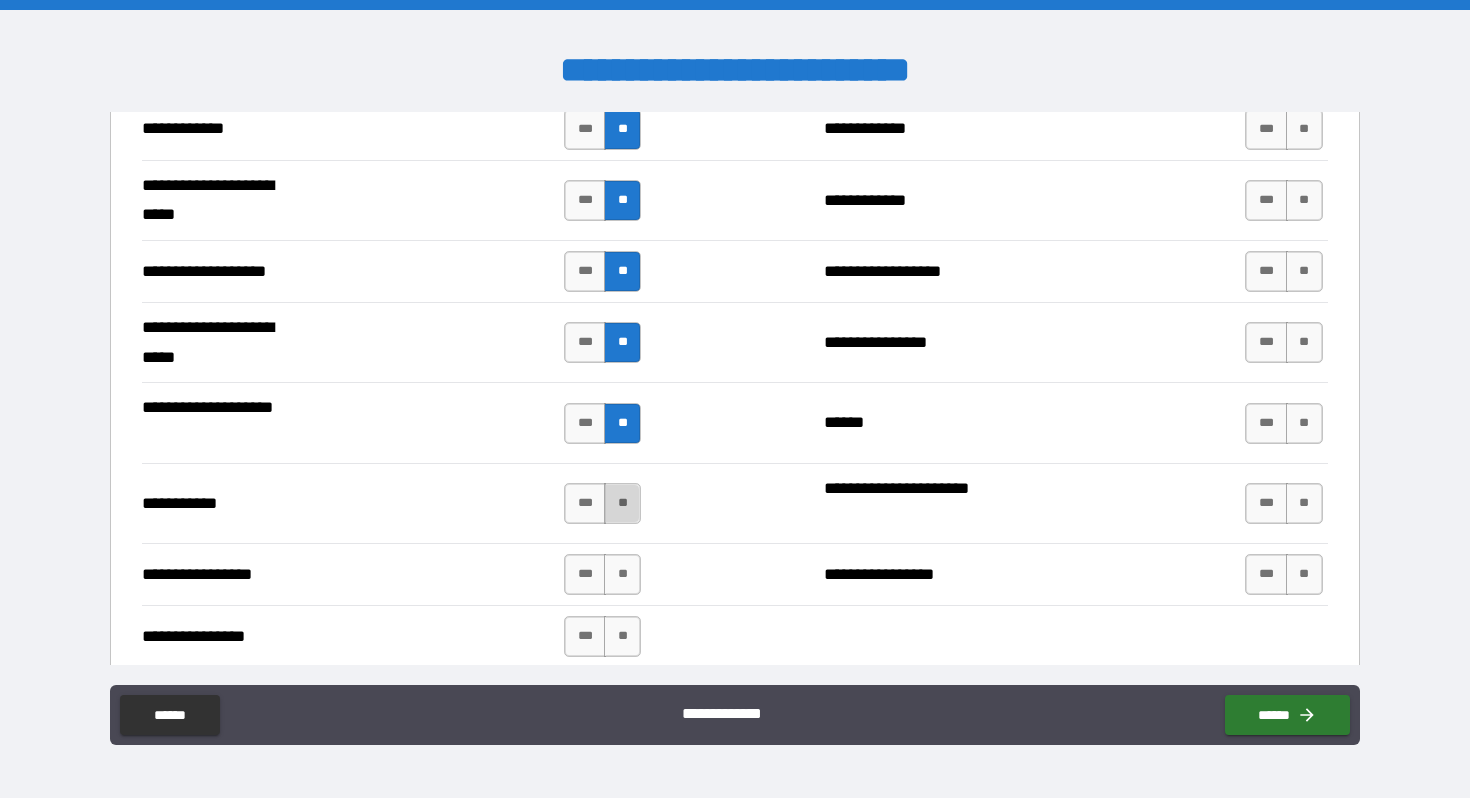 click on "**" at bounding box center [622, 503] 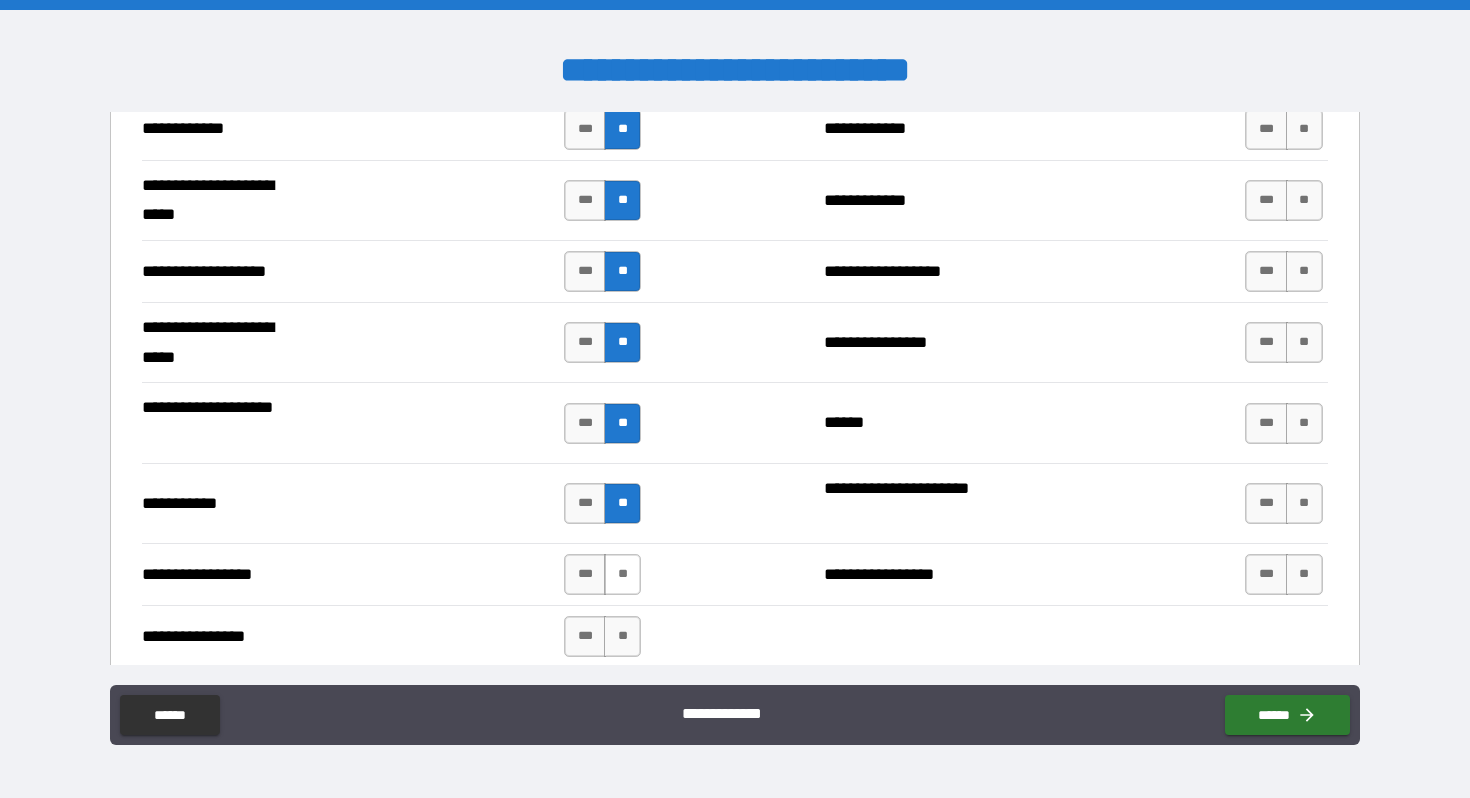 click on "**" at bounding box center (622, 574) 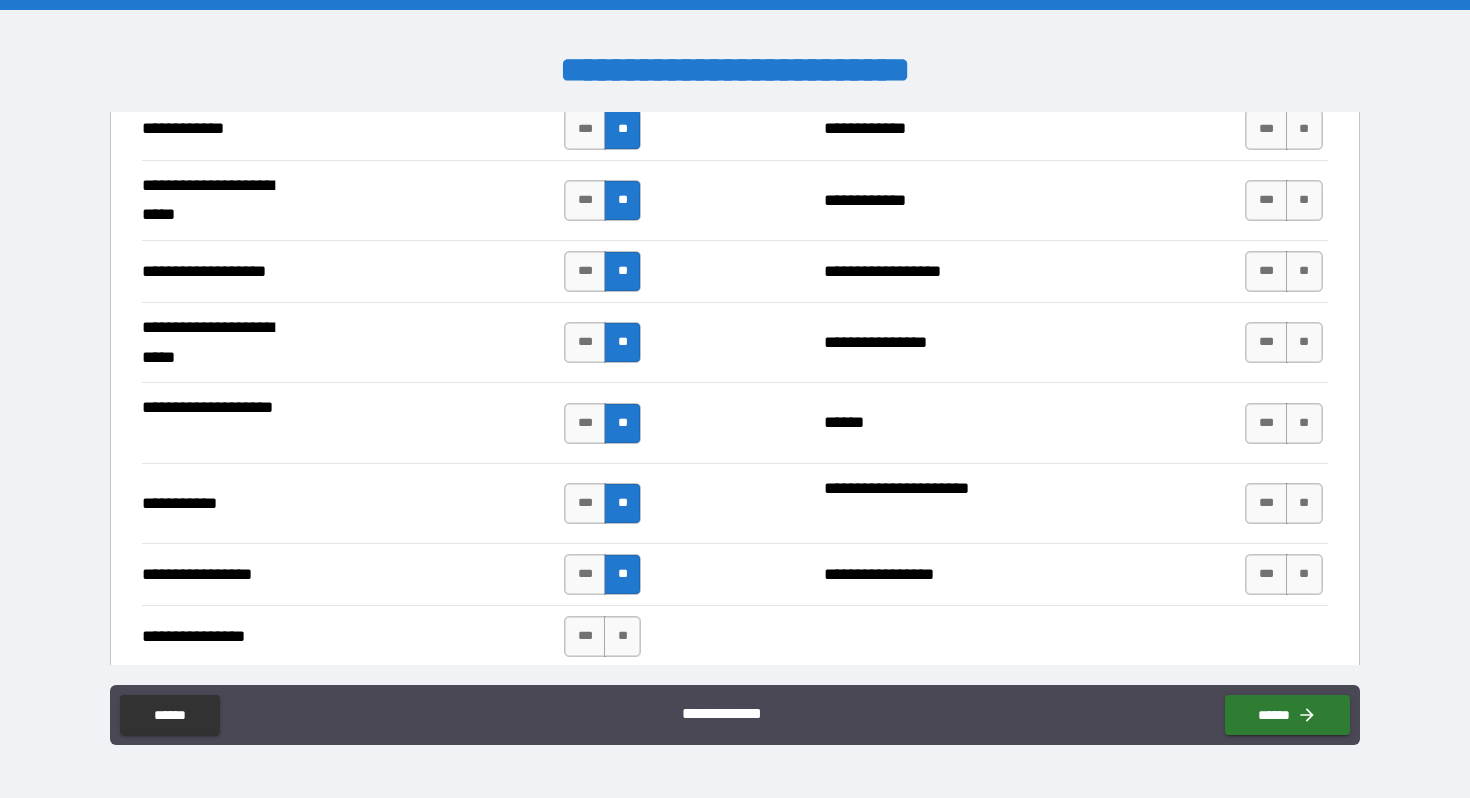 scroll, scrollTop: 4298, scrollLeft: 0, axis: vertical 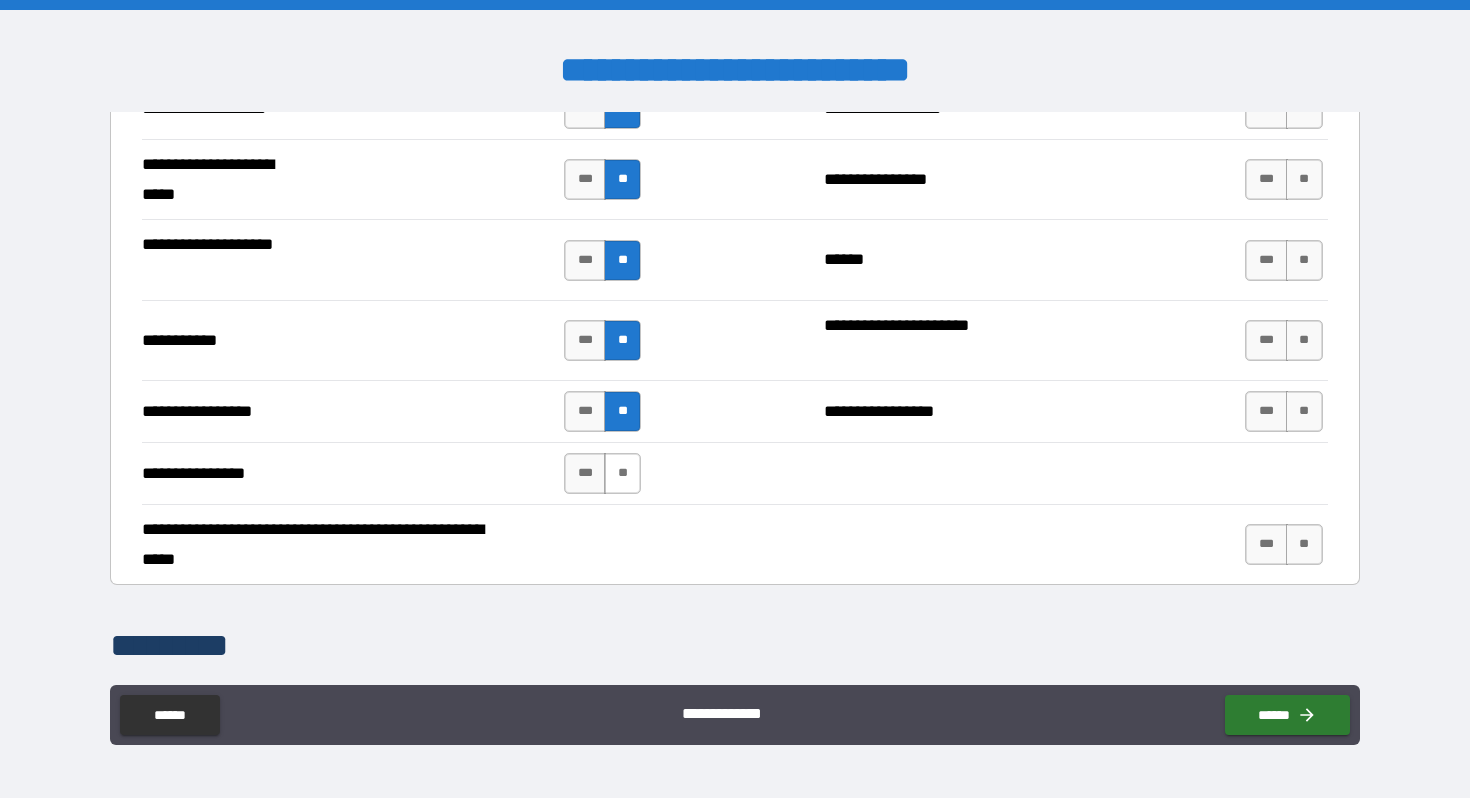 click on "**" at bounding box center [622, 473] 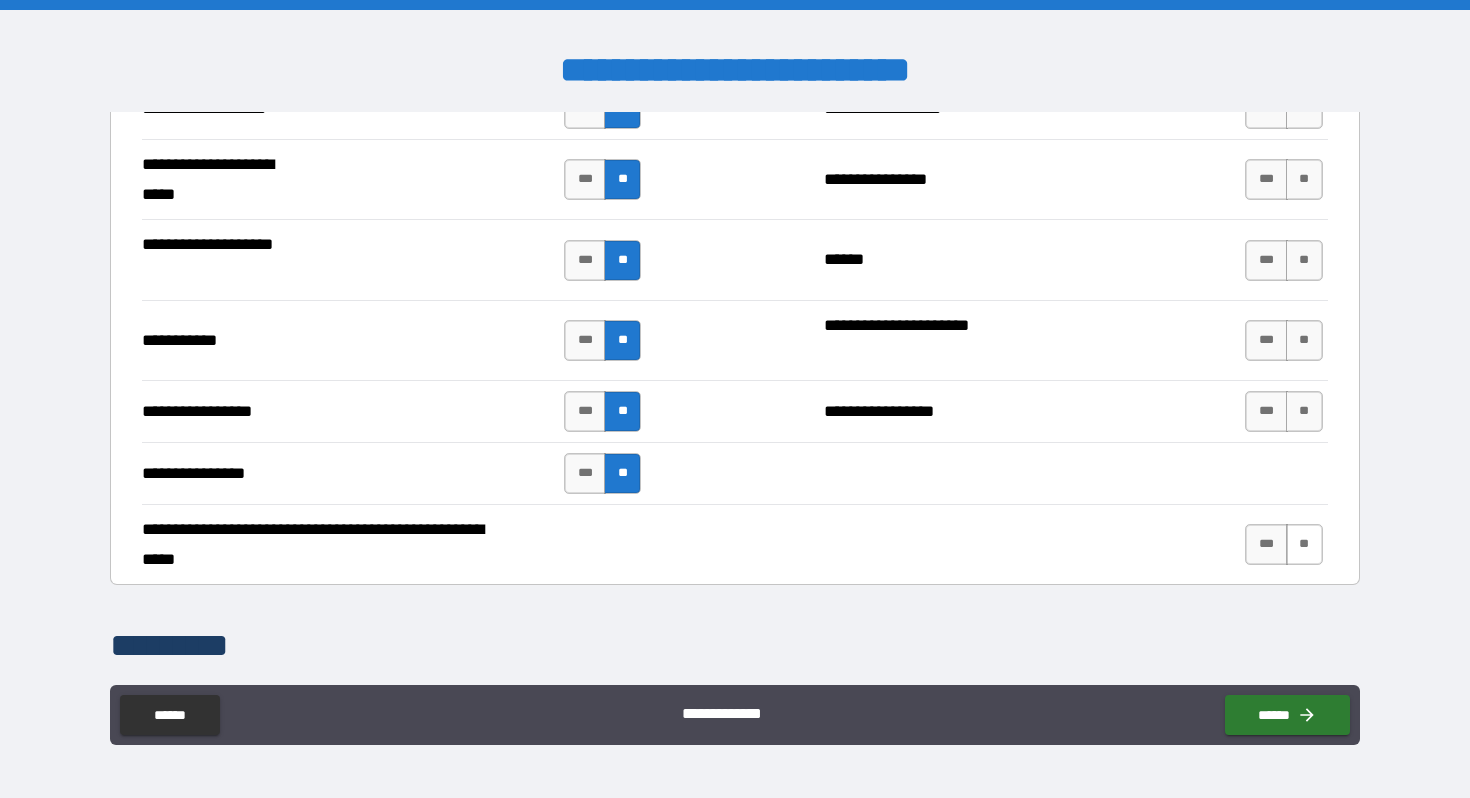 click on "**" at bounding box center (1304, 544) 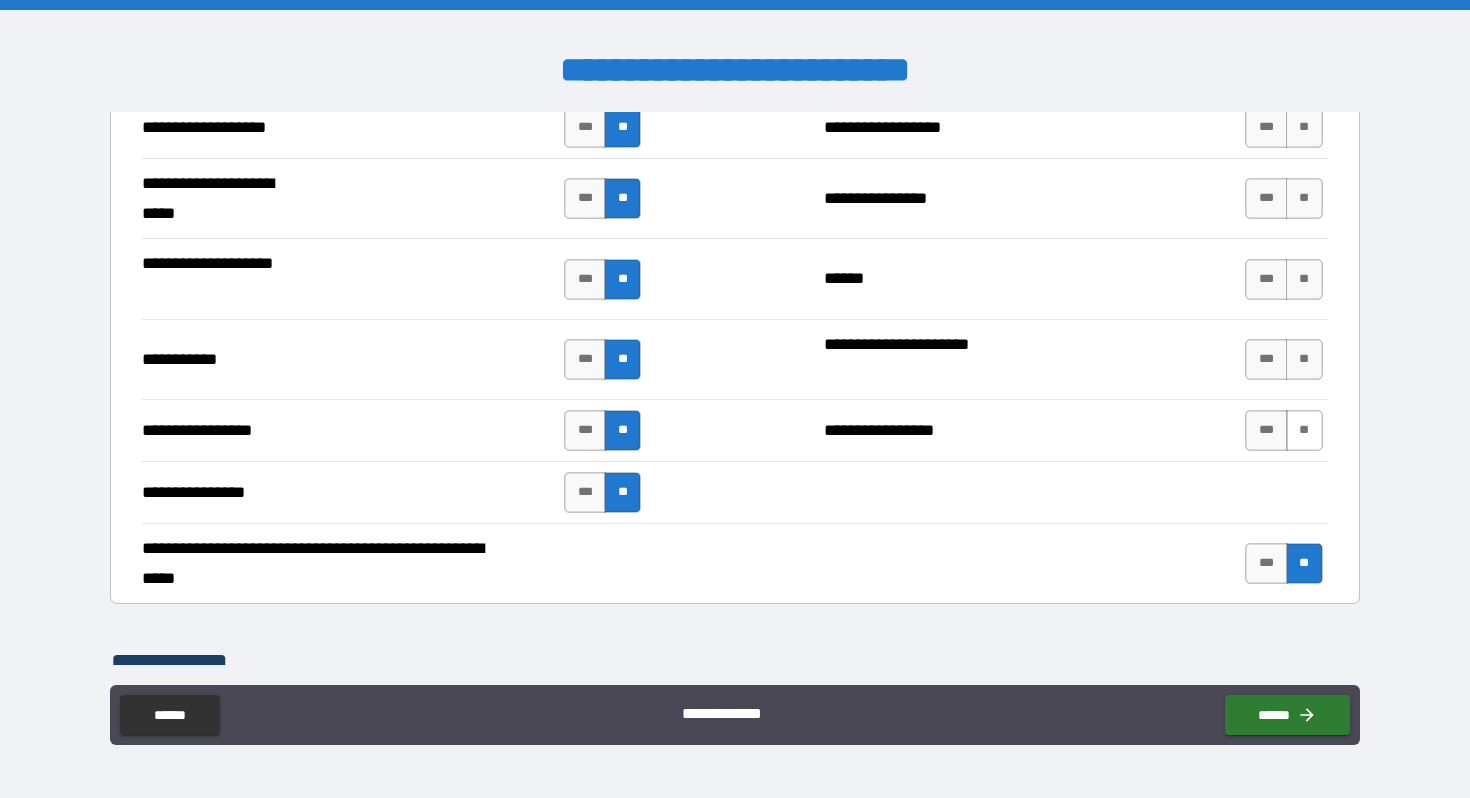 click on "**" at bounding box center (1304, 430) 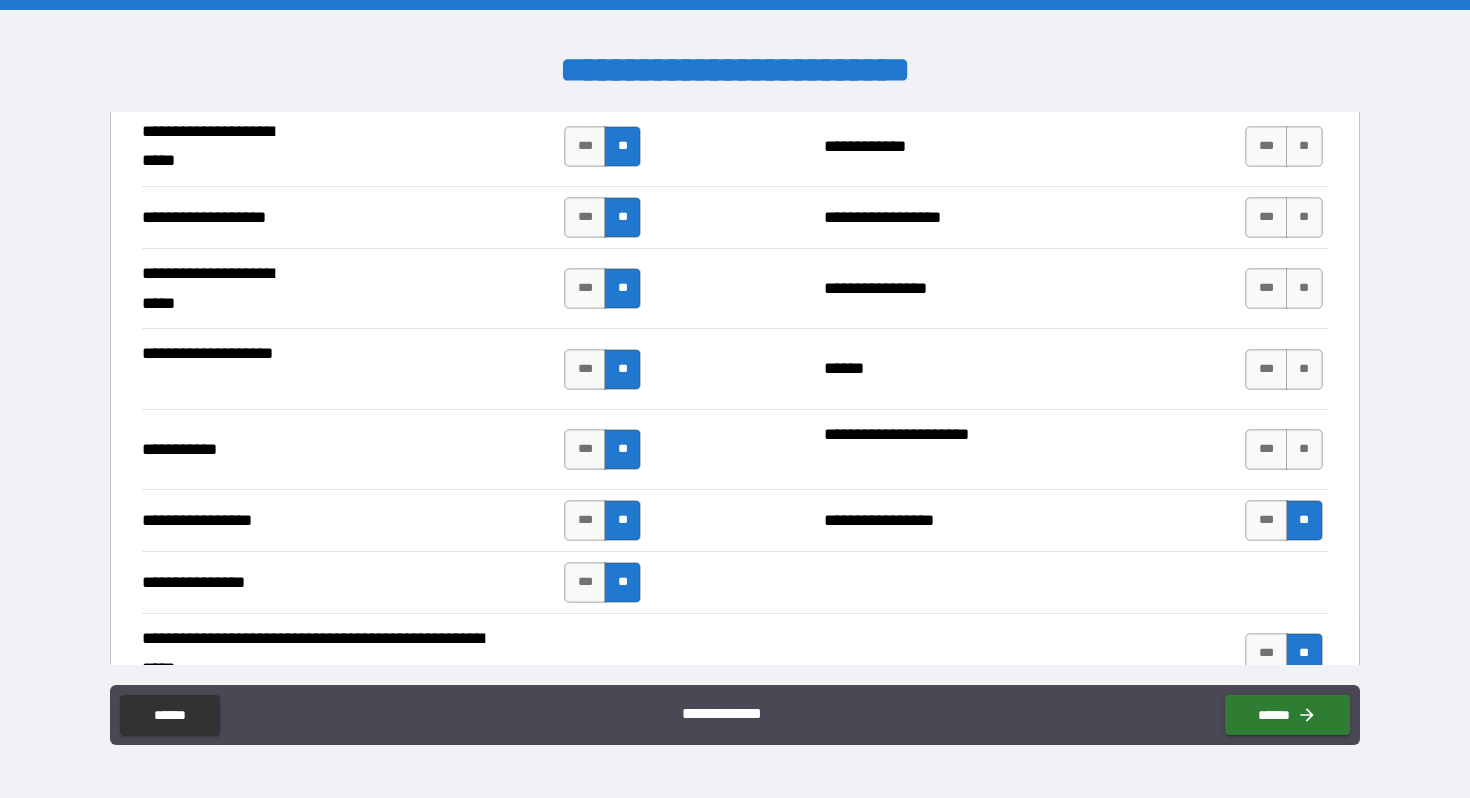 scroll, scrollTop: 4189, scrollLeft: 0, axis: vertical 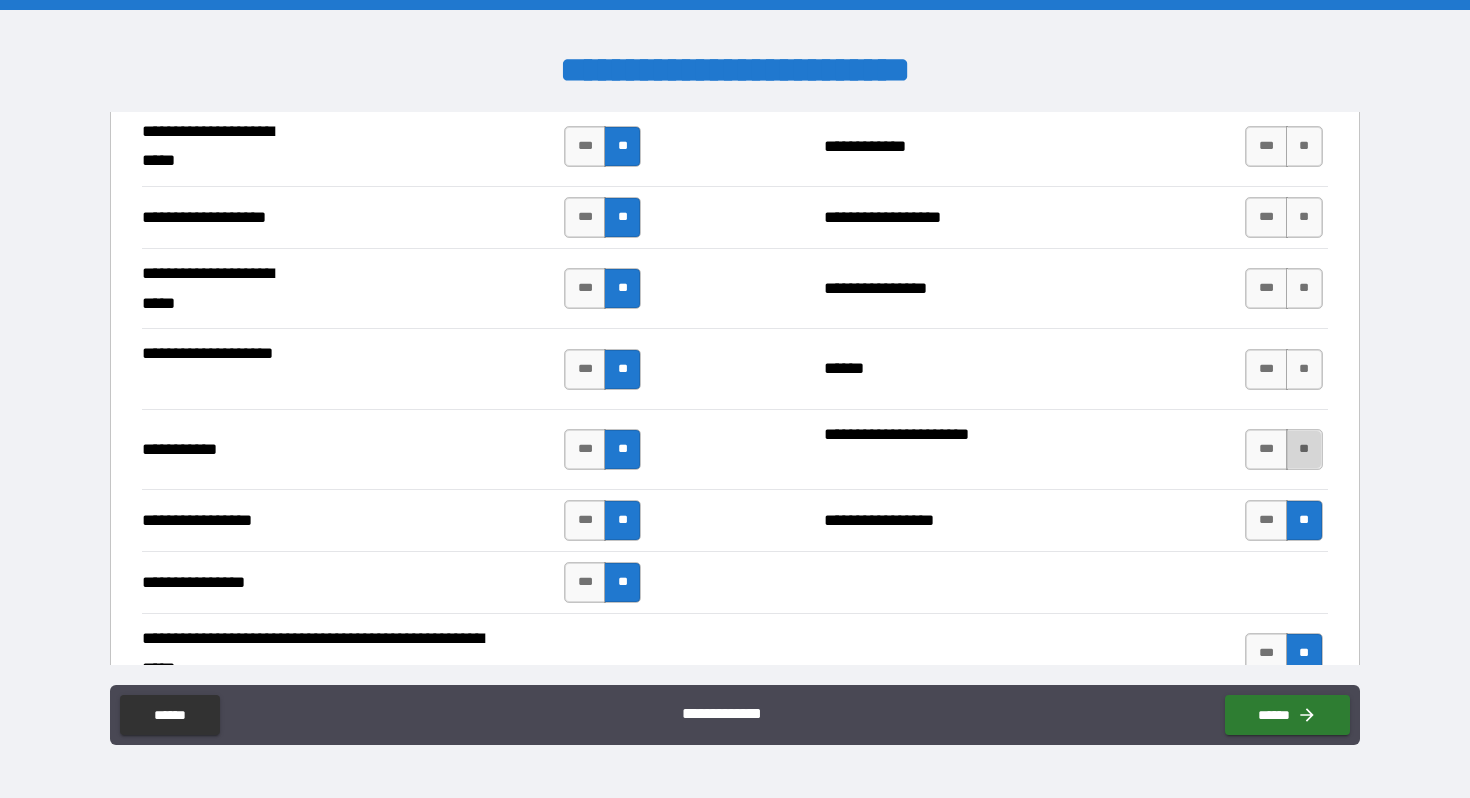 click on "**" at bounding box center (1304, 449) 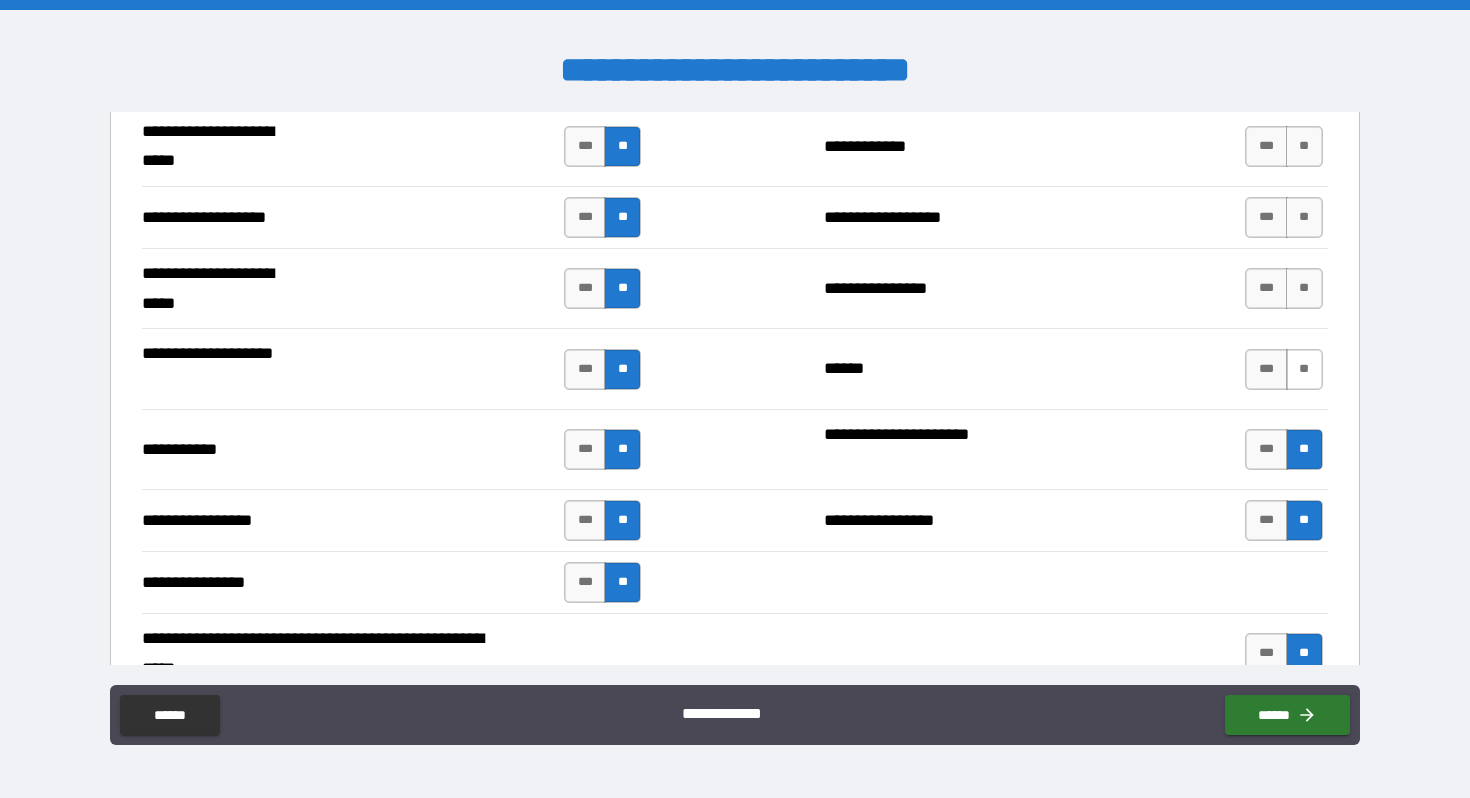 click on "**" at bounding box center (1304, 369) 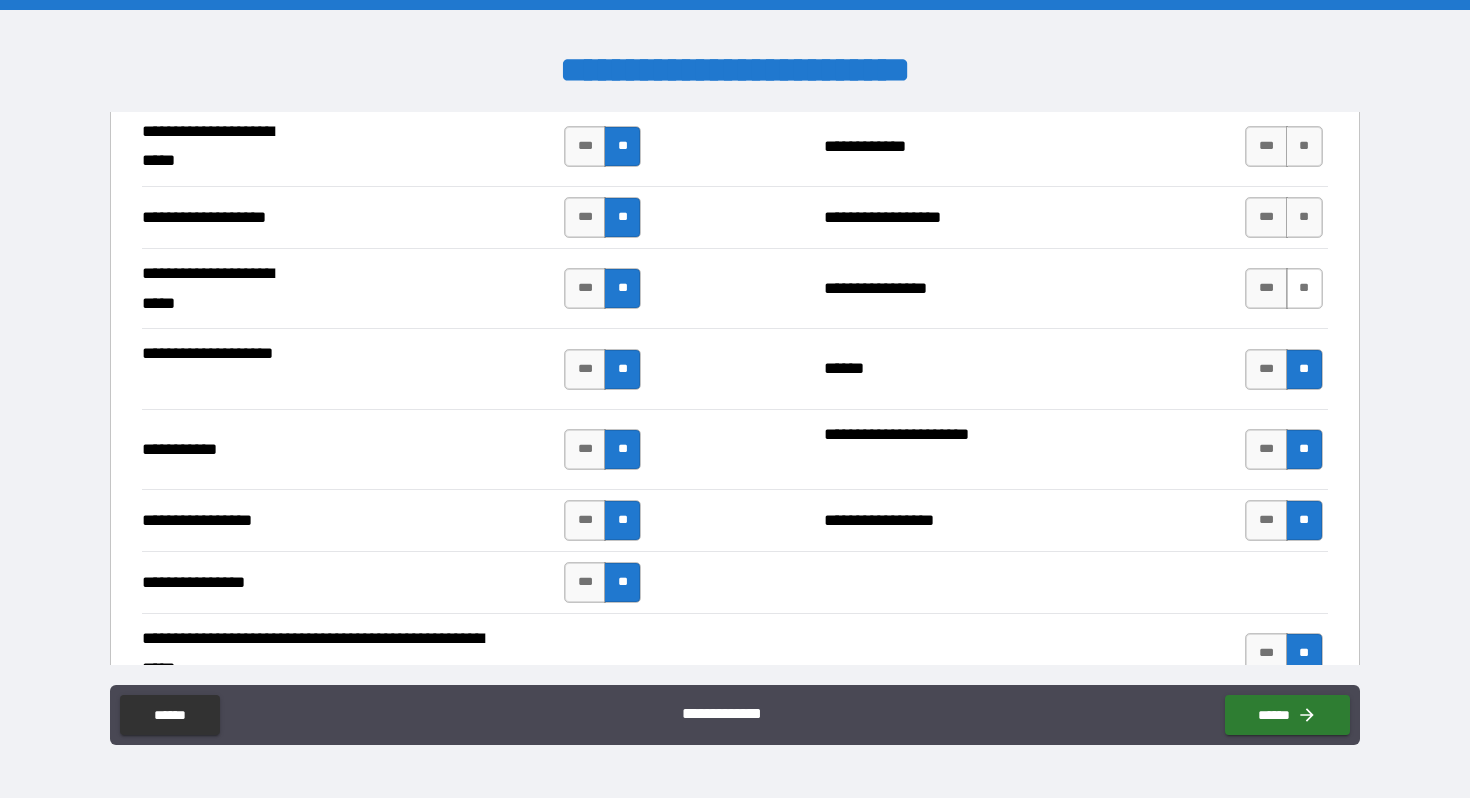 click on "**" at bounding box center [1304, 288] 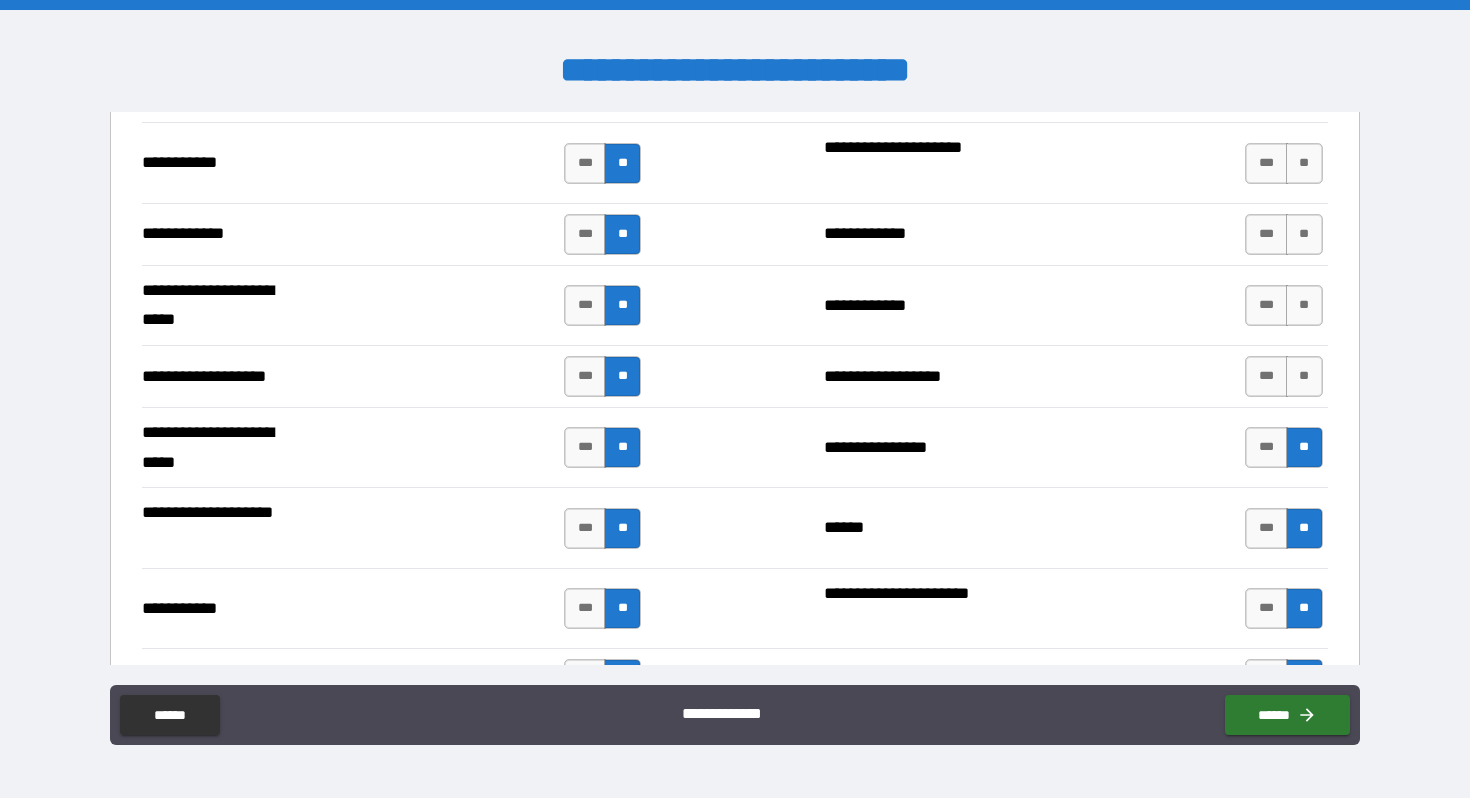 scroll, scrollTop: 4025, scrollLeft: 0, axis: vertical 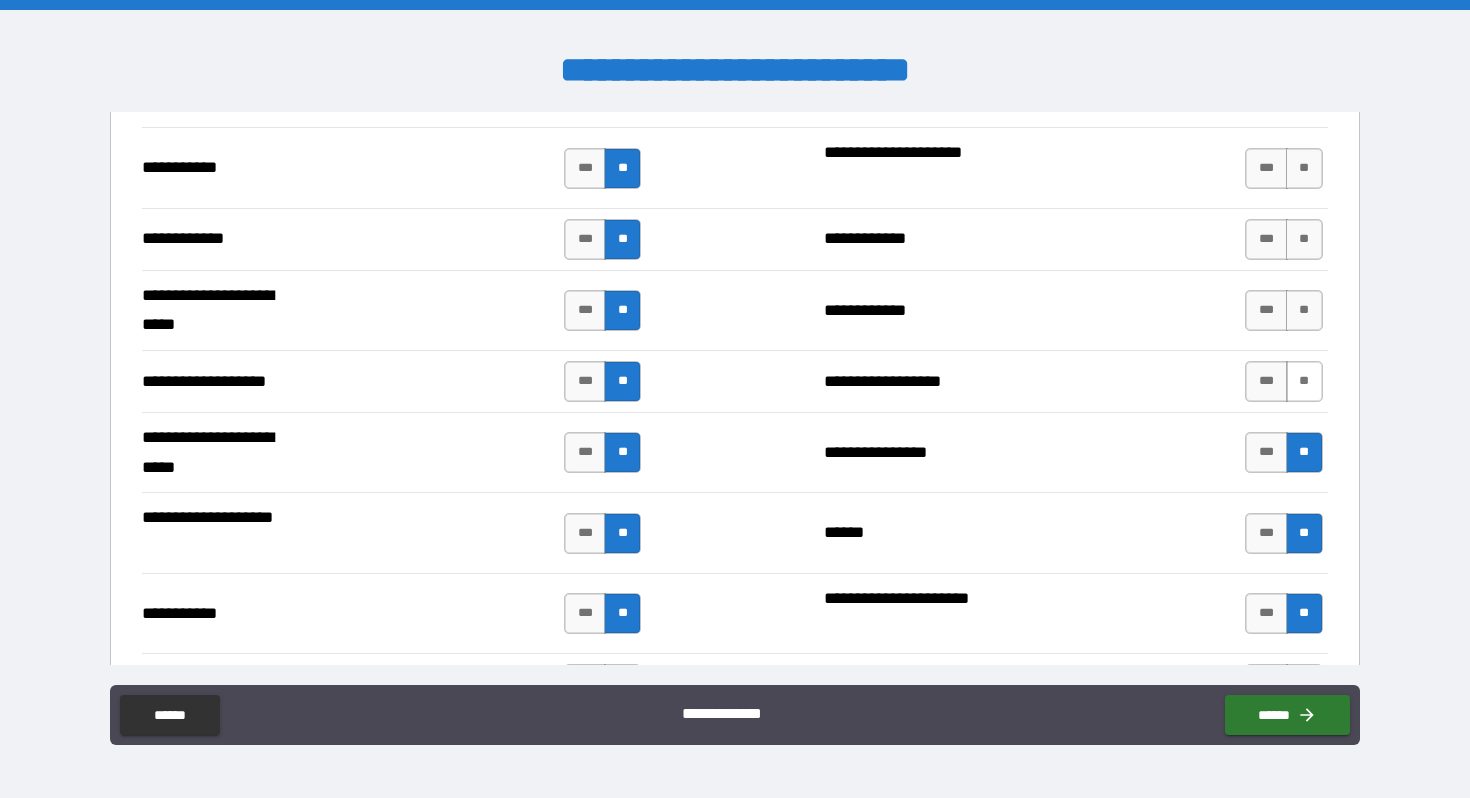 click on "**" at bounding box center (1304, 381) 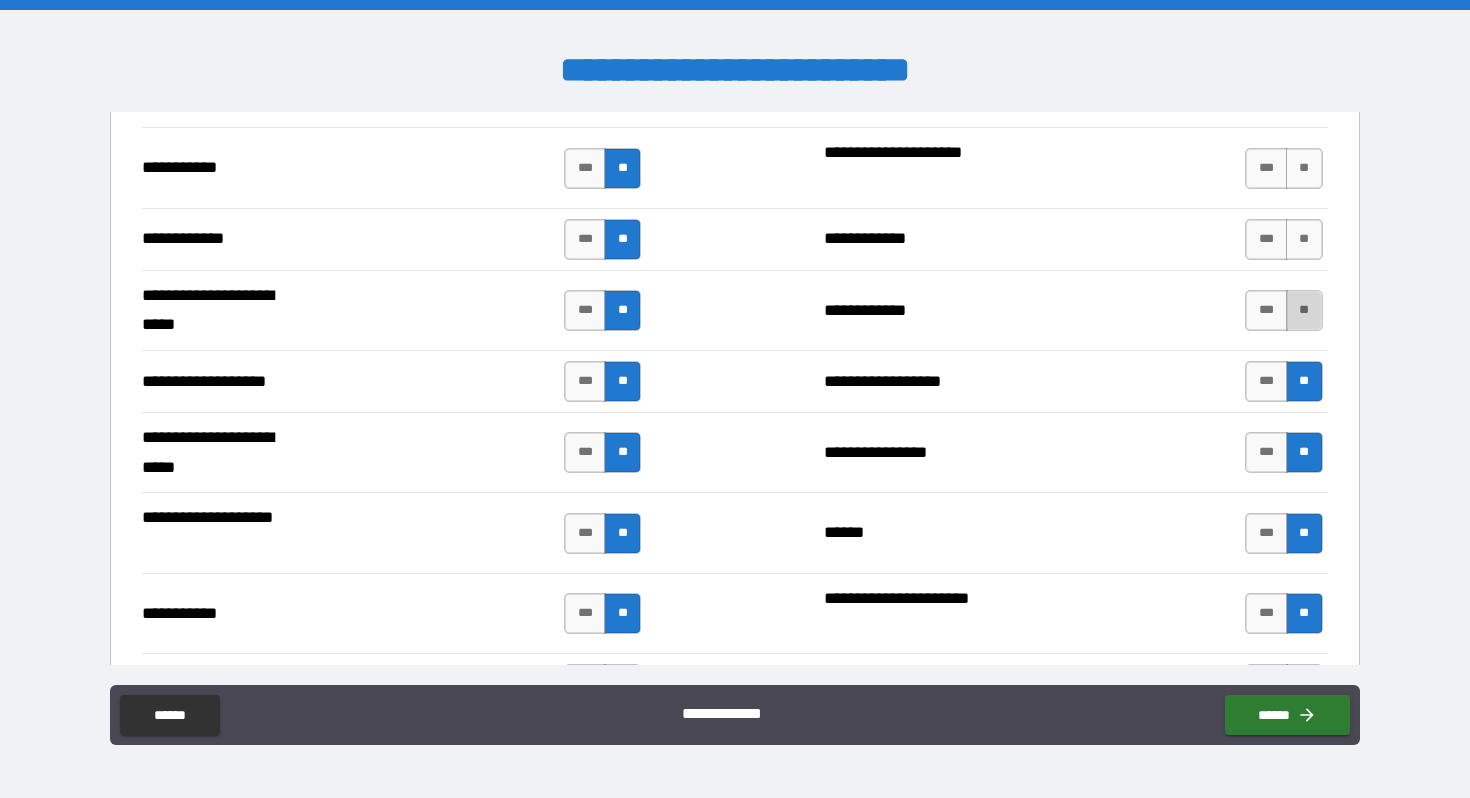 click on "**" at bounding box center (1304, 310) 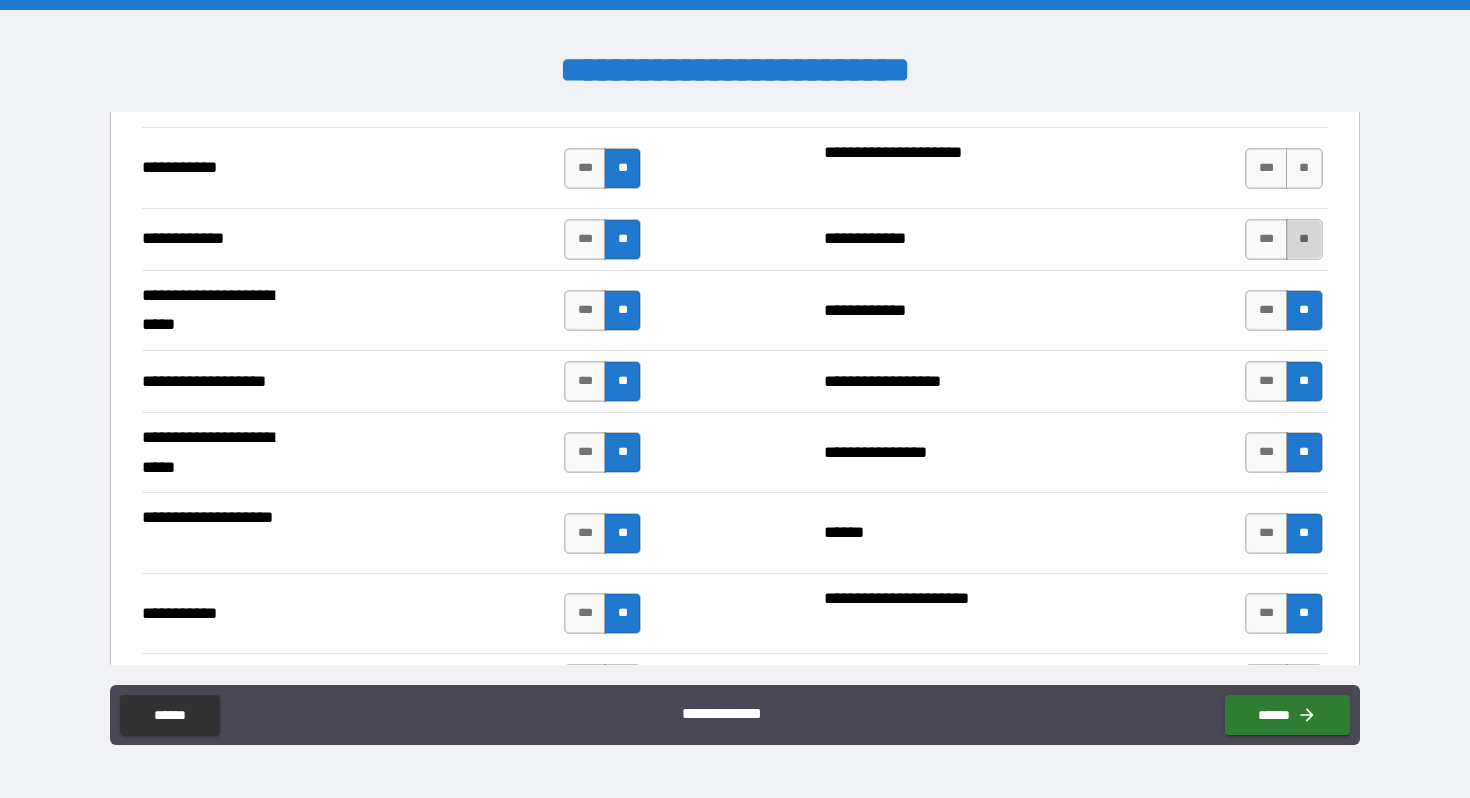click on "**" at bounding box center (1304, 239) 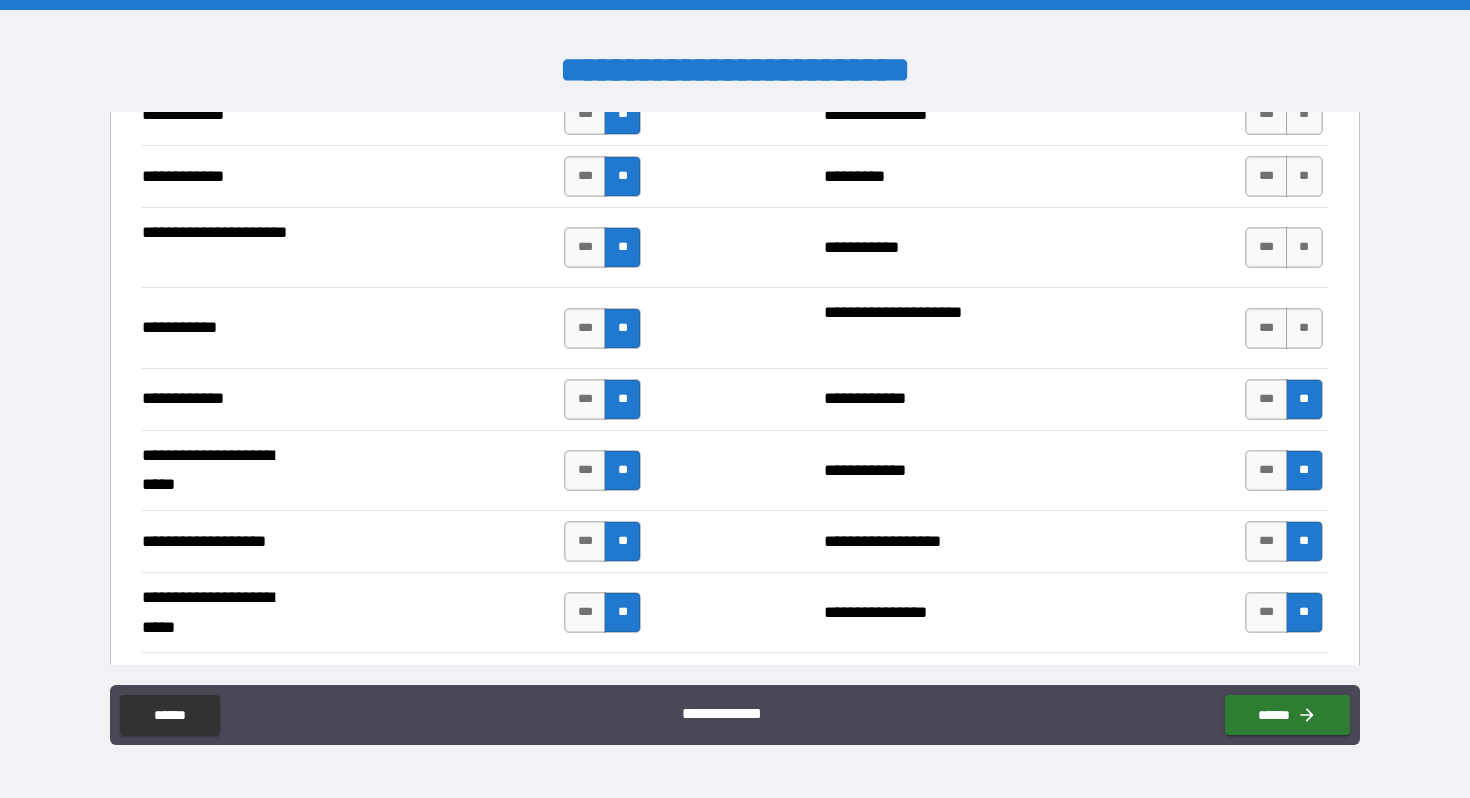 scroll, scrollTop: 3866, scrollLeft: 0, axis: vertical 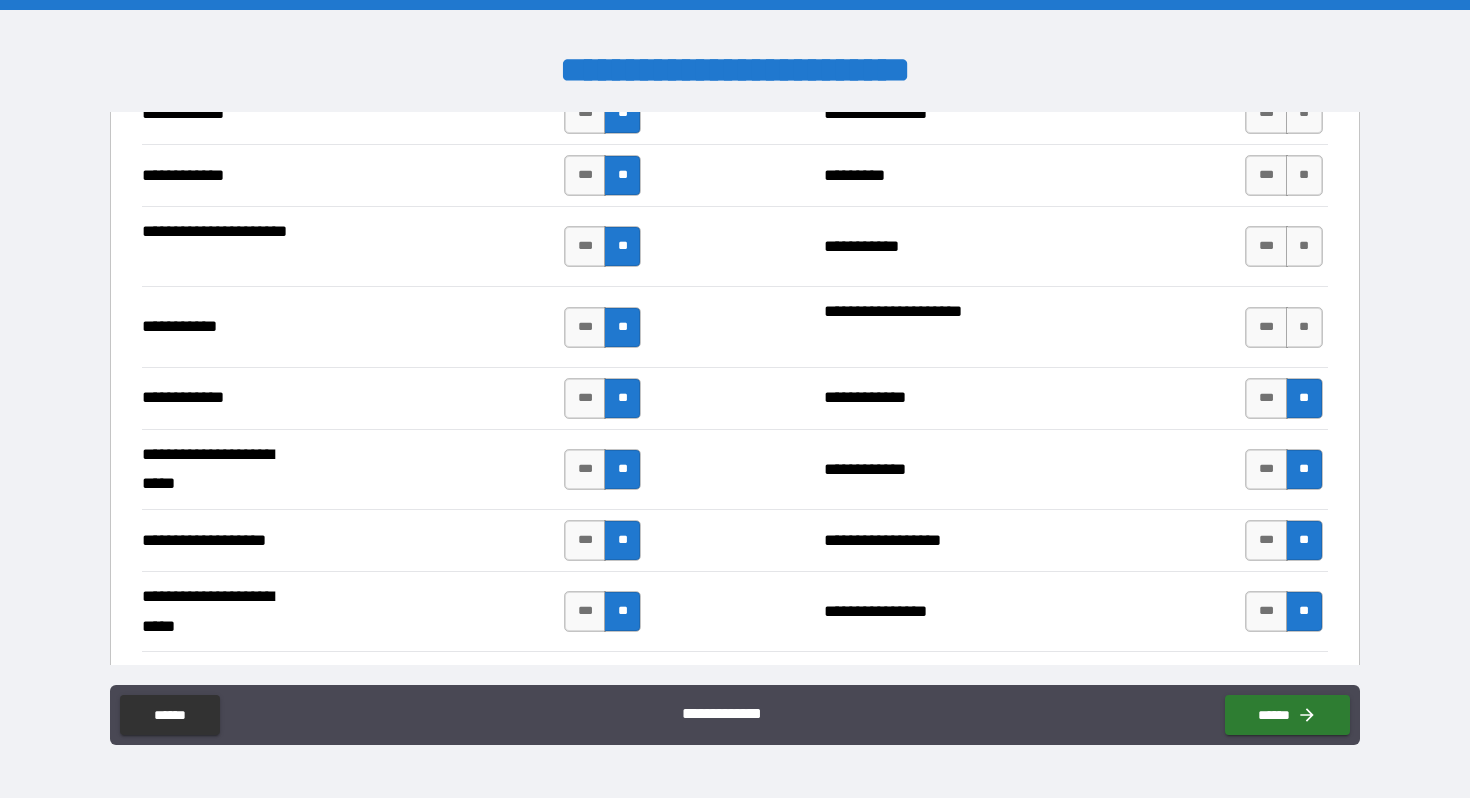 click on "*** **" at bounding box center (1283, 327) 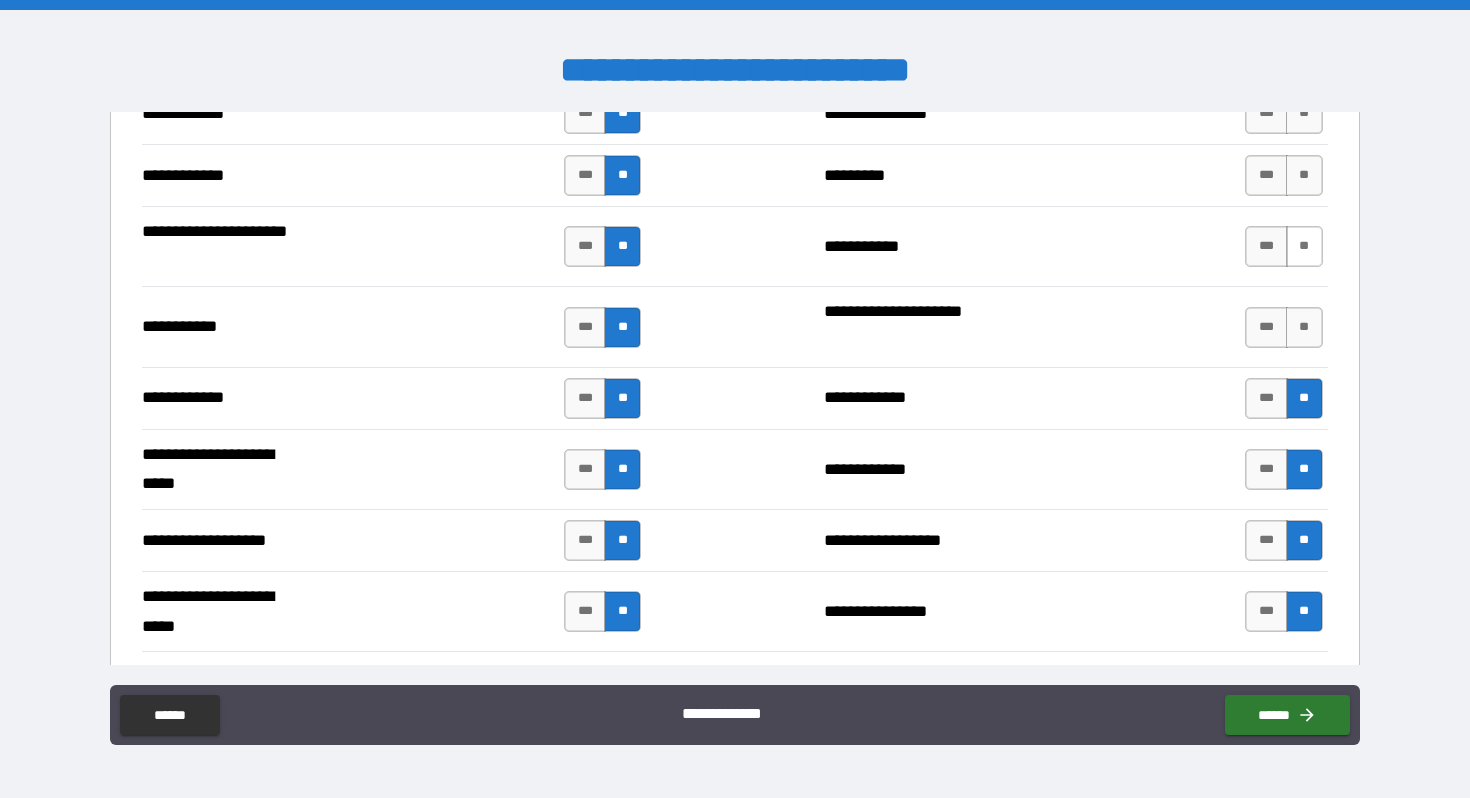 click on "**" at bounding box center [1304, 246] 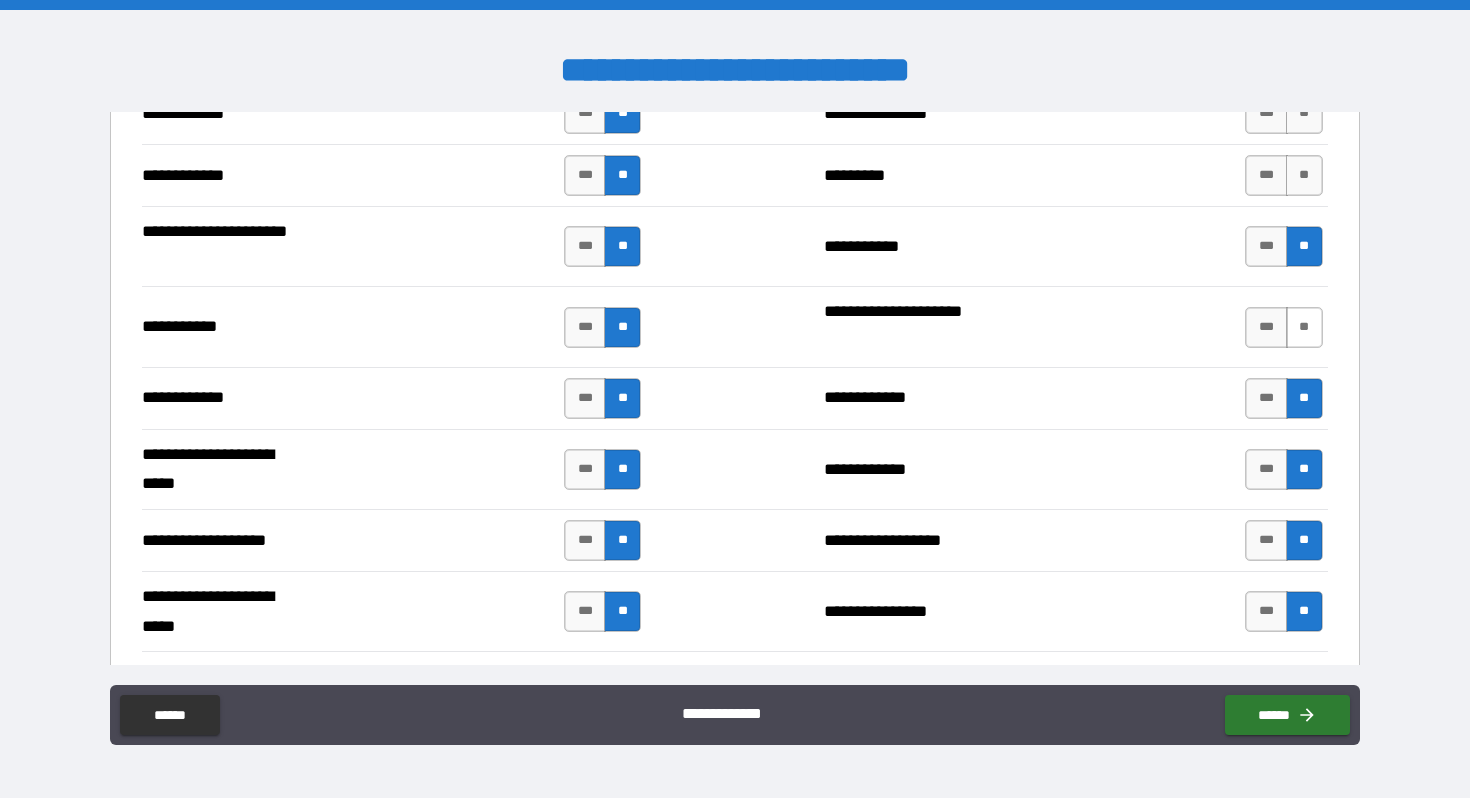 click on "**" at bounding box center [1304, 327] 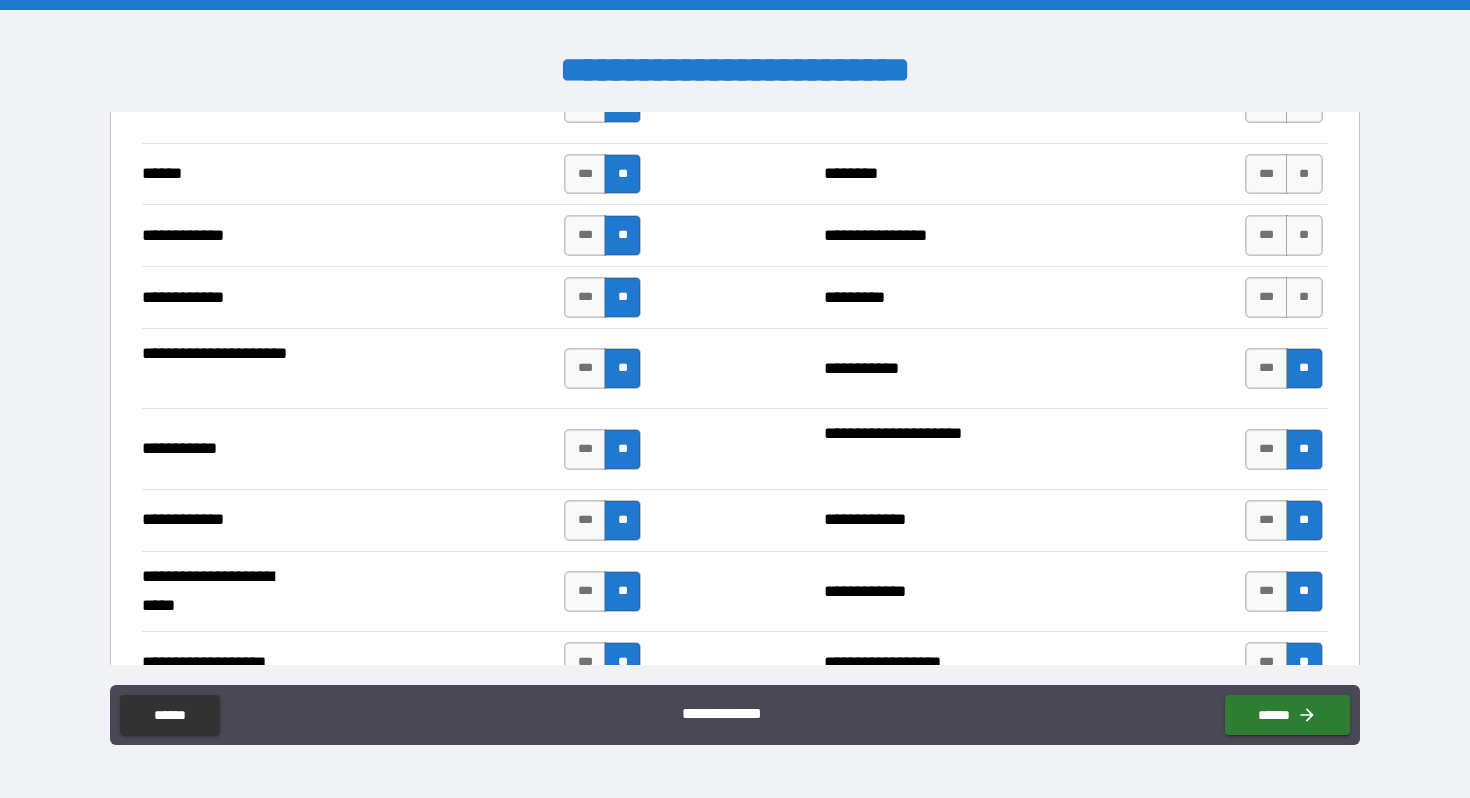 click on "**" at bounding box center [1304, 297] 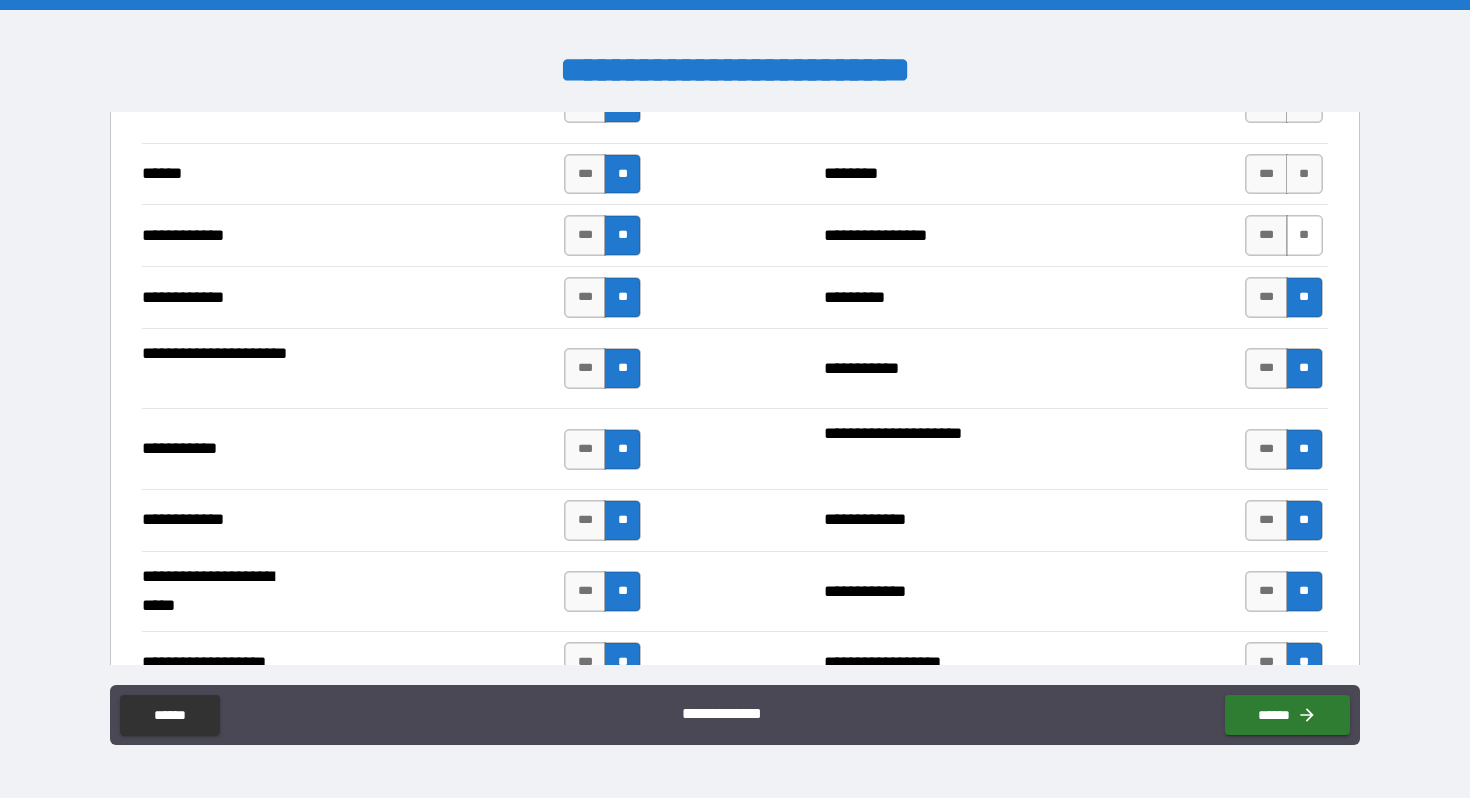 click on "**" at bounding box center (1304, 235) 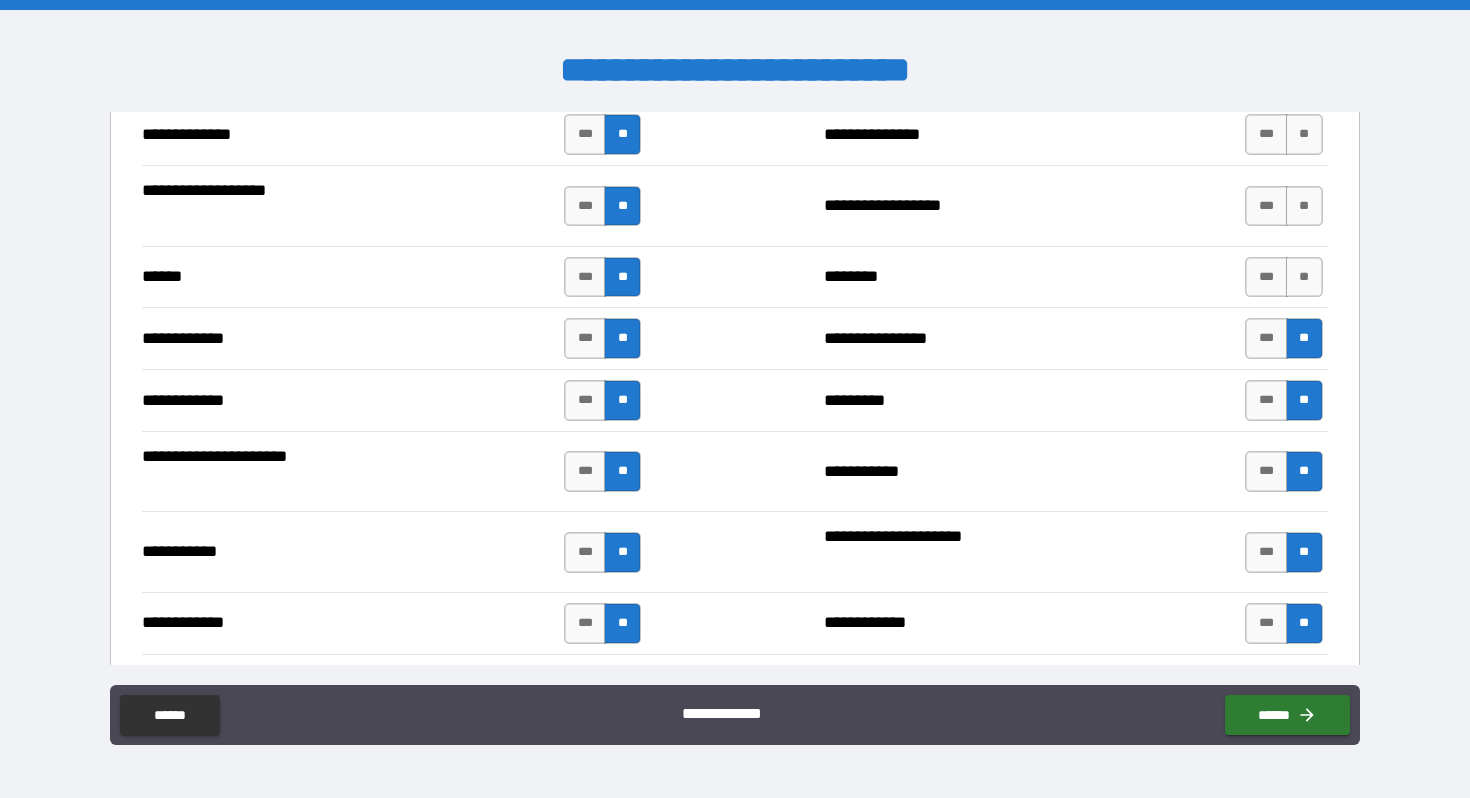scroll, scrollTop: 3642, scrollLeft: 0, axis: vertical 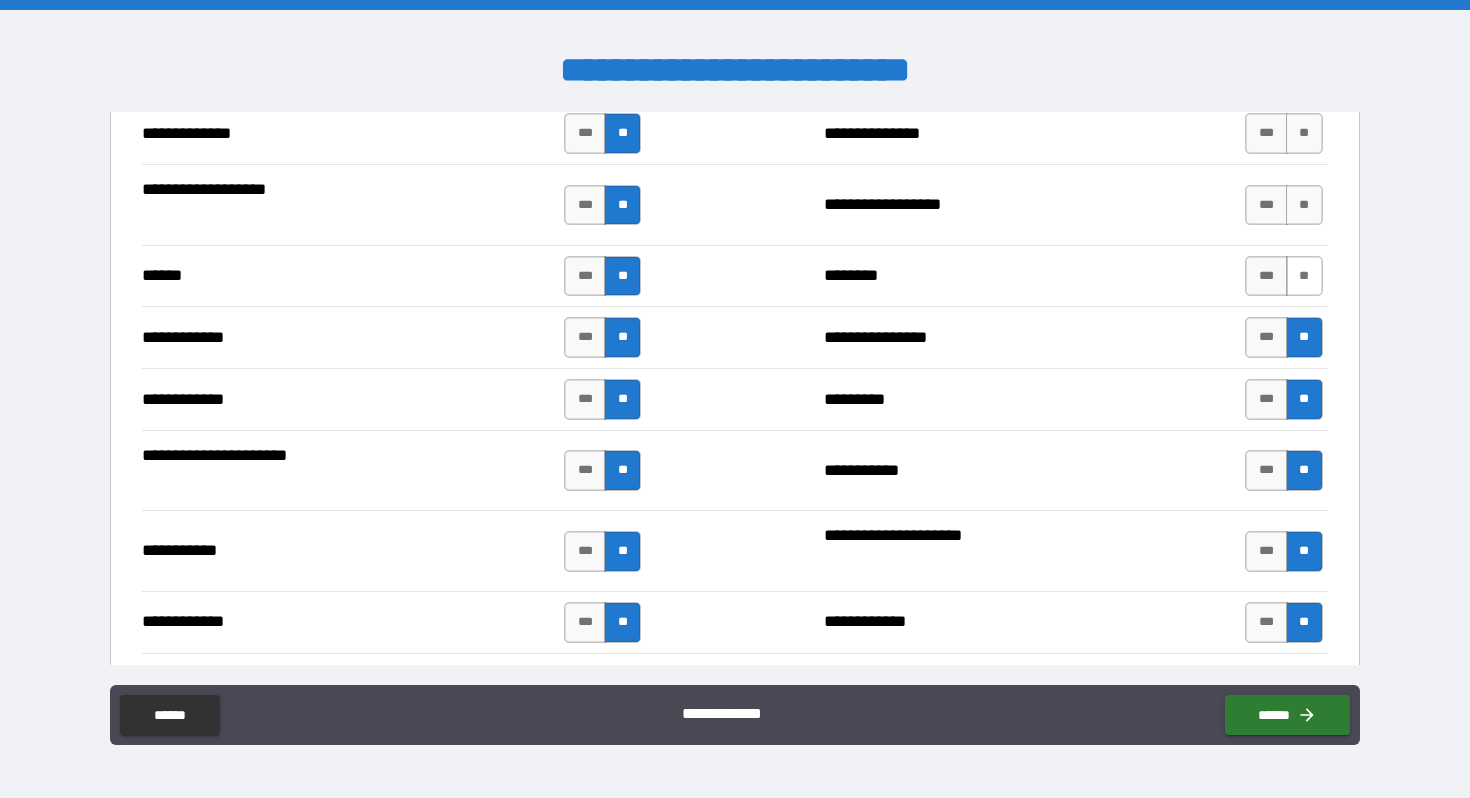 click on "**" at bounding box center (1304, 276) 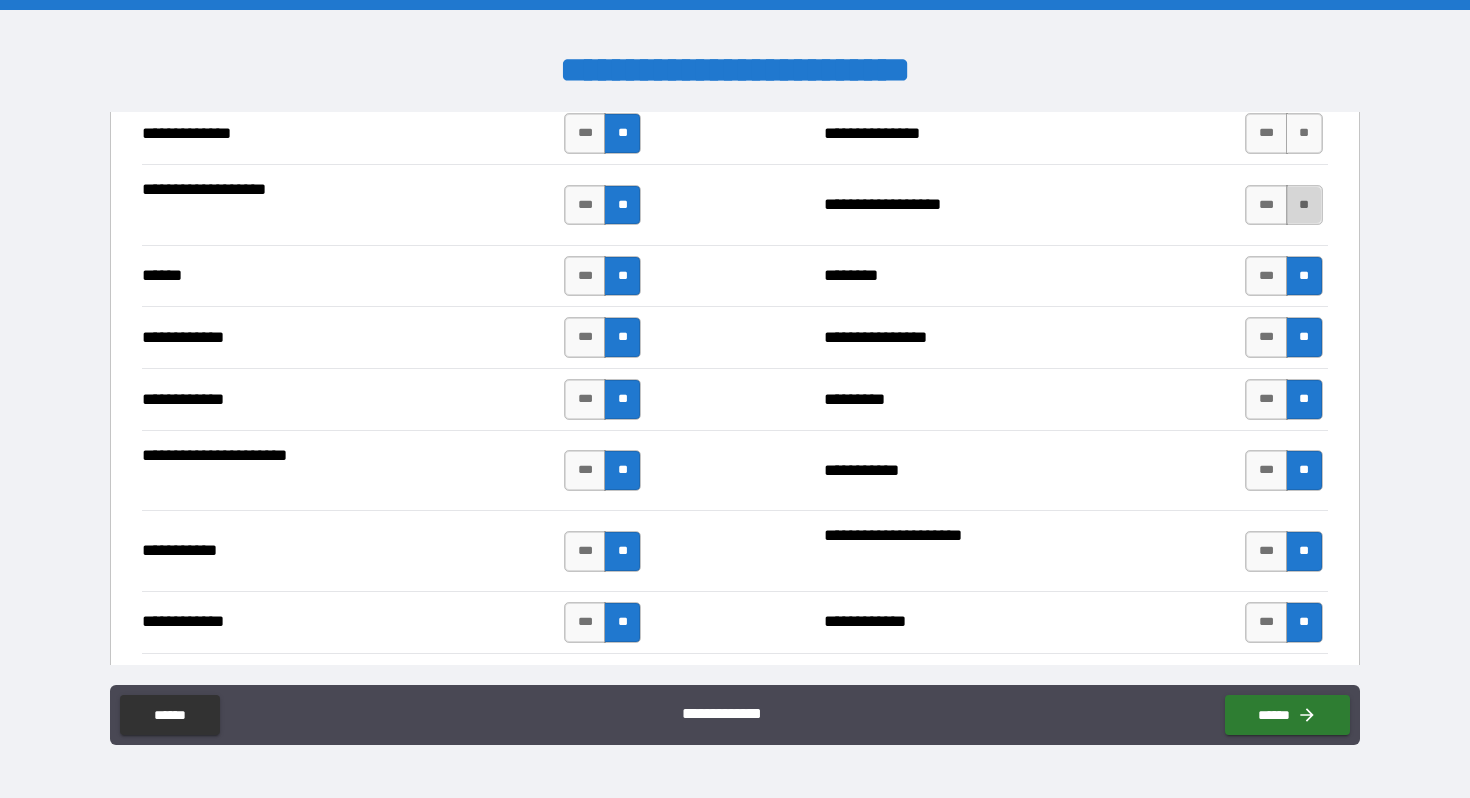 click on "**" at bounding box center (1304, 205) 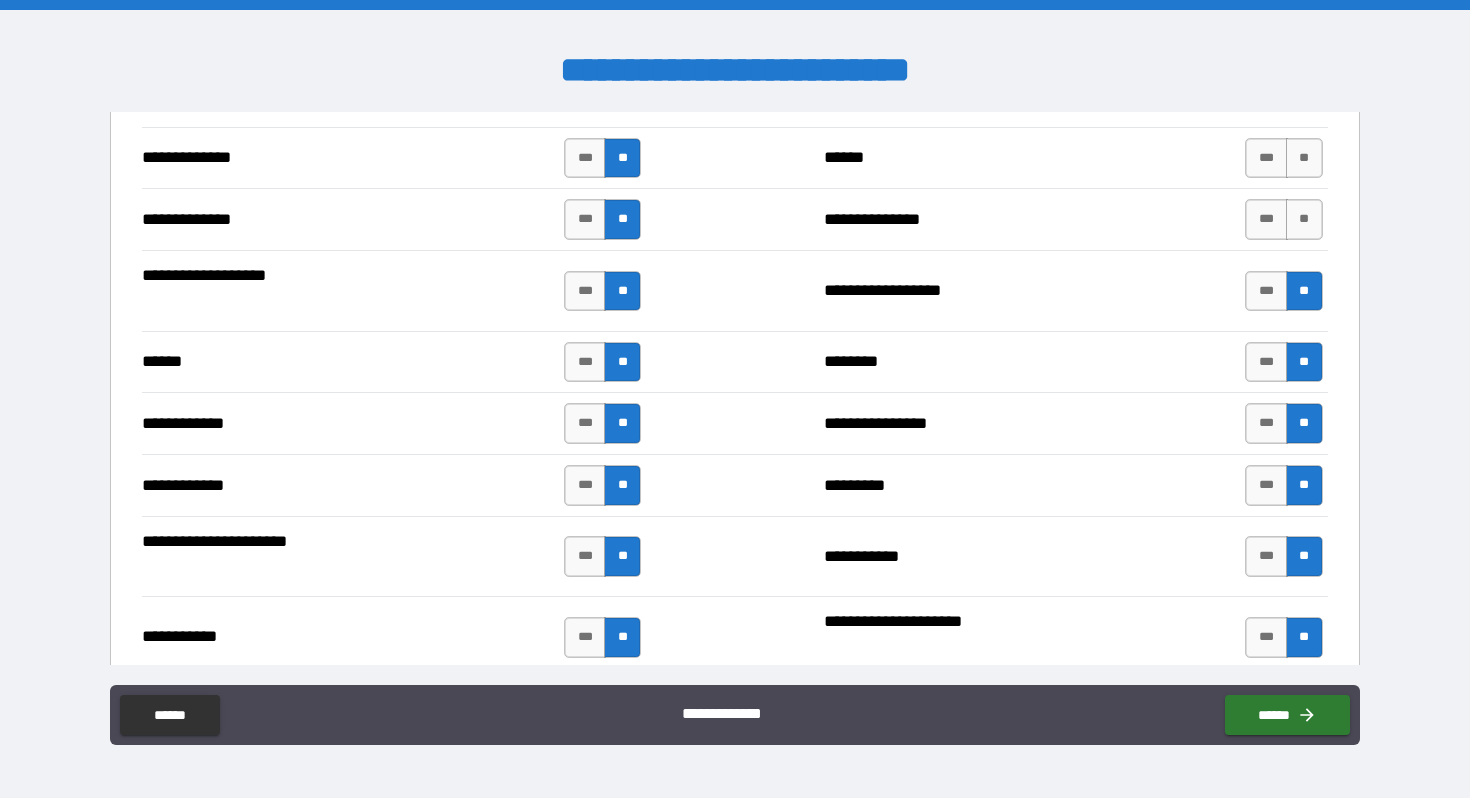 scroll, scrollTop: 3535, scrollLeft: 0, axis: vertical 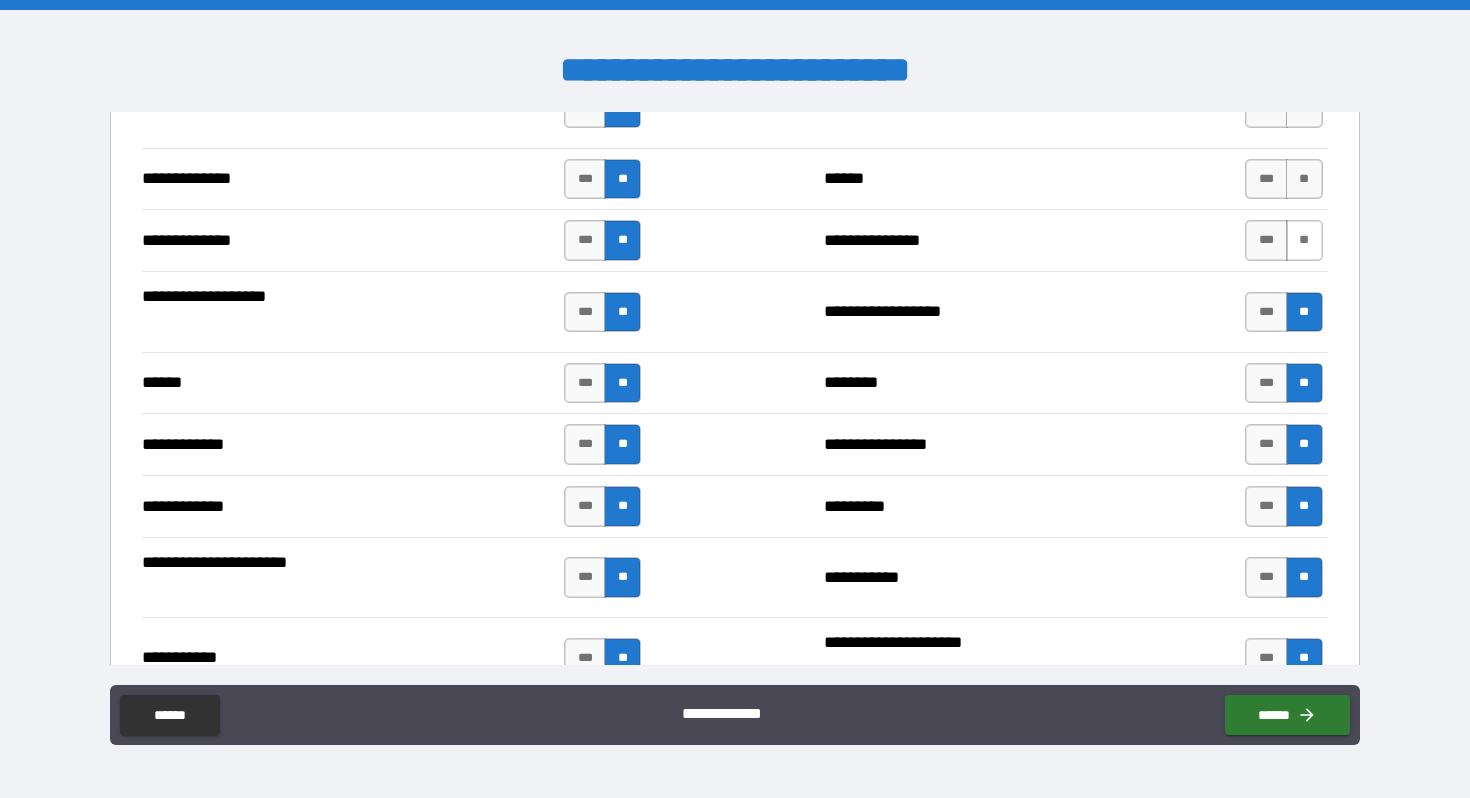 click on "**" at bounding box center (1304, 240) 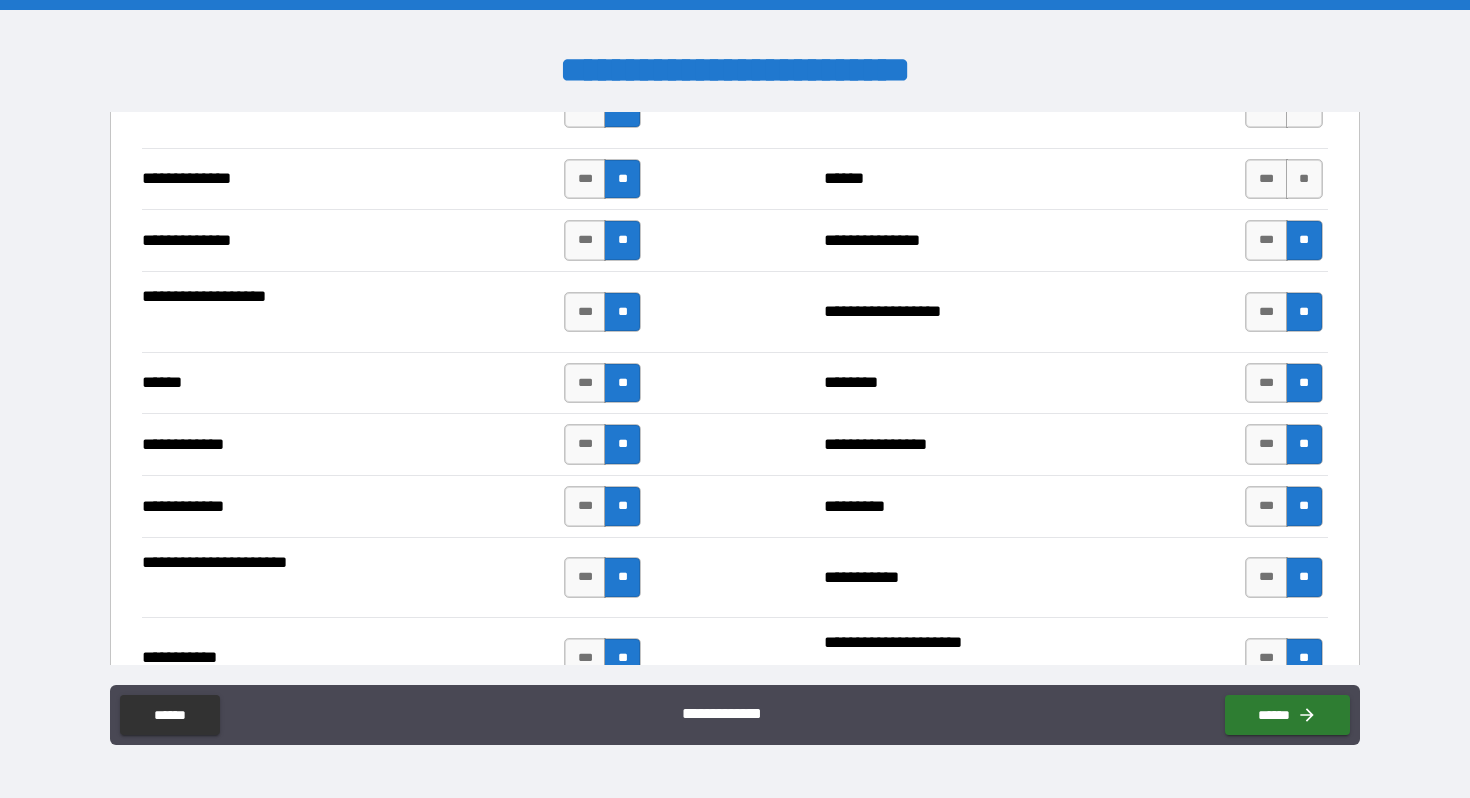 click on "**********" at bounding box center [734, 179] 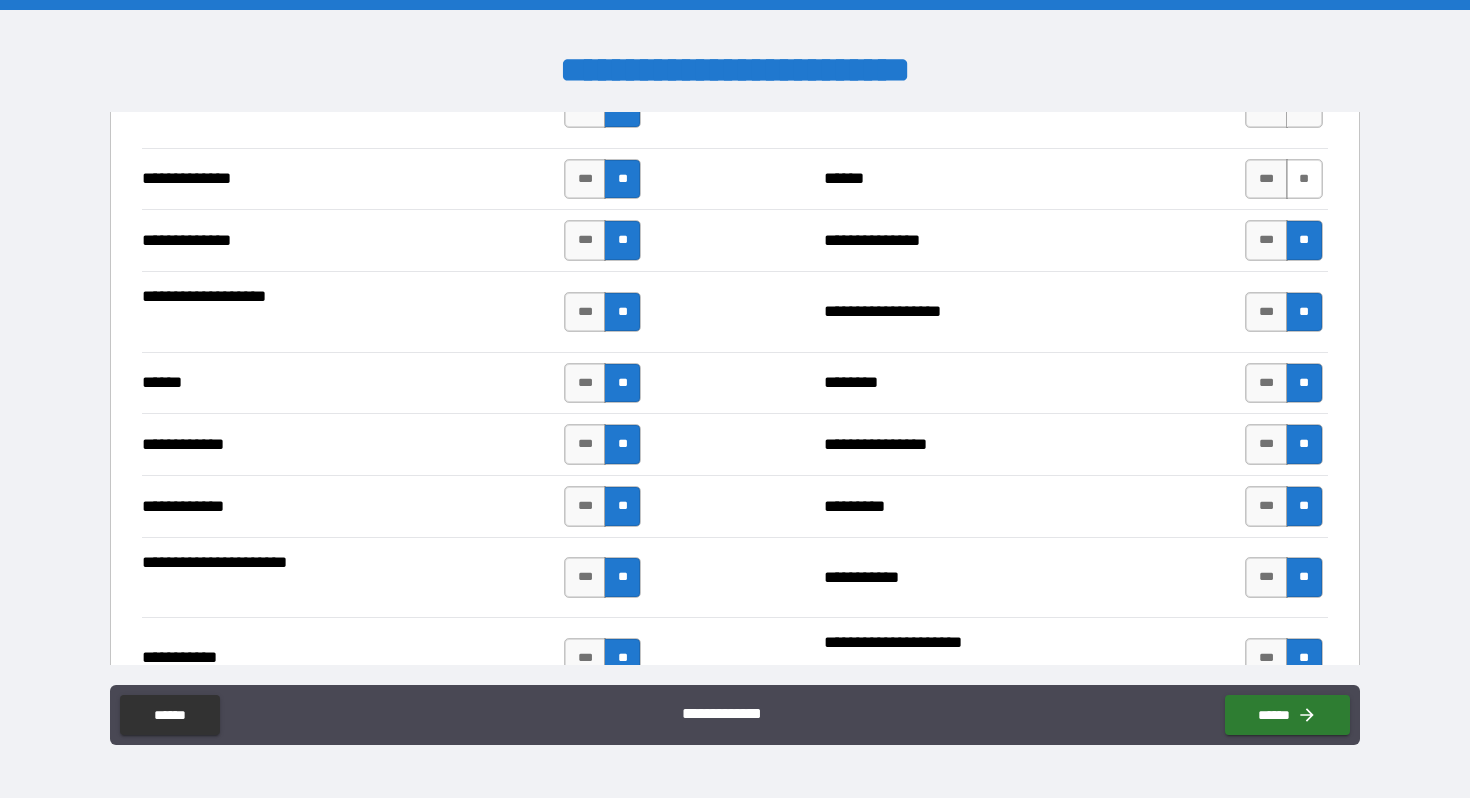 click on "**" at bounding box center (1304, 179) 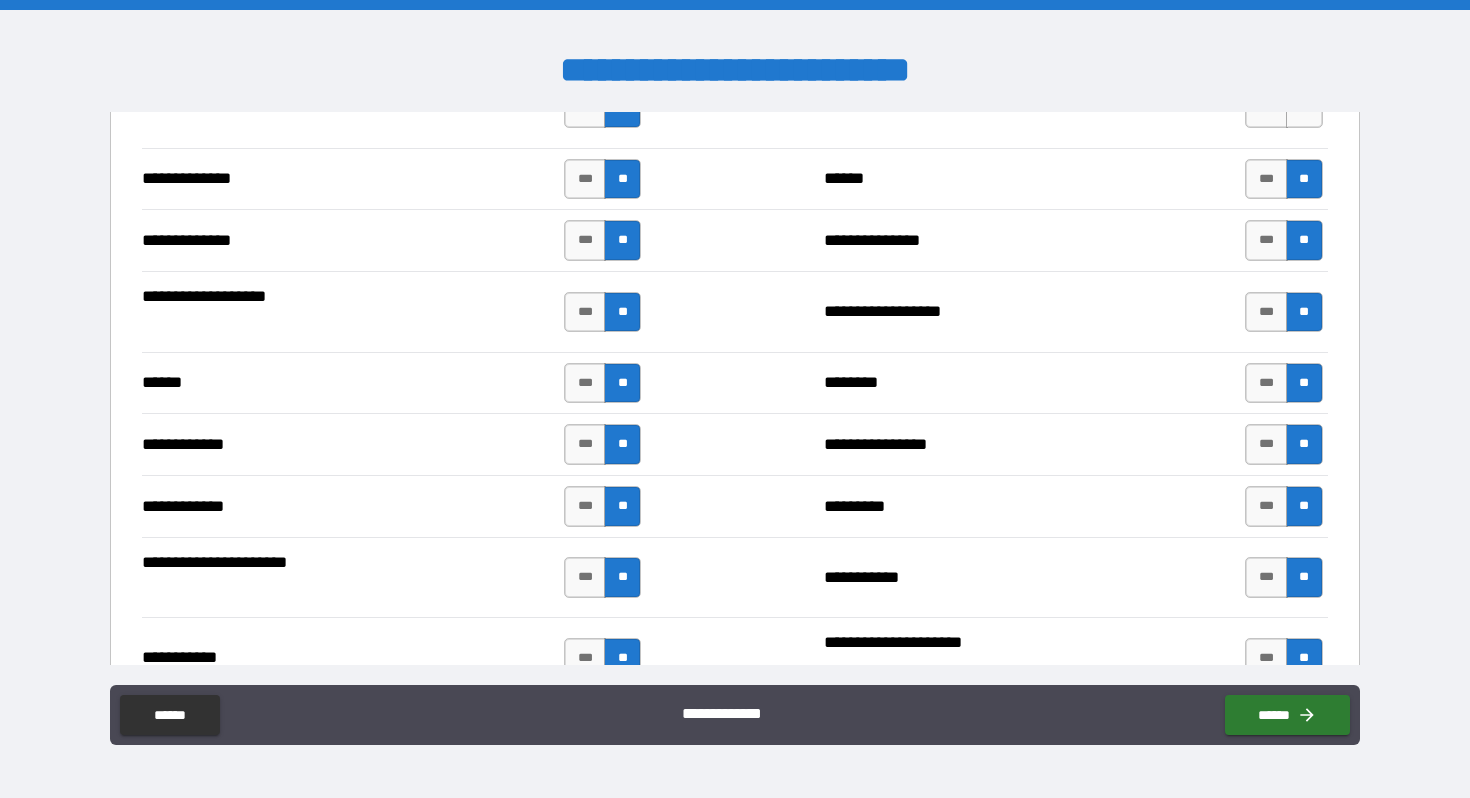 scroll, scrollTop: 3383, scrollLeft: 0, axis: vertical 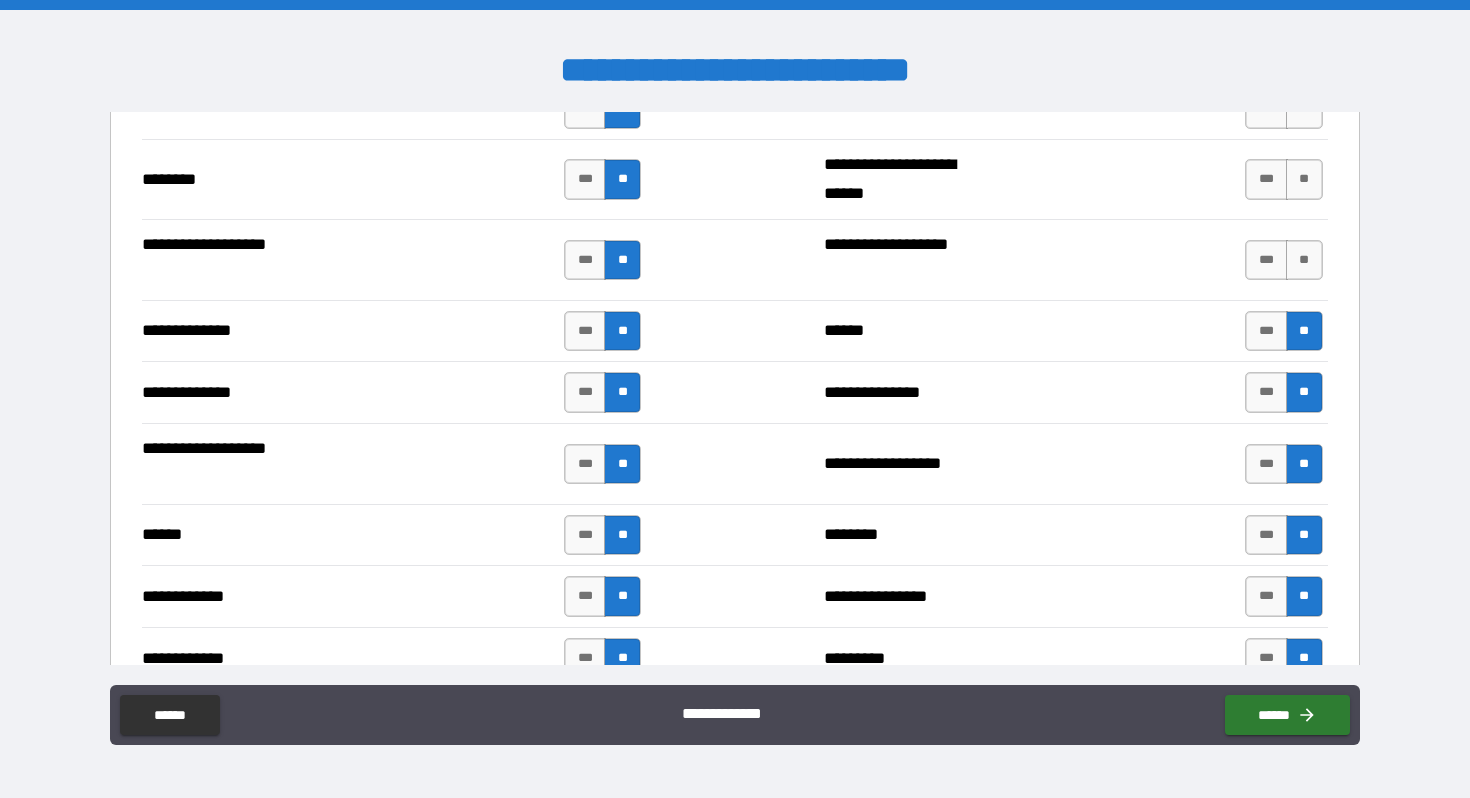click on "*** **" at bounding box center [1286, 260] 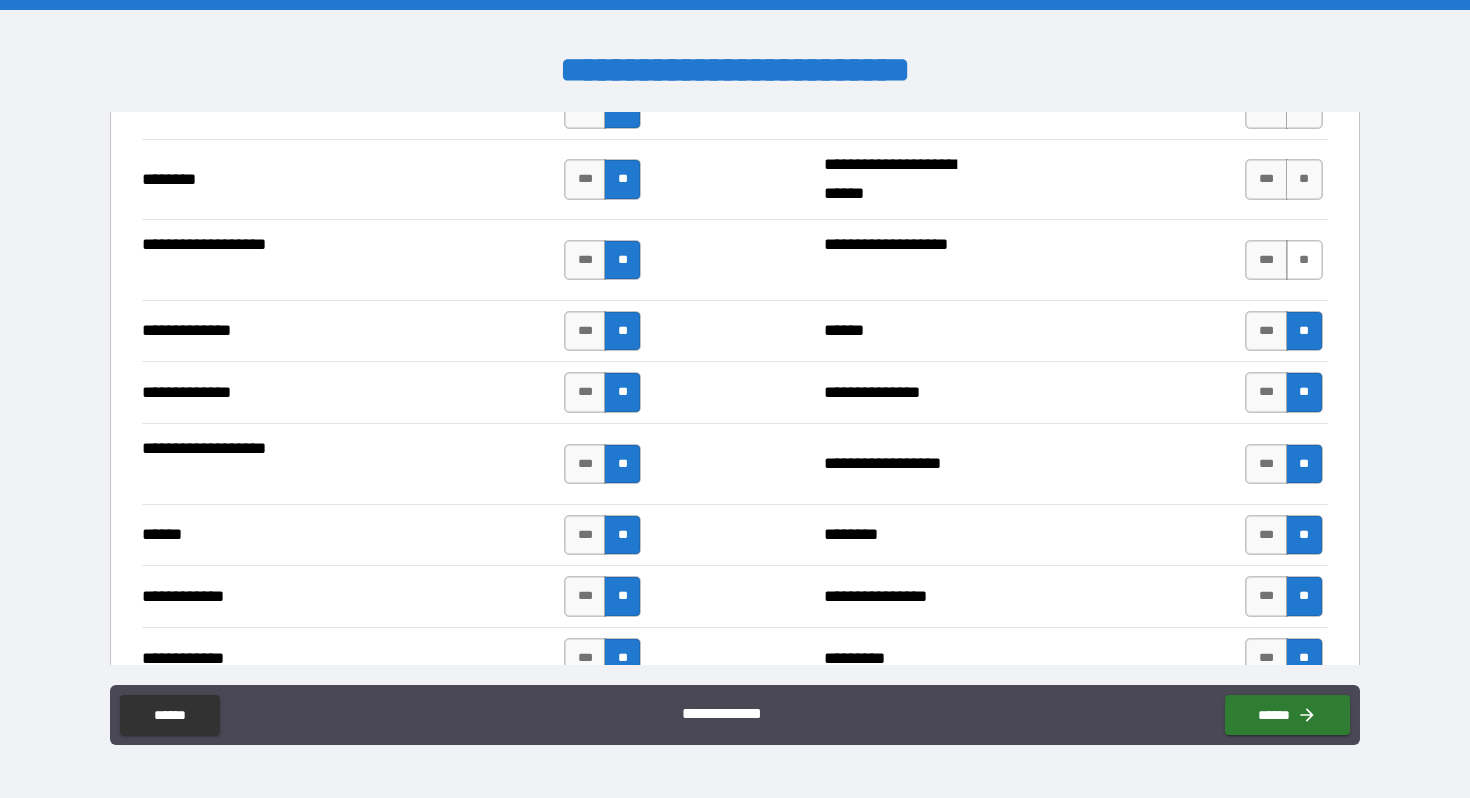 click on "**" at bounding box center (1304, 260) 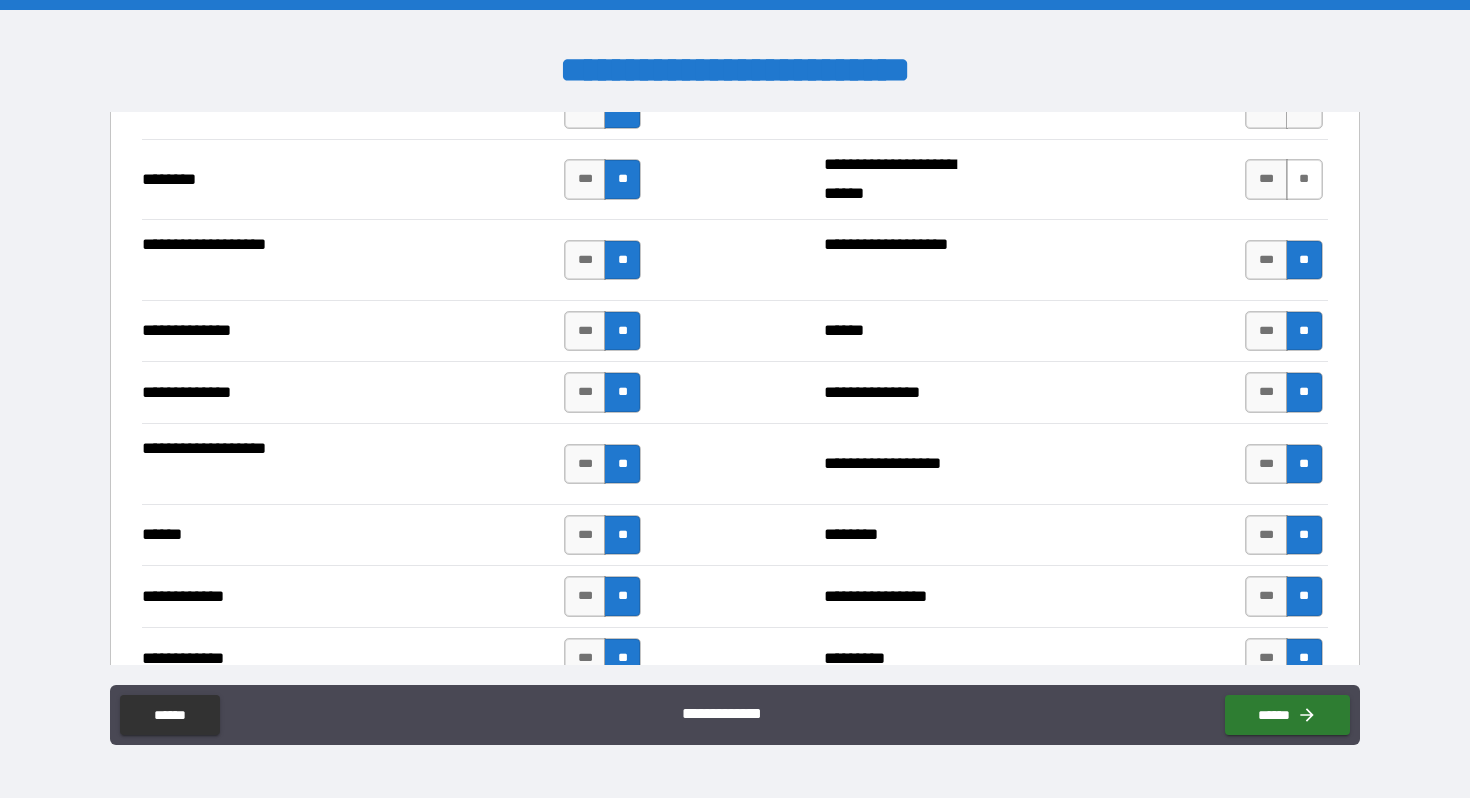 click on "**" at bounding box center (1304, 179) 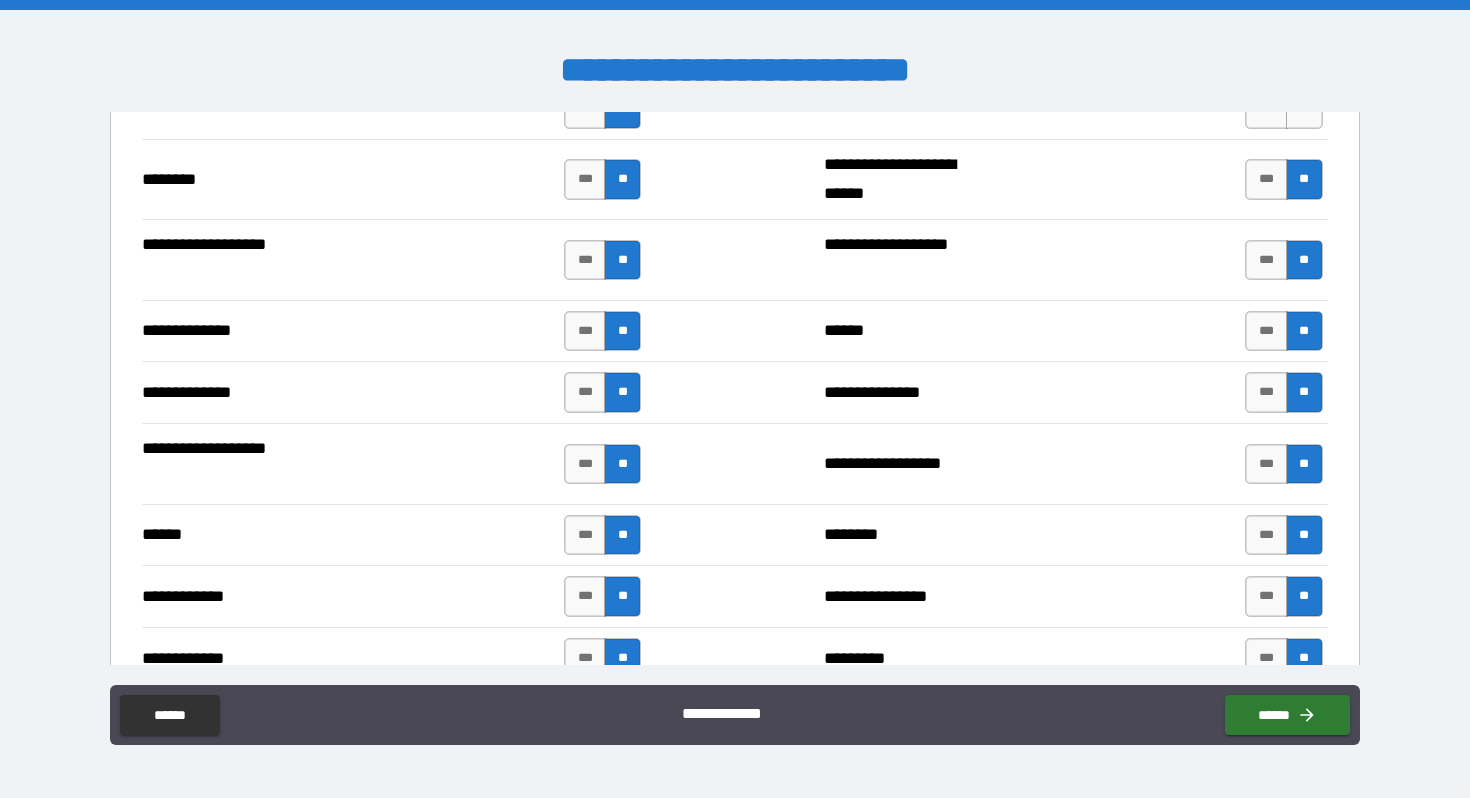 scroll, scrollTop: 3253, scrollLeft: 0, axis: vertical 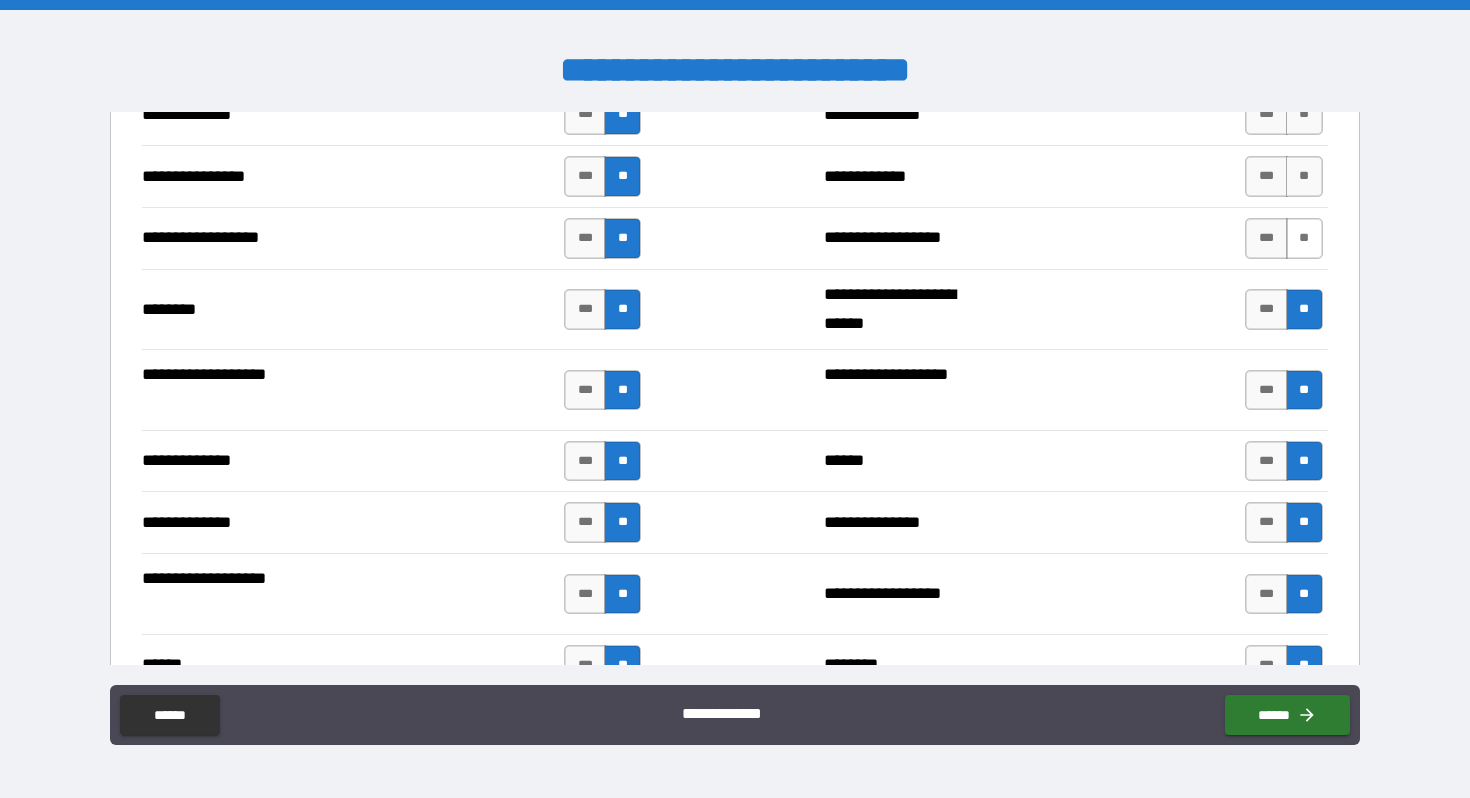 click on "**" at bounding box center [1304, 238] 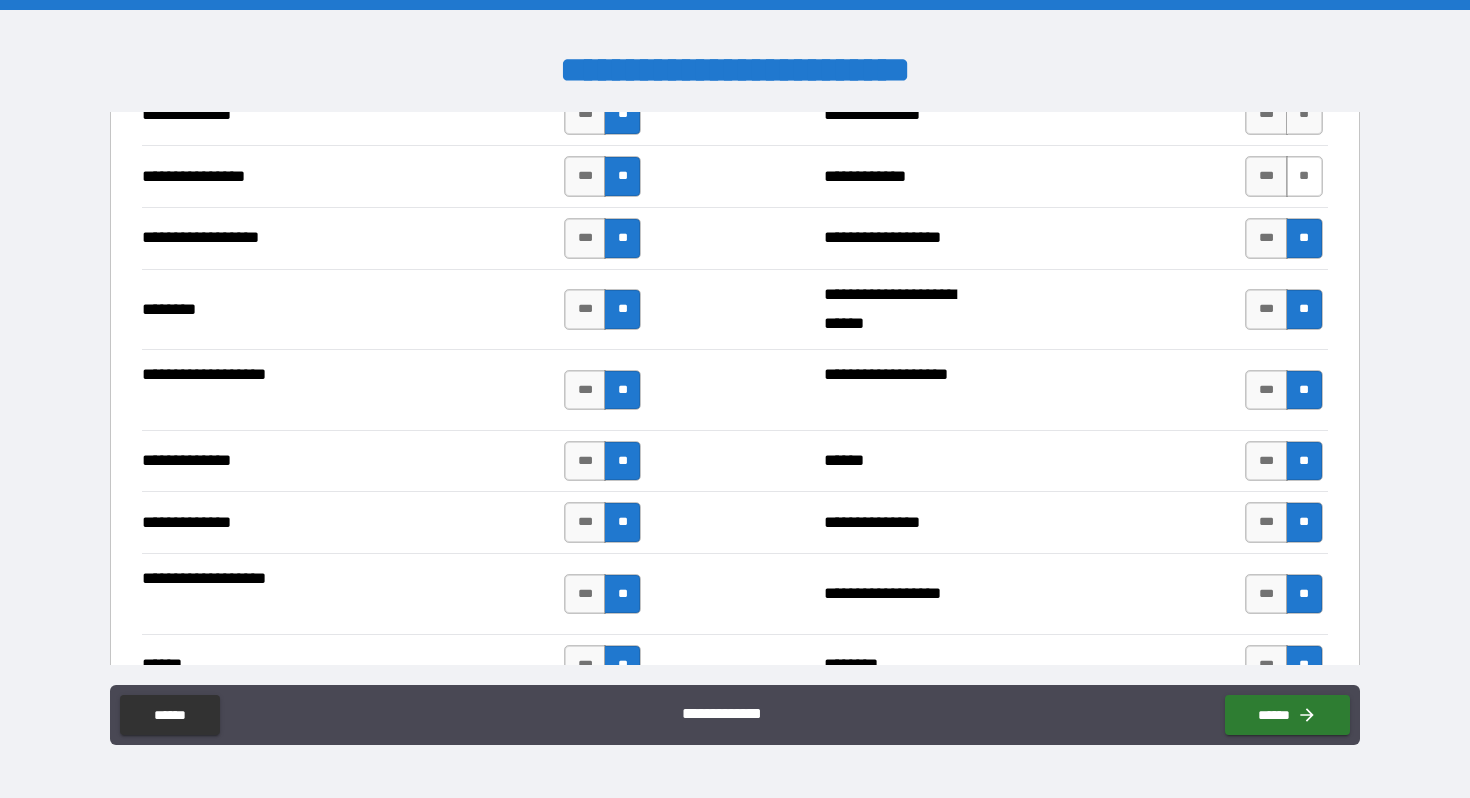 click on "**" at bounding box center [1304, 176] 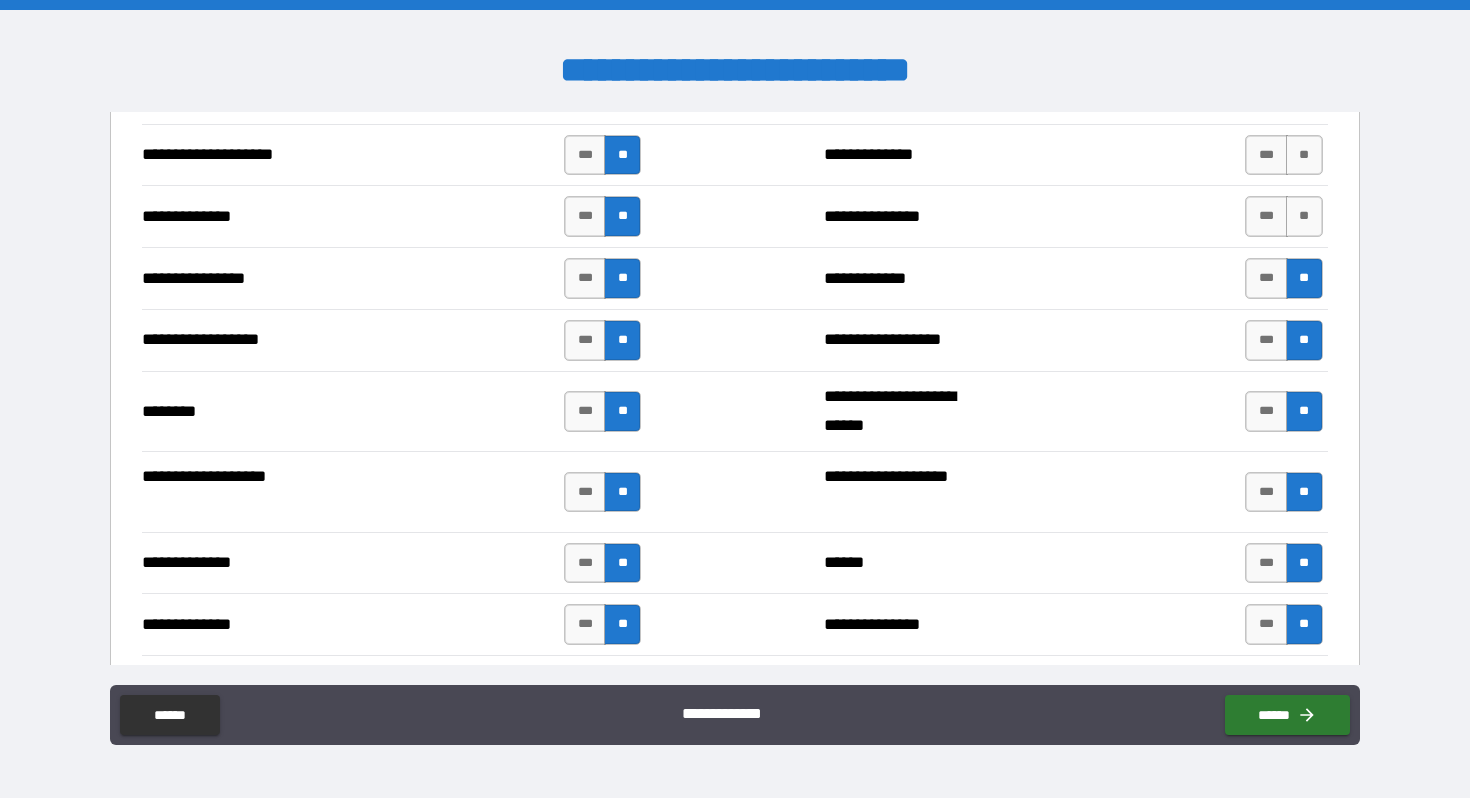 scroll, scrollTop: 3152, scrollLeft: 0, axis: vertical 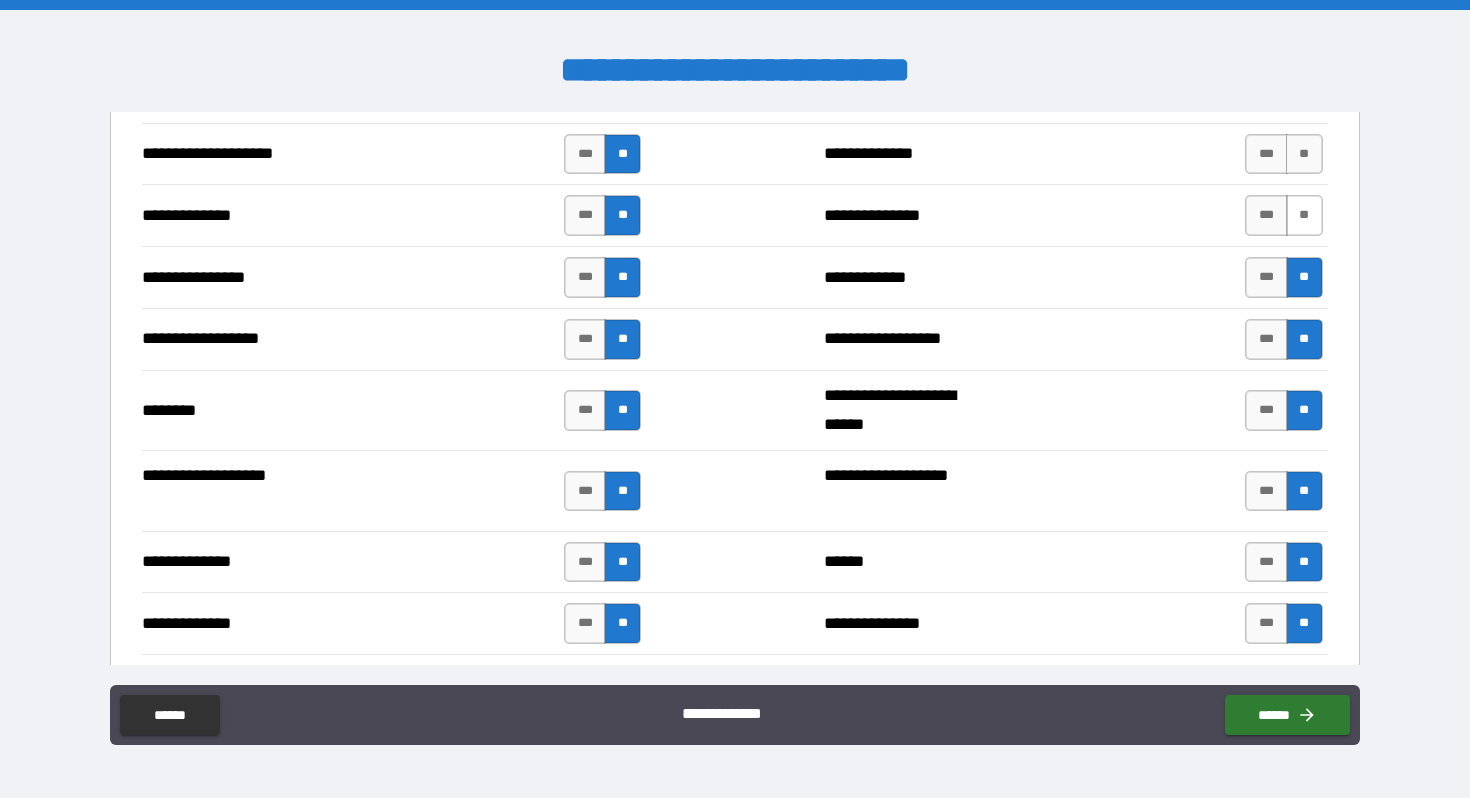 click on "**" at bounding box center (1304, 215) 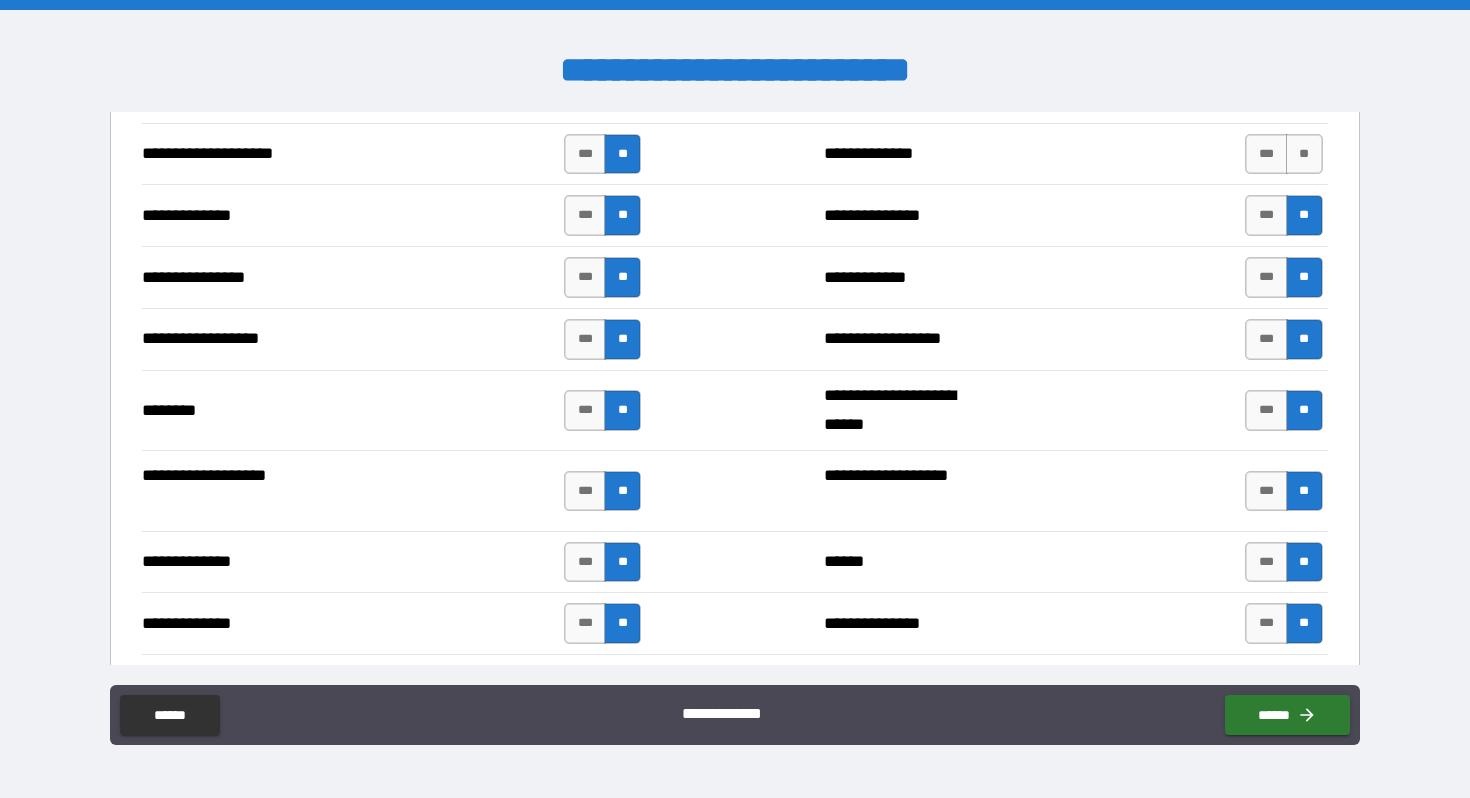 click on "**********" at bounding box center (734, 154) 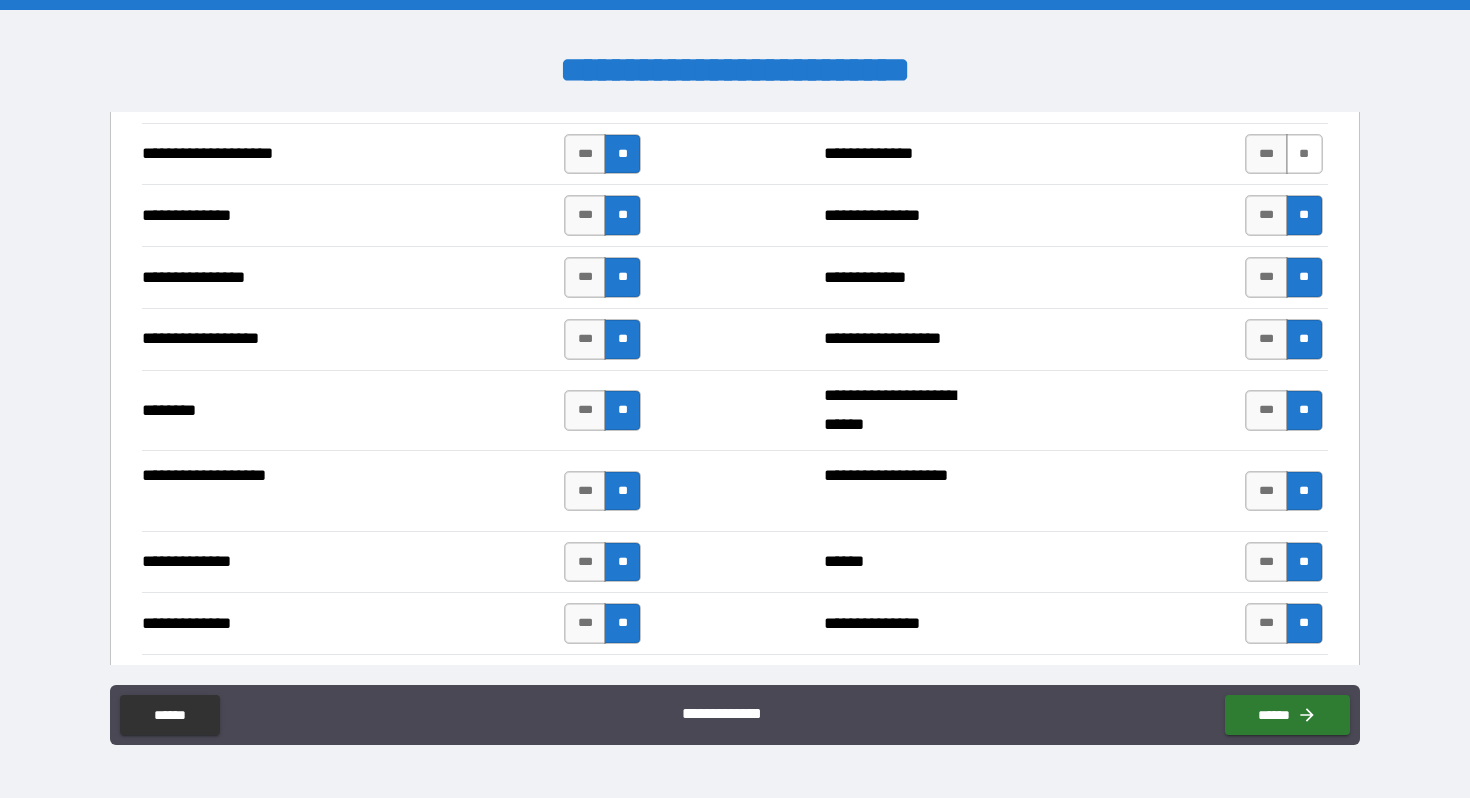 click on "**" at bounding box center [1304, 154] 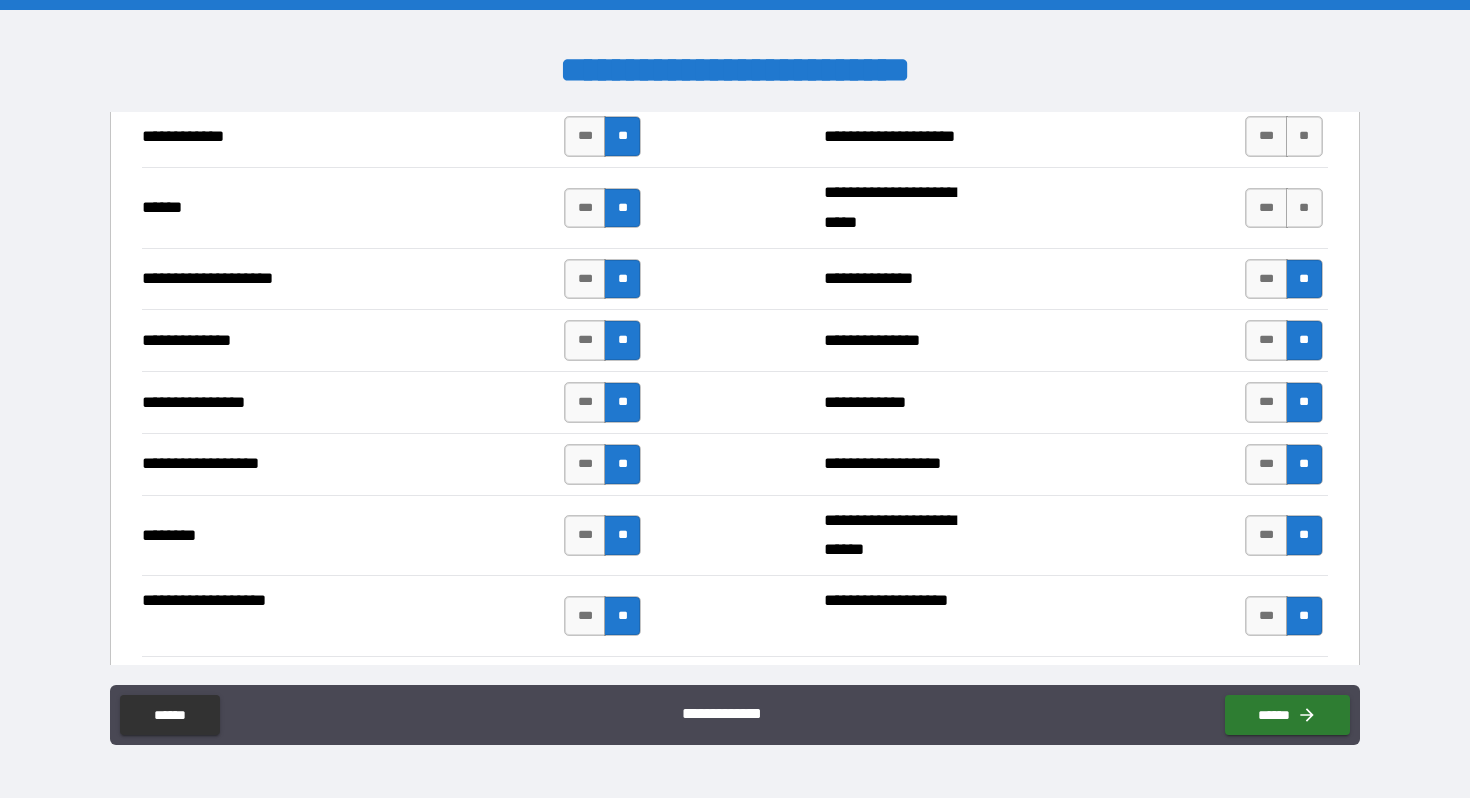scroll, scrollTop: 3023, scrollLeft: 0, axis: vertical 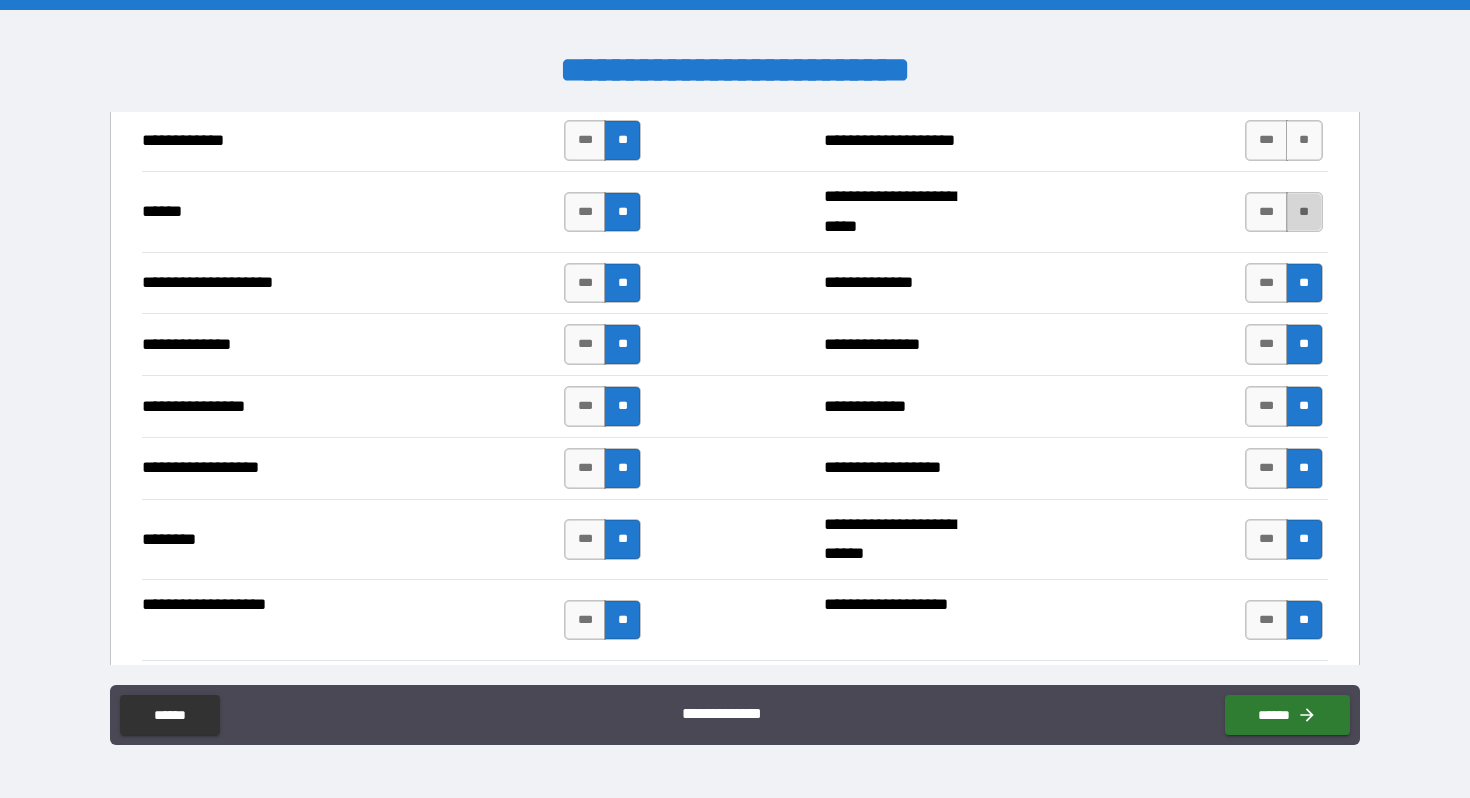 click on "**" at bounding box center [1304, 212] 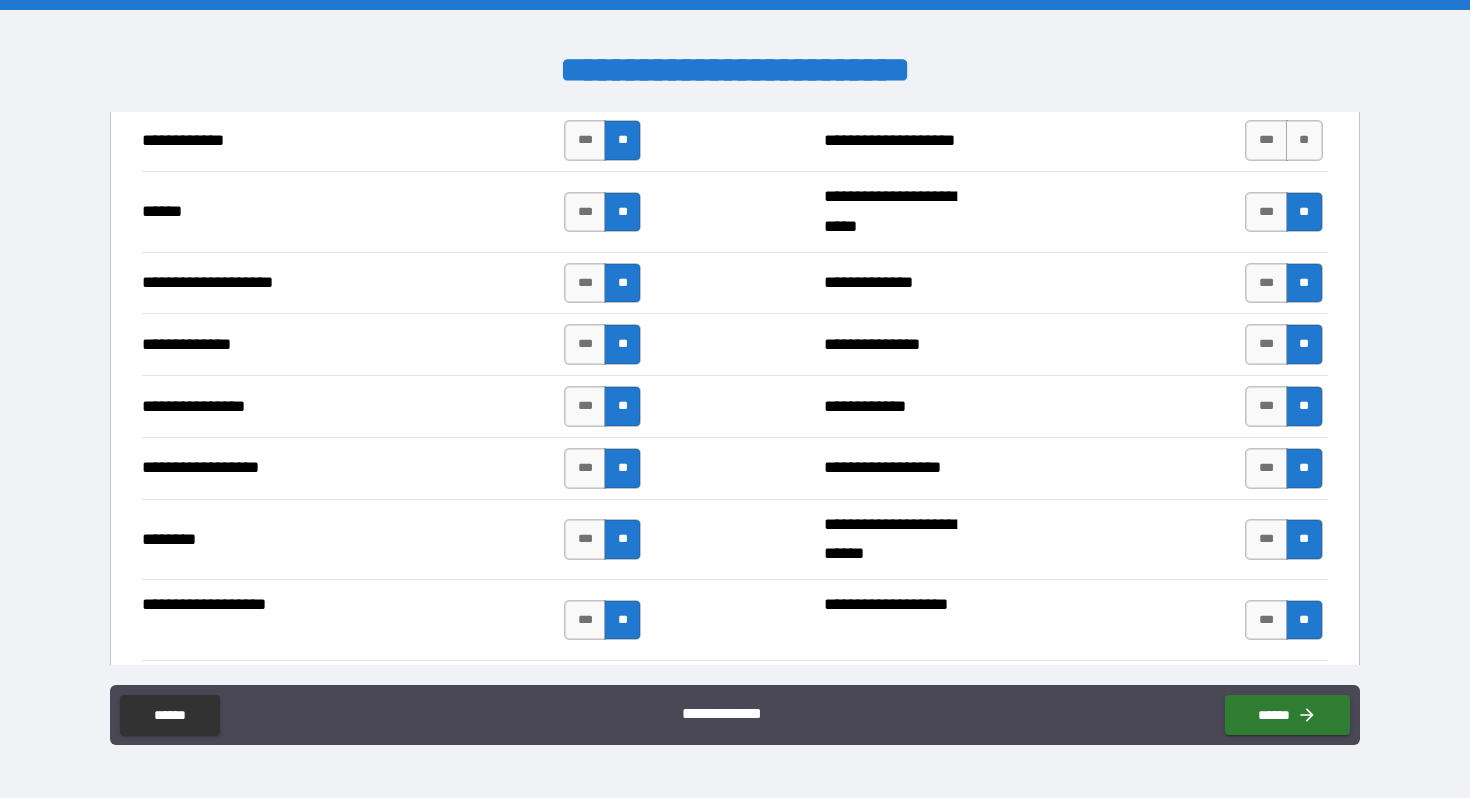 click on "*** **" at bounding box center (1283, 140) 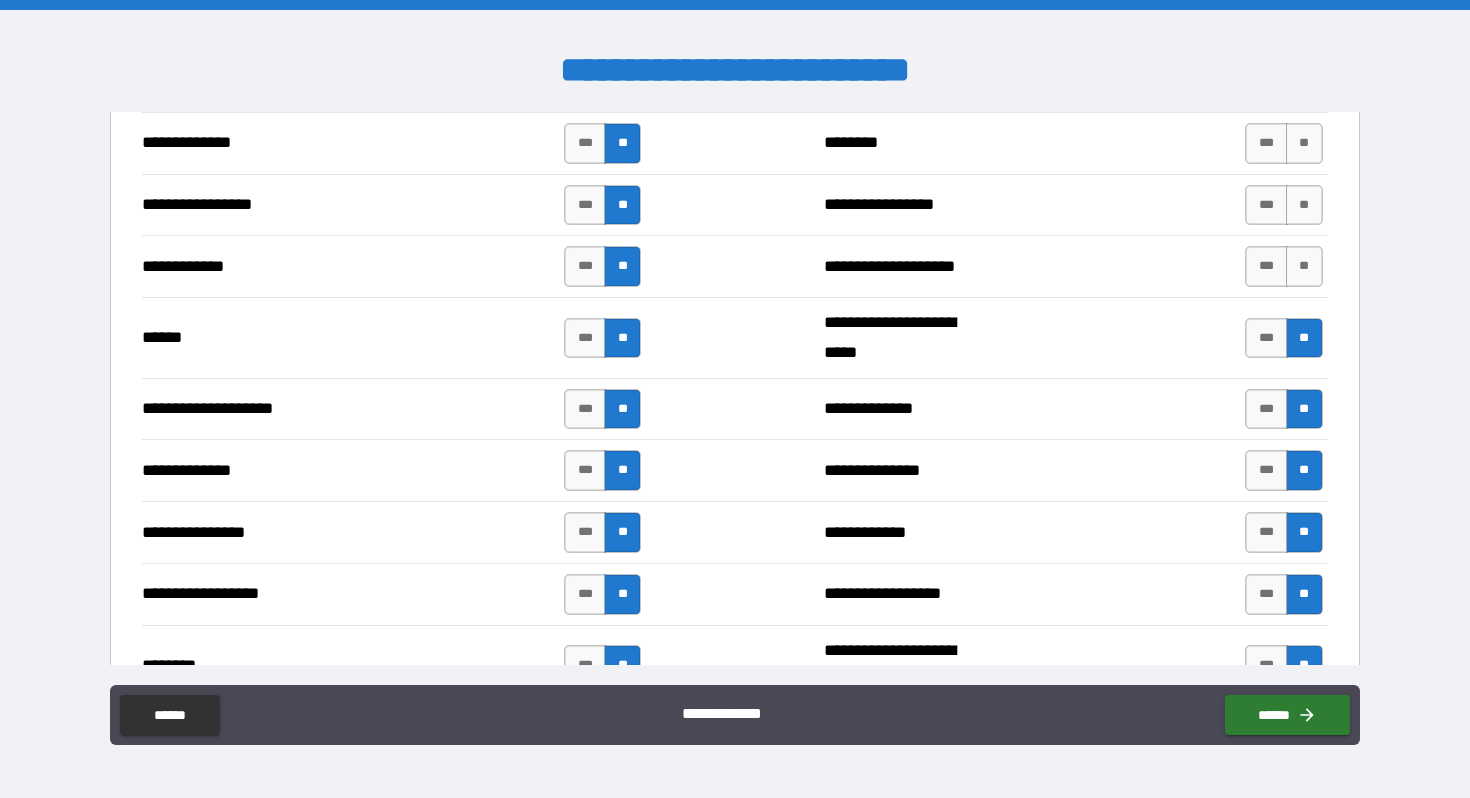 scroll, scrollTop: 2886, scrollLeft: 0, axis: vertical 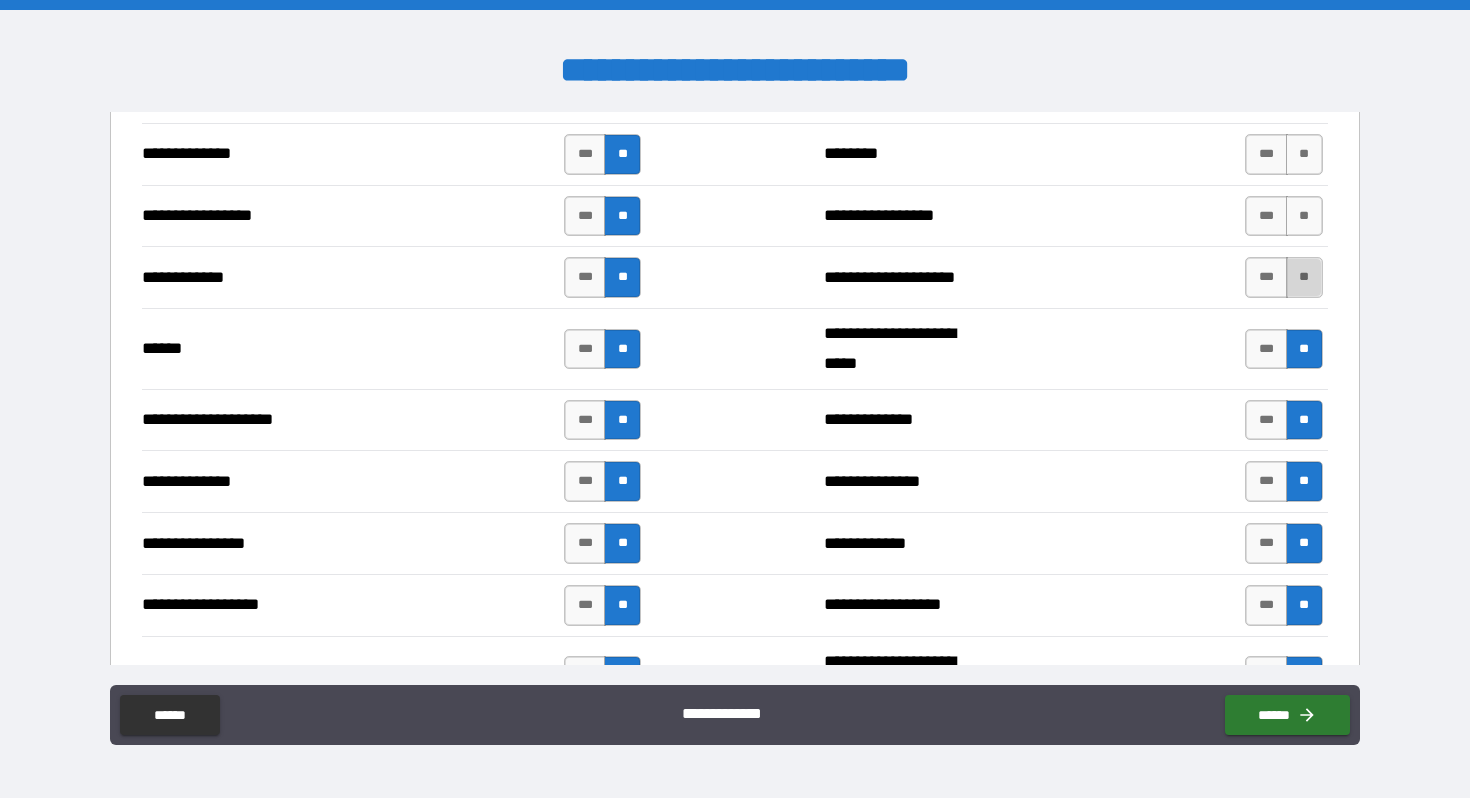 click on "**" at bounding box center (1304, 277) 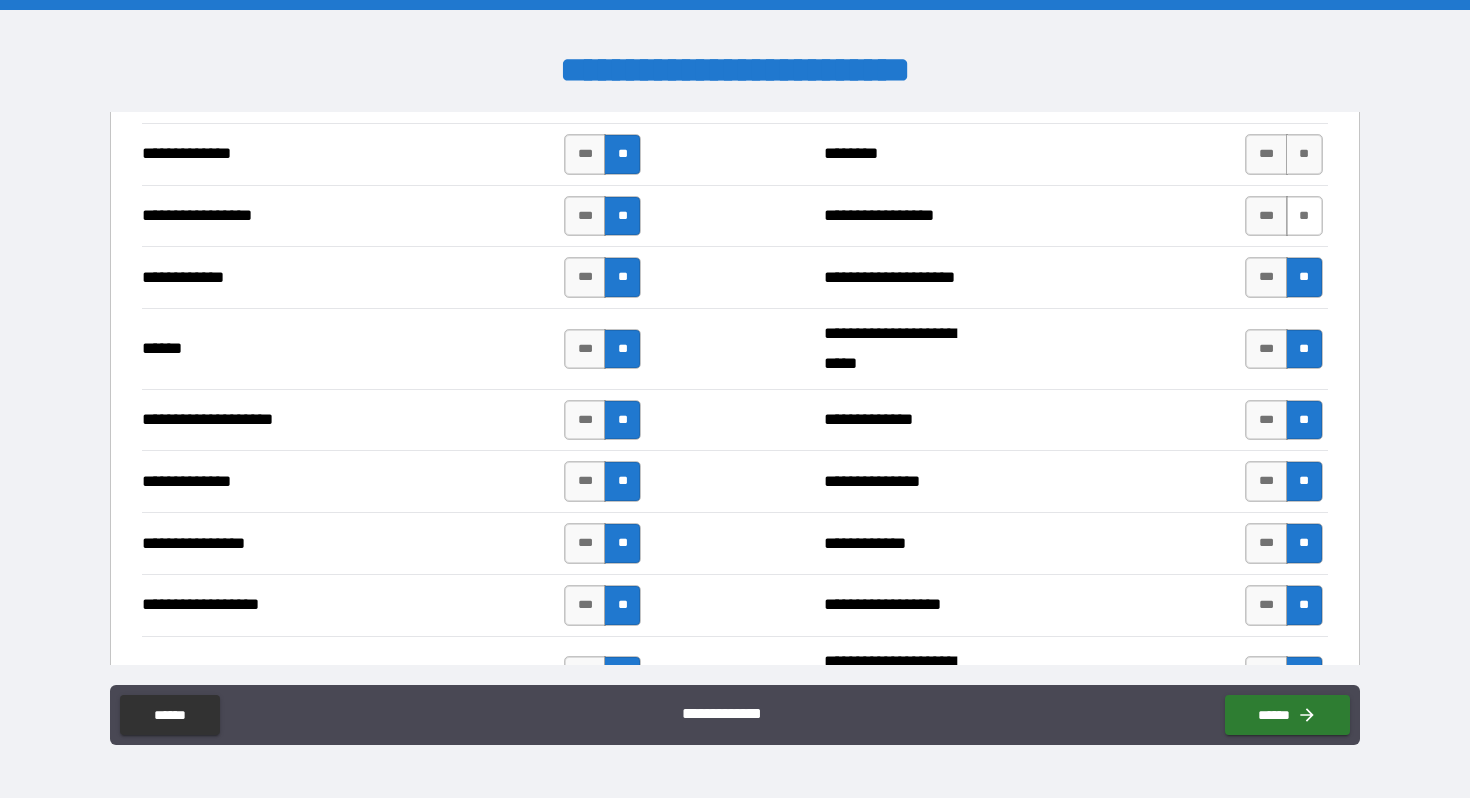 click on "**" at bounding box center [1304, 216] 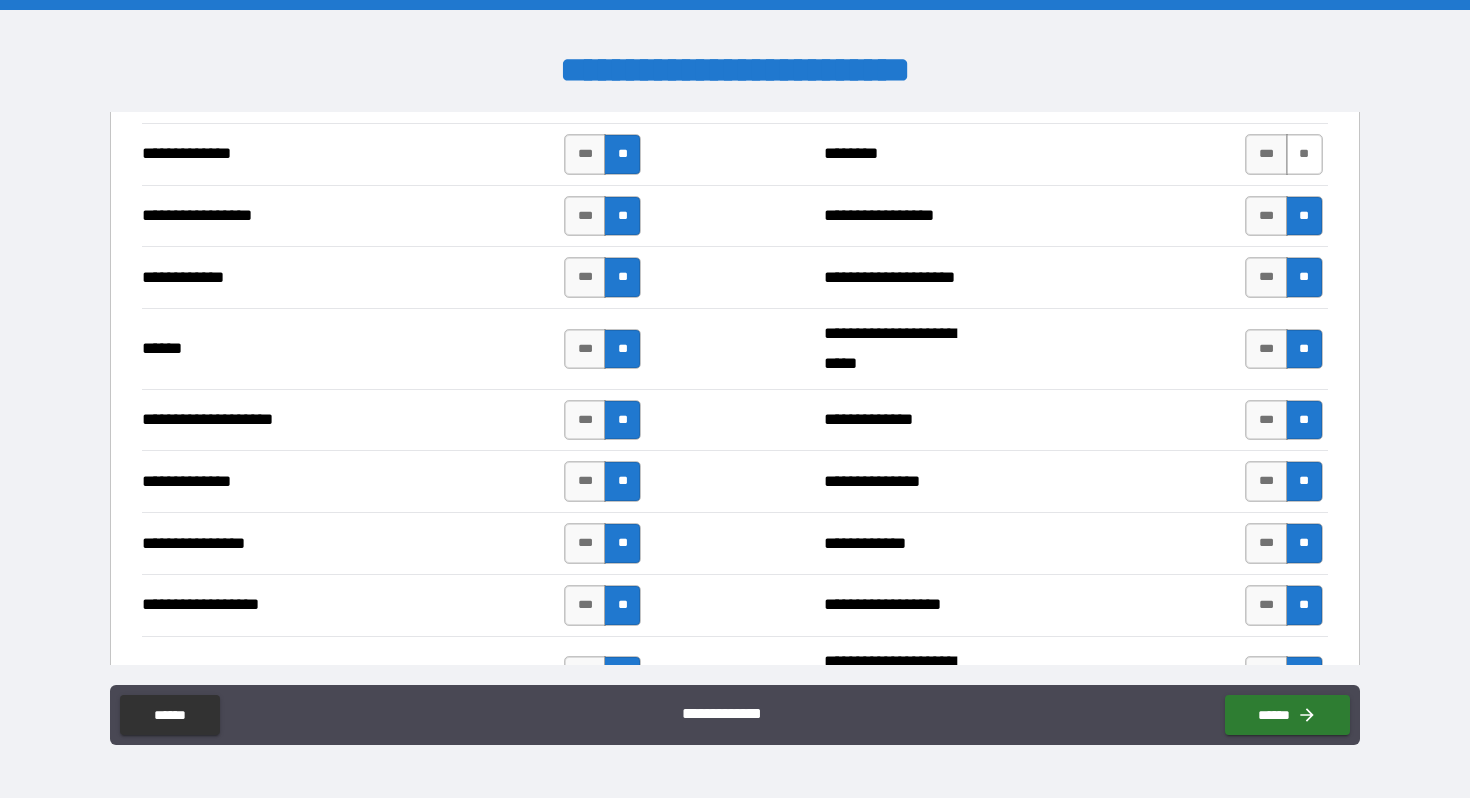 click on "**" at bounding box center [1304, 154] 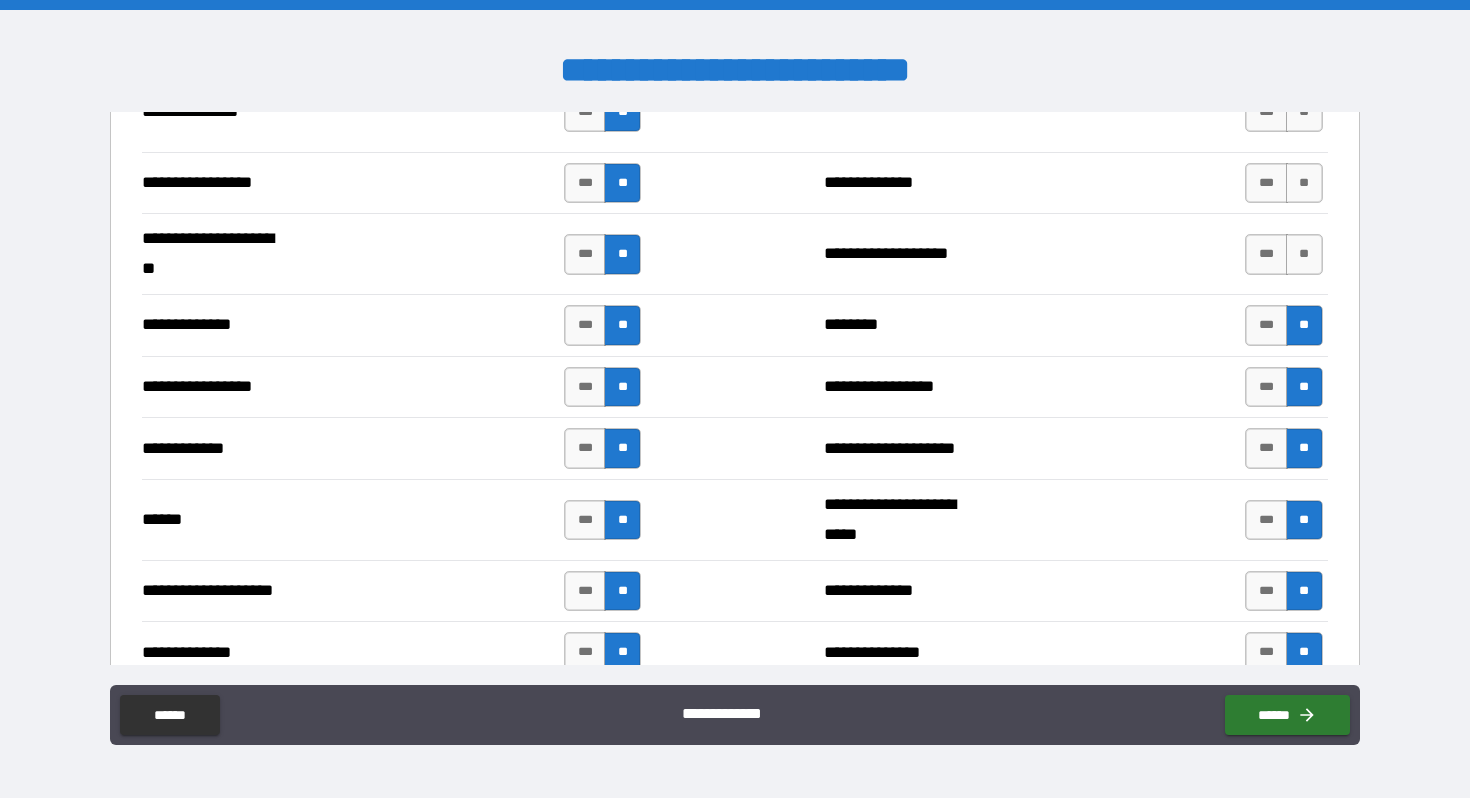 scroll, scrollTop: 2714, scrollLeft: 0, axis: vertical 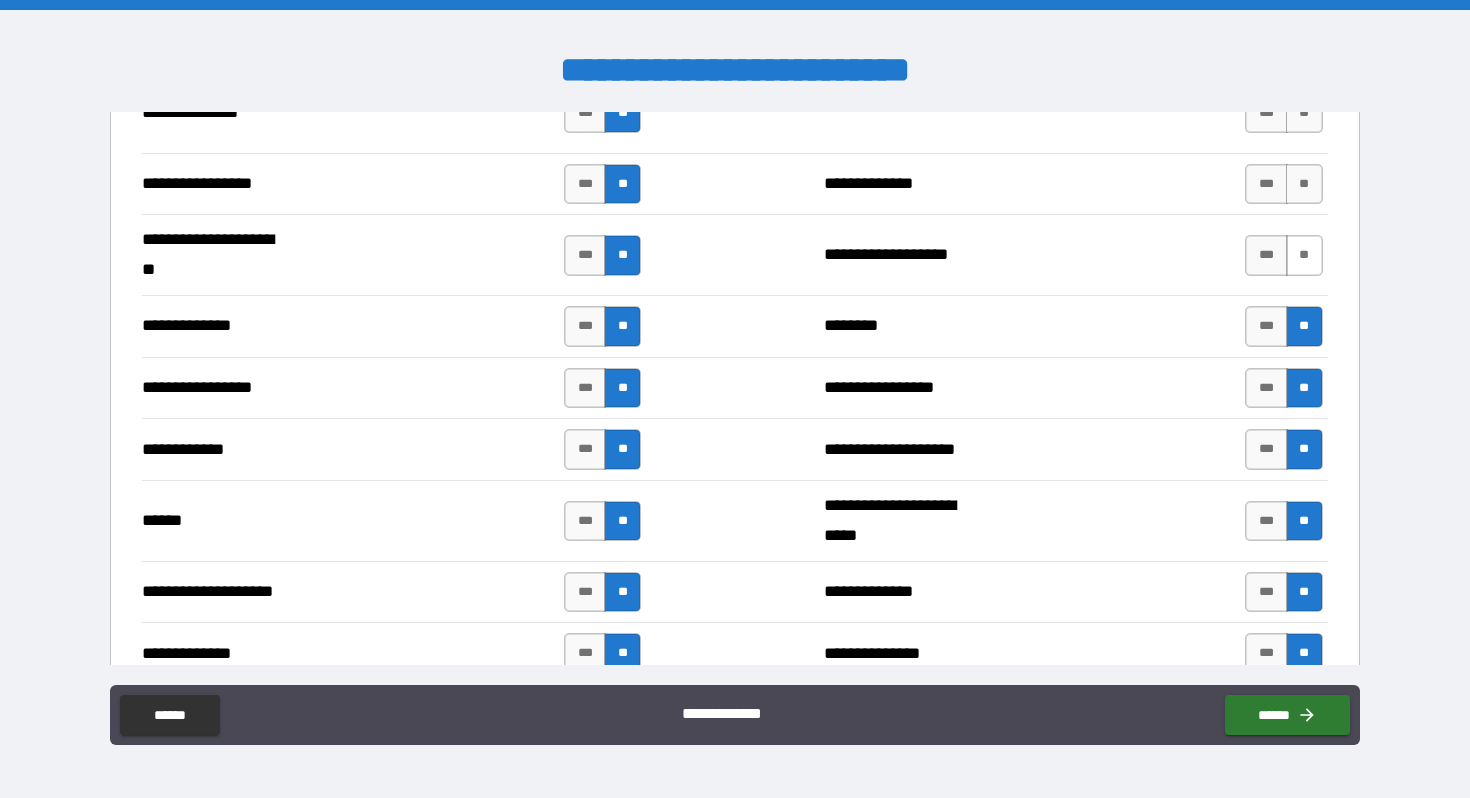 click on "**" at bounding box center (1304, 255) 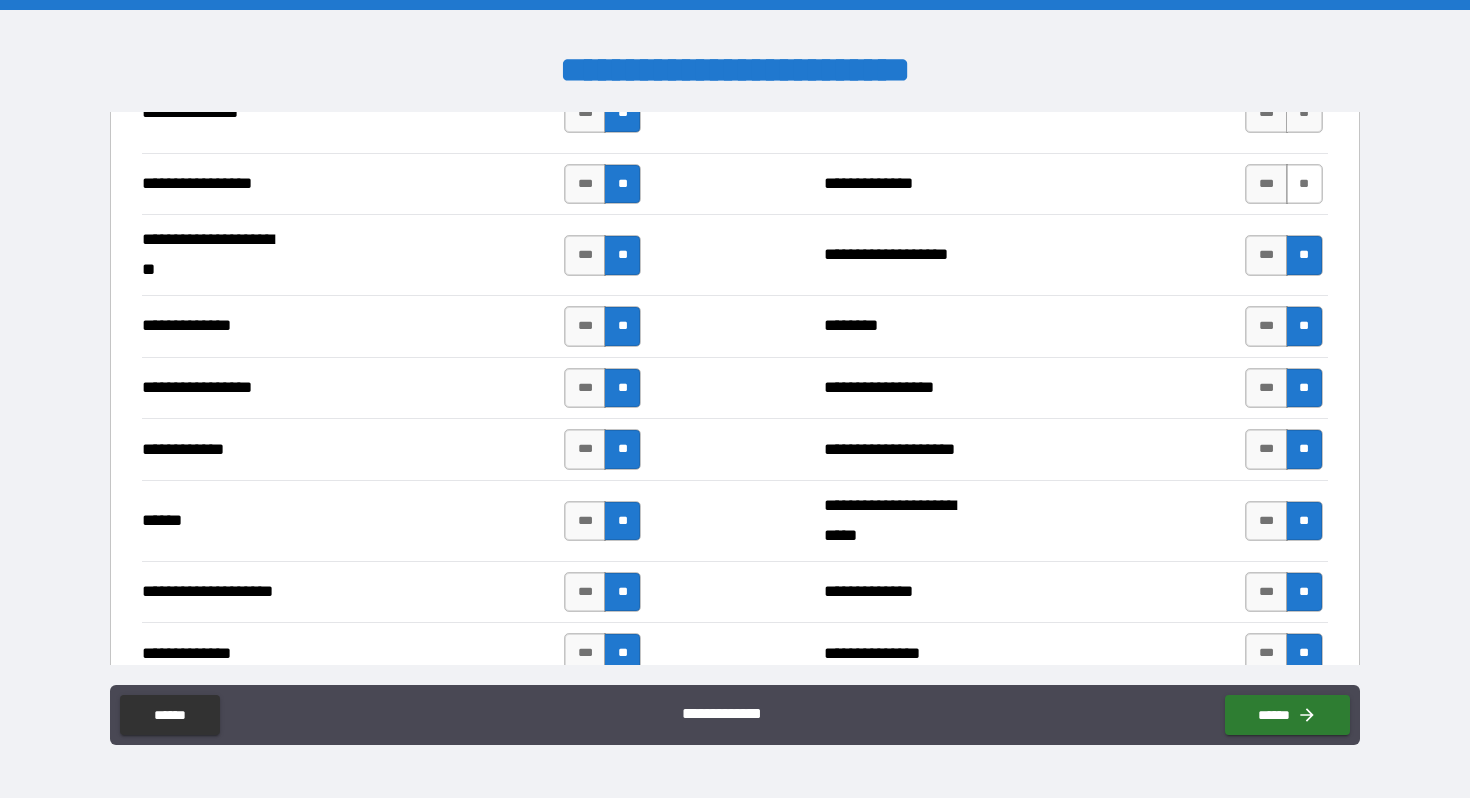 click on "**" at bounding box center (1304, 184) 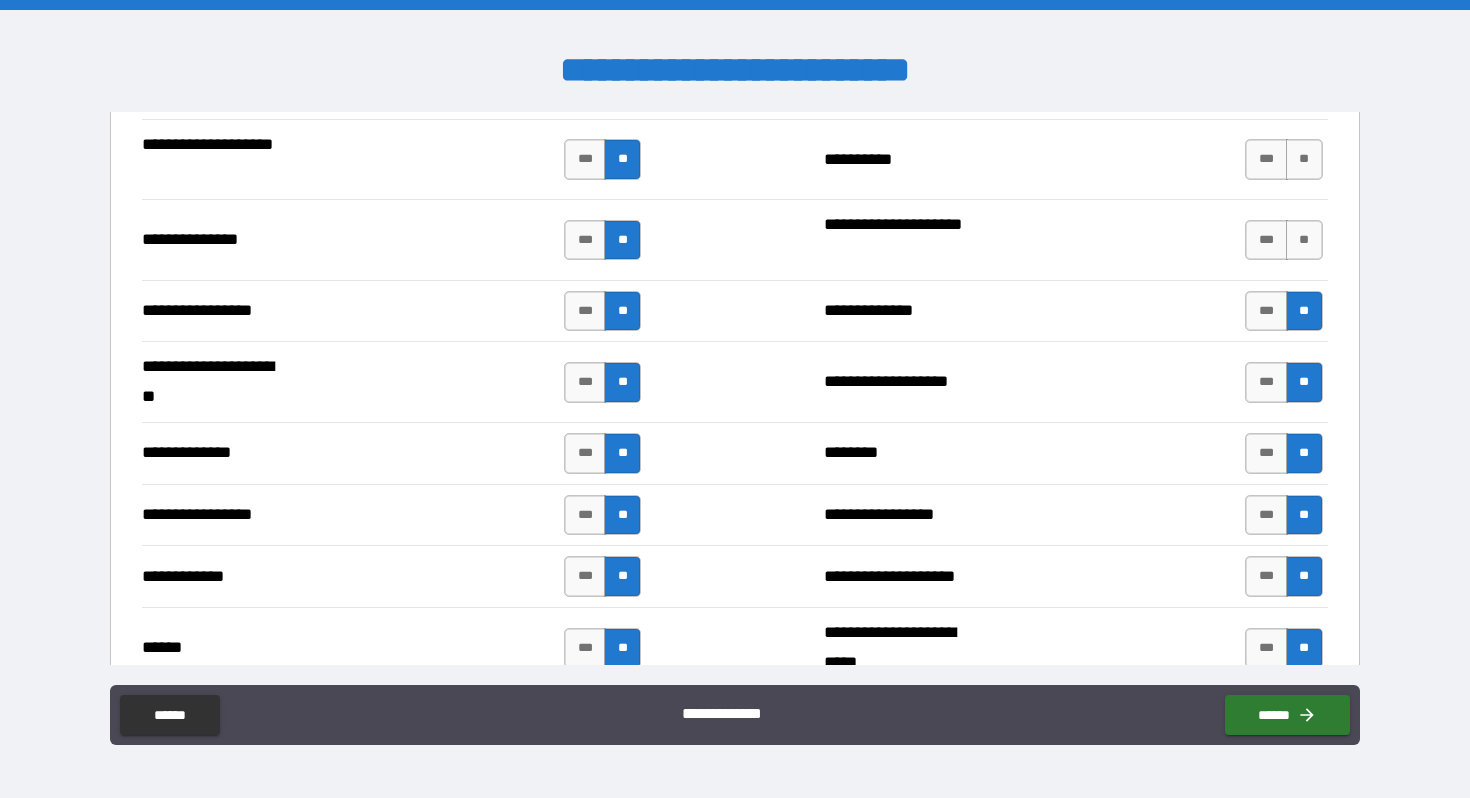 scroll, scrollTop: 2588, scrollLeft: 0, axis: vertical 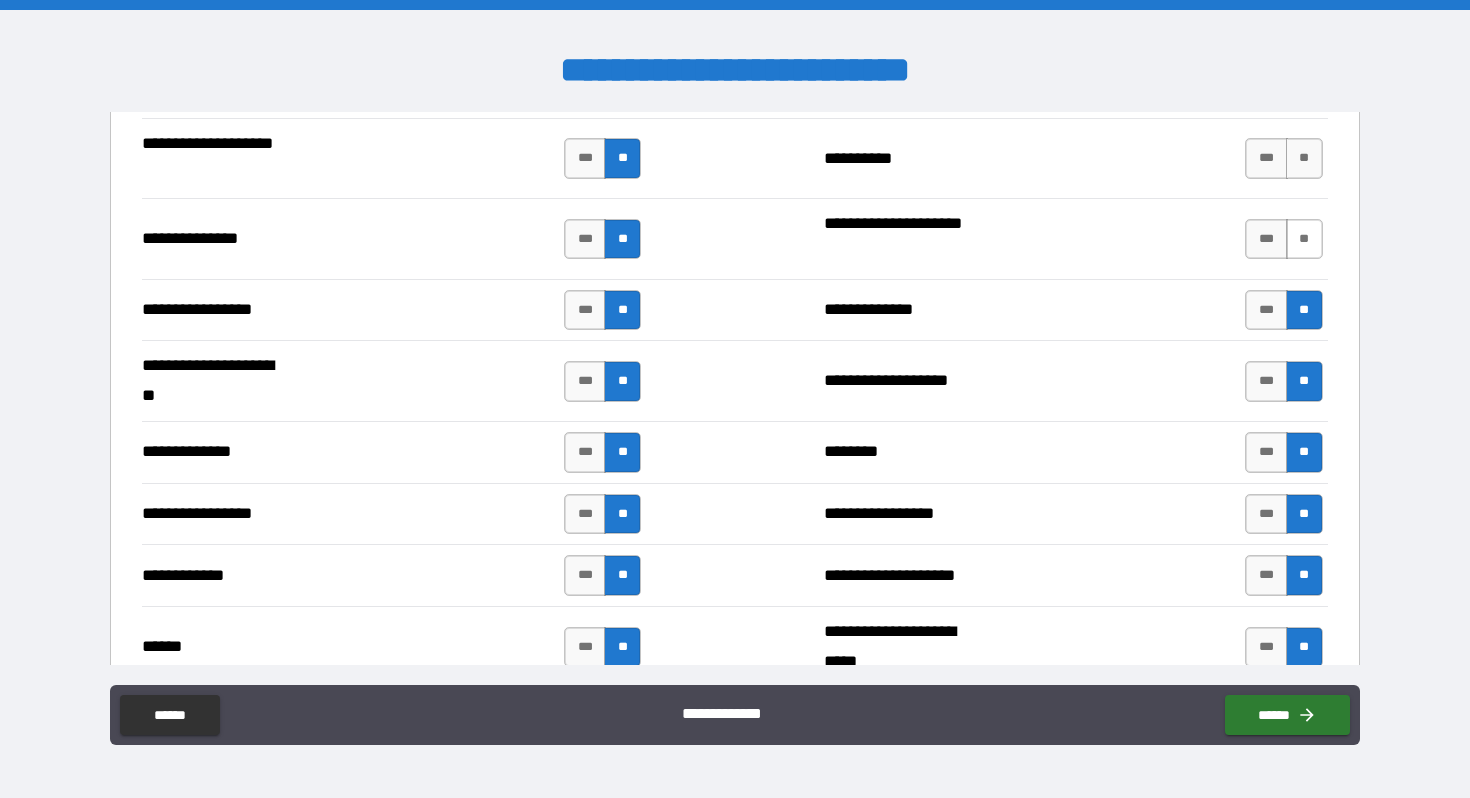 click on "**" at bounding box center [1304, 239] 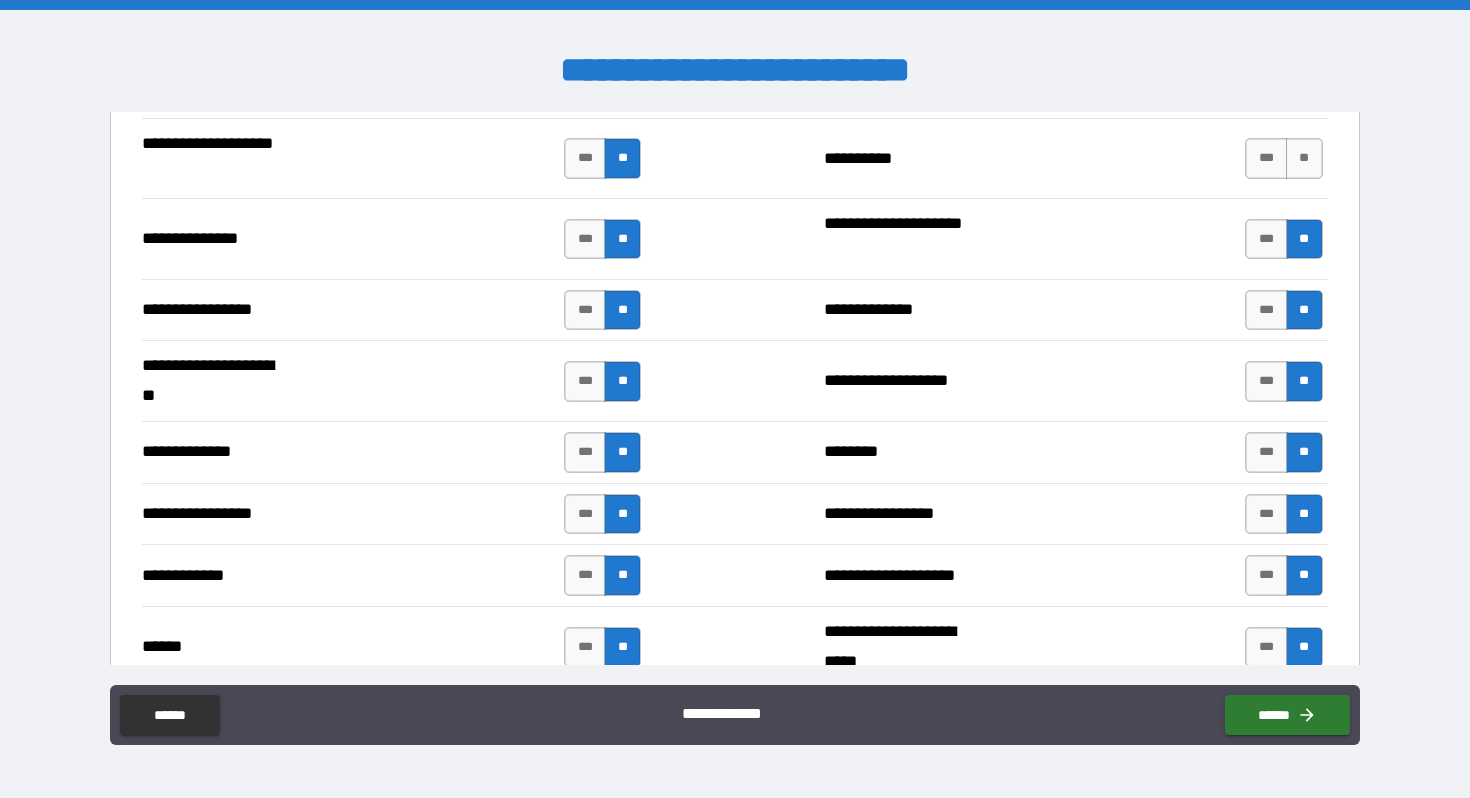click on "**********" at bounding box center [734, 158] 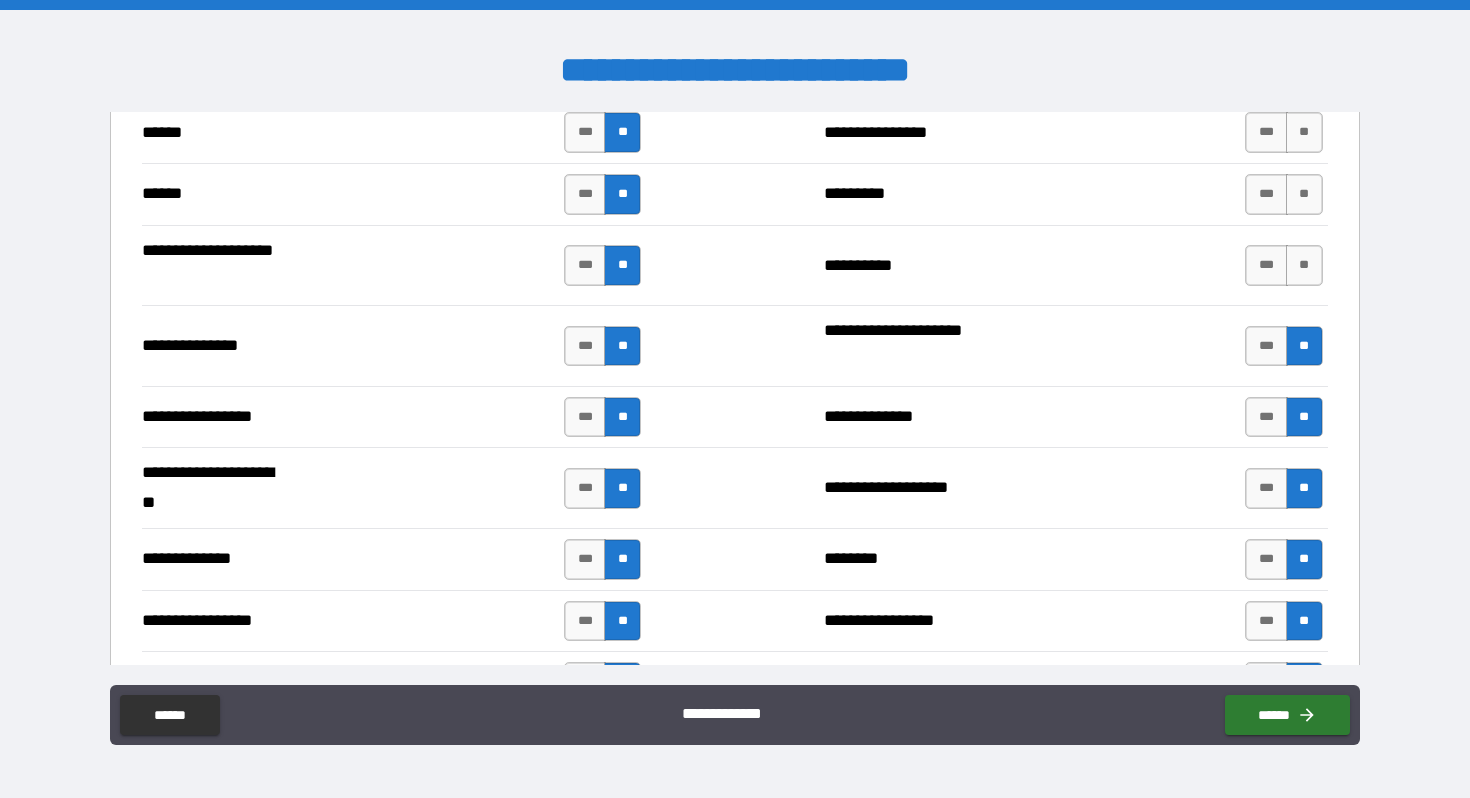 scroll, scrollTop: 2482, scrollLeft: 0, axis: vertical 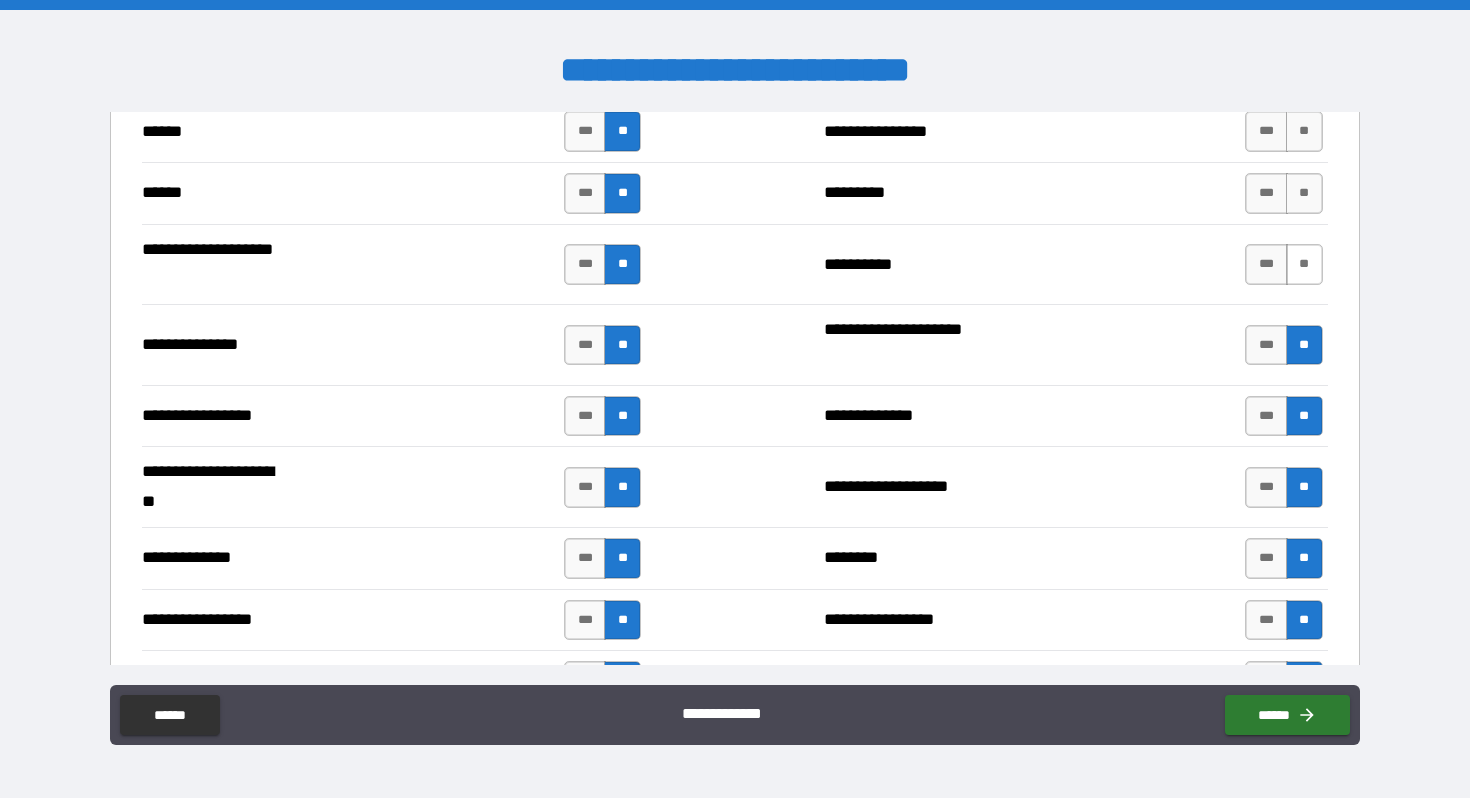 click on "**" at bounding box center [1304, 264] 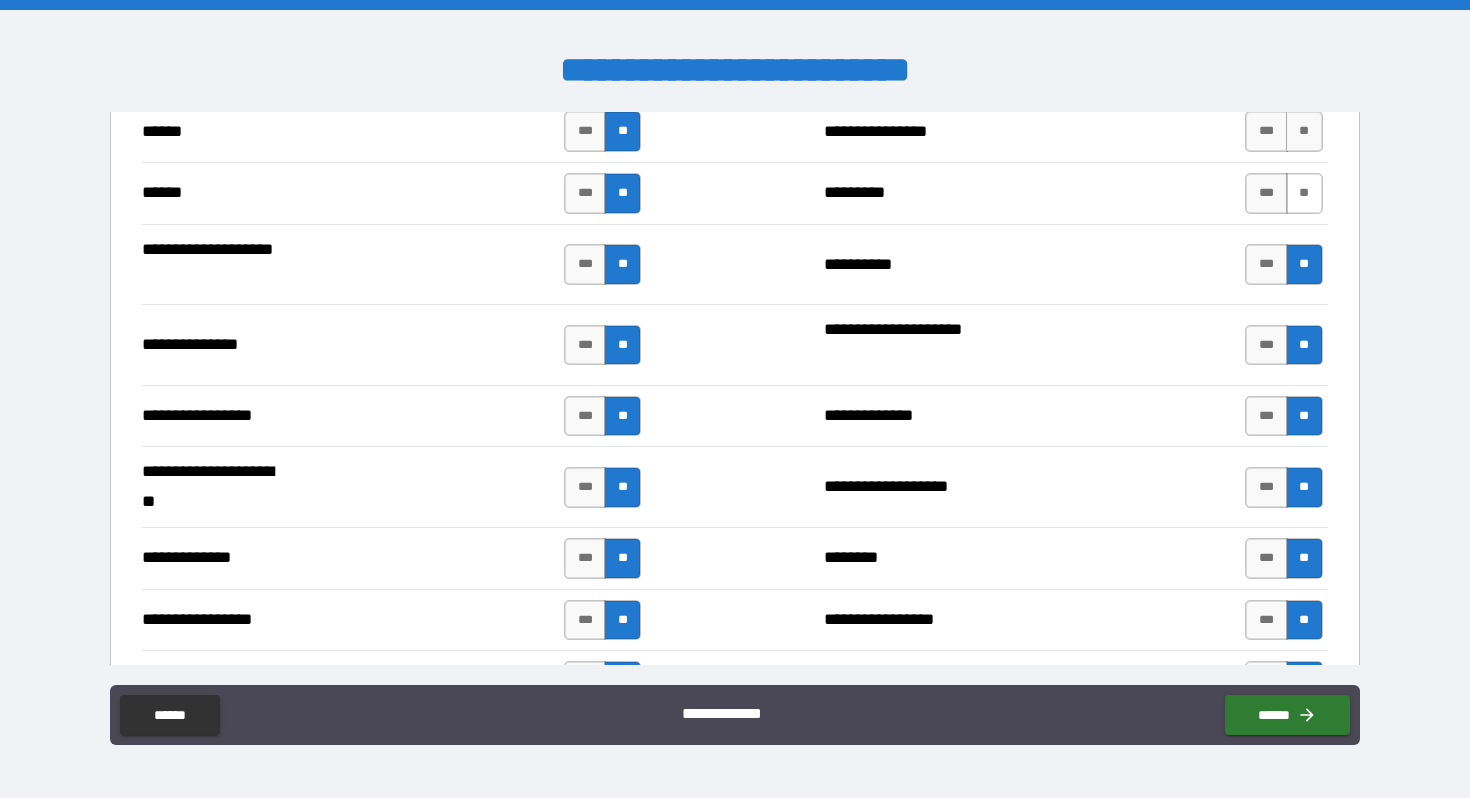 click on "**" at bounding box center [1304, 193] 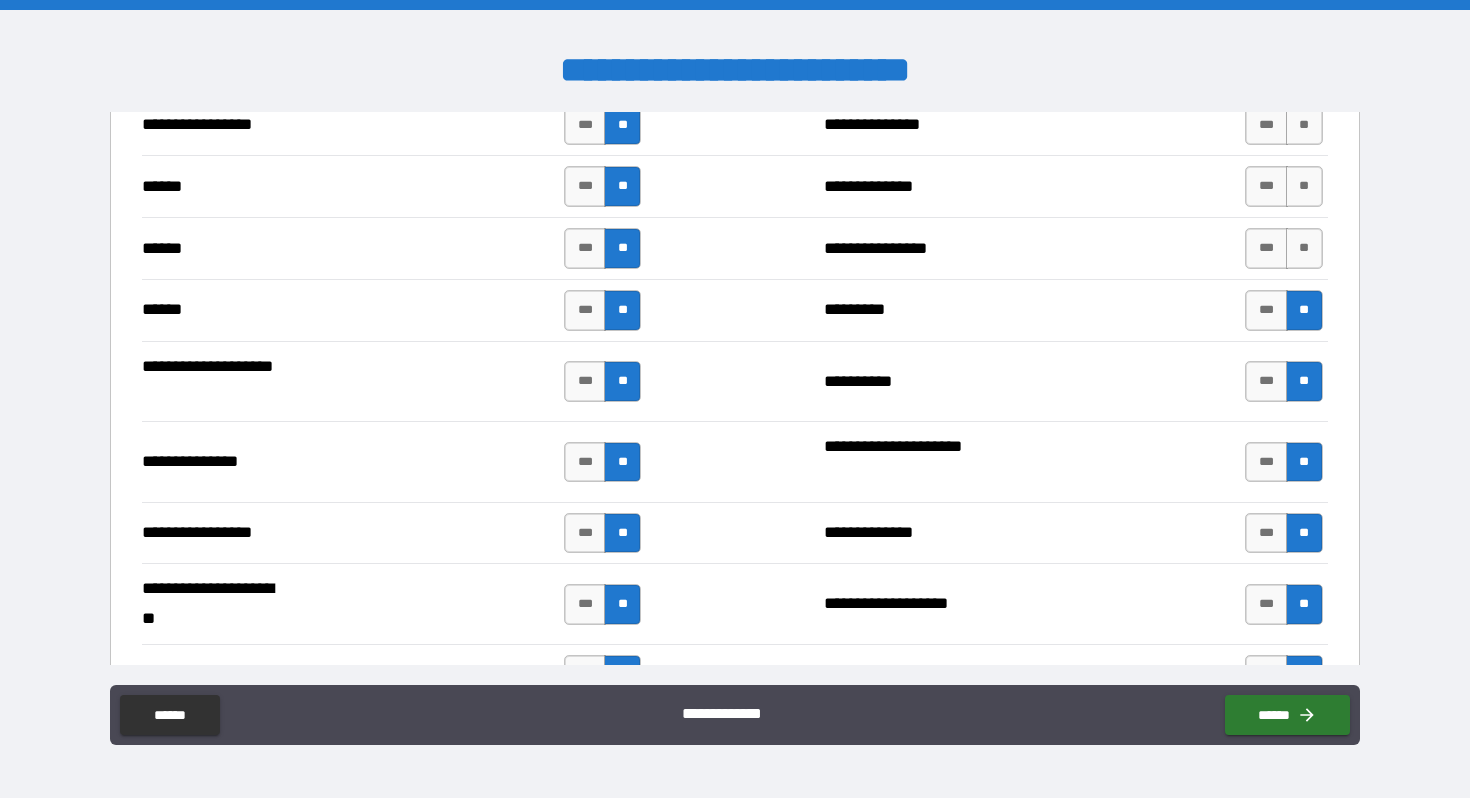 scroll, scrollTop: 2366, scrollLeft: 0, axis: vertical 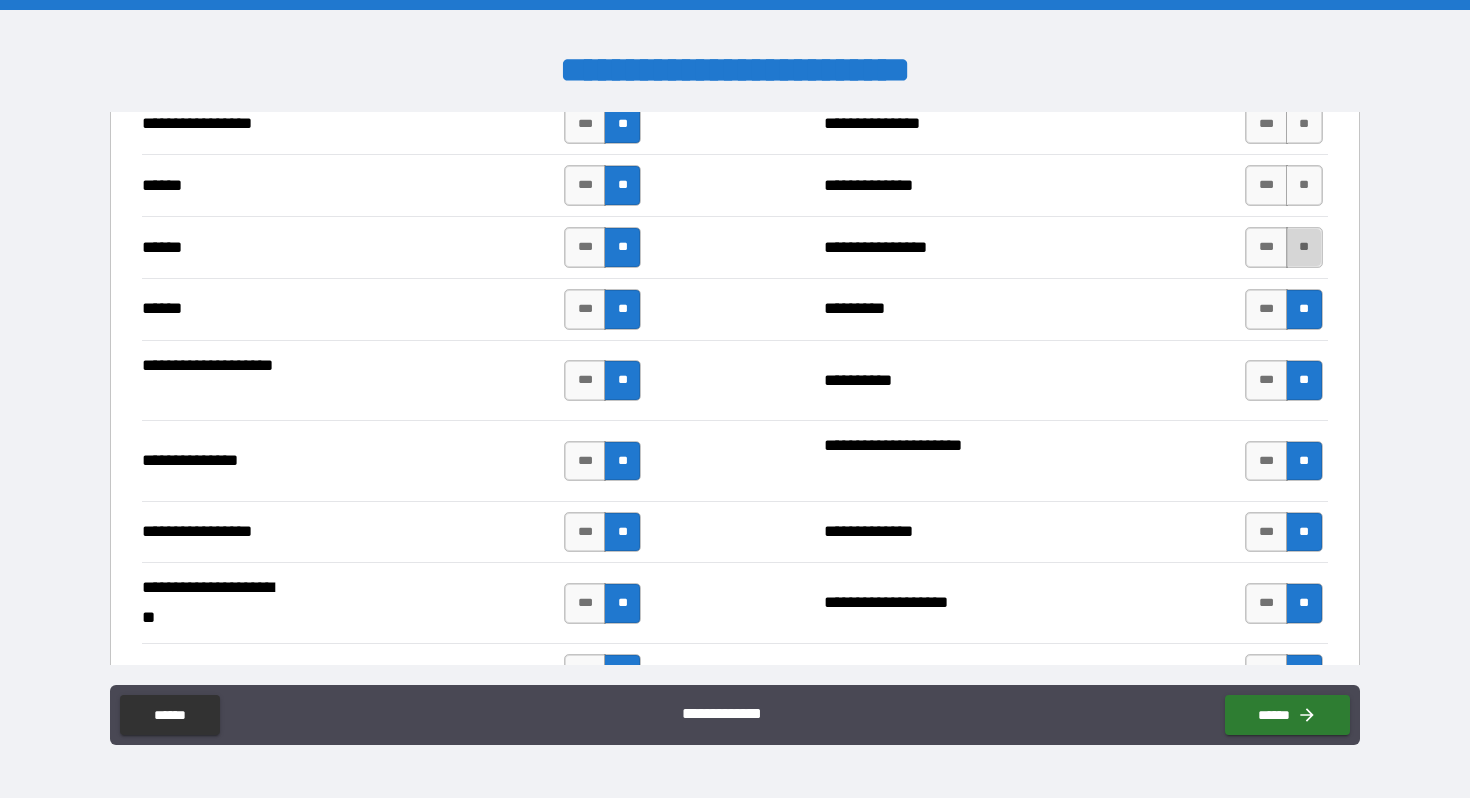 click on "**" at bounding box center [1304, 247] 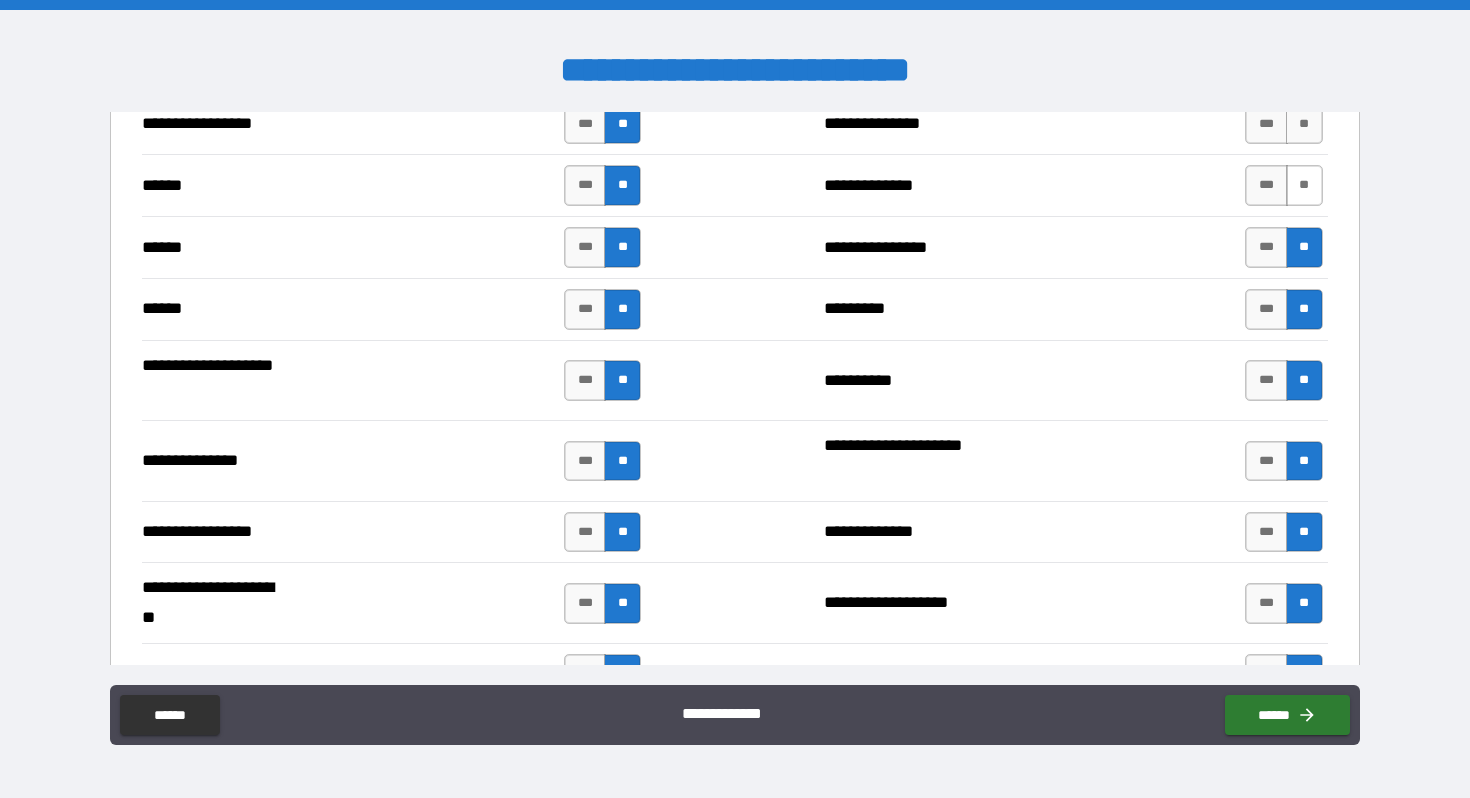 click on "**" at bounding box center [1304, 185] 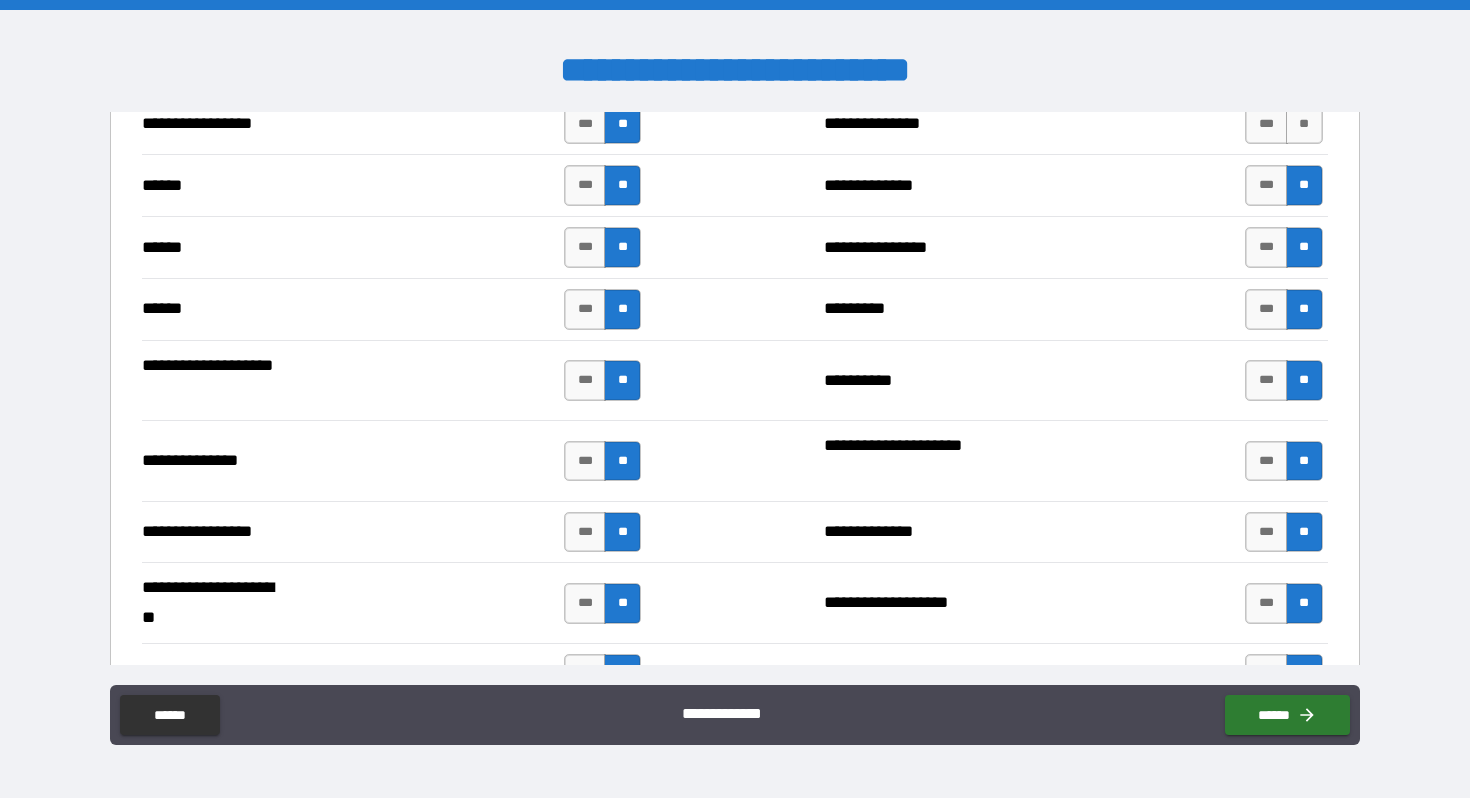 scroll, scrollTop: 2250, scrollLeft: 0, axis: vertical 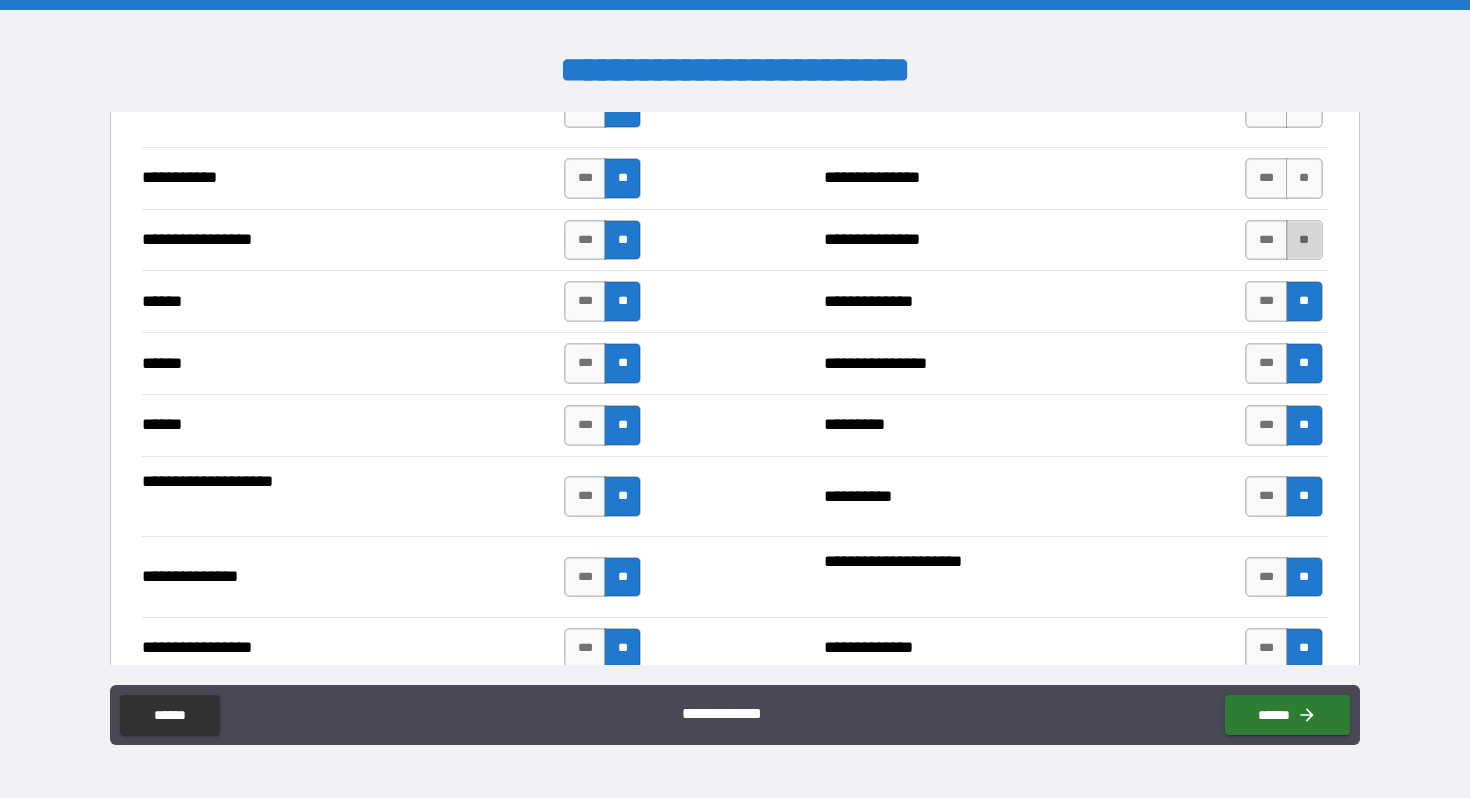 click on "**" at bounding box center [1304, 240] 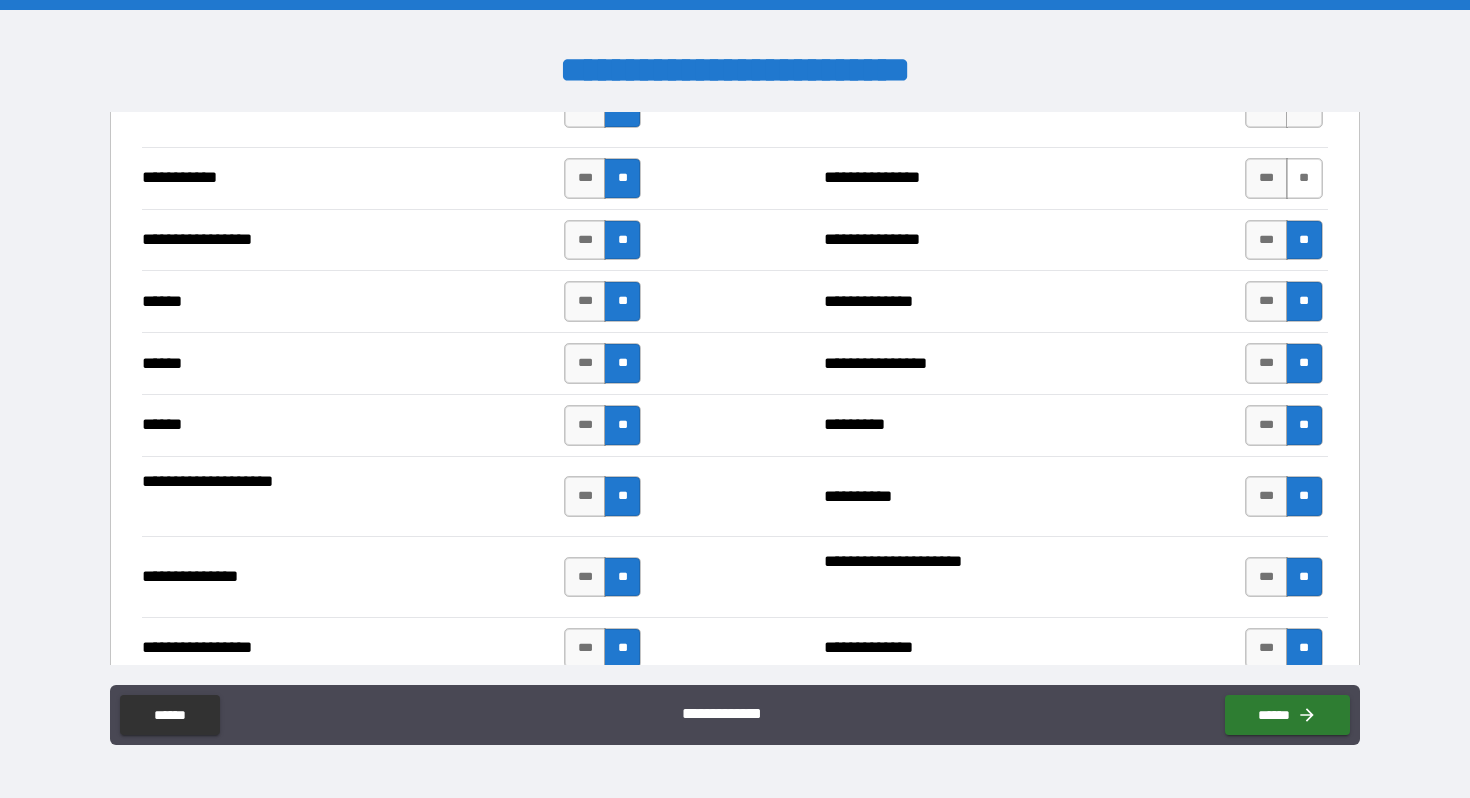 click on "**" at bounding box center (1304, 178) 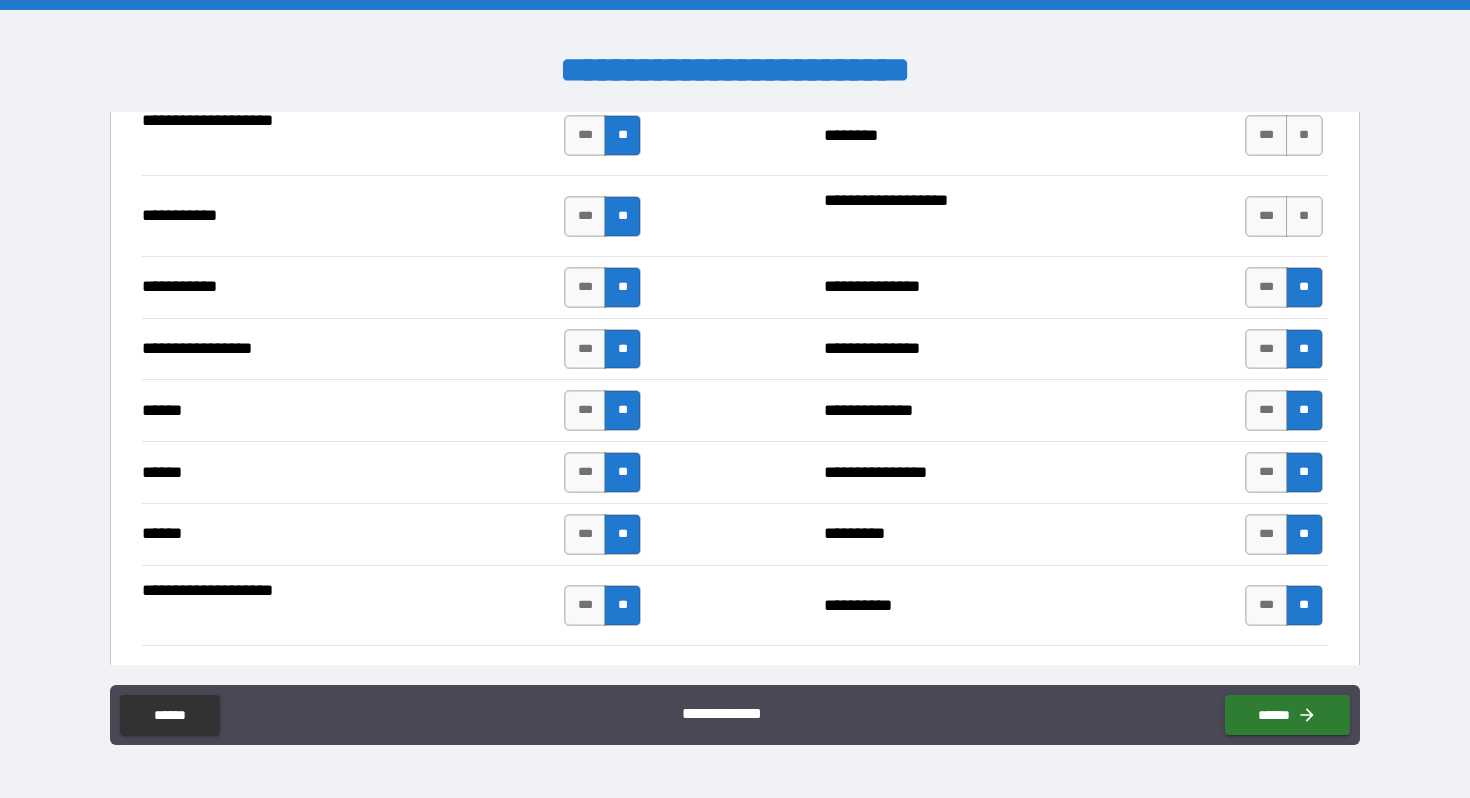 scroll, scrollTop: 2117, scrollLeft: 0, axis: vertical 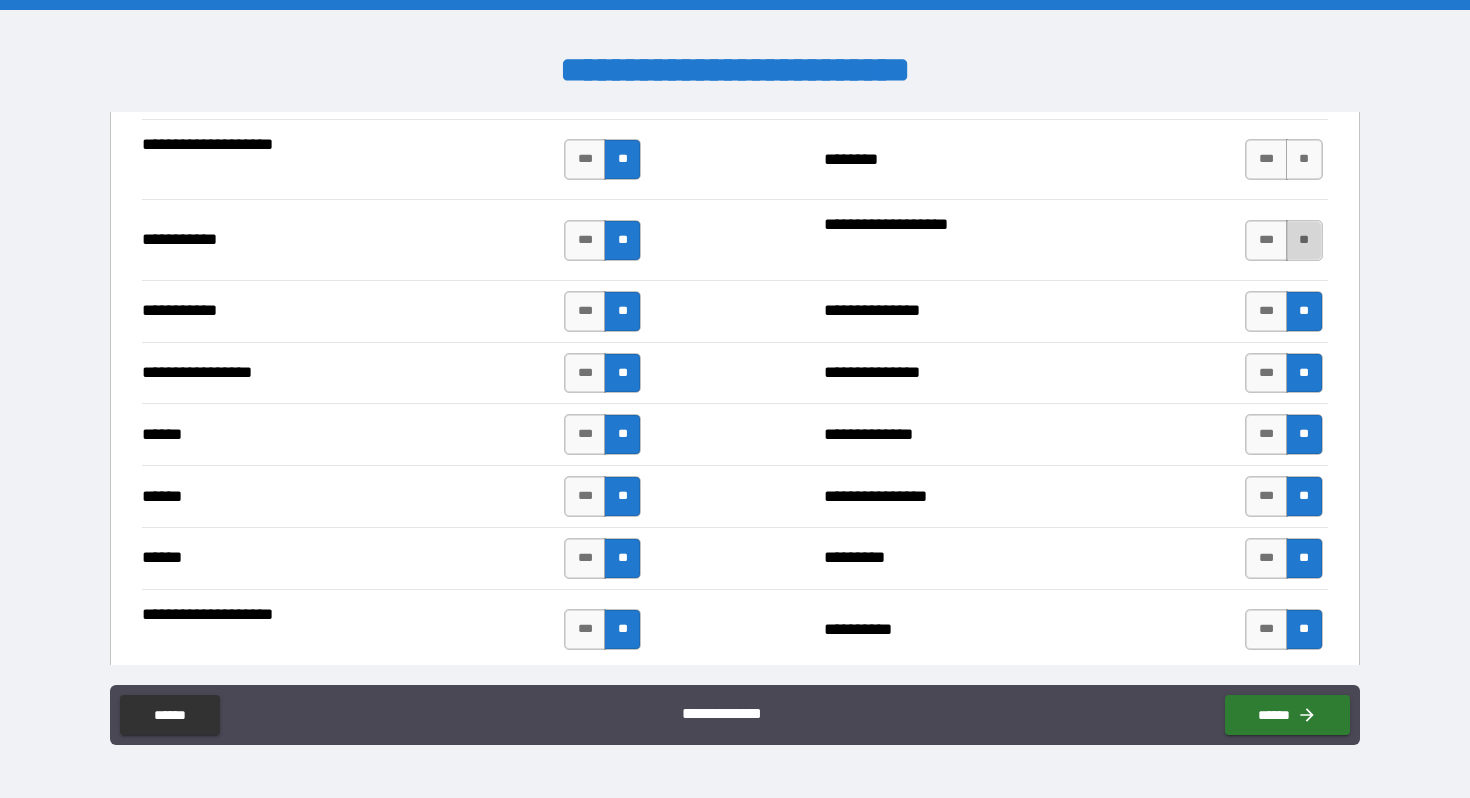 click on "**" at bounding box center [1304, 240] 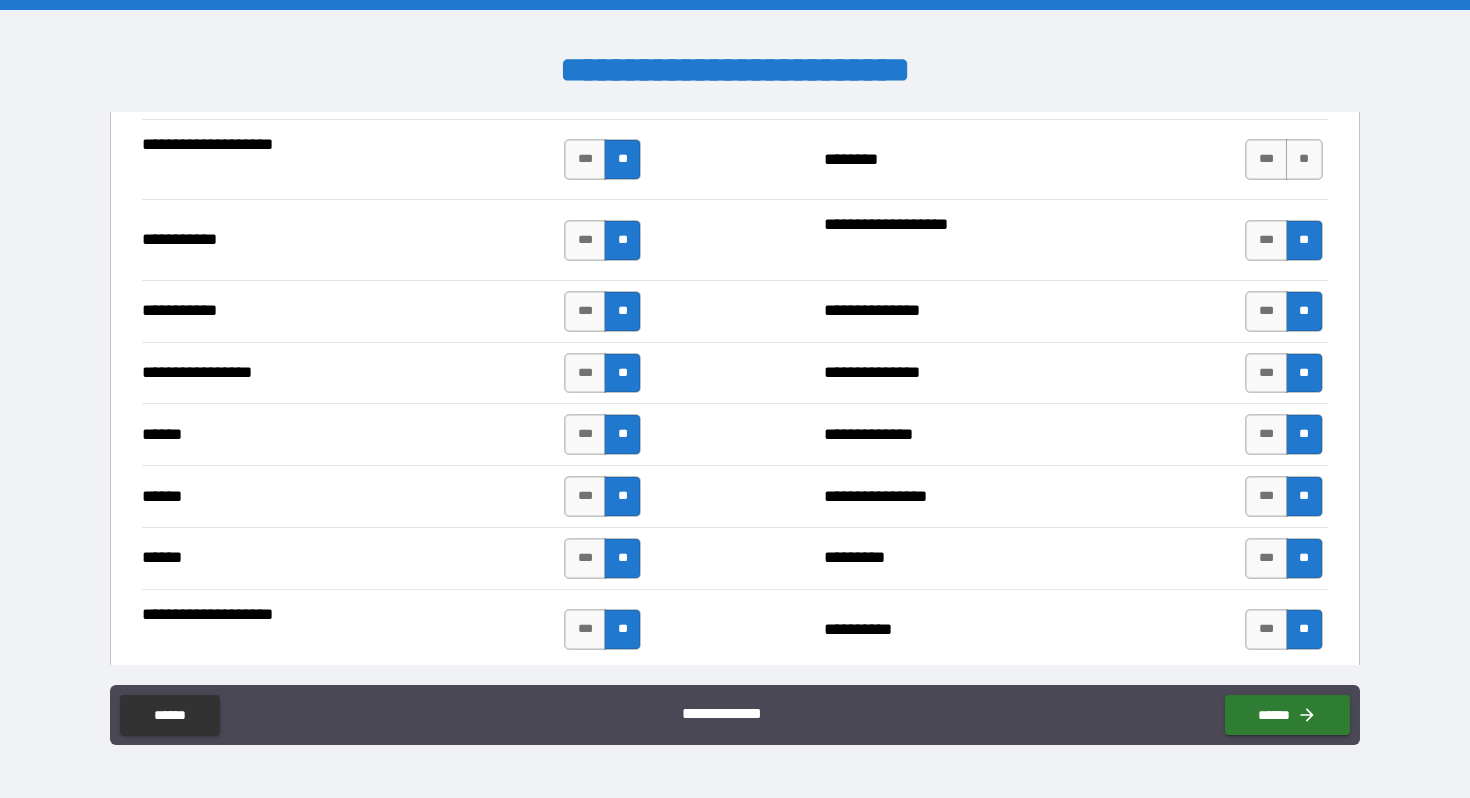click on "**********" at bounding box center [734, 159] 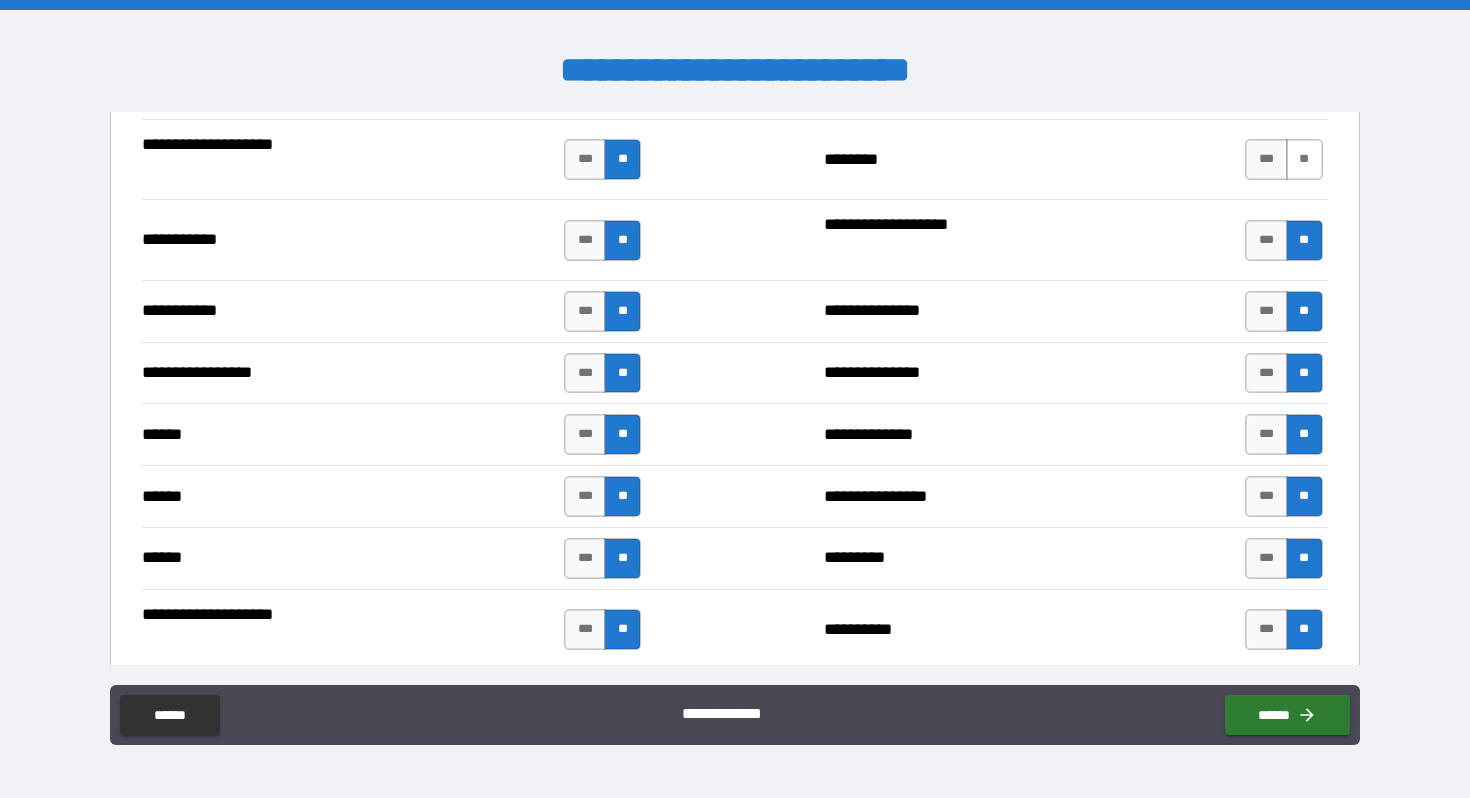 click on "**" at bounding box center (1304, 159) 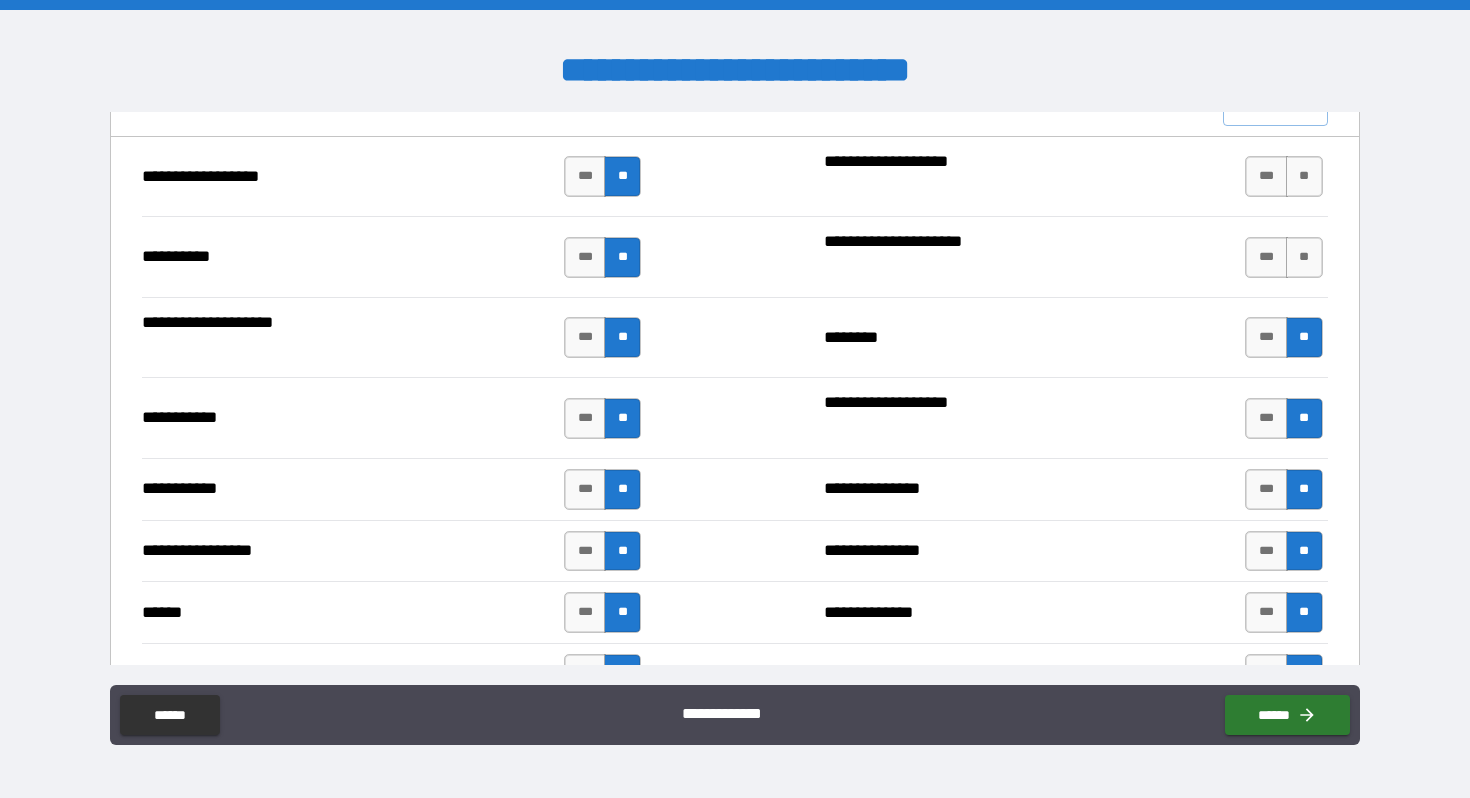 scroll, scrollTop: 1932, scrollLeft: 0, axis: vertical 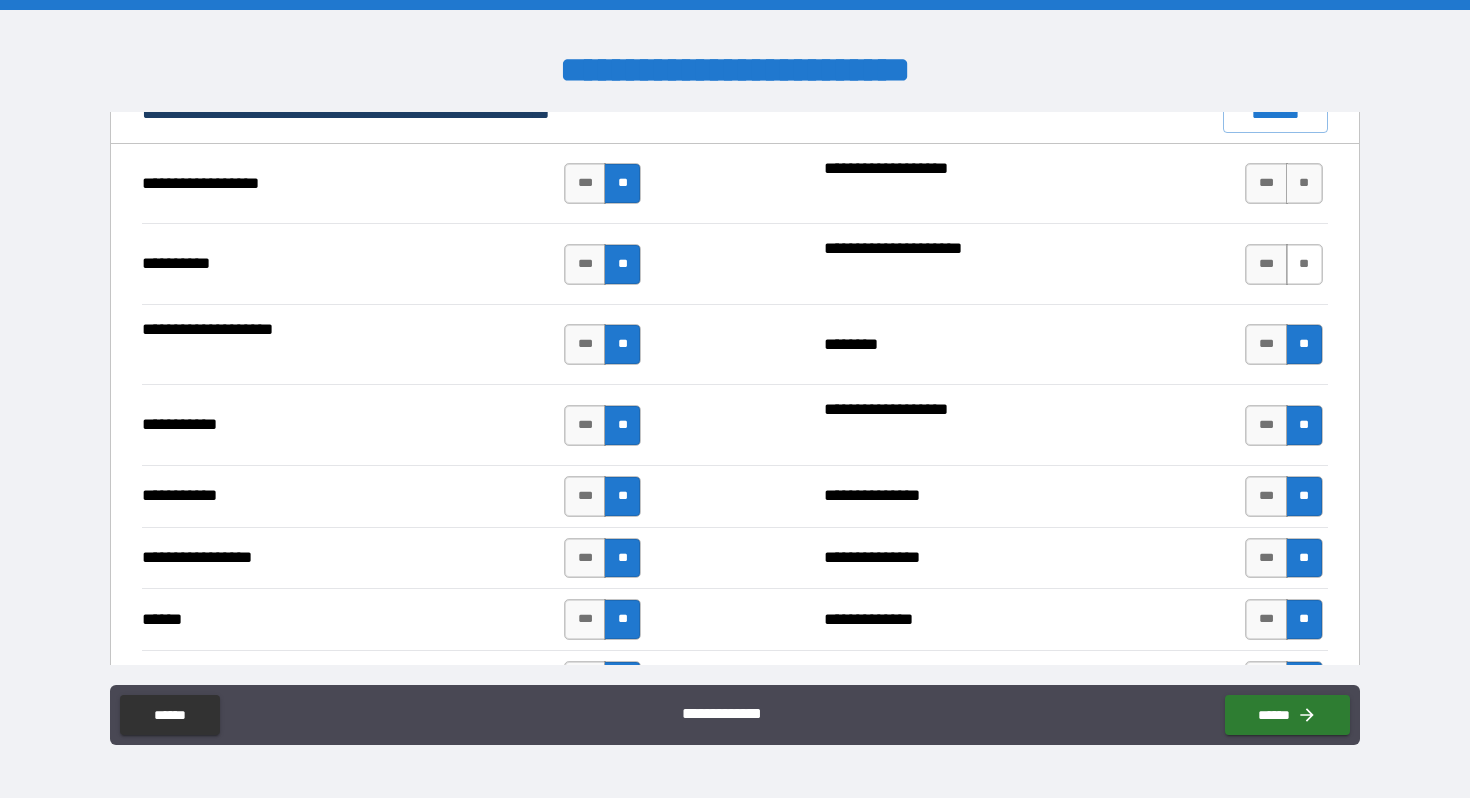 click on "**" at bounding box center [1304, 264] 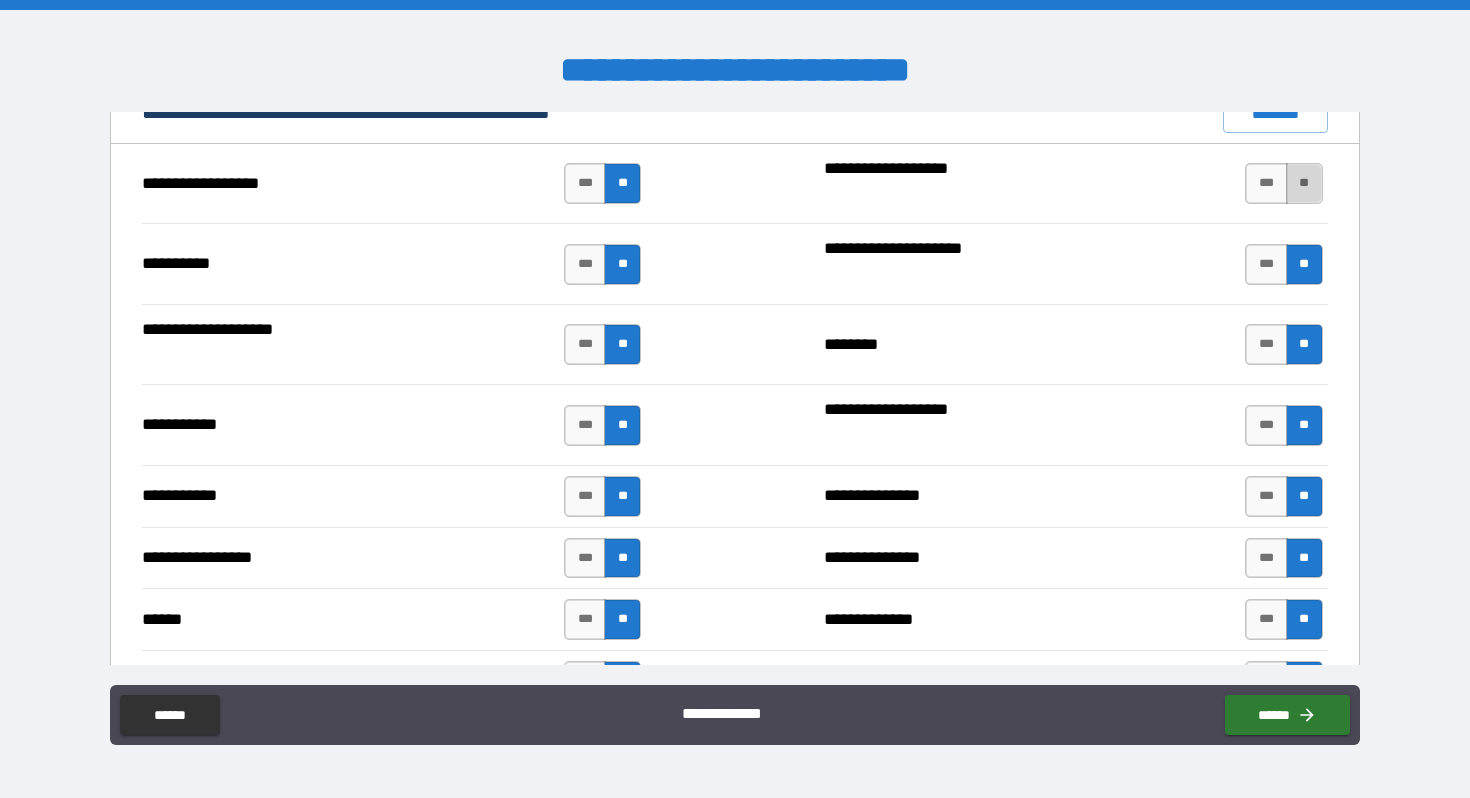 click on "**" at bounding box center [1304, 183] 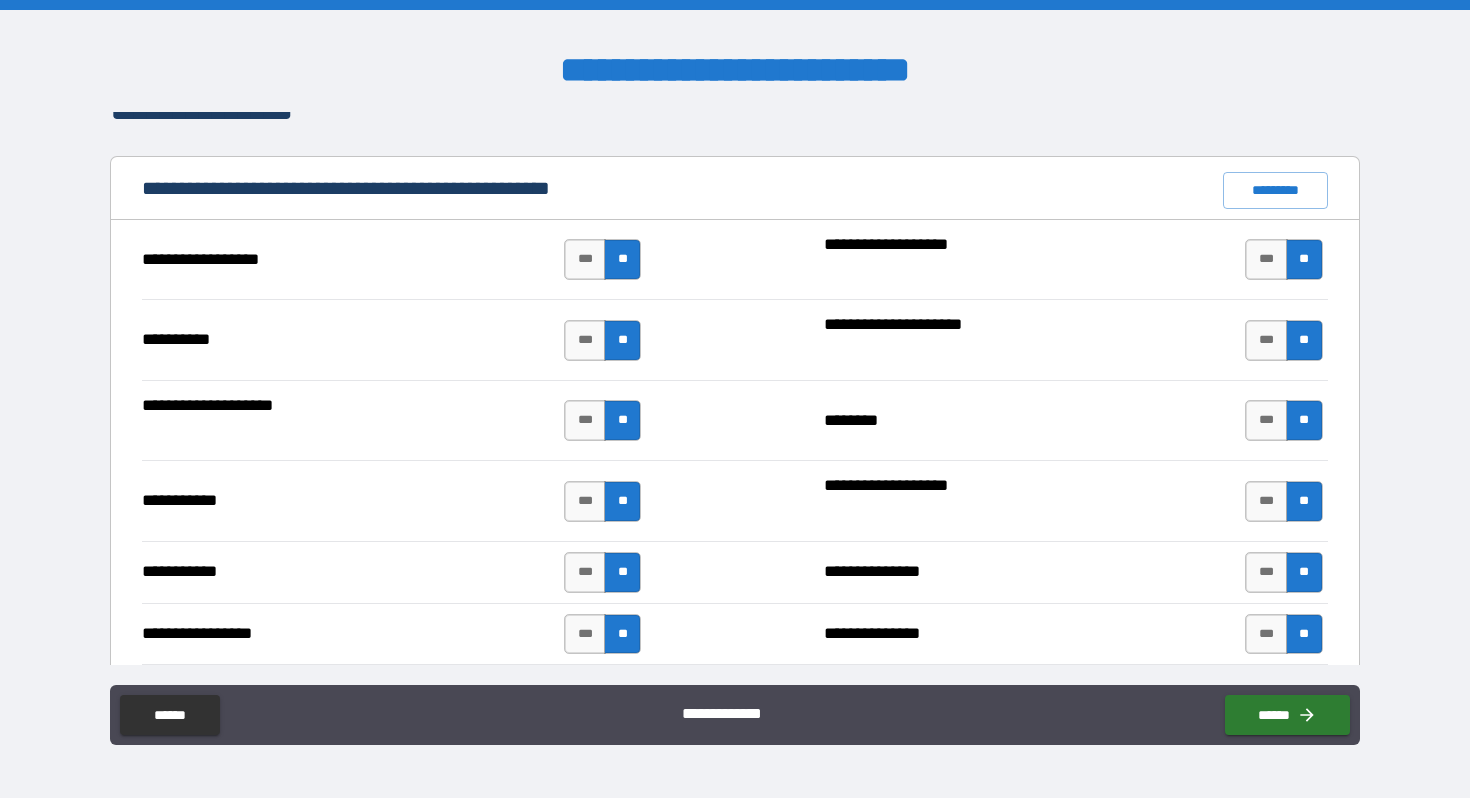 scroll 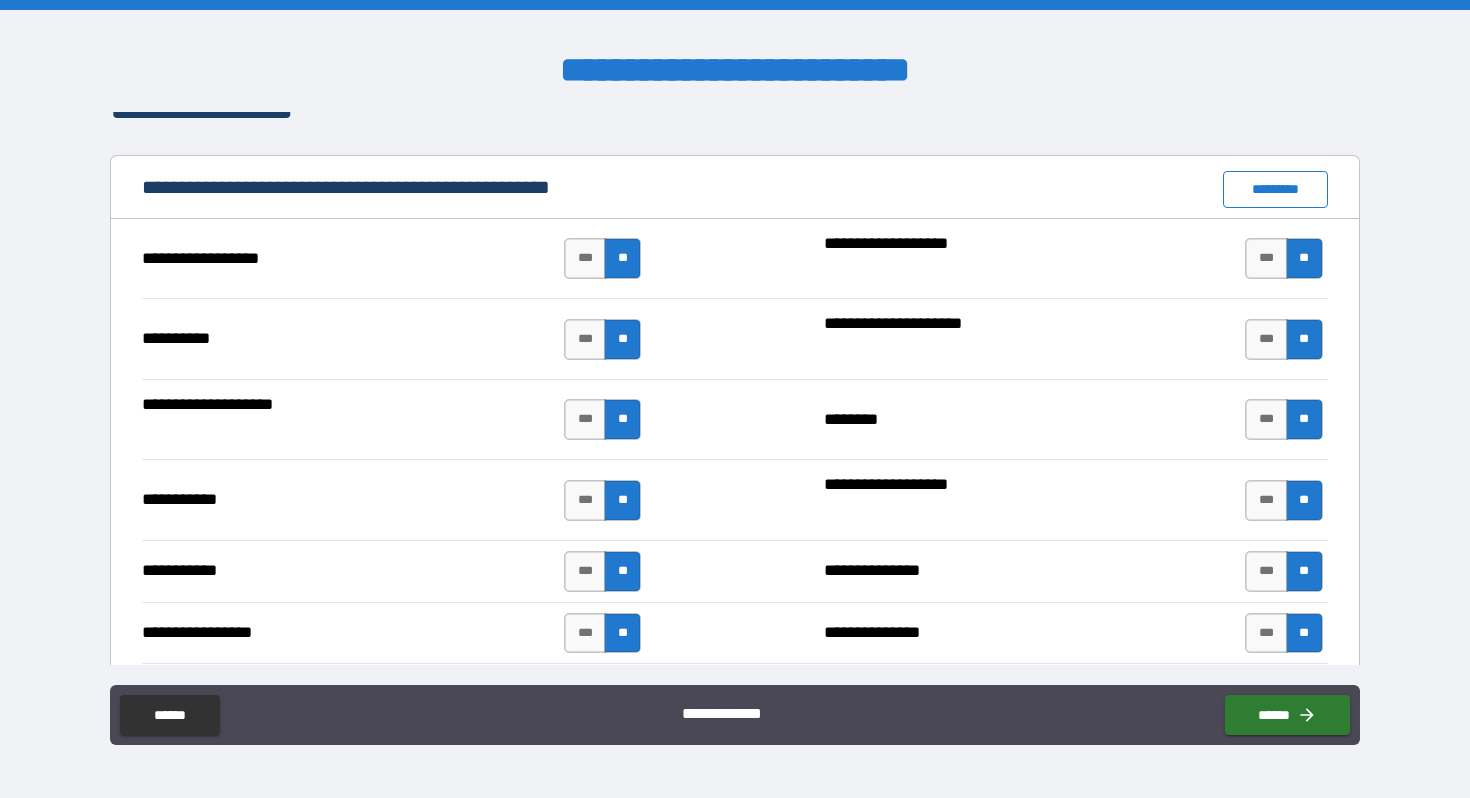 click on "*********" at bounding box center [1275, 189] 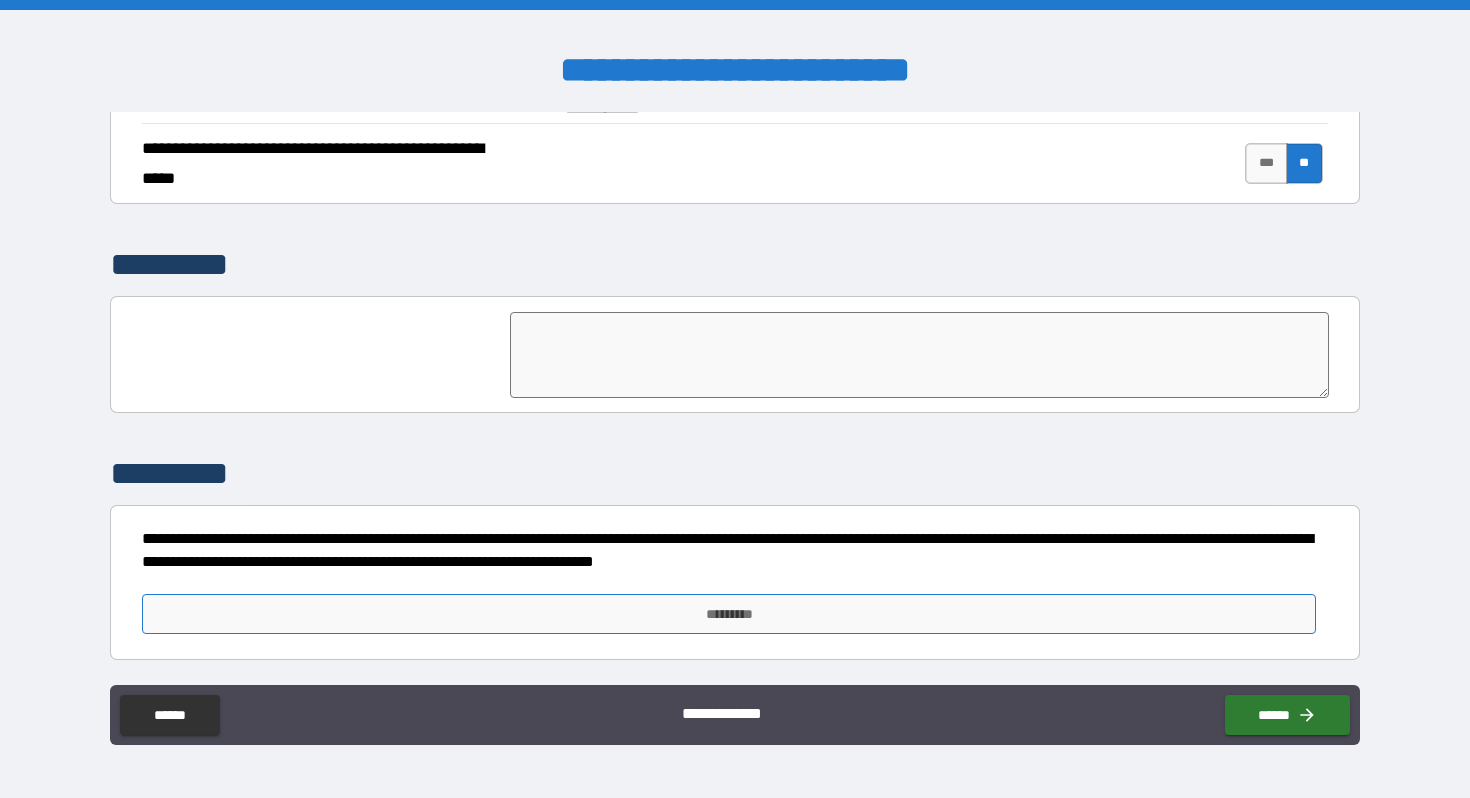 click on "*********" at bounding box center (728, 614) 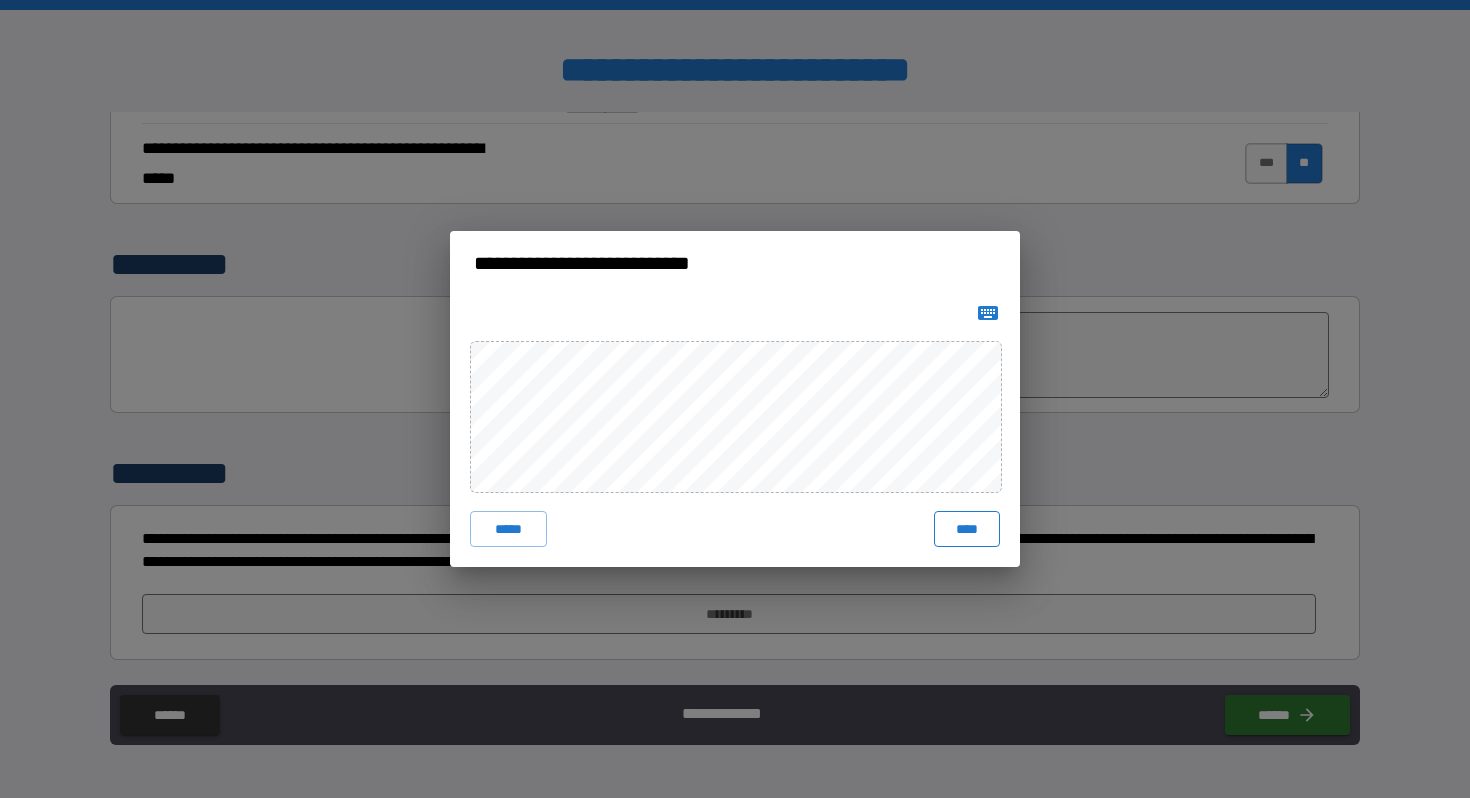 click on "****" at bounding box center [967, 529] 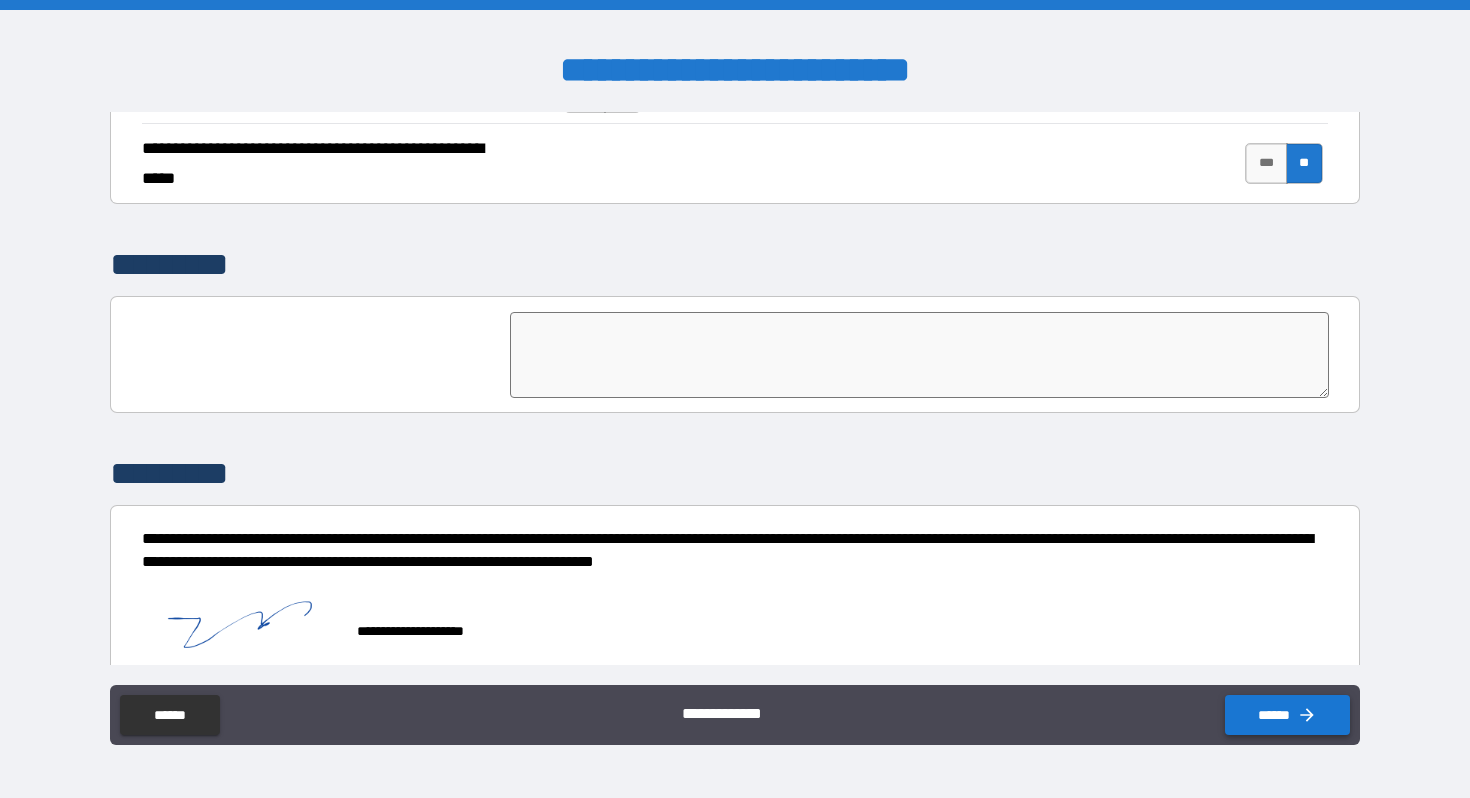 click on "******" at bounding box center [1287, 715] 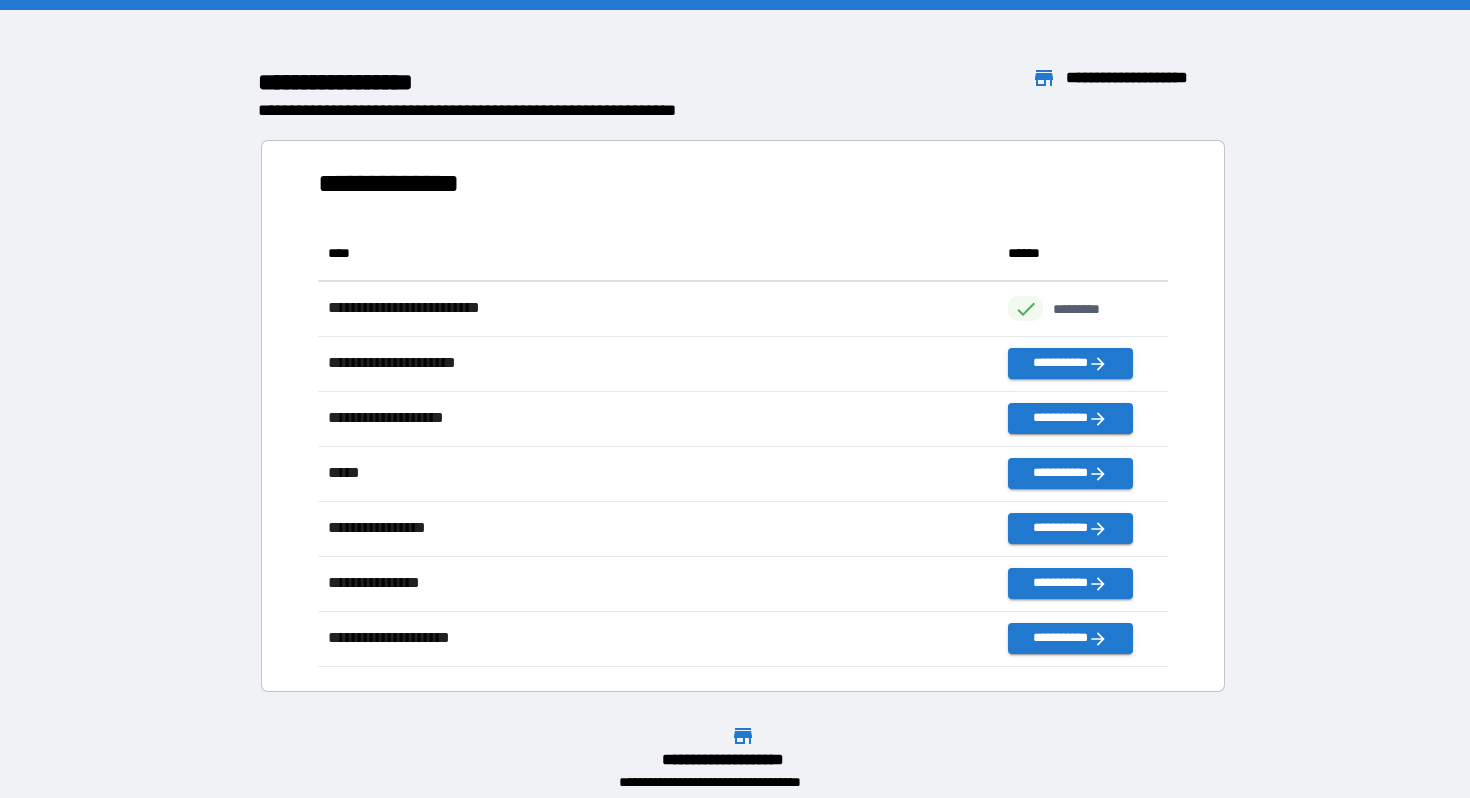scroll, scrollTop: 1, scrollLeft: 1, axis: both 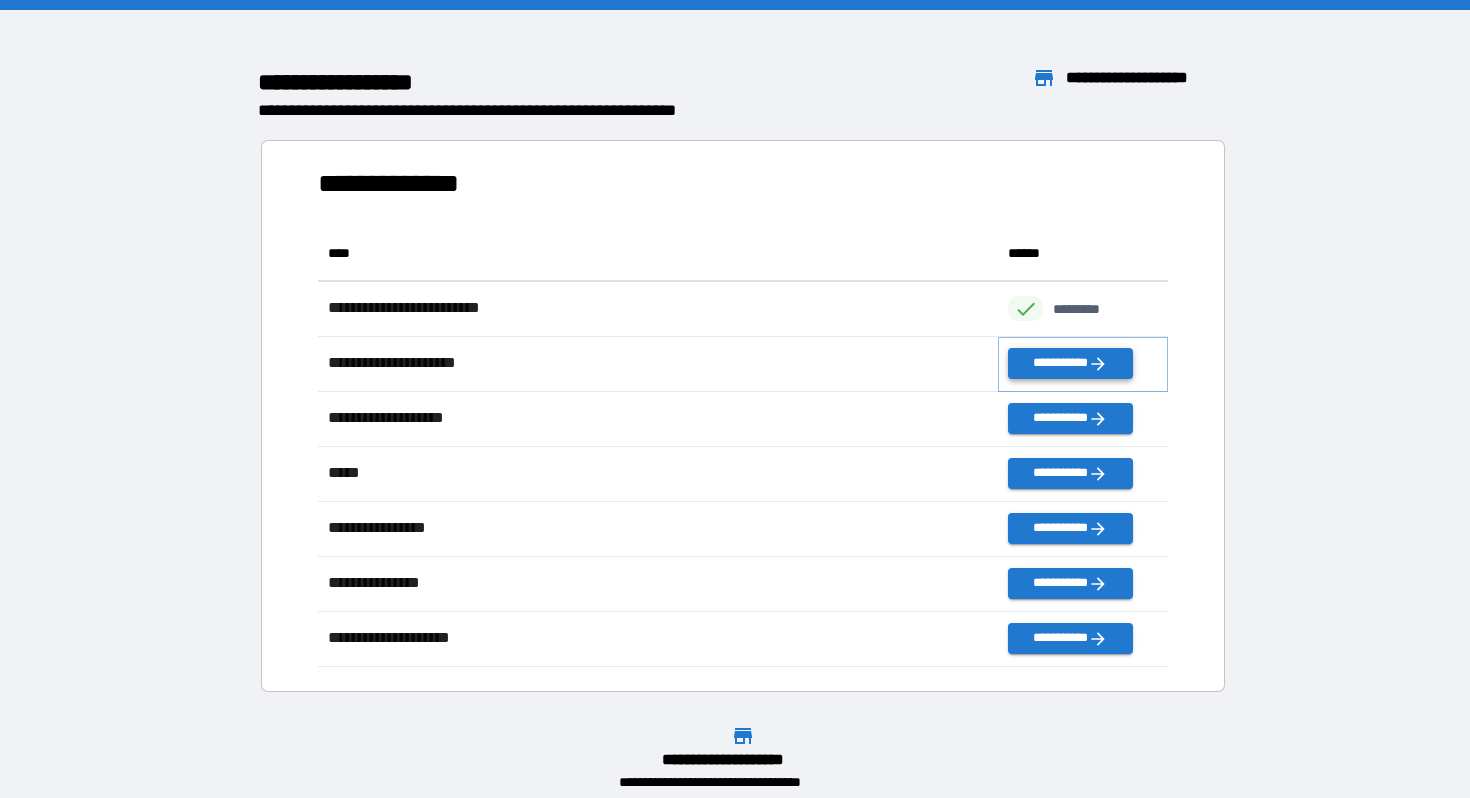 click on "**********" at bounding box center (1070, 363) 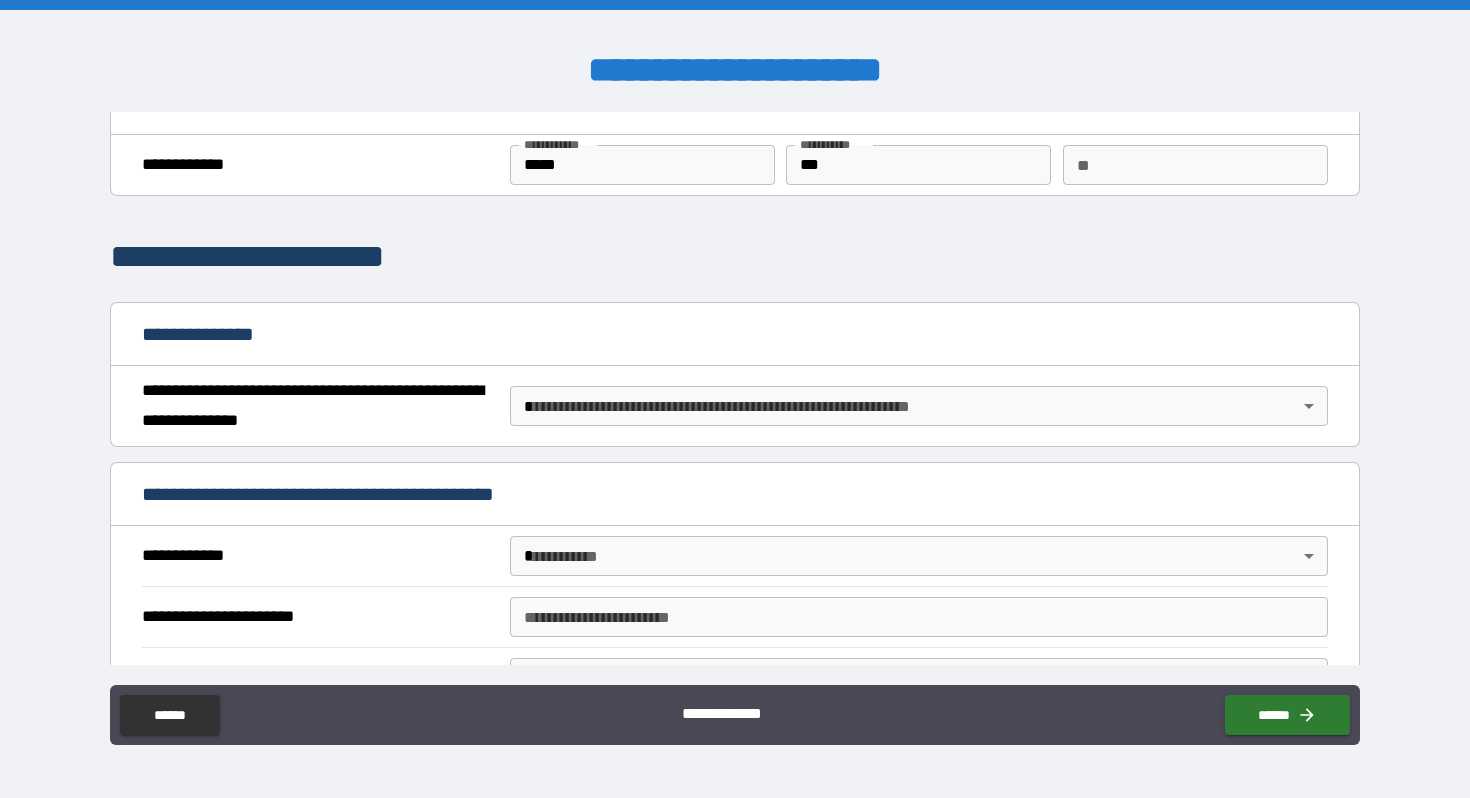 scroll, scrollTop: 44, scrollLeft: 0, axis: vertical 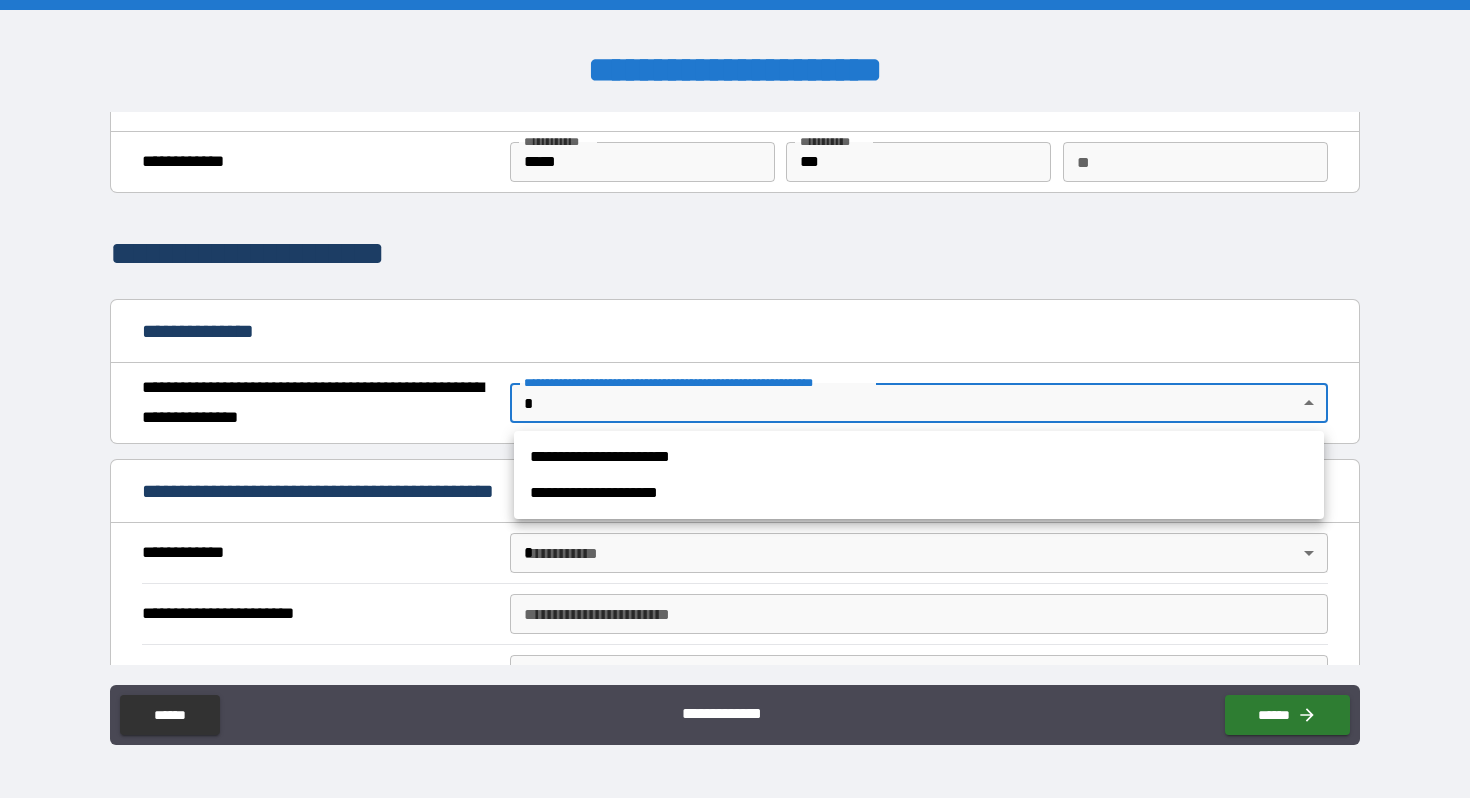 click on "**********" at bounding box center (735, 399) 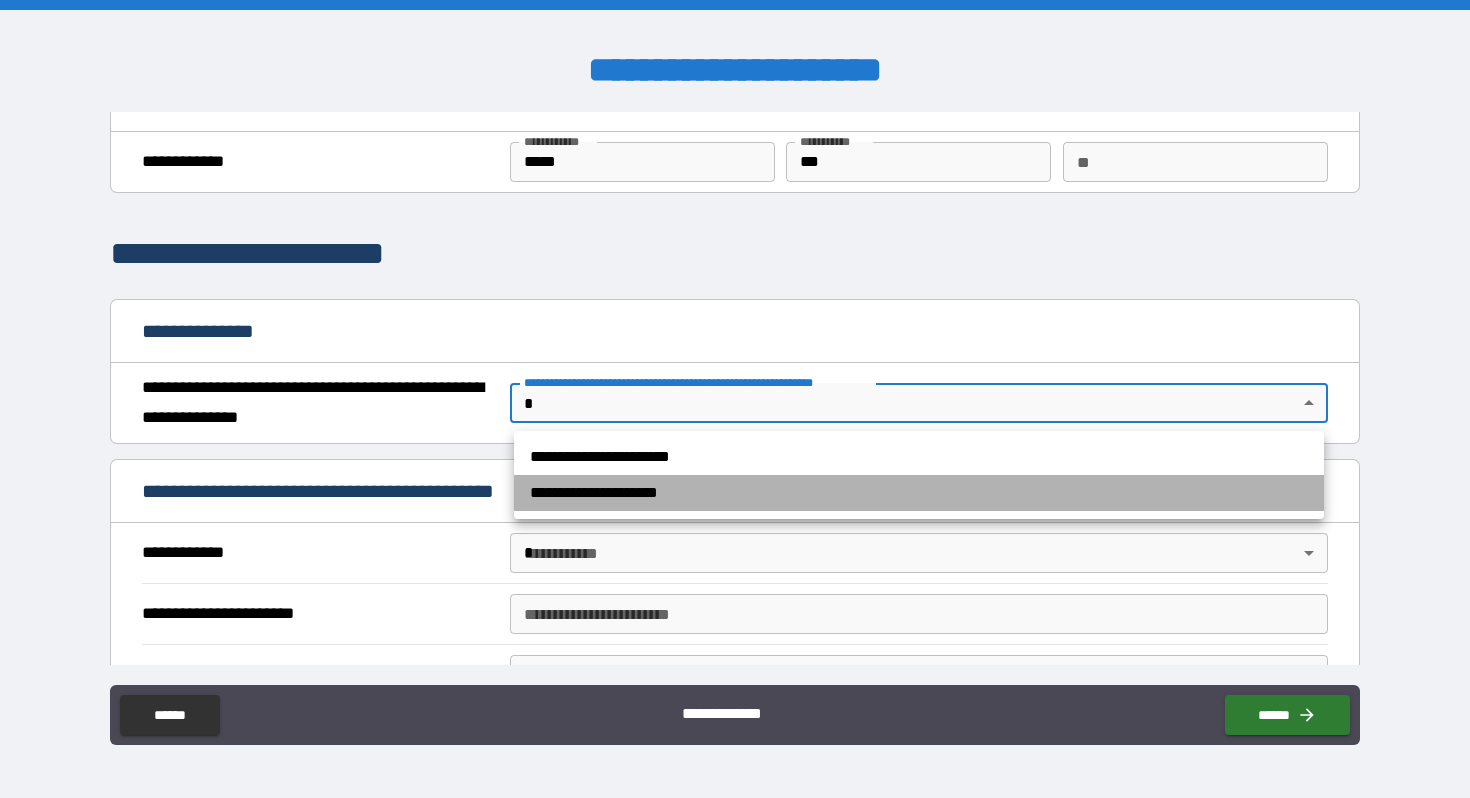click on "**********" at bounding box center (919, 493) 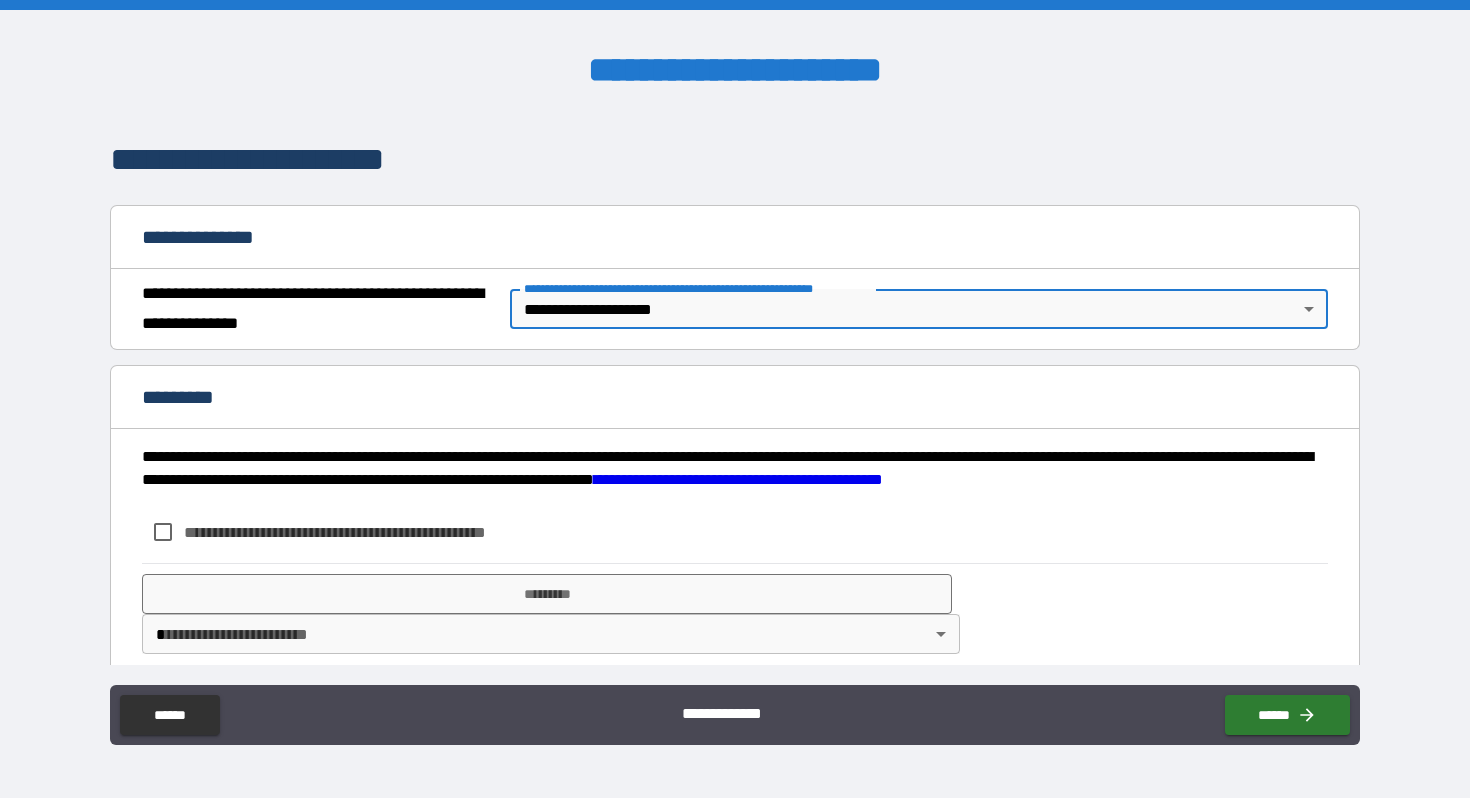 scroll, scrollTop: 159, scrollLeft: 0, axis: vertical 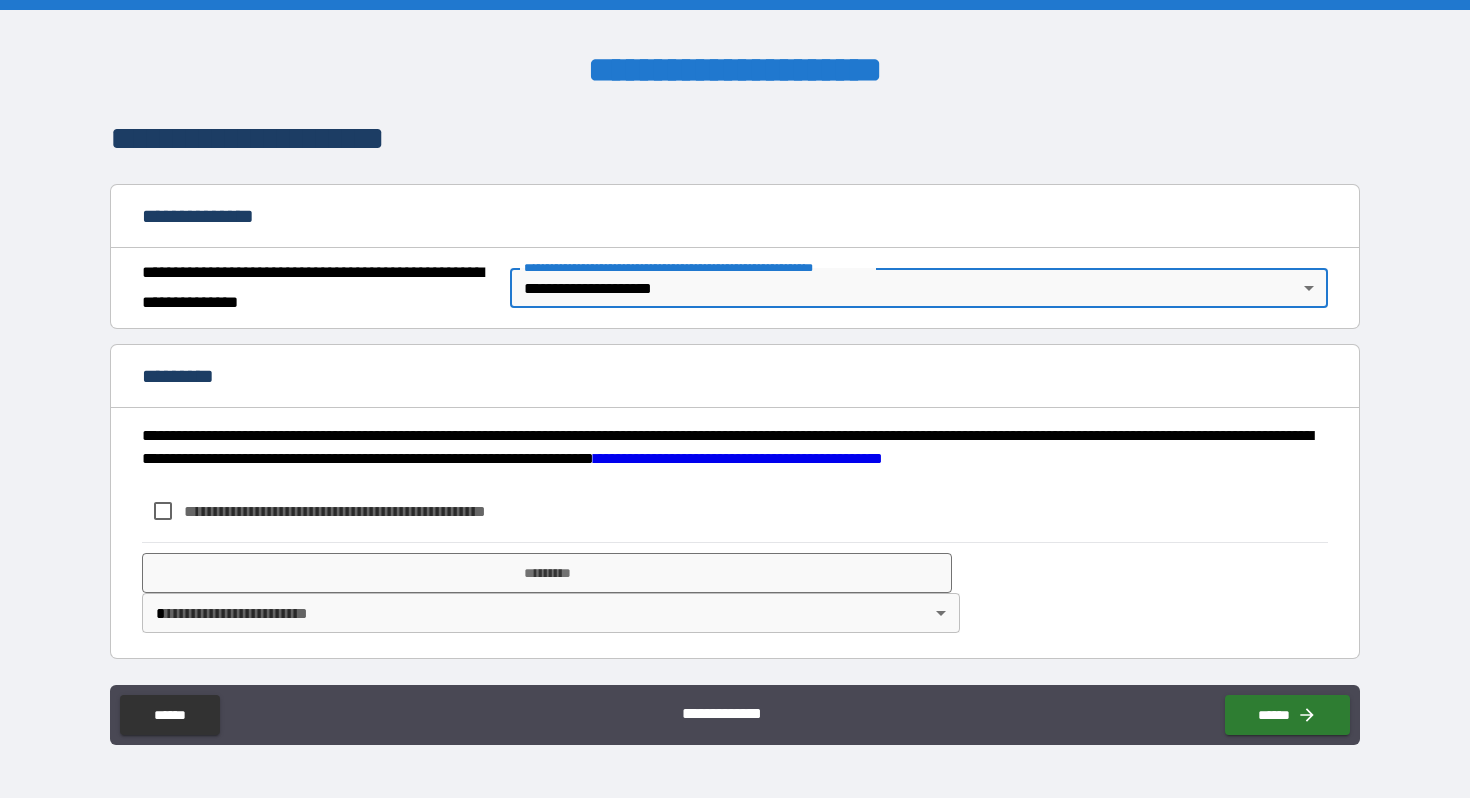 click on "**********" at bounding box center (368, 511) 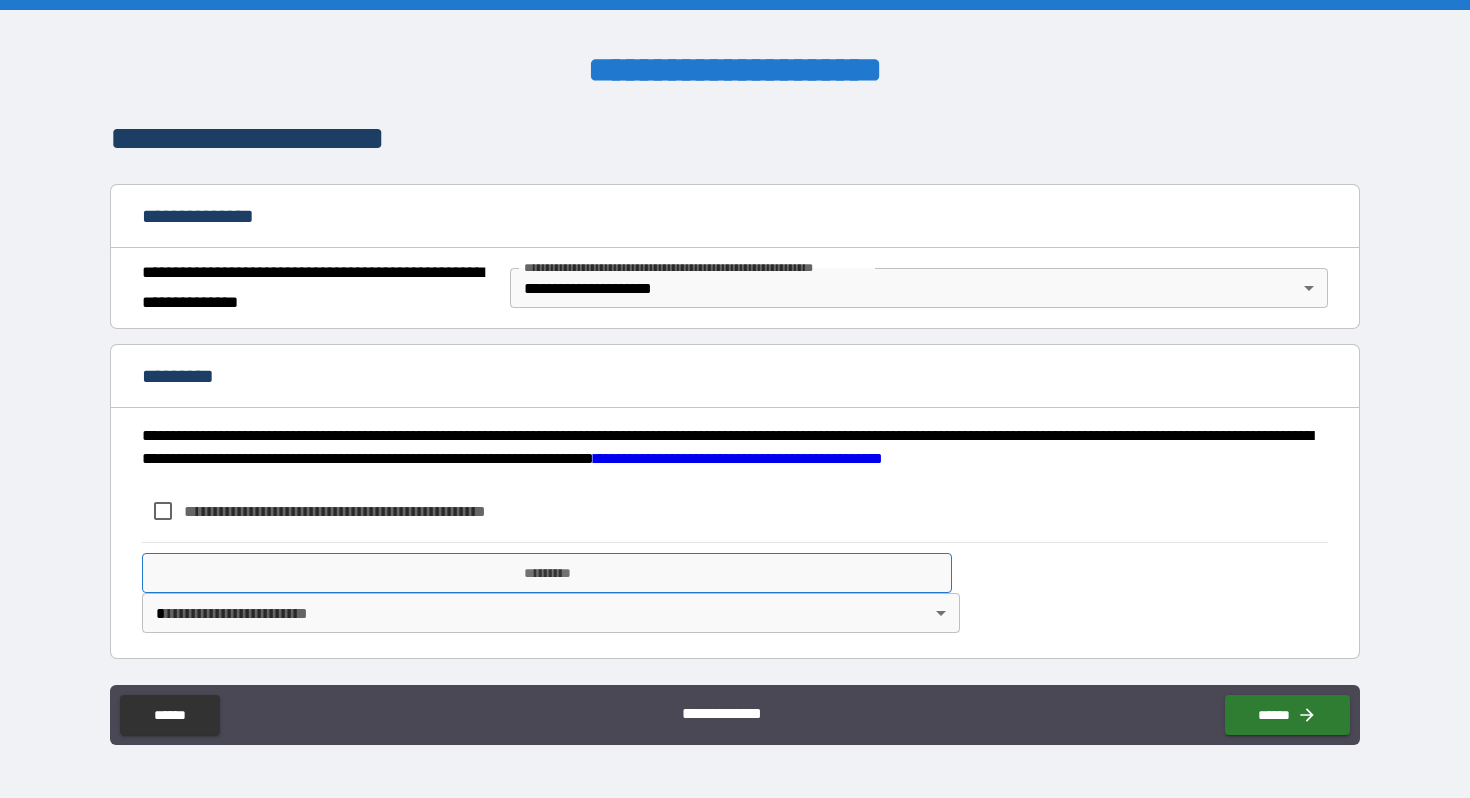 click on "*********" at bounding box center (547, 573) 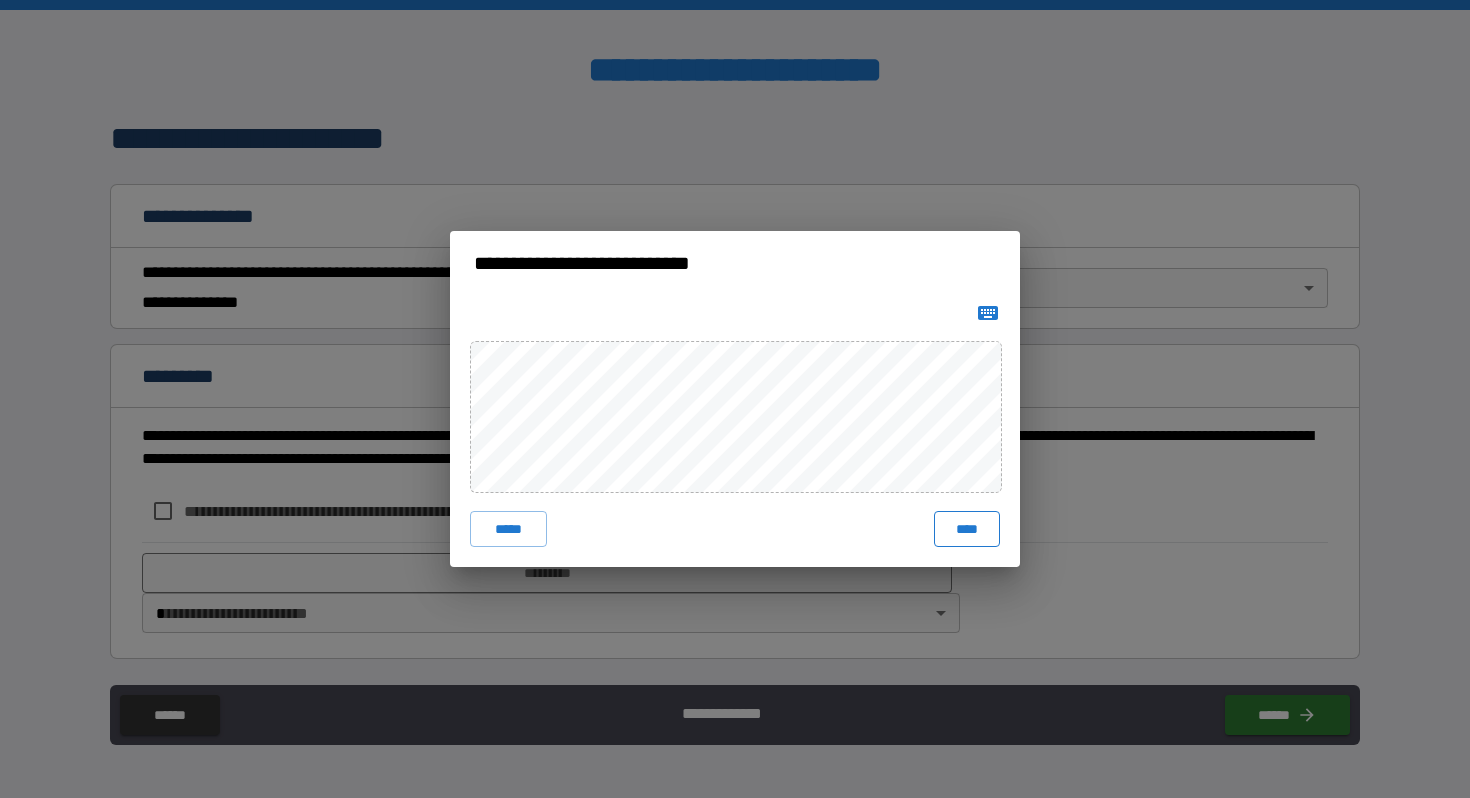 click on "****" at bounding box center [967, 529] 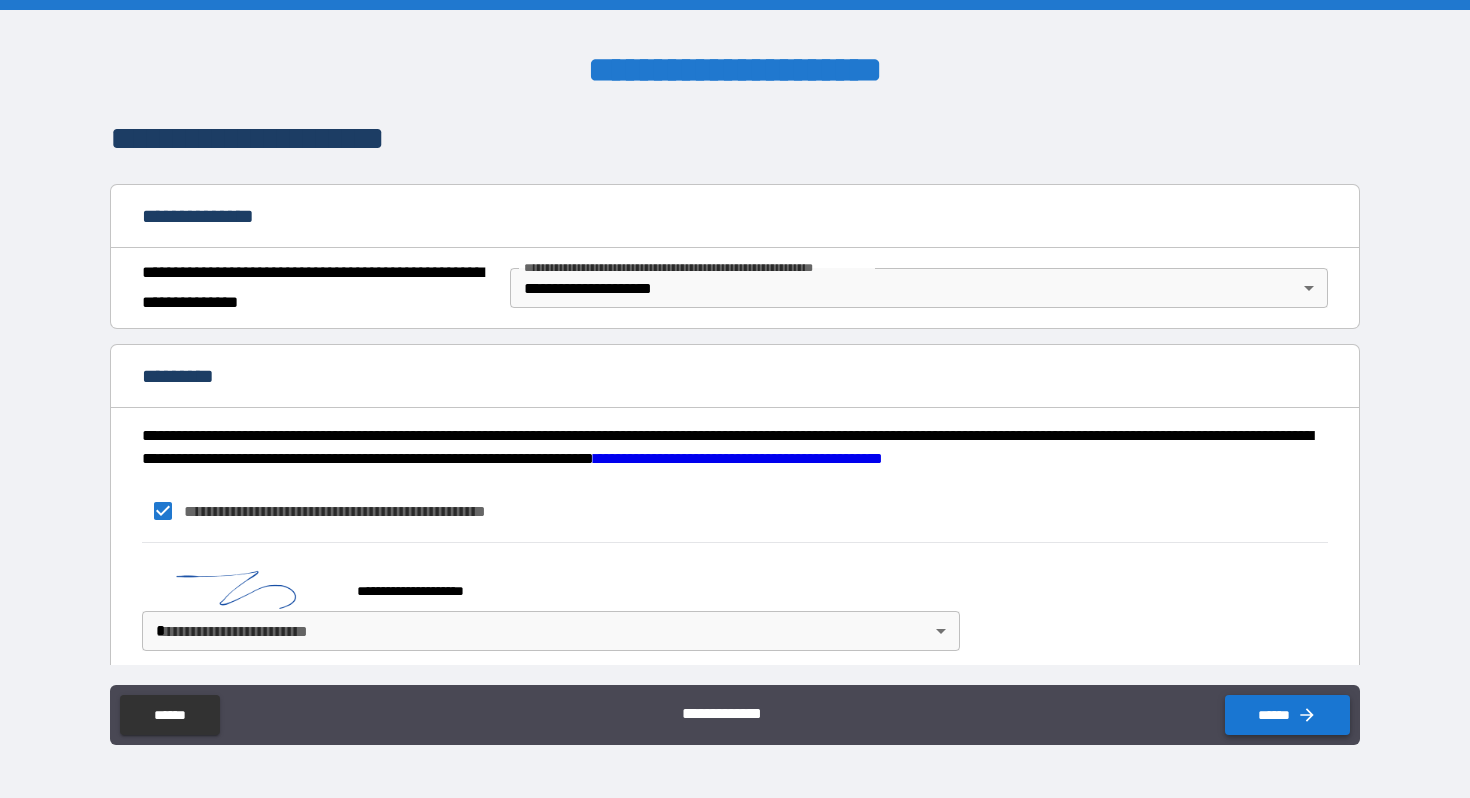 click on "******" at bounding box center [1287, 715] 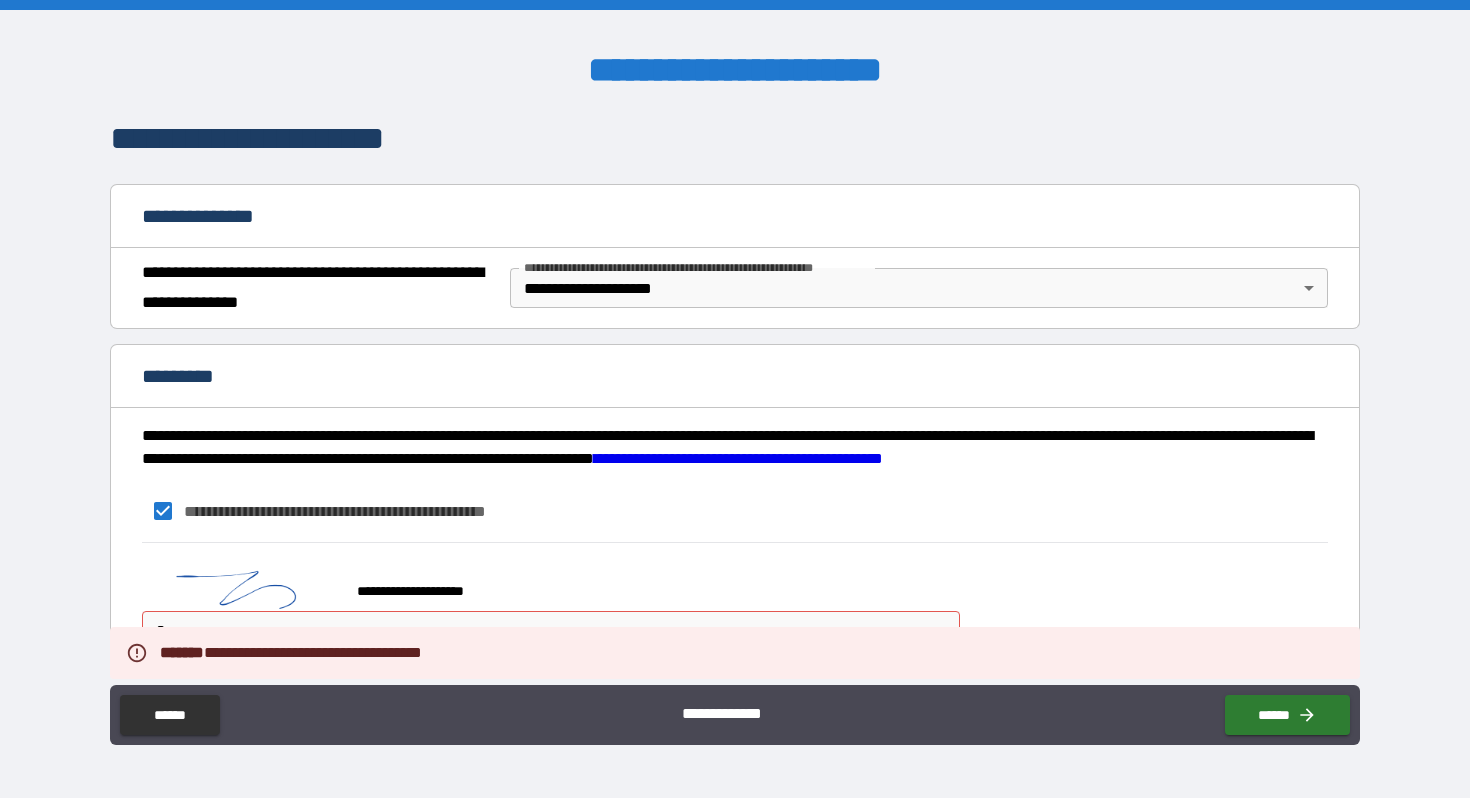 scroll, scrollTop: 176, scrollLeft: 0, axis: vertical 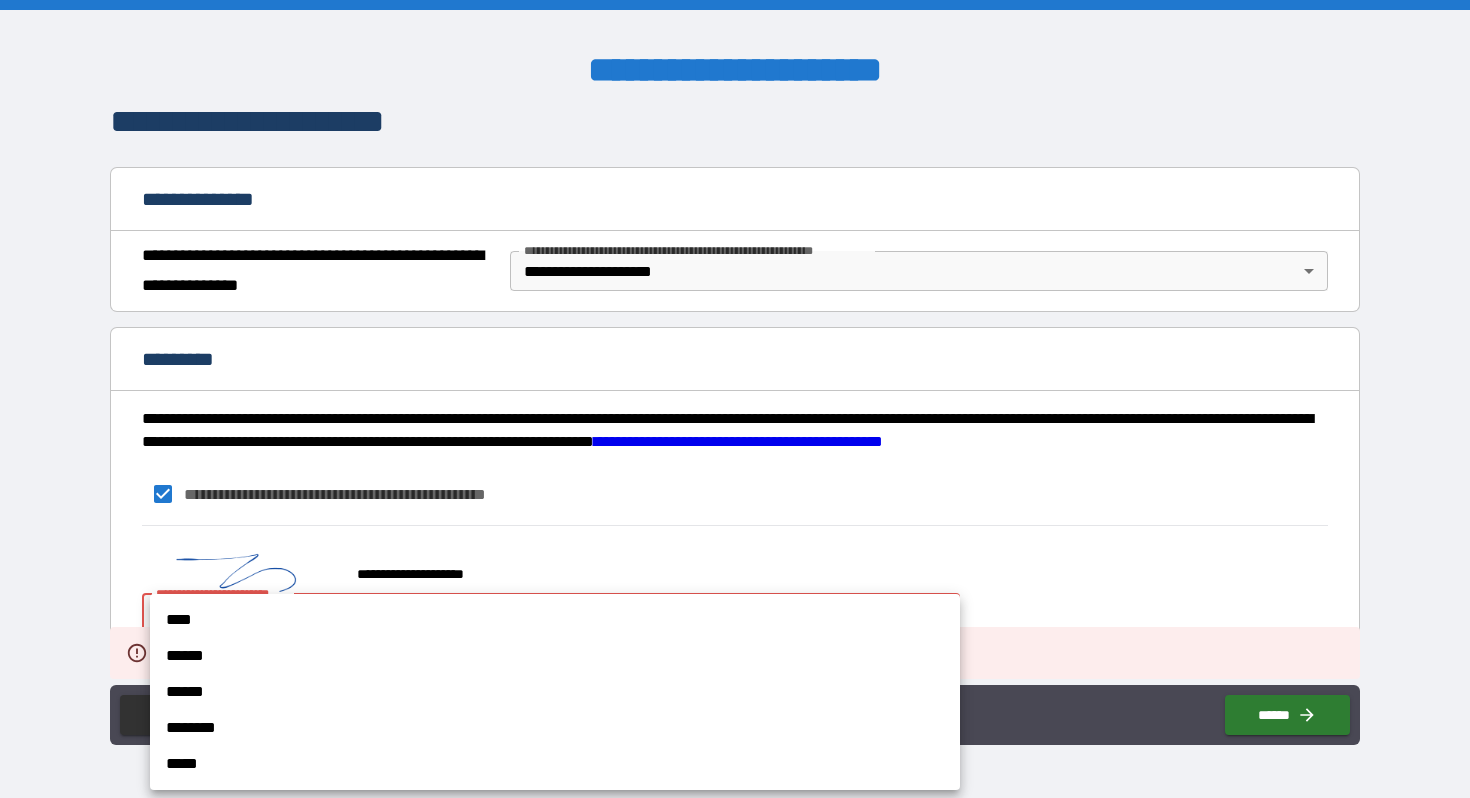 click on "**********" at bounding box center [735, 399] 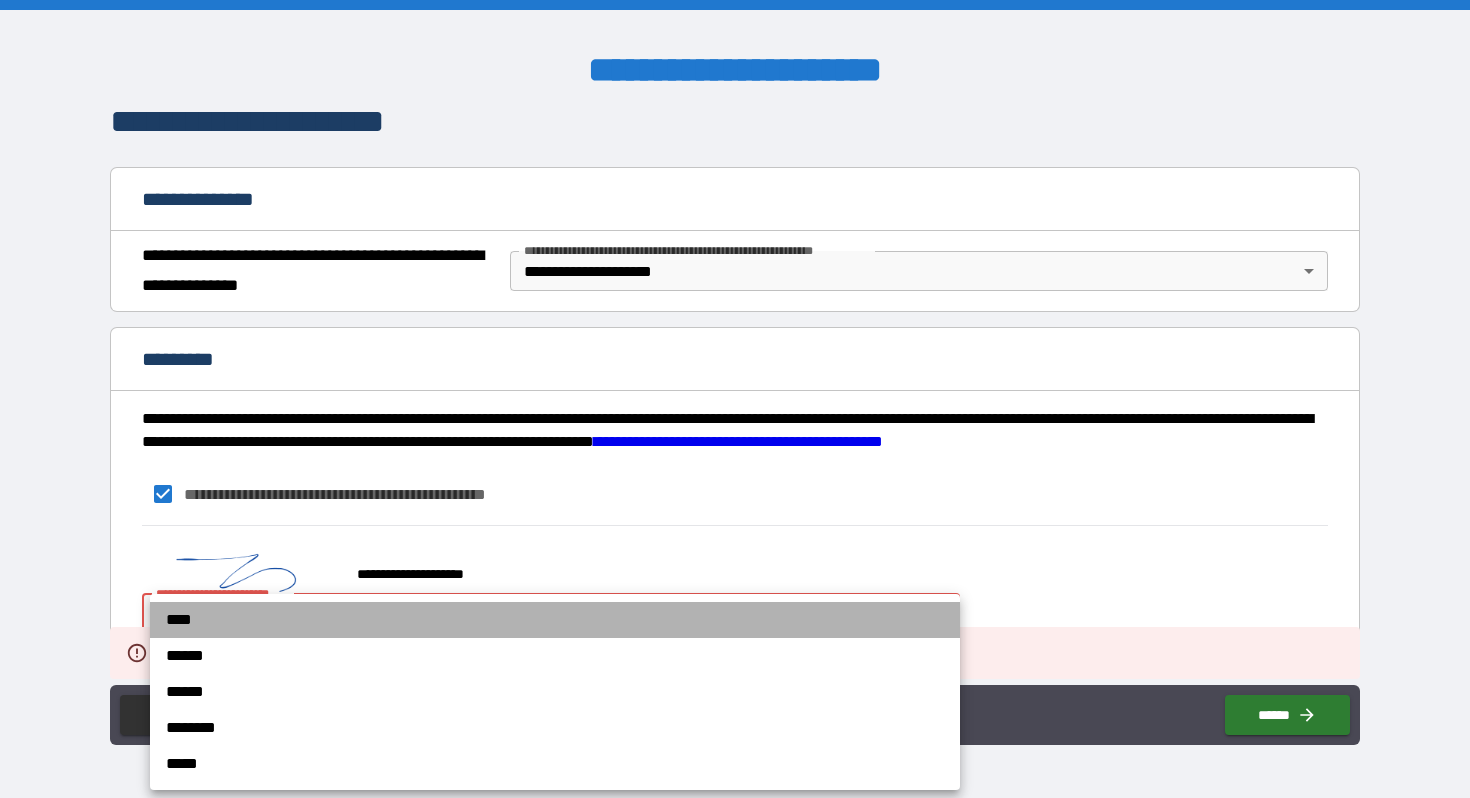 click on "****" at bounding box center (555, 620) 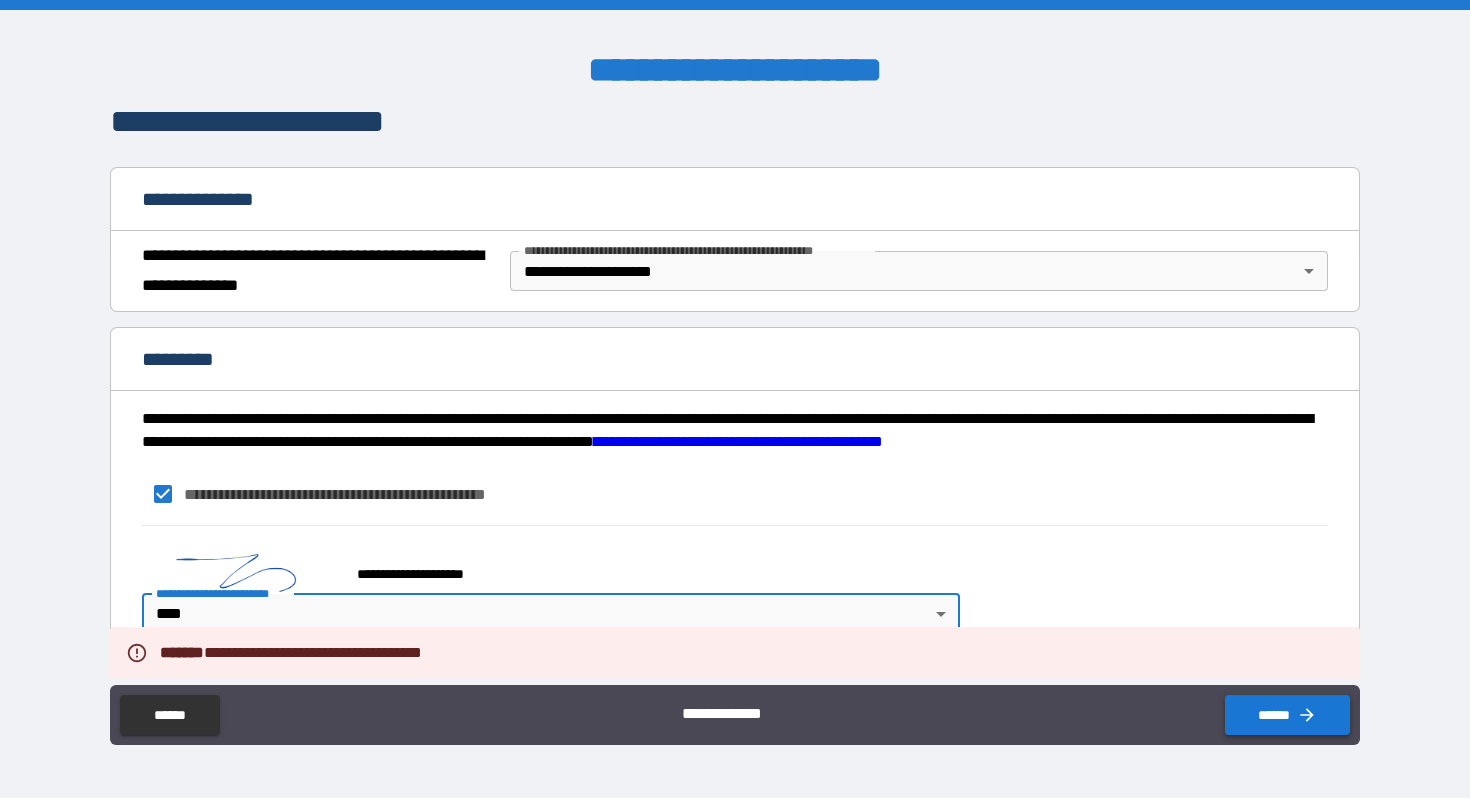 click on "******" at bounding box center (1287, 715) 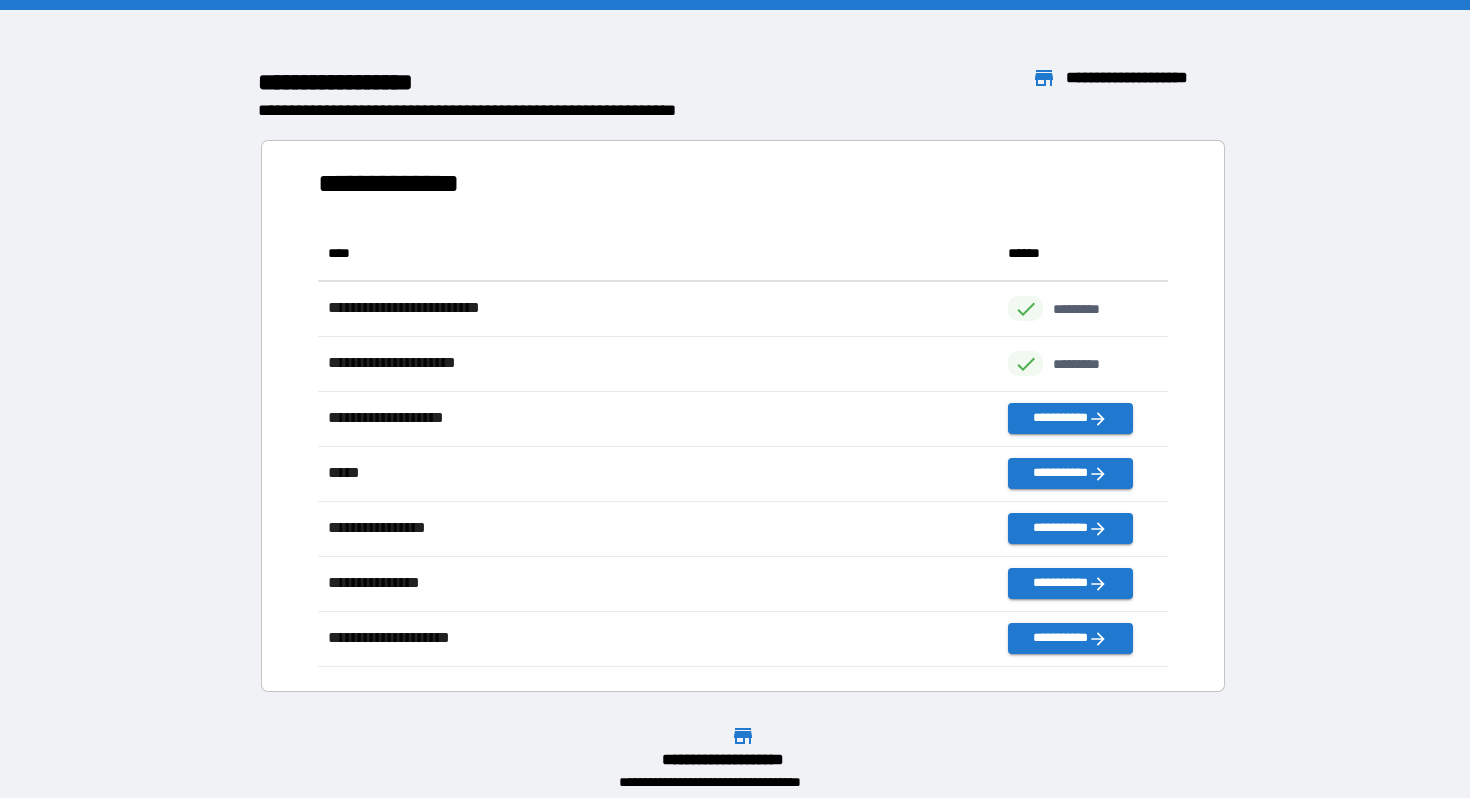 scroll, scrollTop: 1, scrollLeft: 1, axis: both 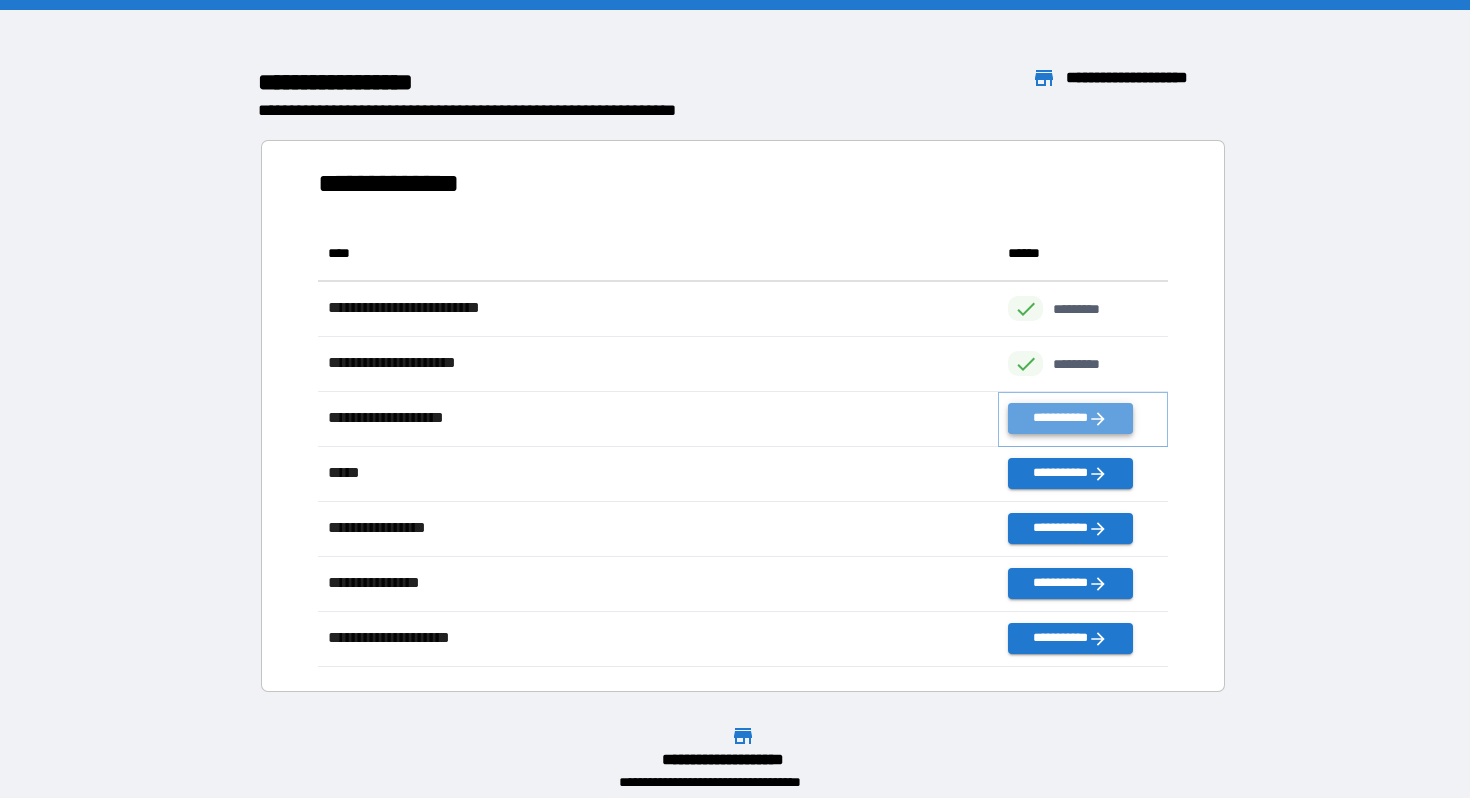 click on "**********" at bounding box center [1070, 418] 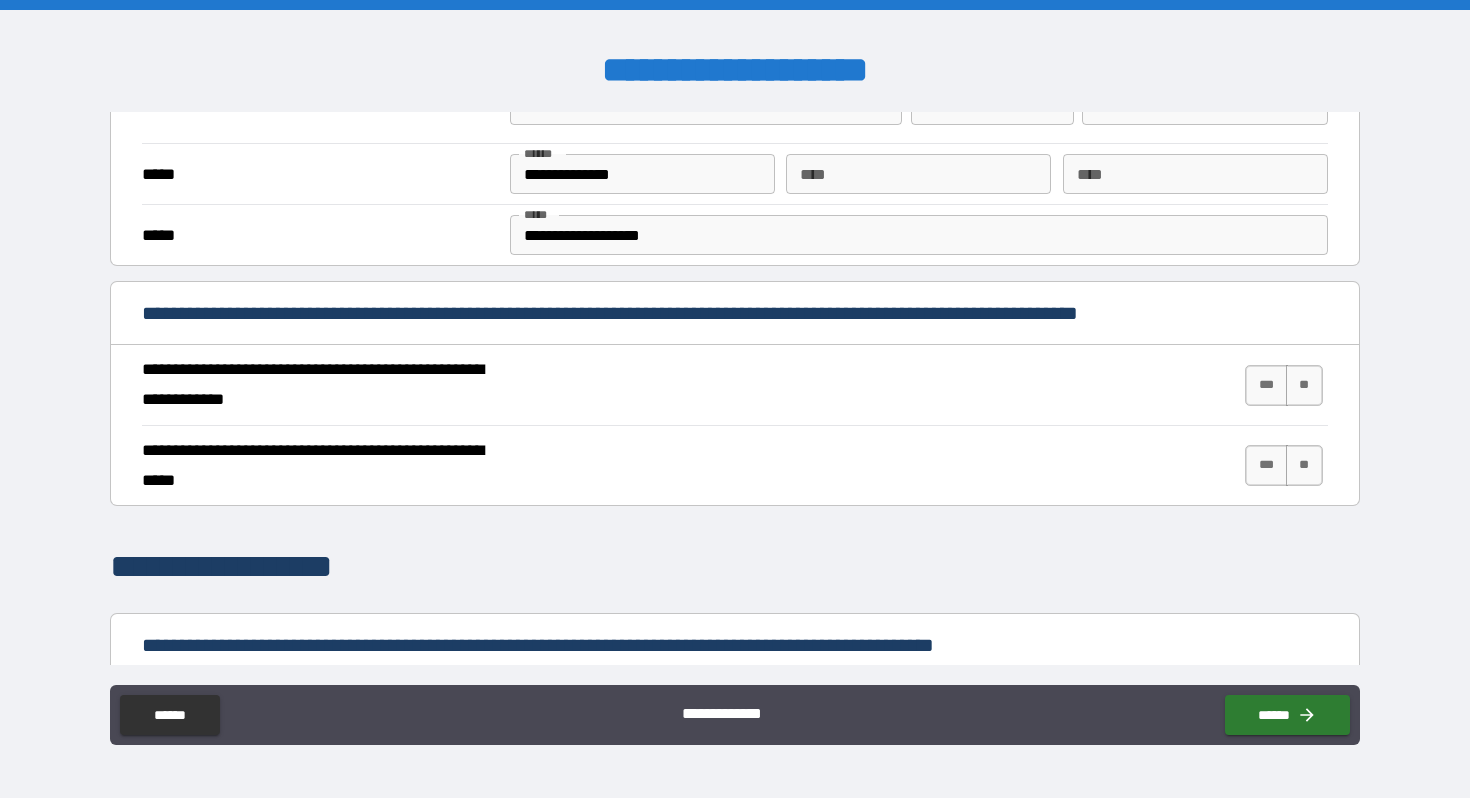 scroll, scrollTop: 593, scrollLeft: 0, axis: vertical 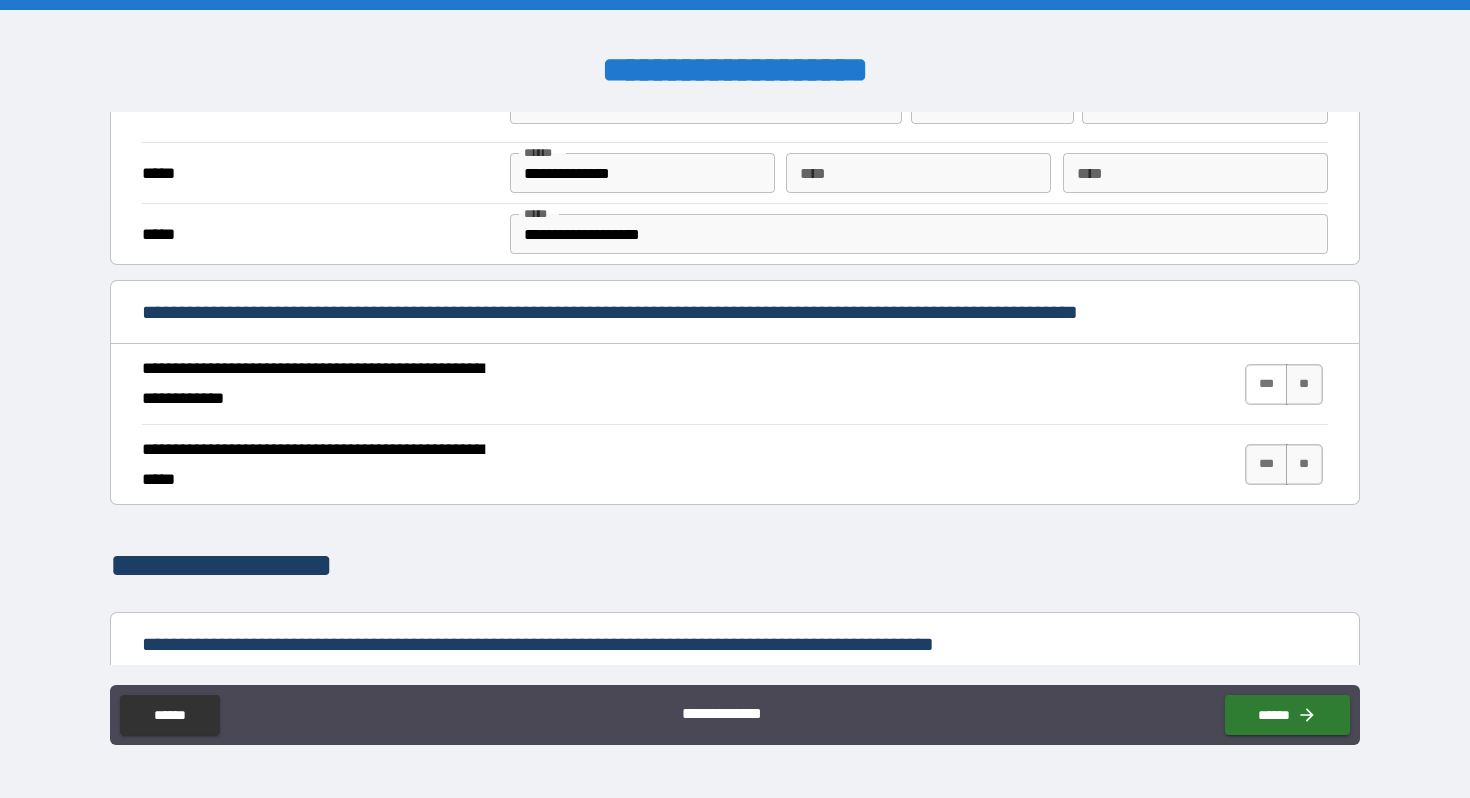 click on "***" at bounding box center (1266, 384) 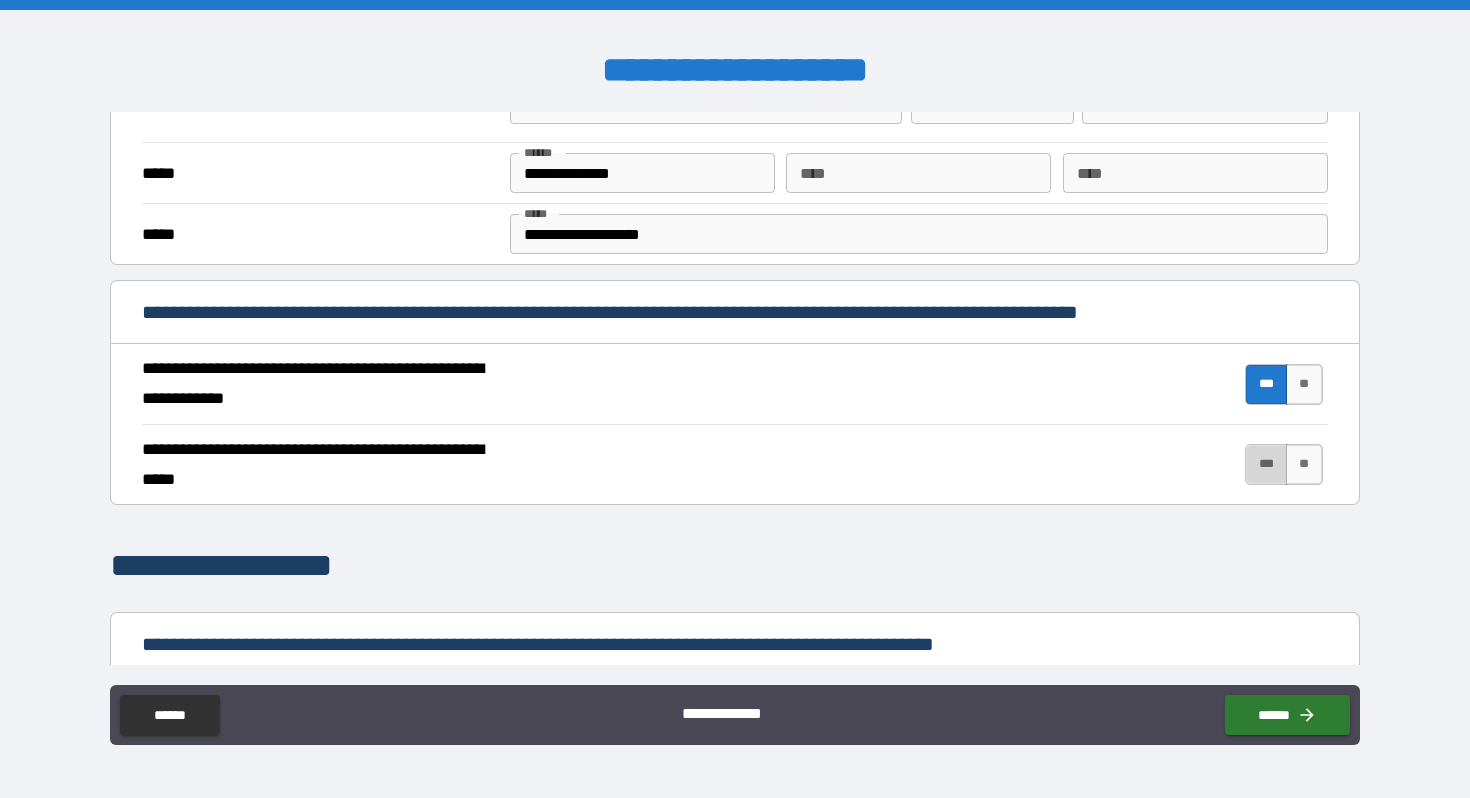 click on "***" at bounding box center (1266, 464) 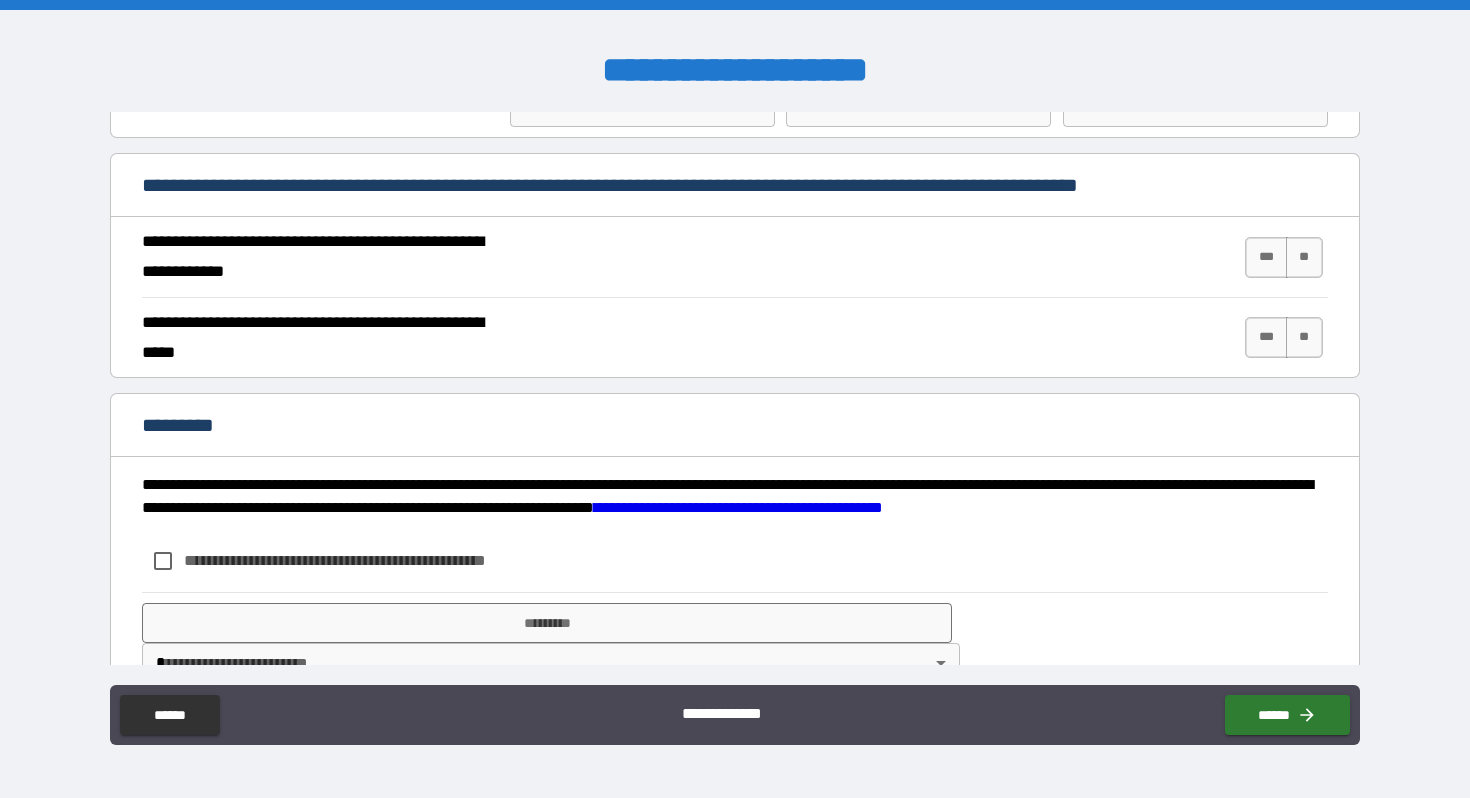 scroll, scrollTop: 1752, scrollLeft: 0, axis: vertical 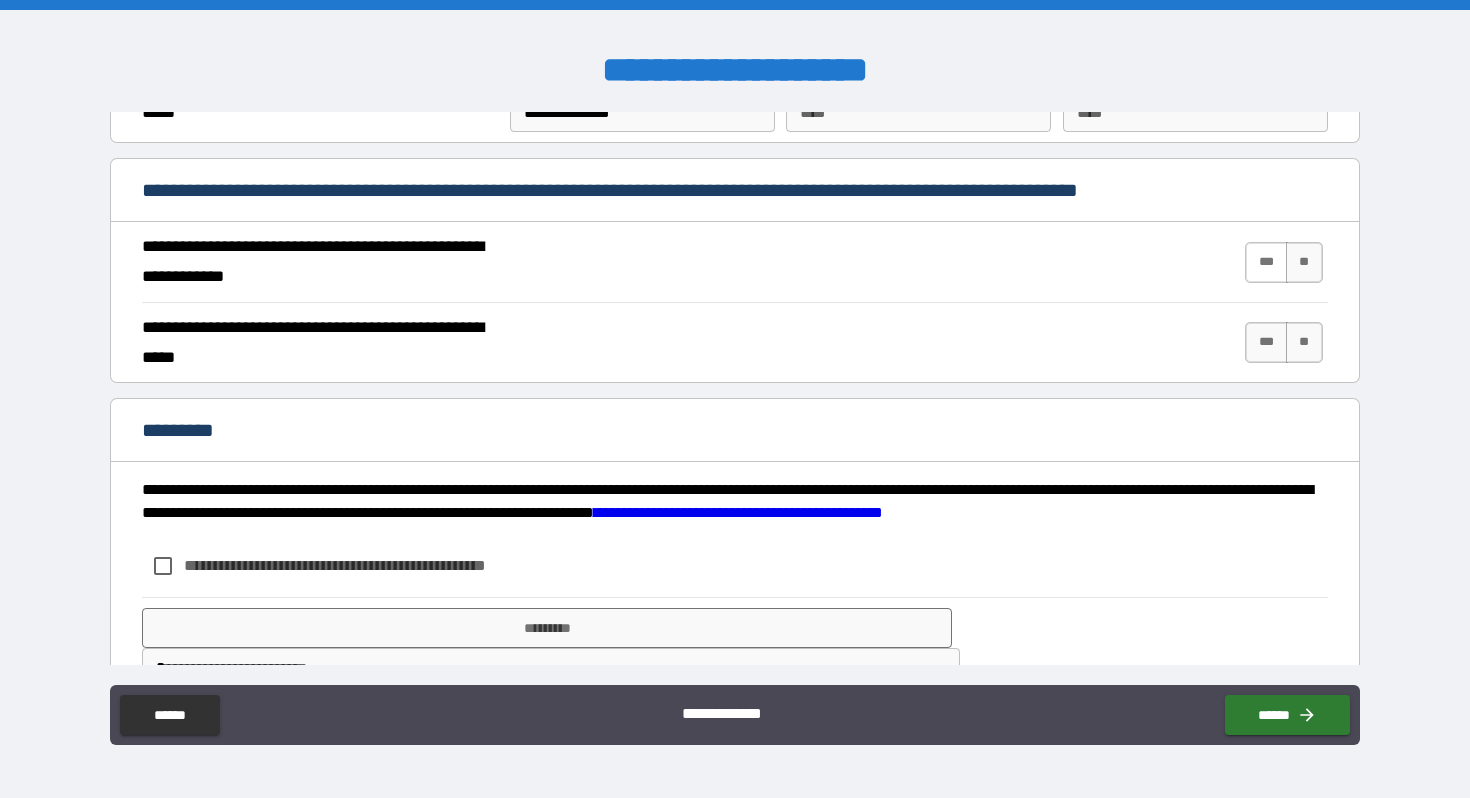 click on "***" at bounding box center (1266, 262) 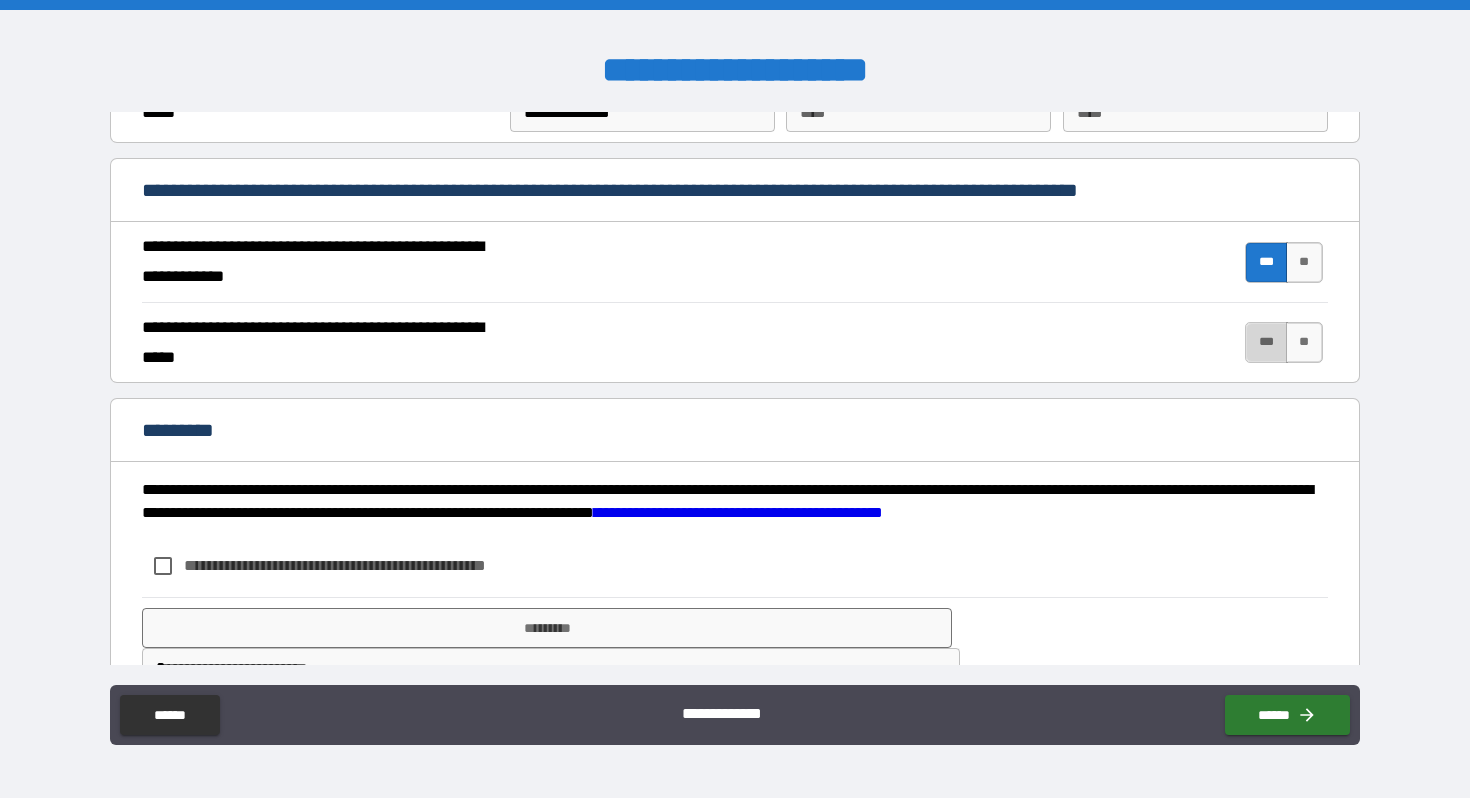 click on "***" at bounding box center (1266, 342) 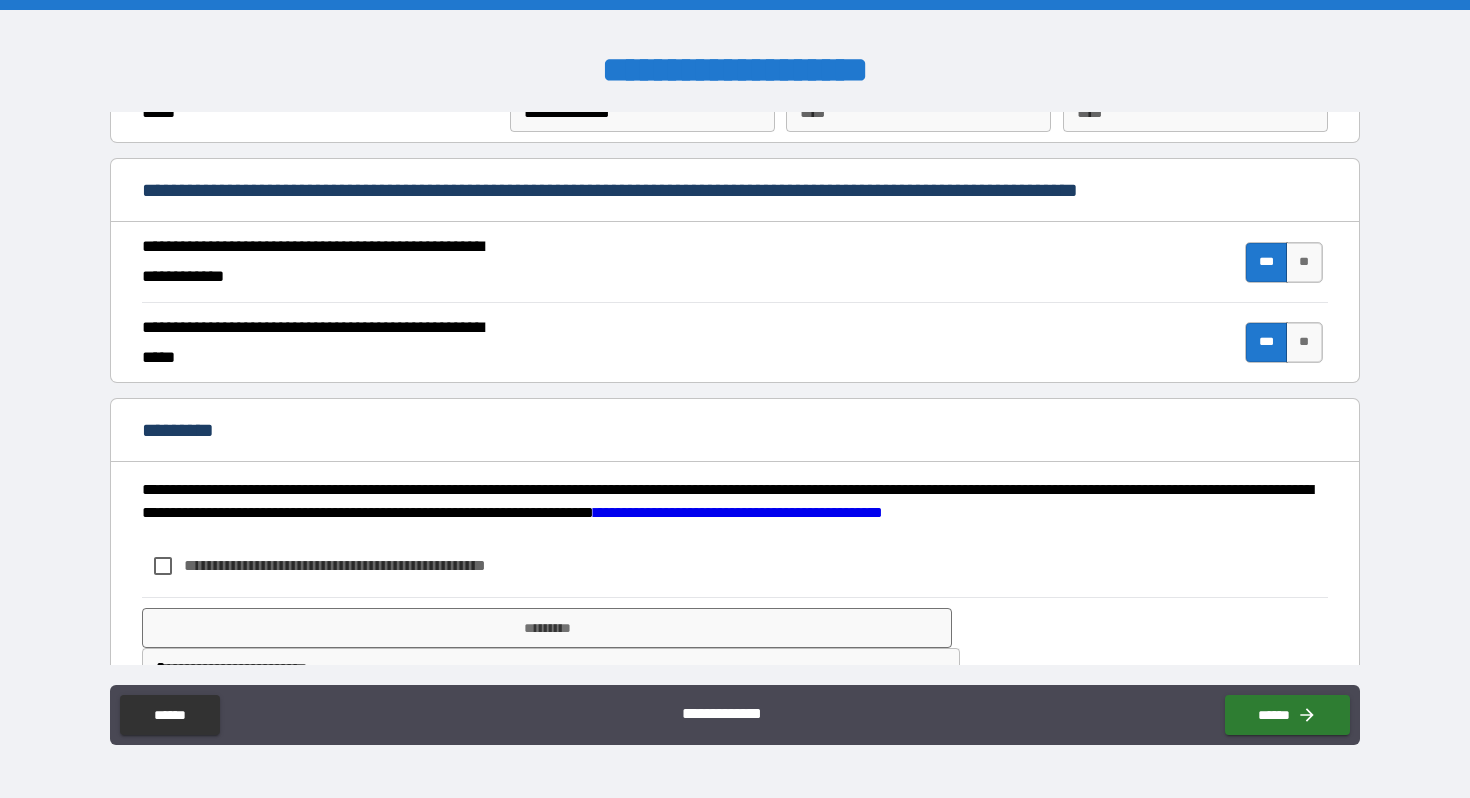 scroll, scrollTop: 1806, scrollLeft: 0, axis: vertical 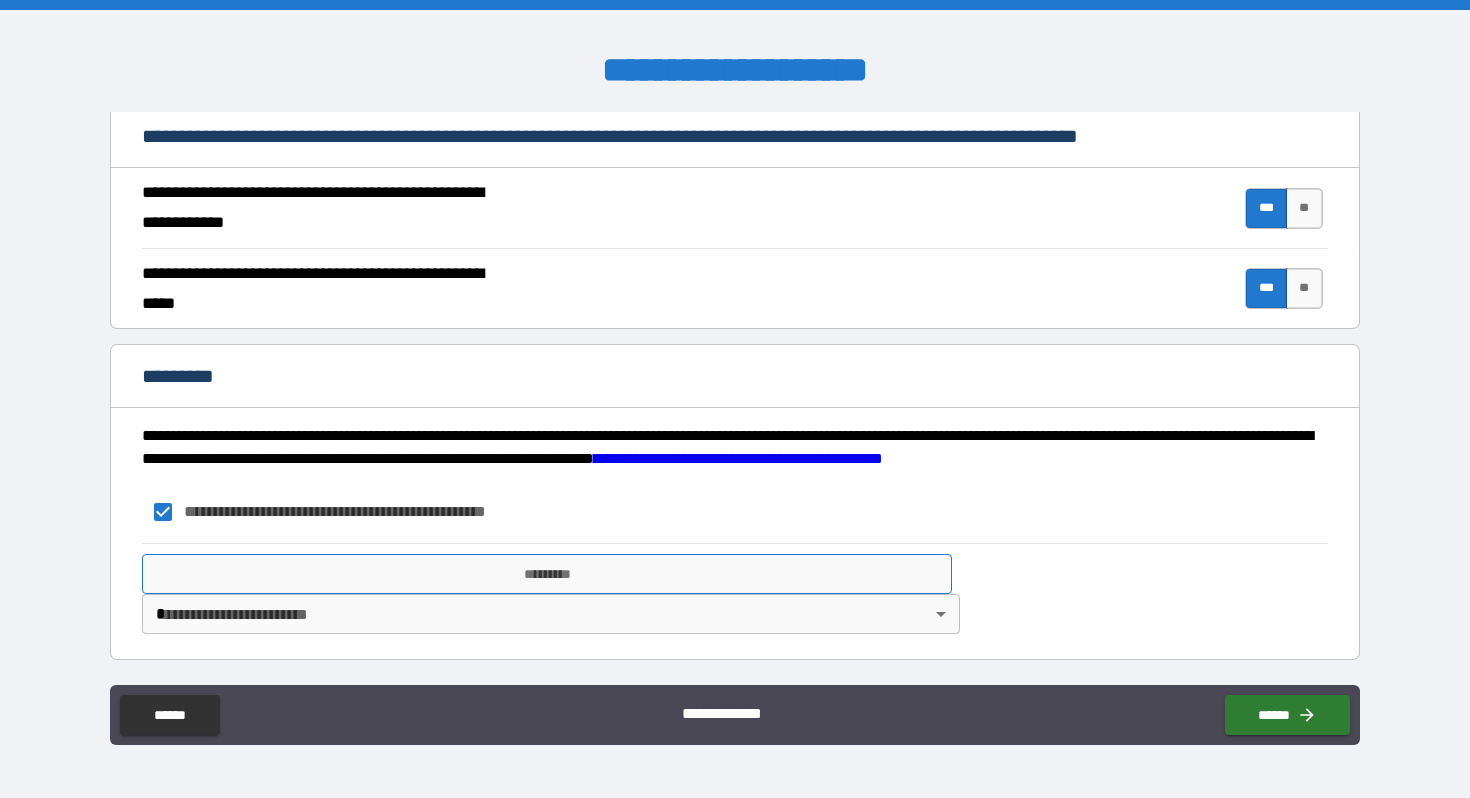 click on "*********" at bounding box center (547, 574) 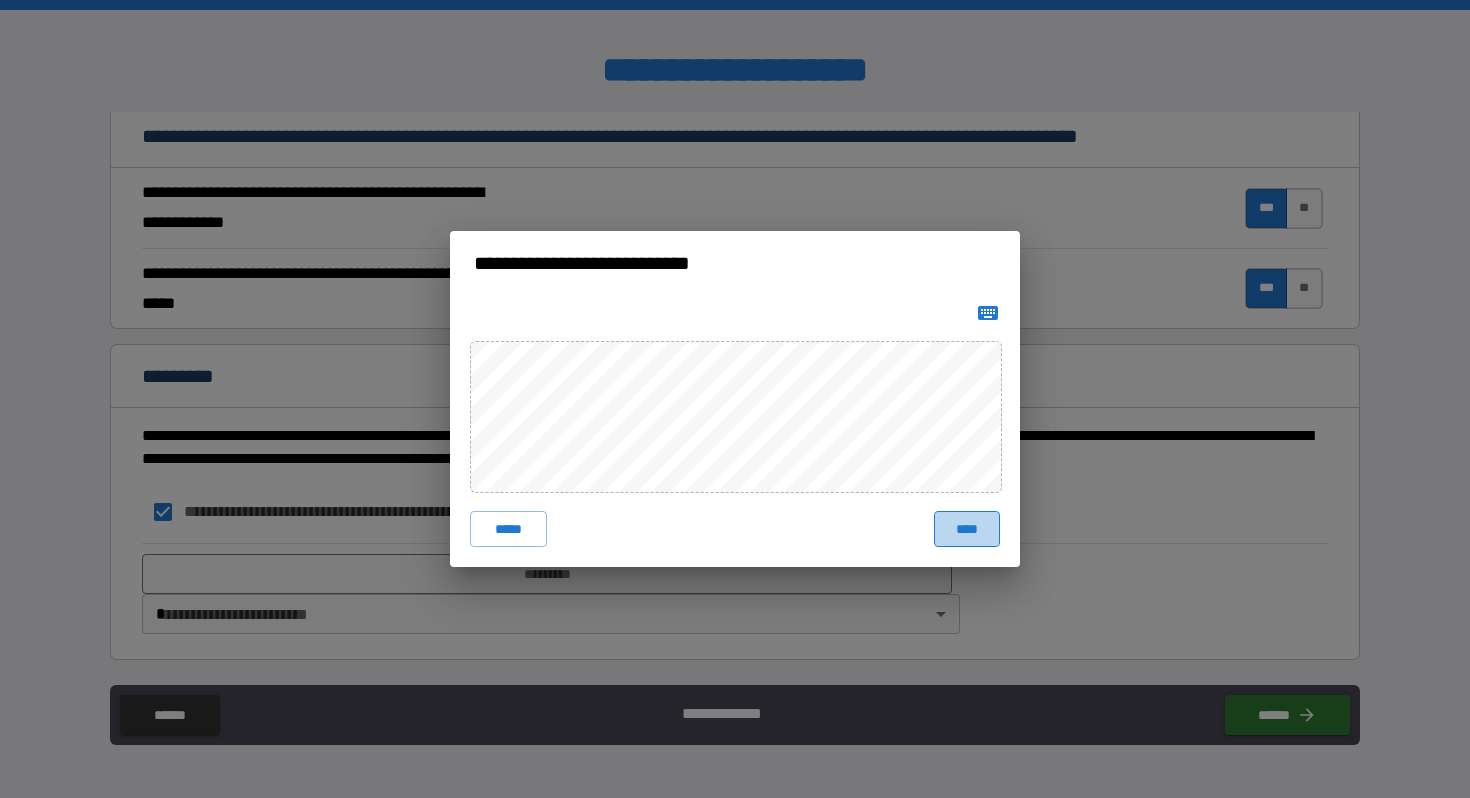 click on "****" at bounding box center (967, 529) 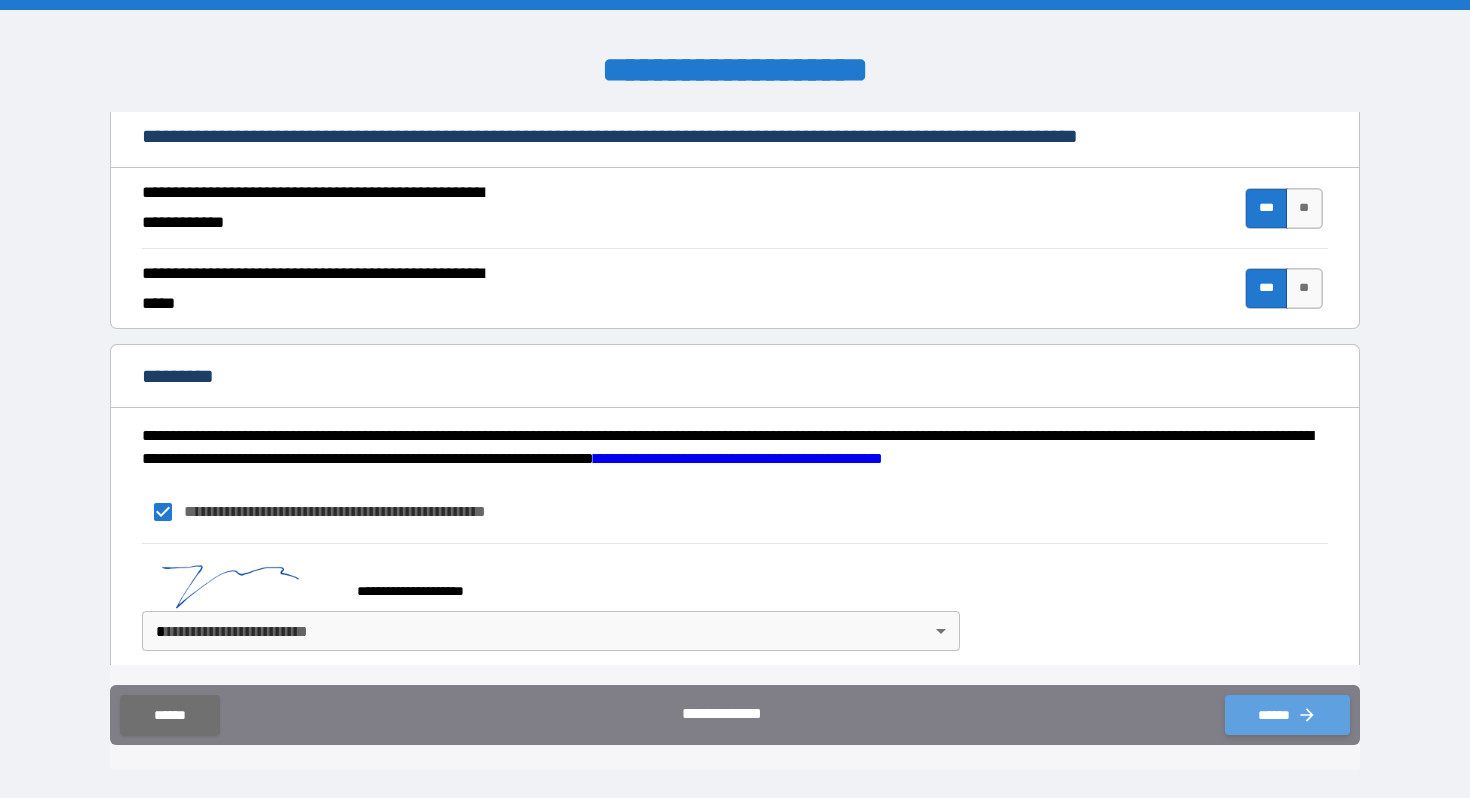 click on "******" at bounding box center (1287, 715) 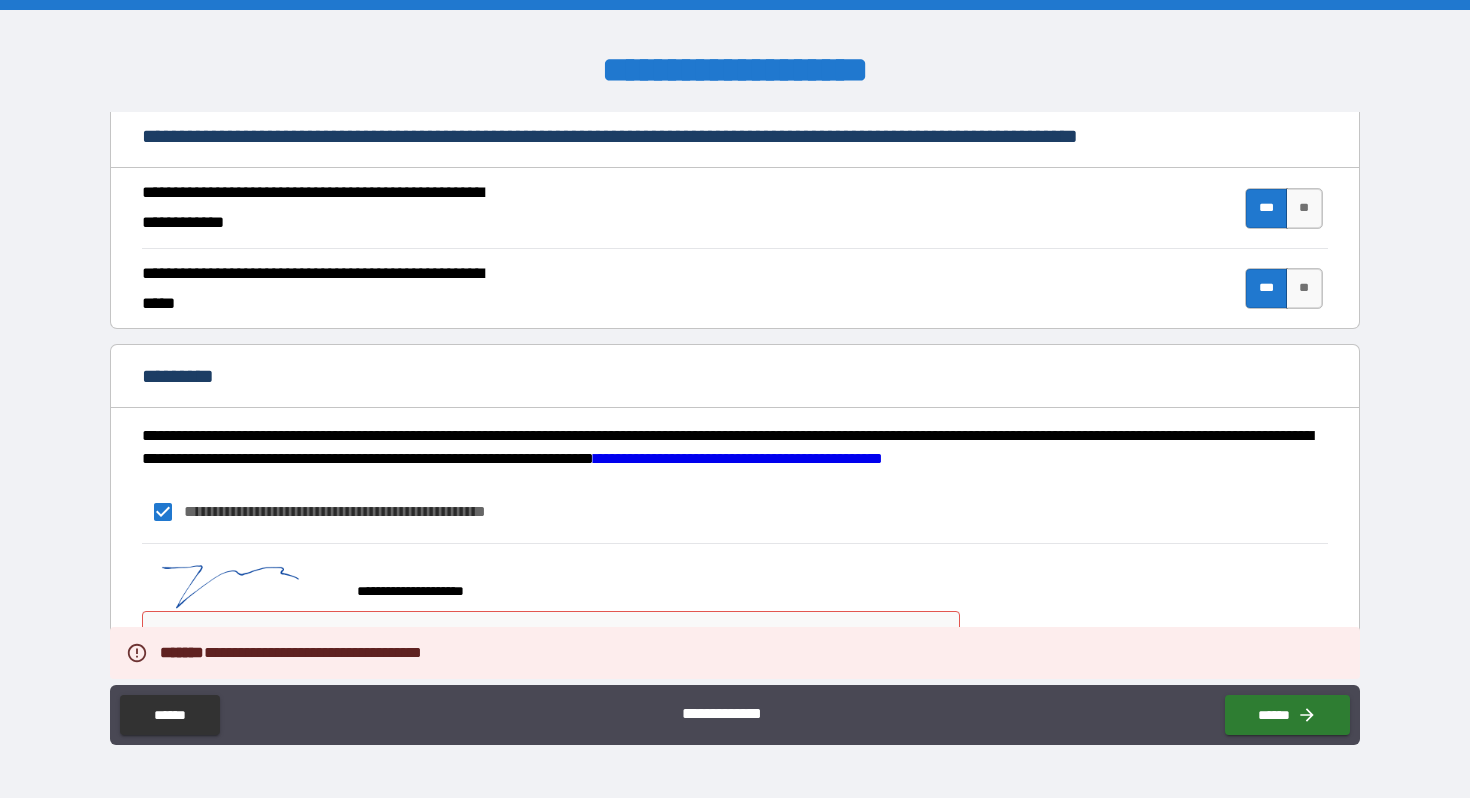 scroll, scrollTop: 1823, scrollLeft: 0, axis: vertical 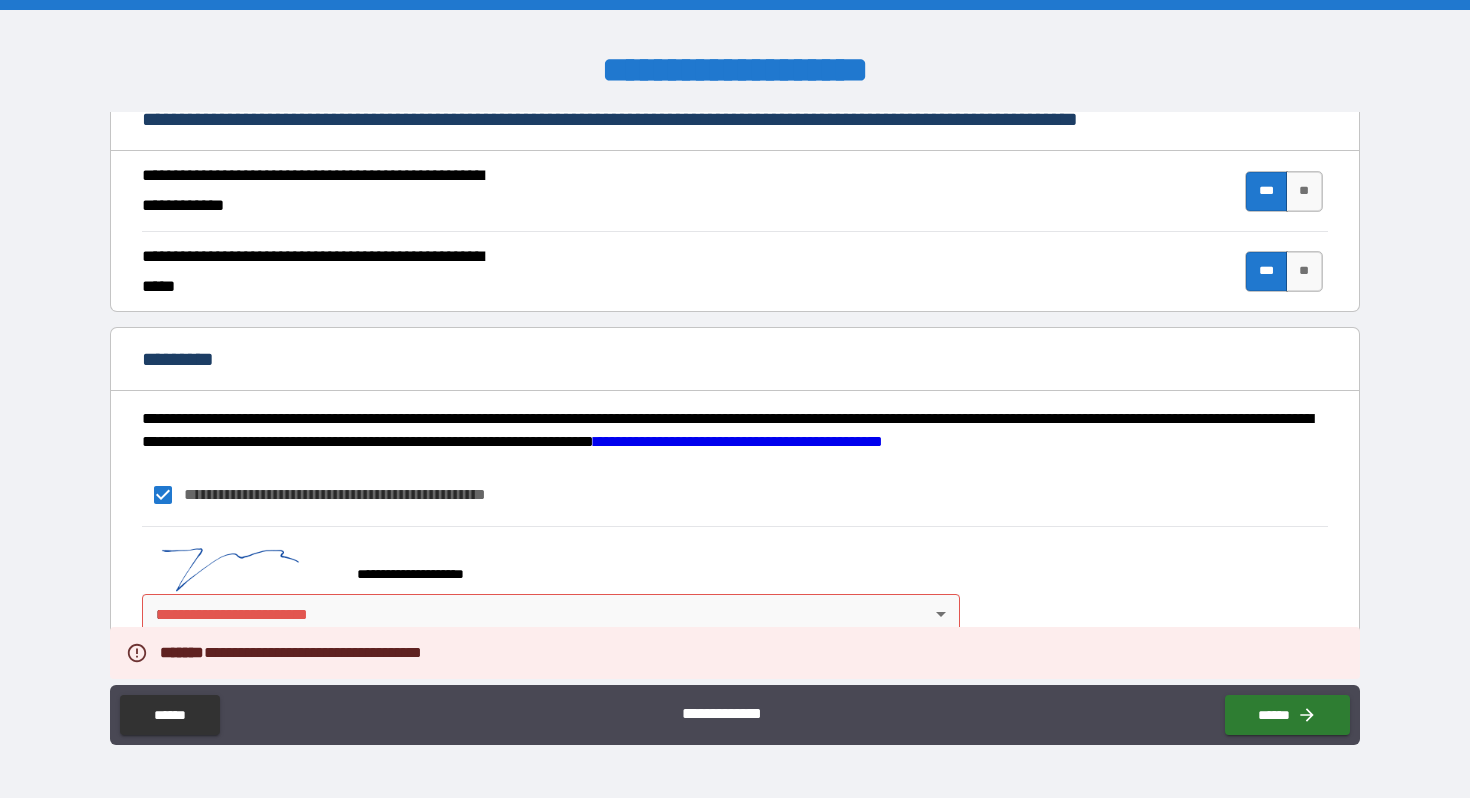 click on "**********" at bounding box center (735, 399) 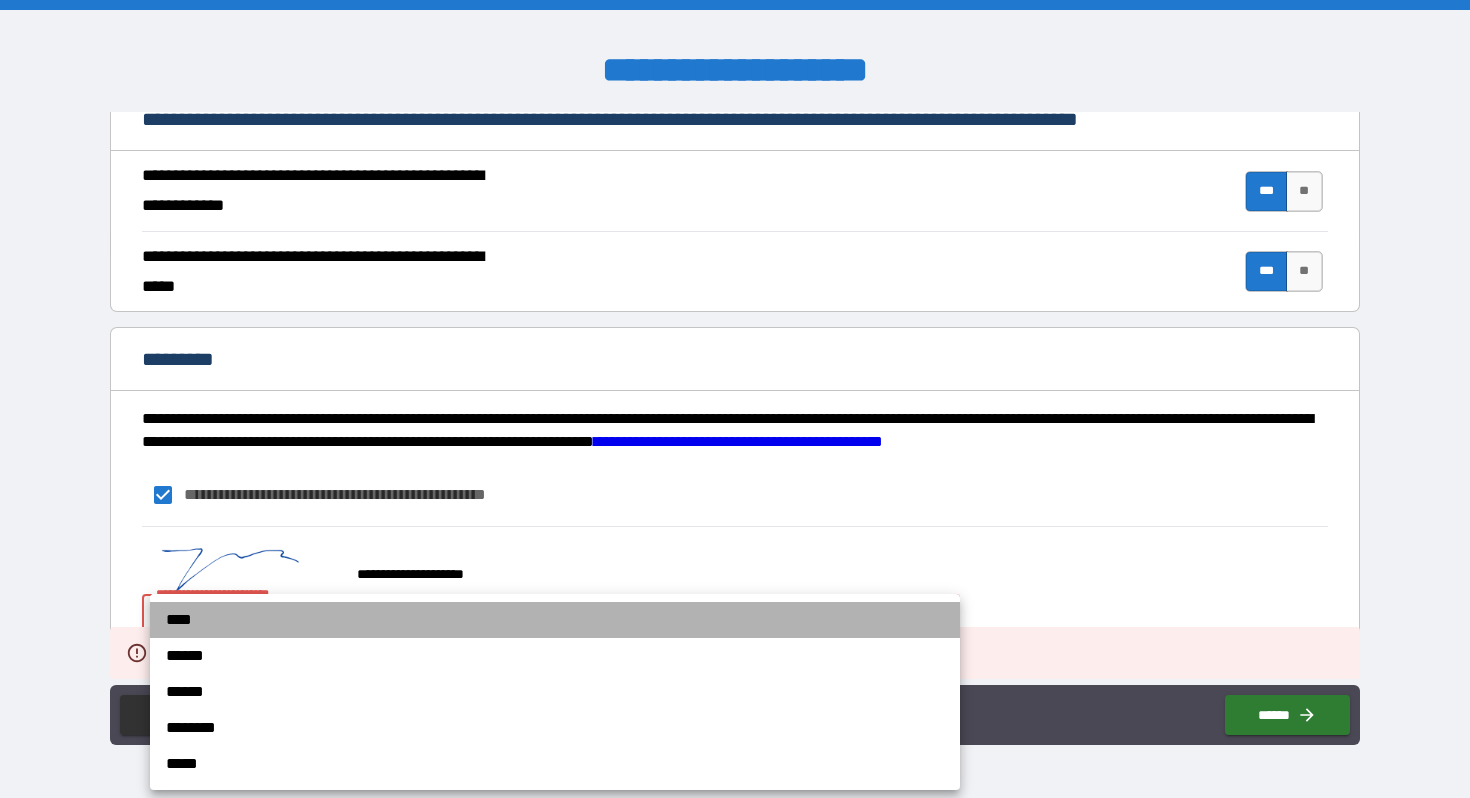 click on "****" at bounding box center (555, 620) 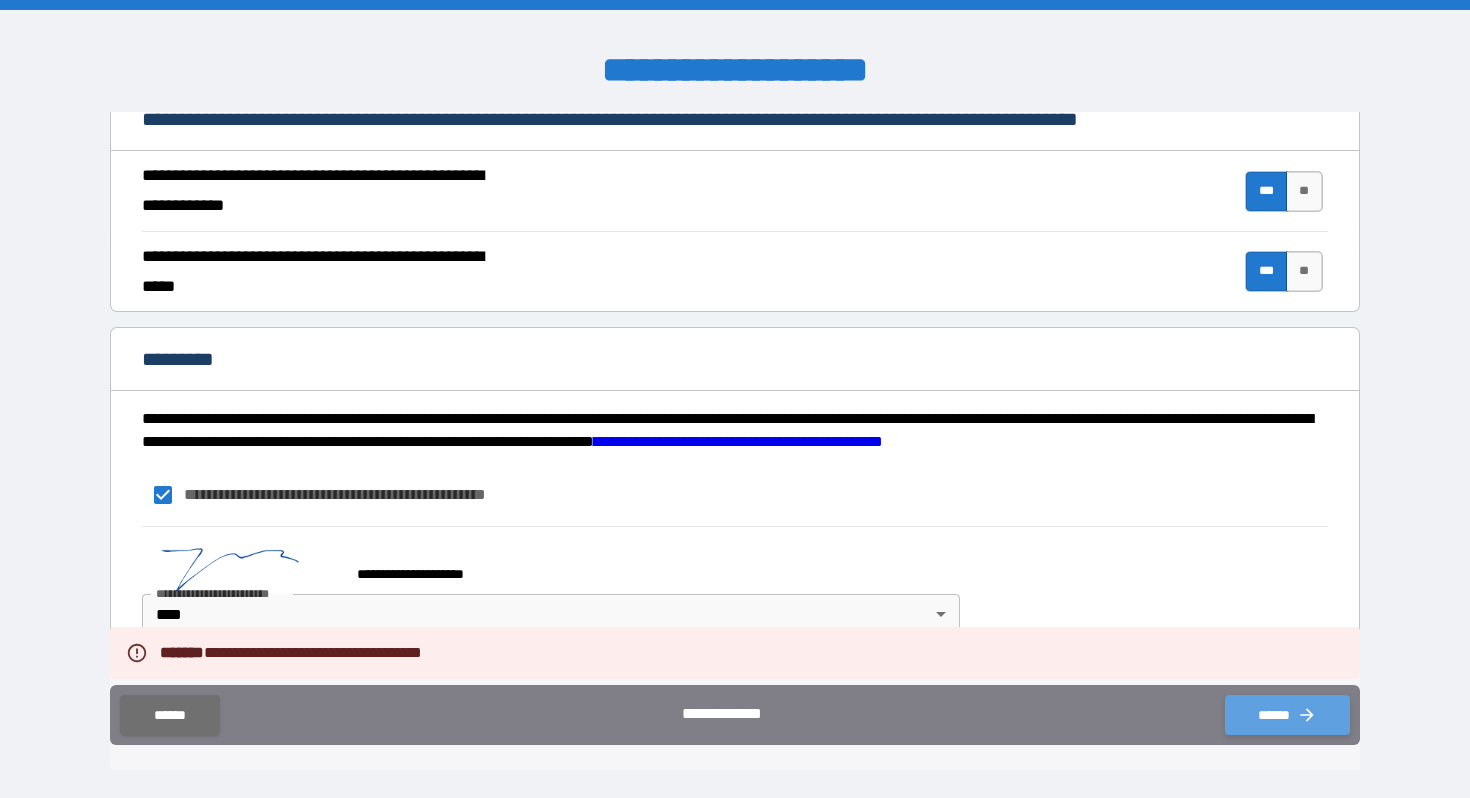 click on "******" at bounding box center [1287, 715] 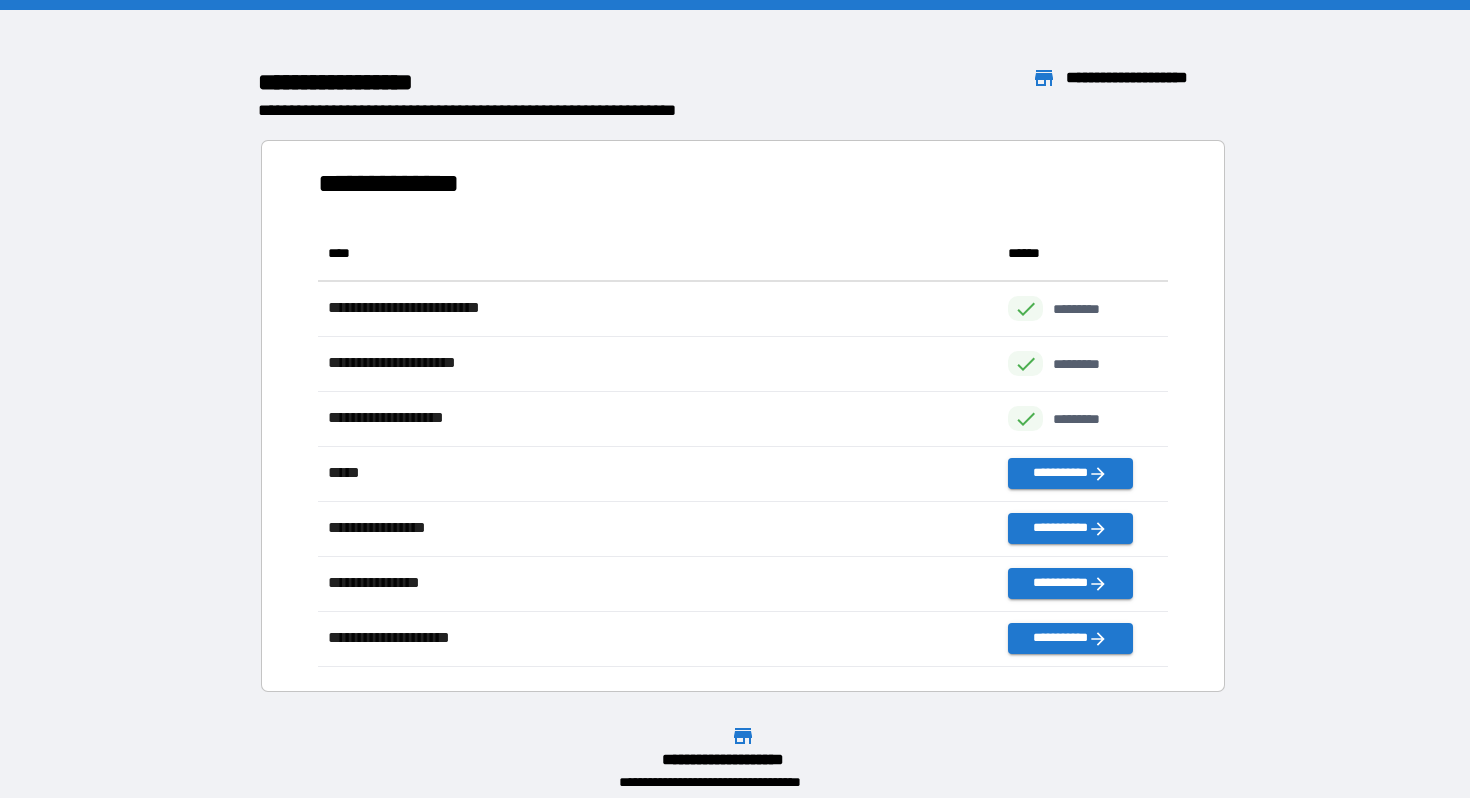 scroll, scrollTop: 1, scrollLeft: 1, axis: both 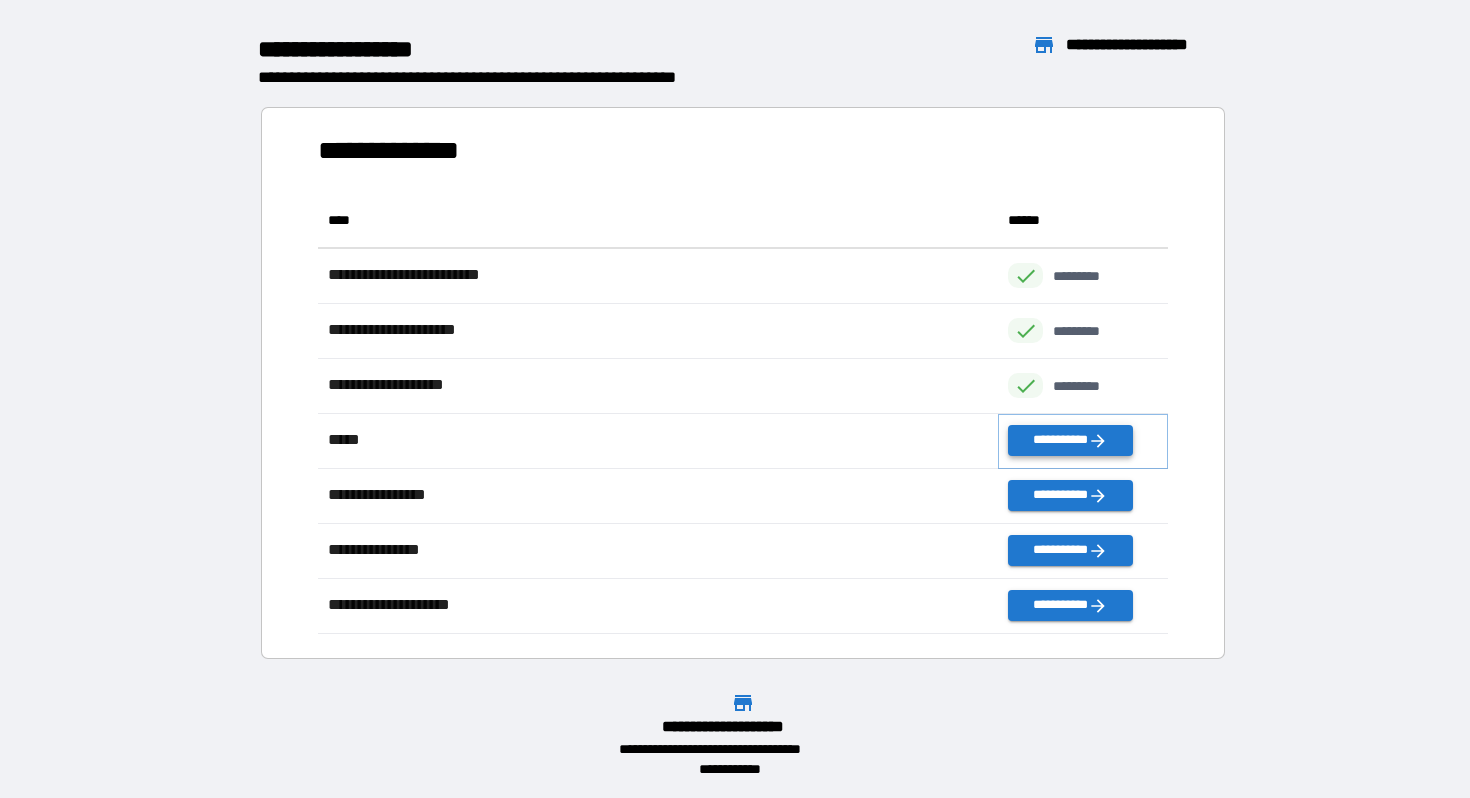 click on "**********" at bounding box center [1070, 440] 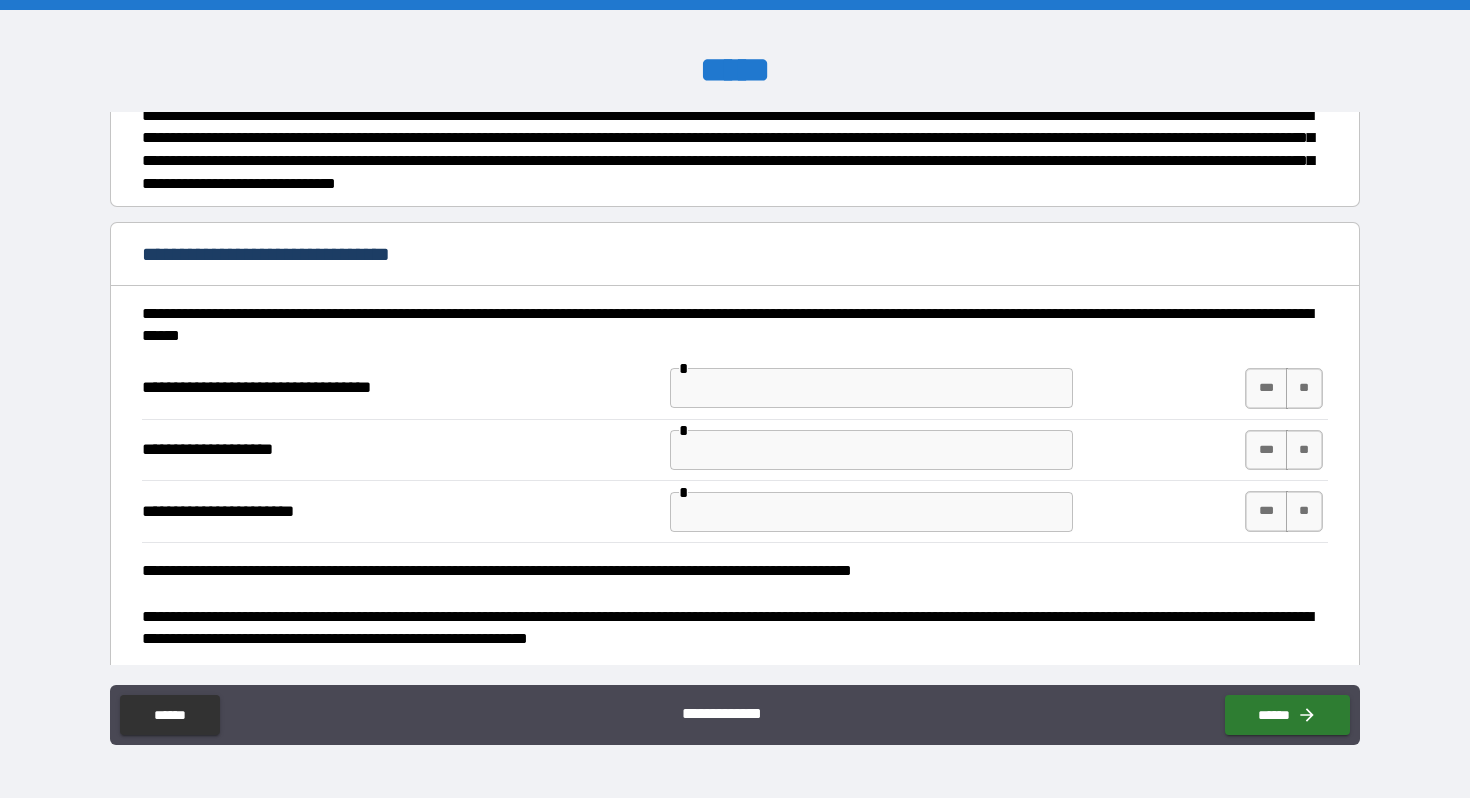 scroll, scrollTop: 172, scrollLeft: 0, axis: vertical 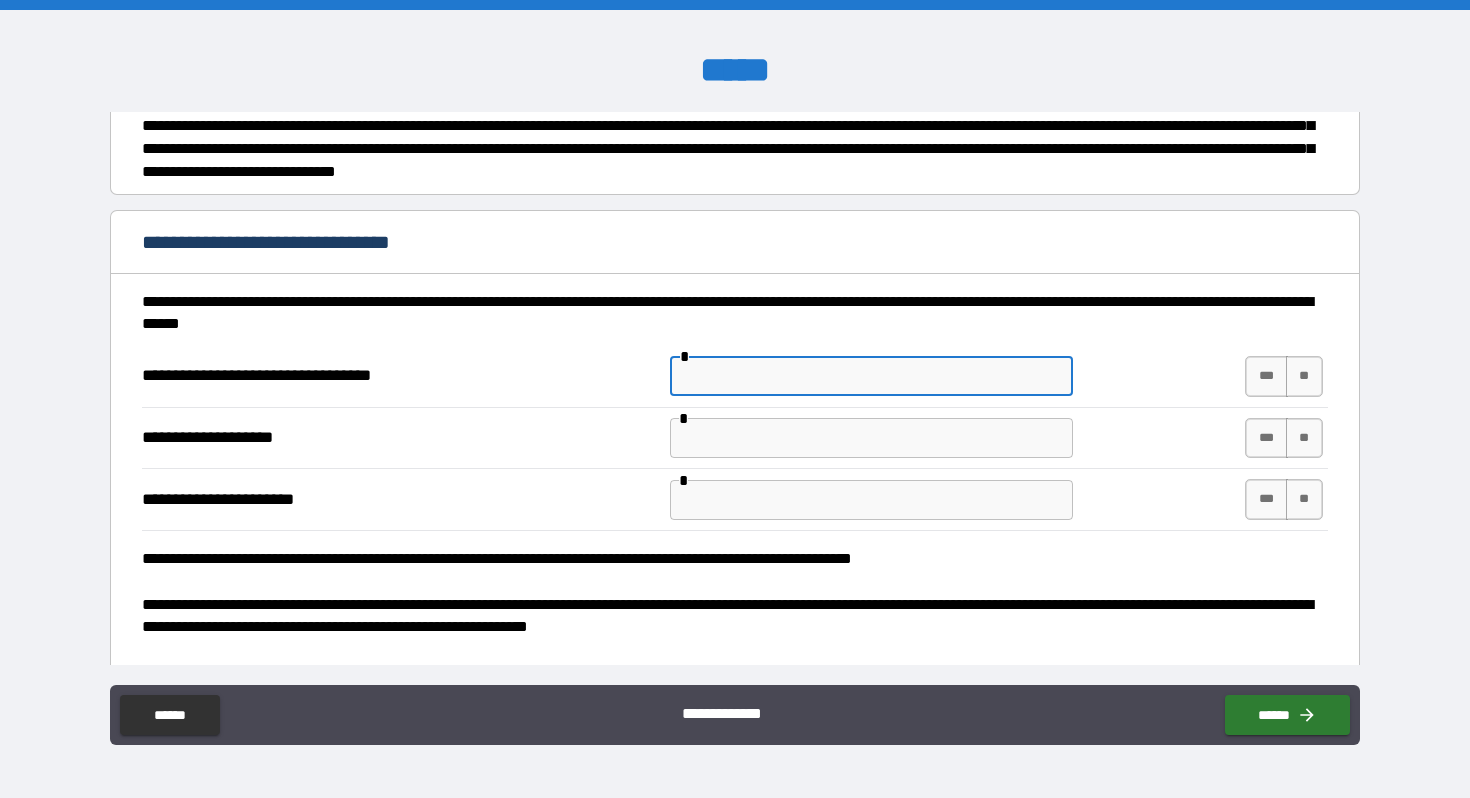 click at bounding box center [871, 376] 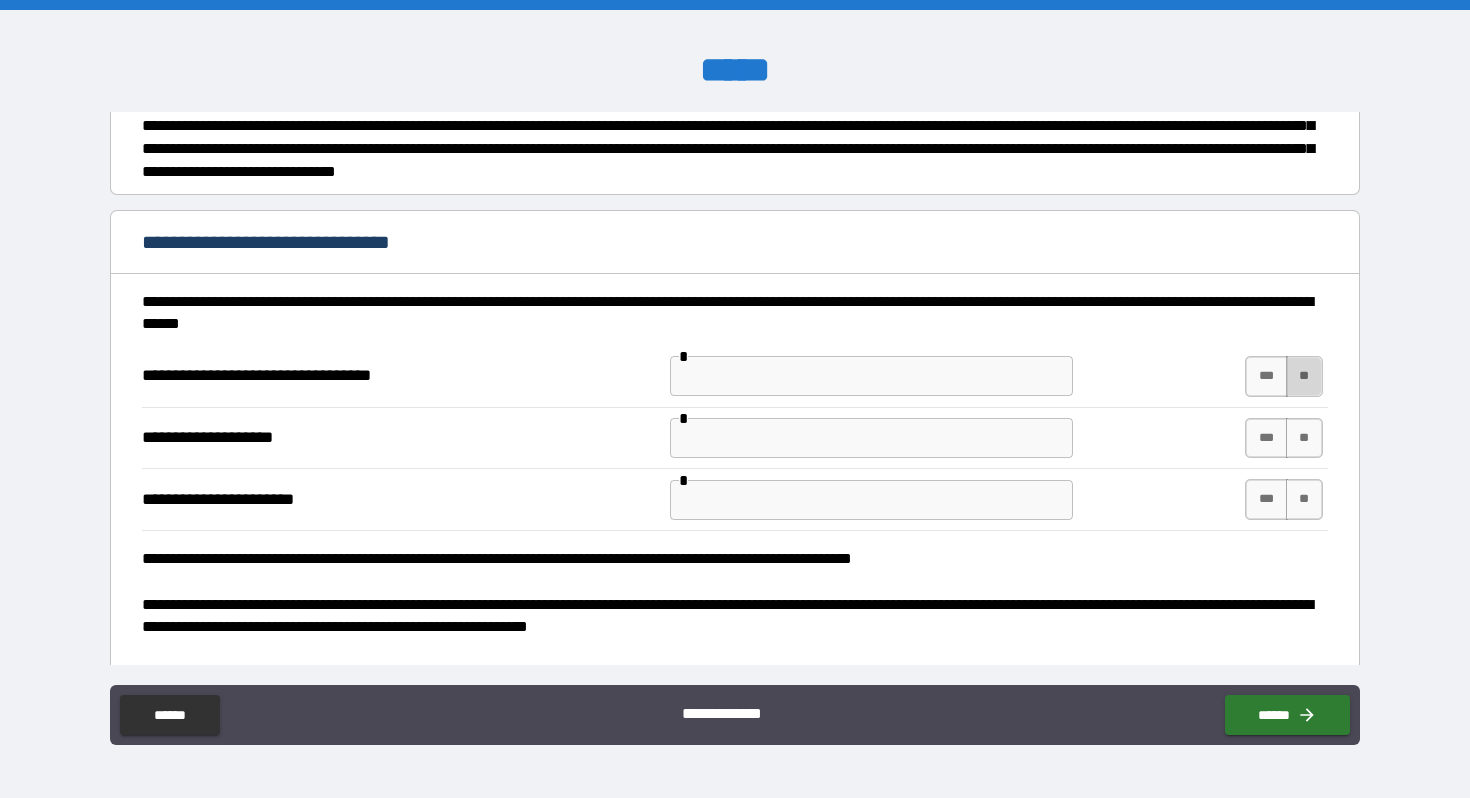 click on "**" at bounding box center (1304, 376) 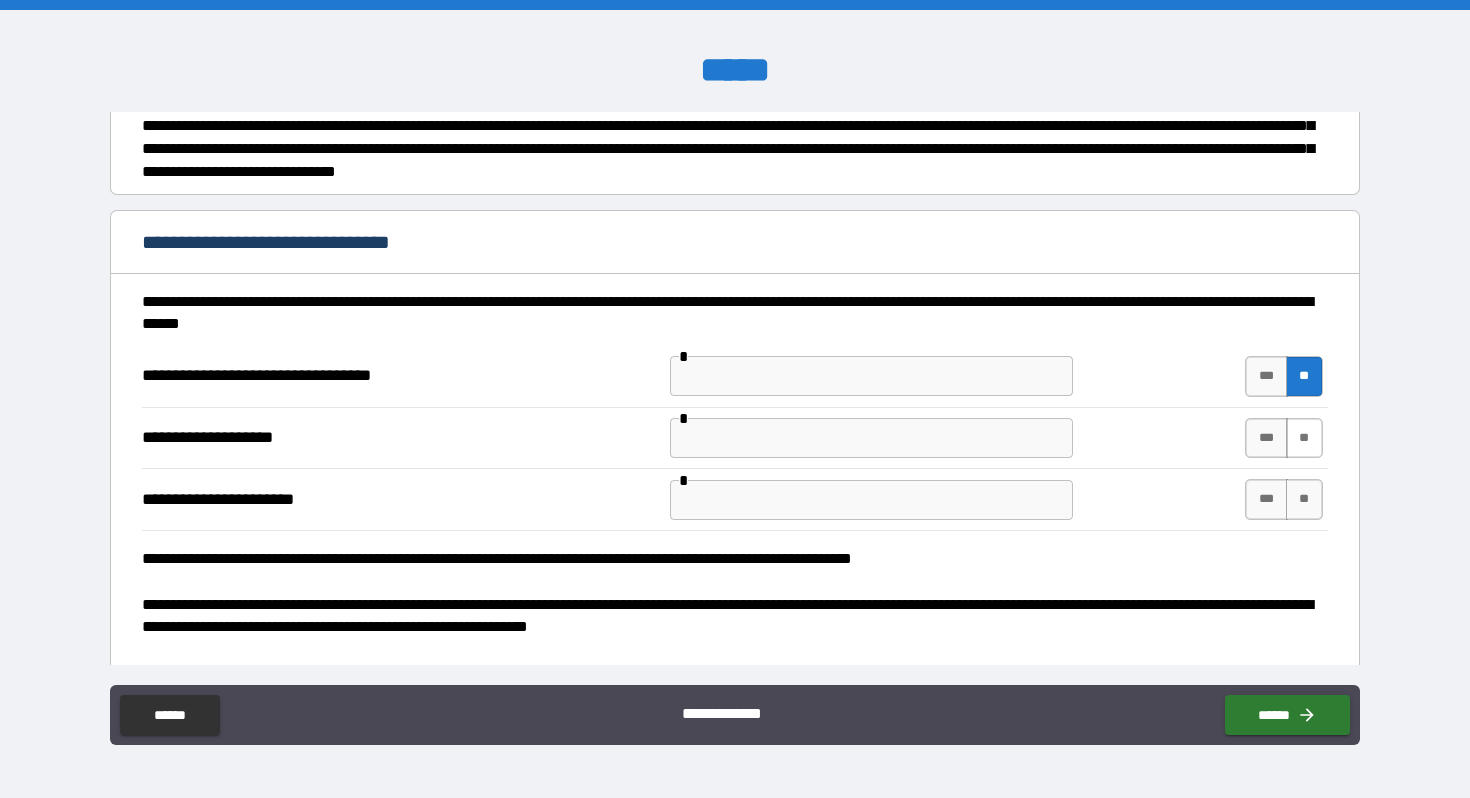 click on "**" at bounding box center [1304, 438] 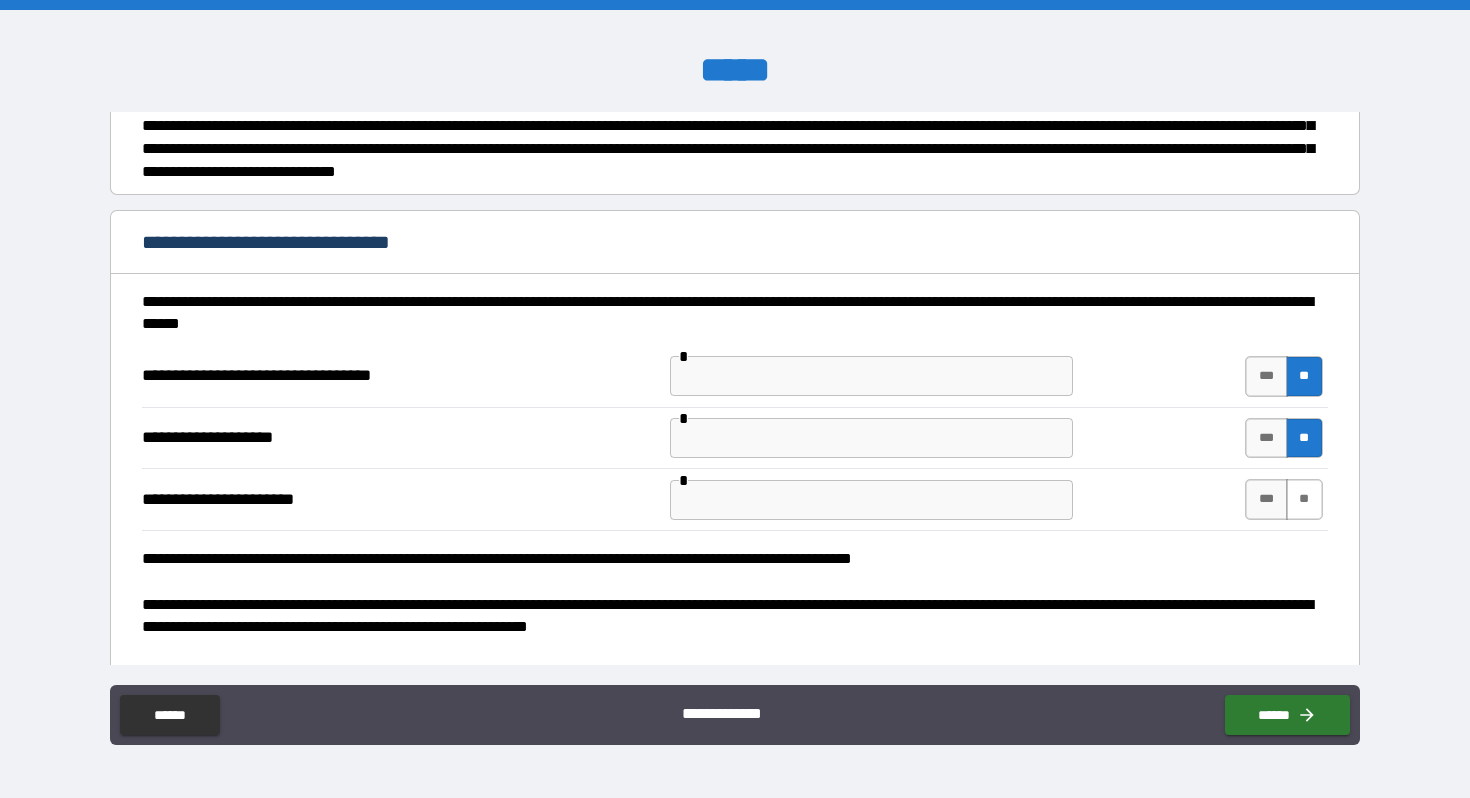 click on "**" at bounding box center (1304, 499) 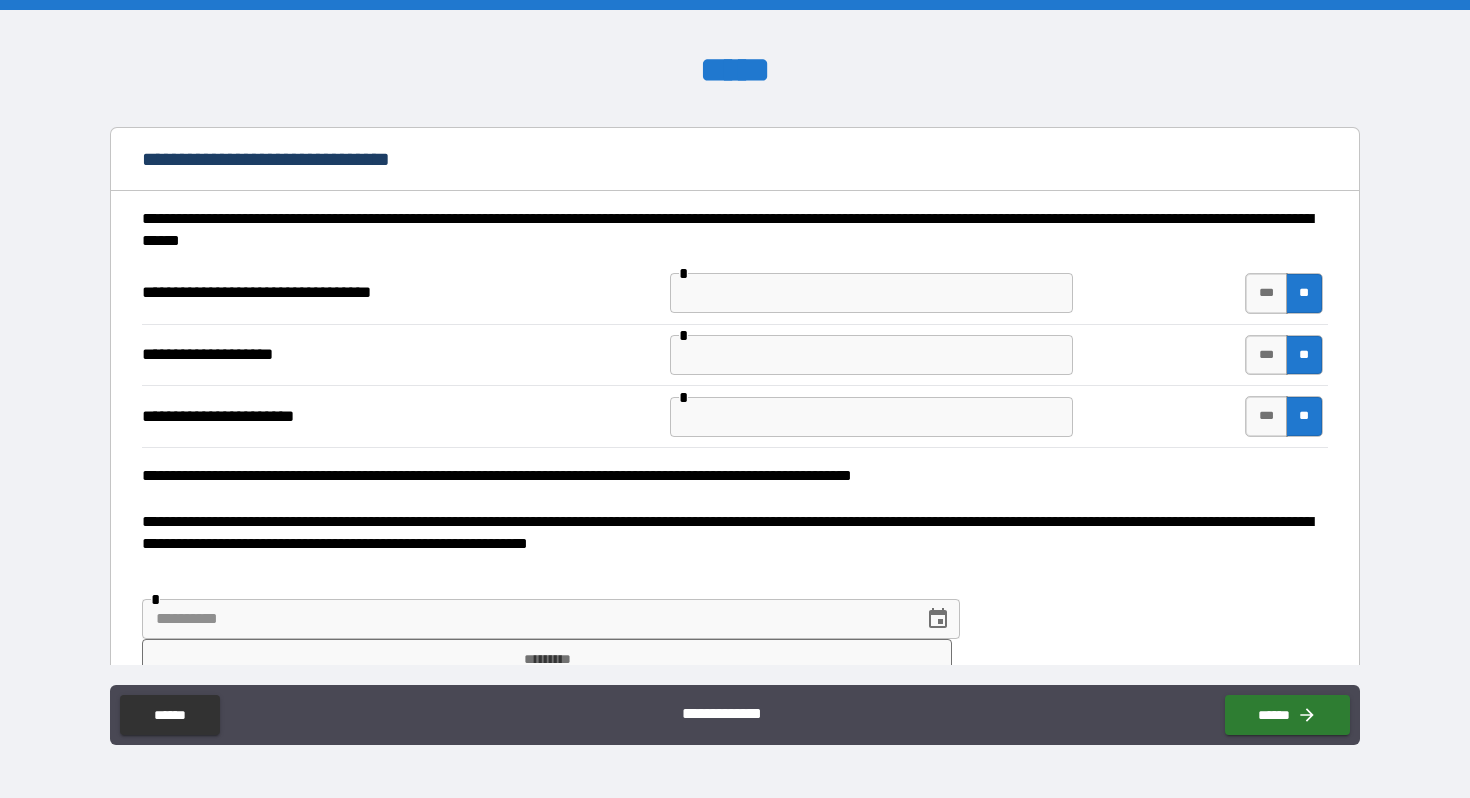 scroll, scrollTop: 300, scrollLeft: 0, axis: vertical 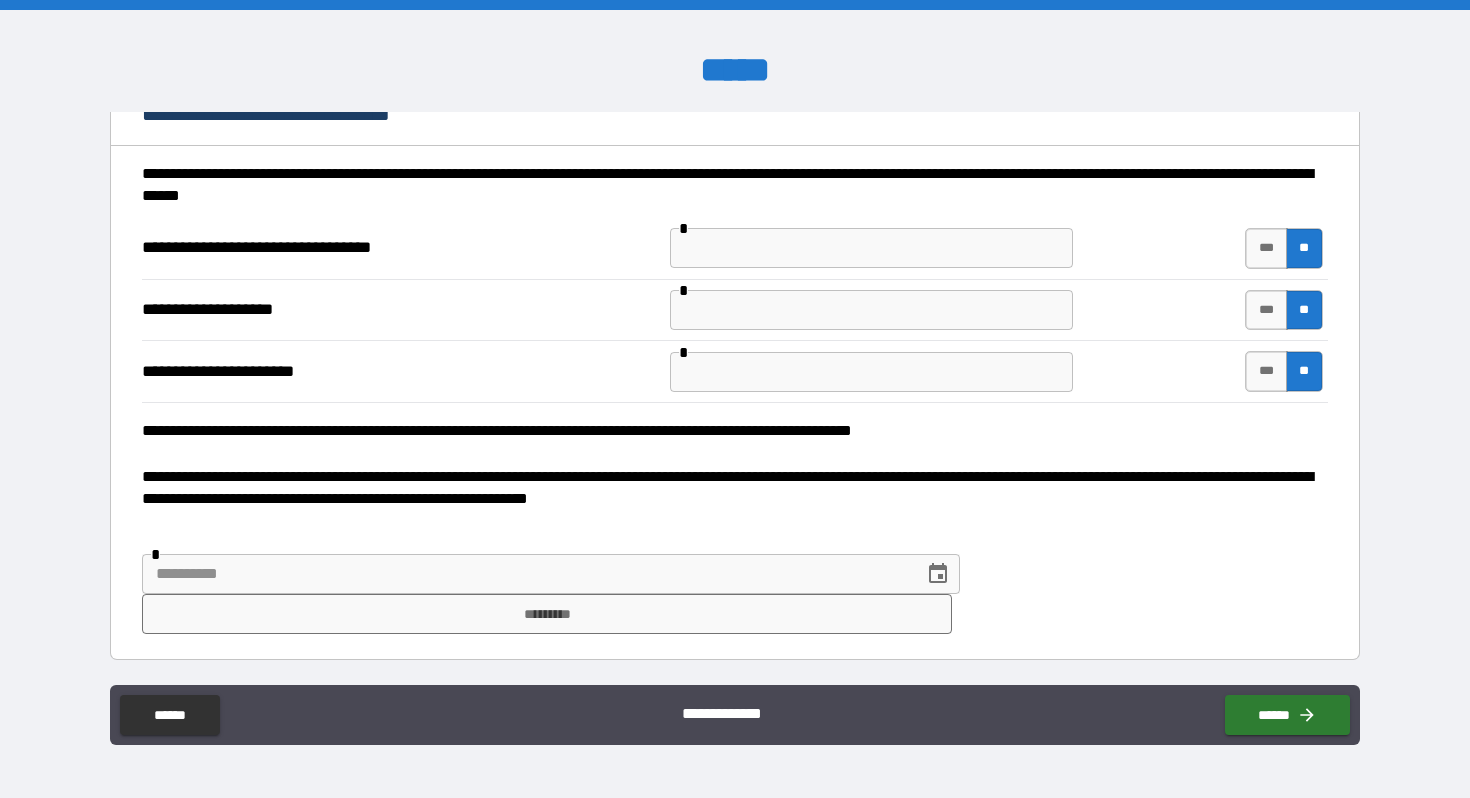 click at bounding box center (526, 574) 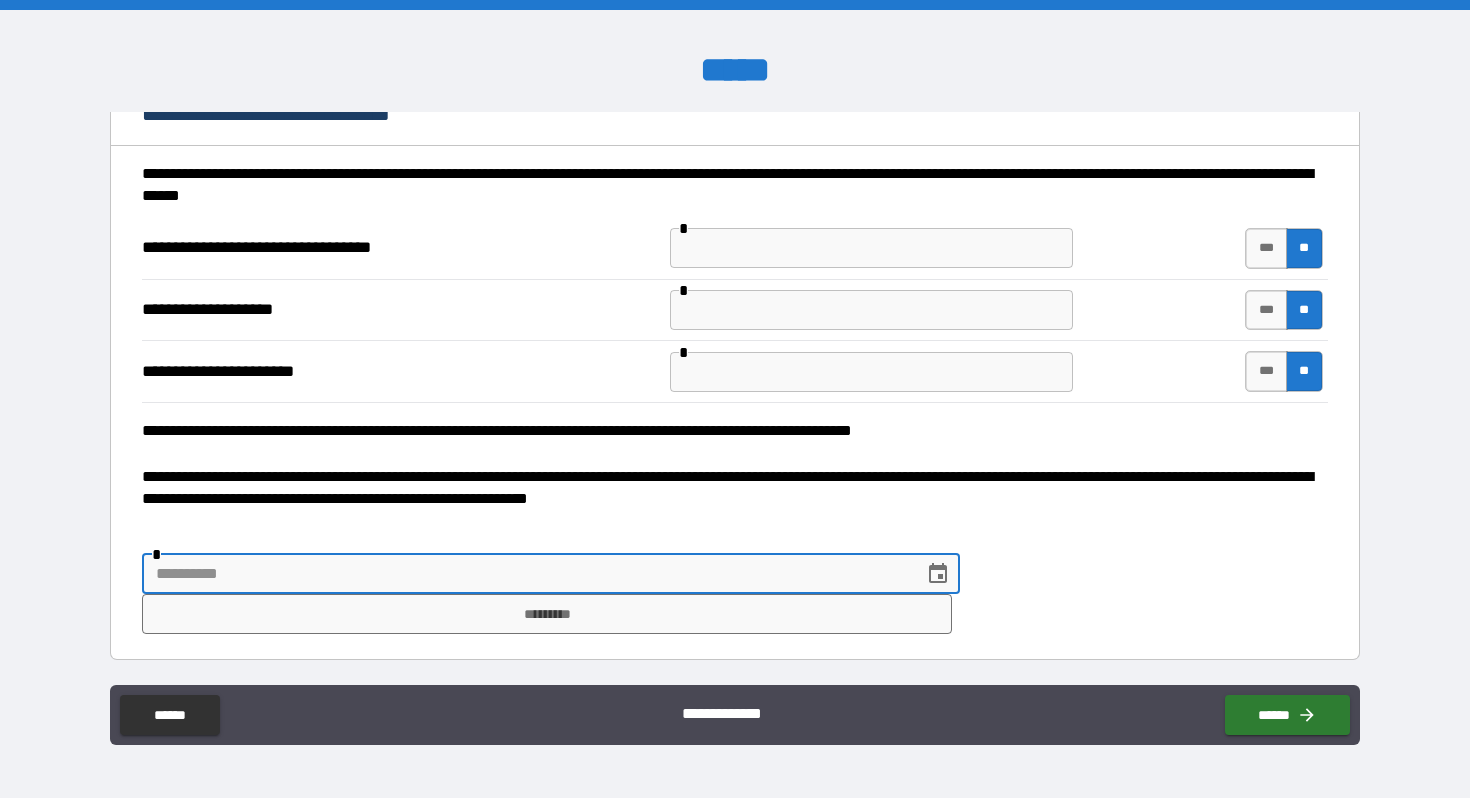 click 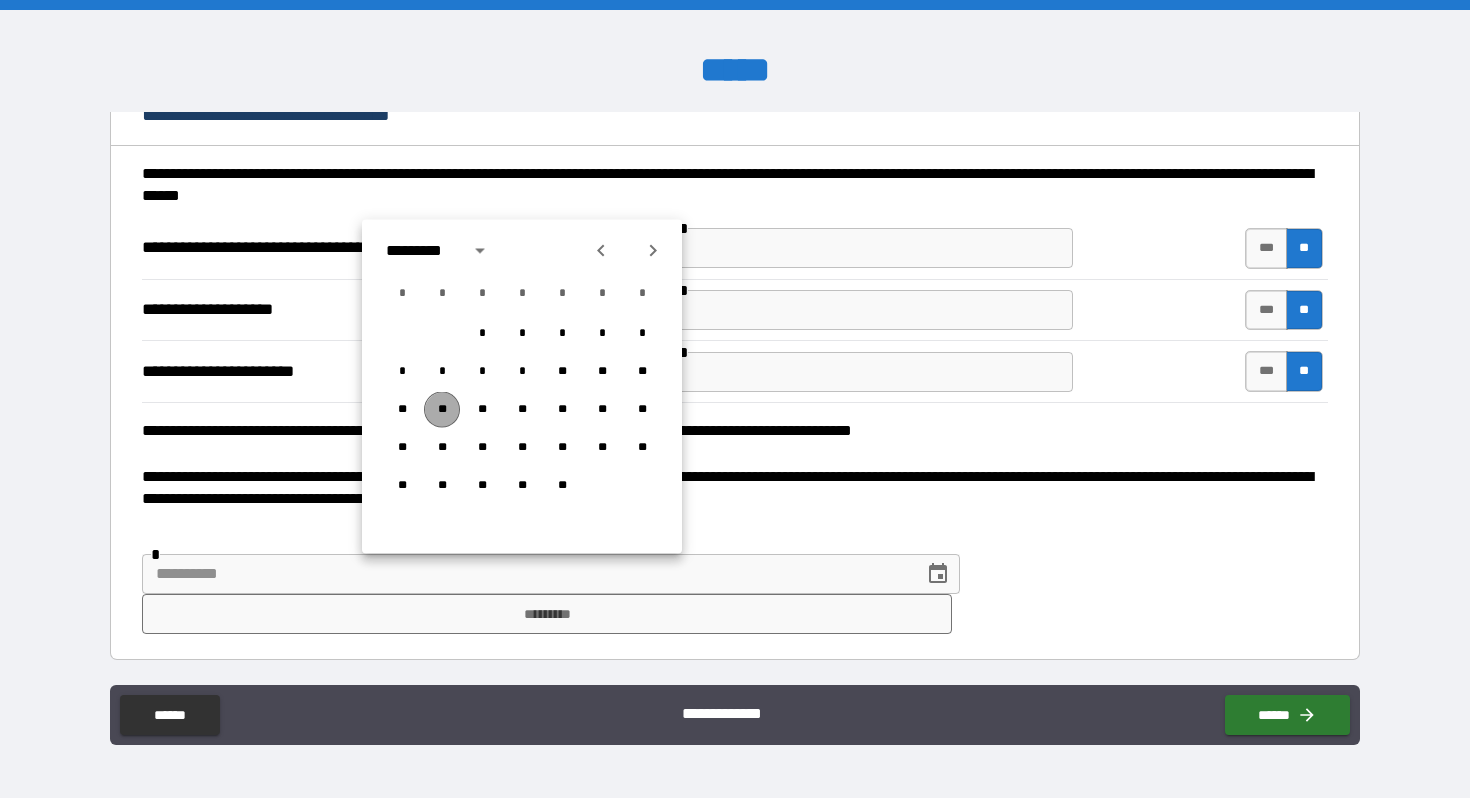 click on "**" at bounding box center [442, 410] 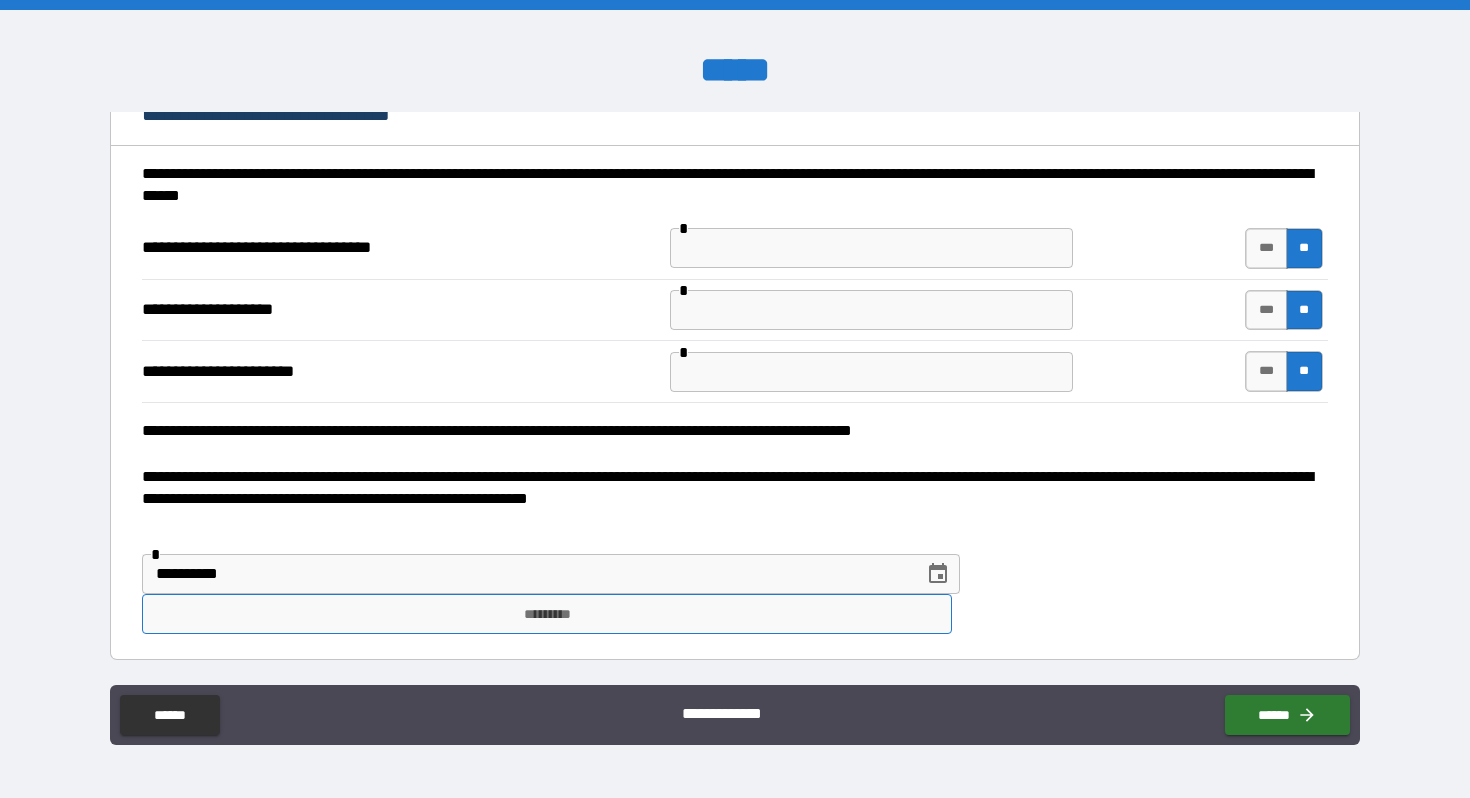 click on "*********" at bounding box center [547, 614] 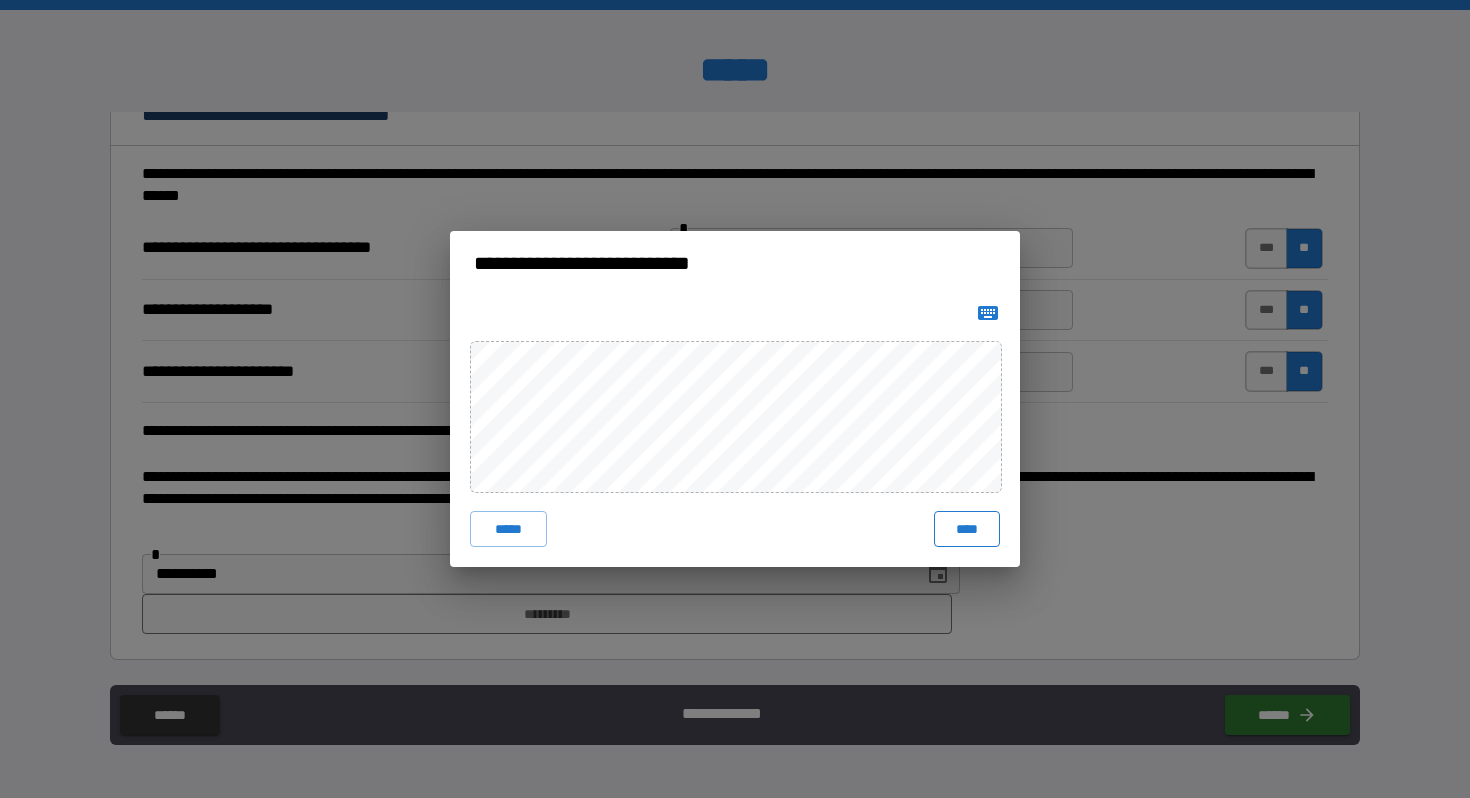 click on "****" at bounding box center [967, 529] 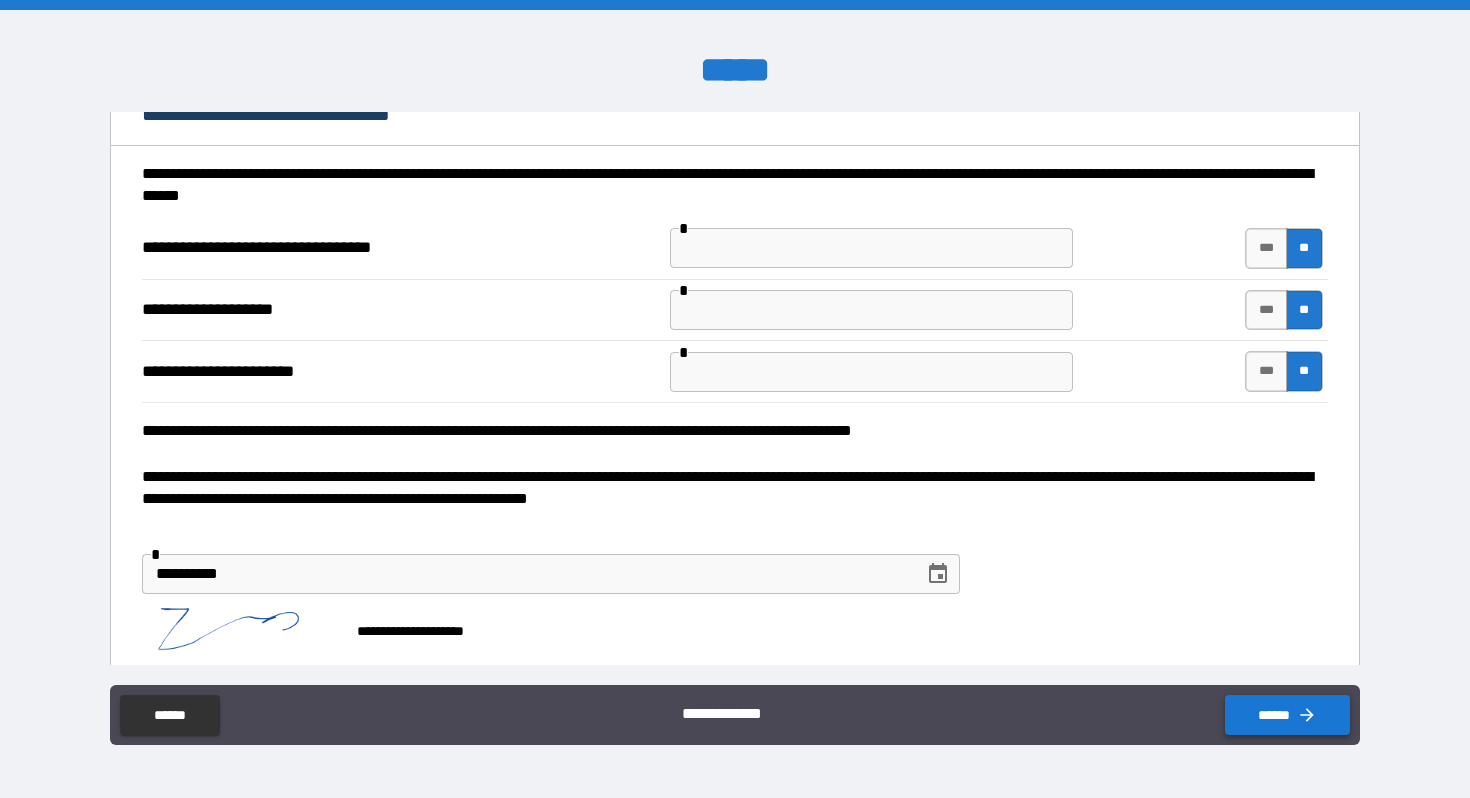 click 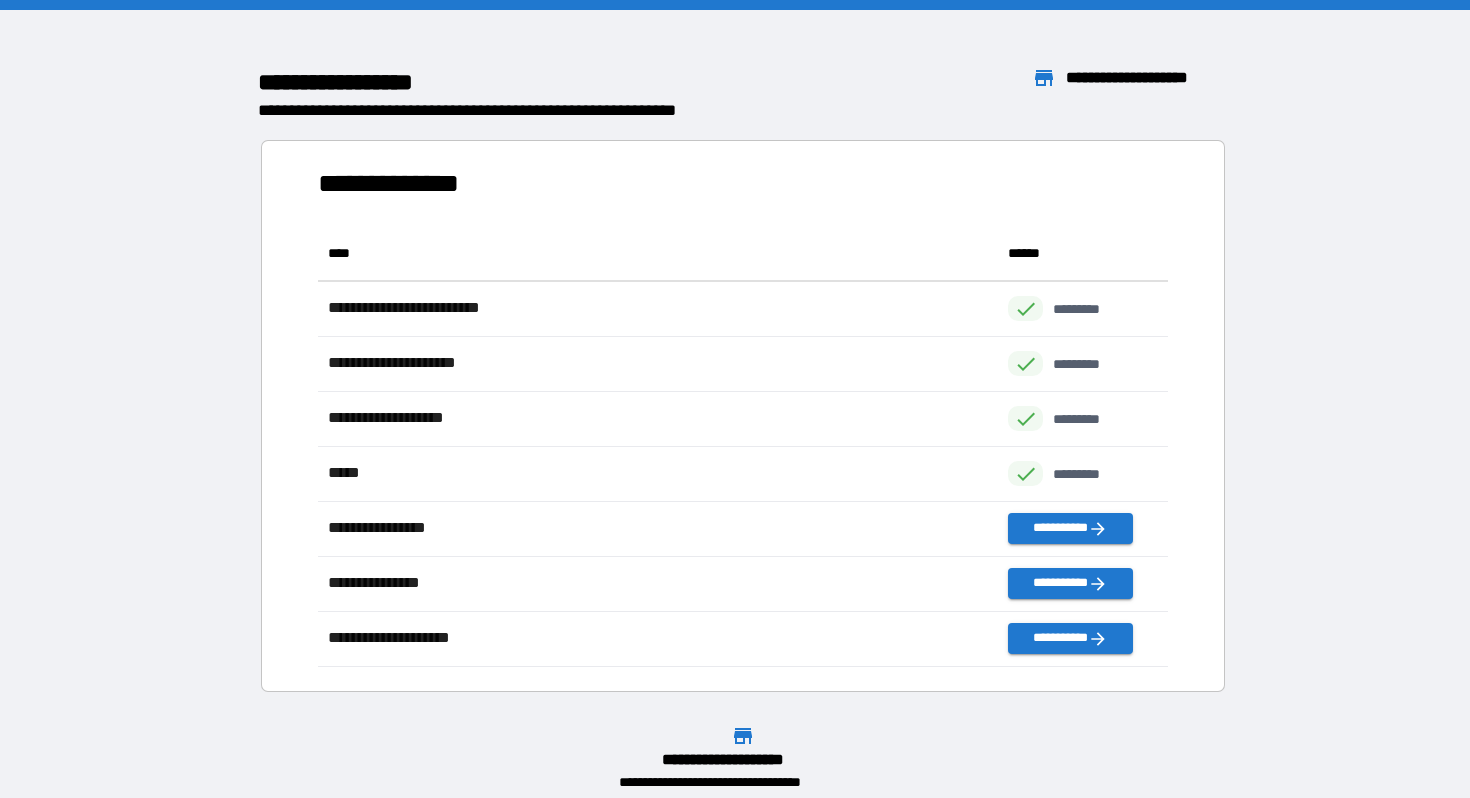 scroll, scrollTop: 1, scrollLeft: 1, axis: both 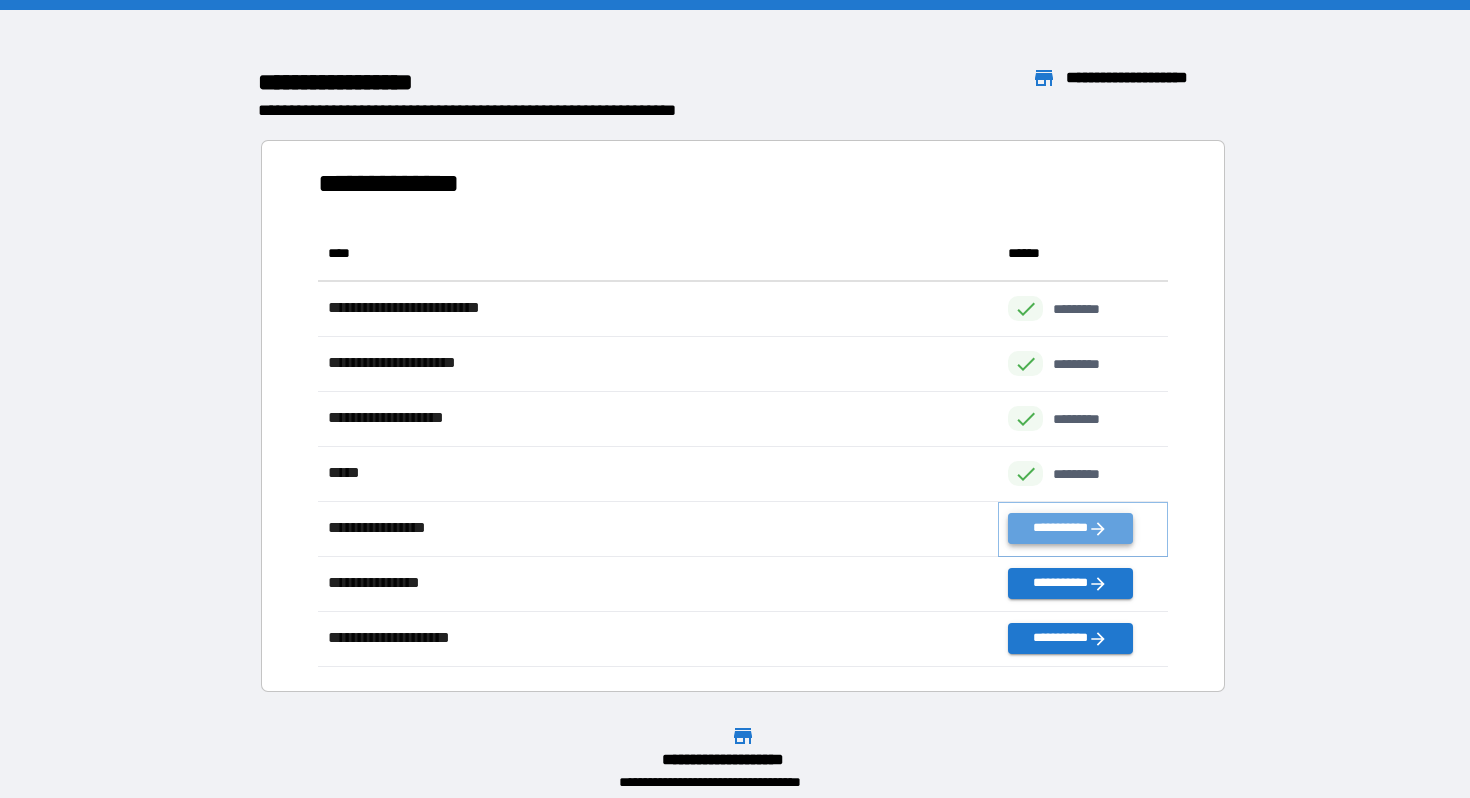 click on "**********" at bounding box center [1070, 528] 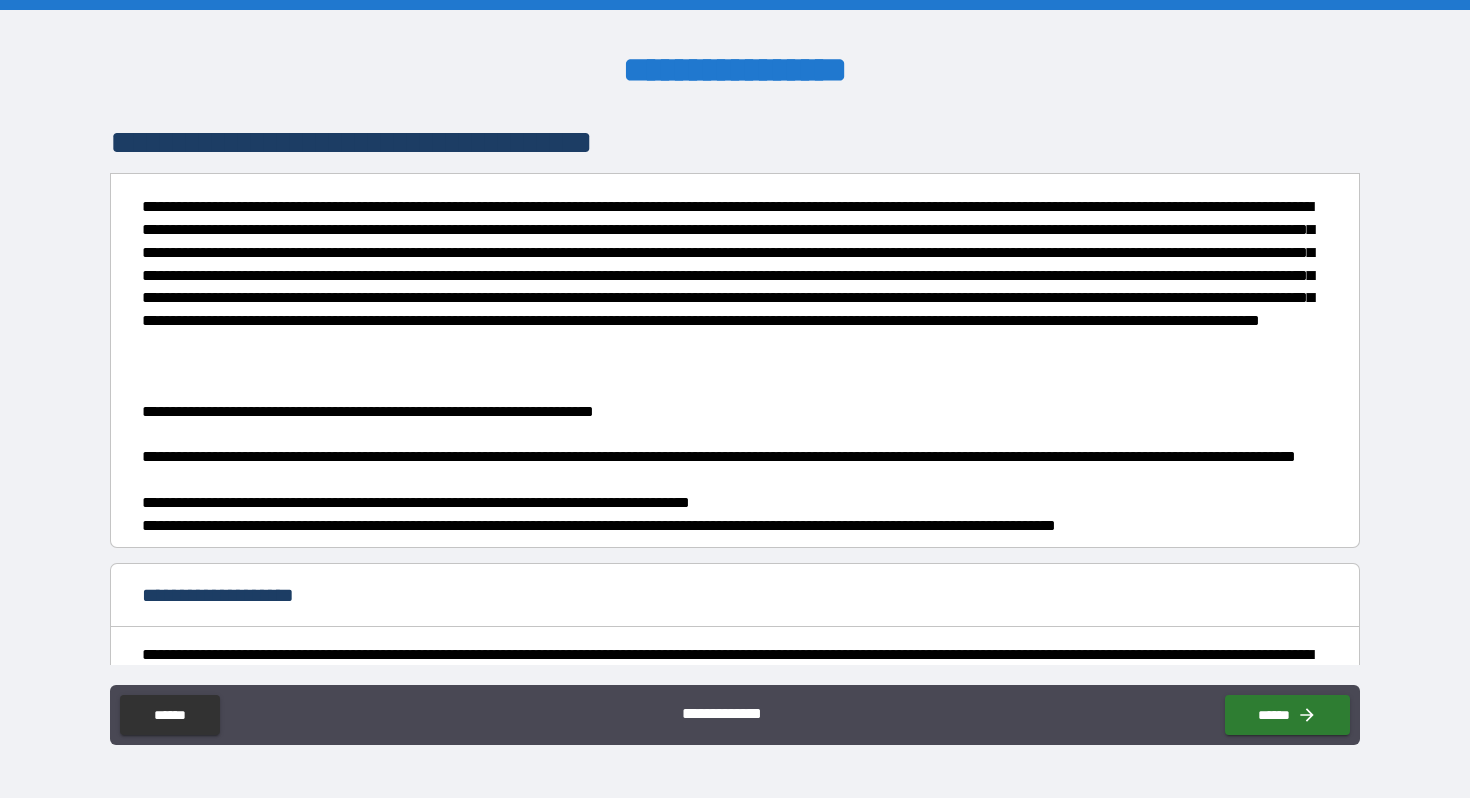 scroll, scrollTop: 247, scrollLeft: 0, axis: vertical 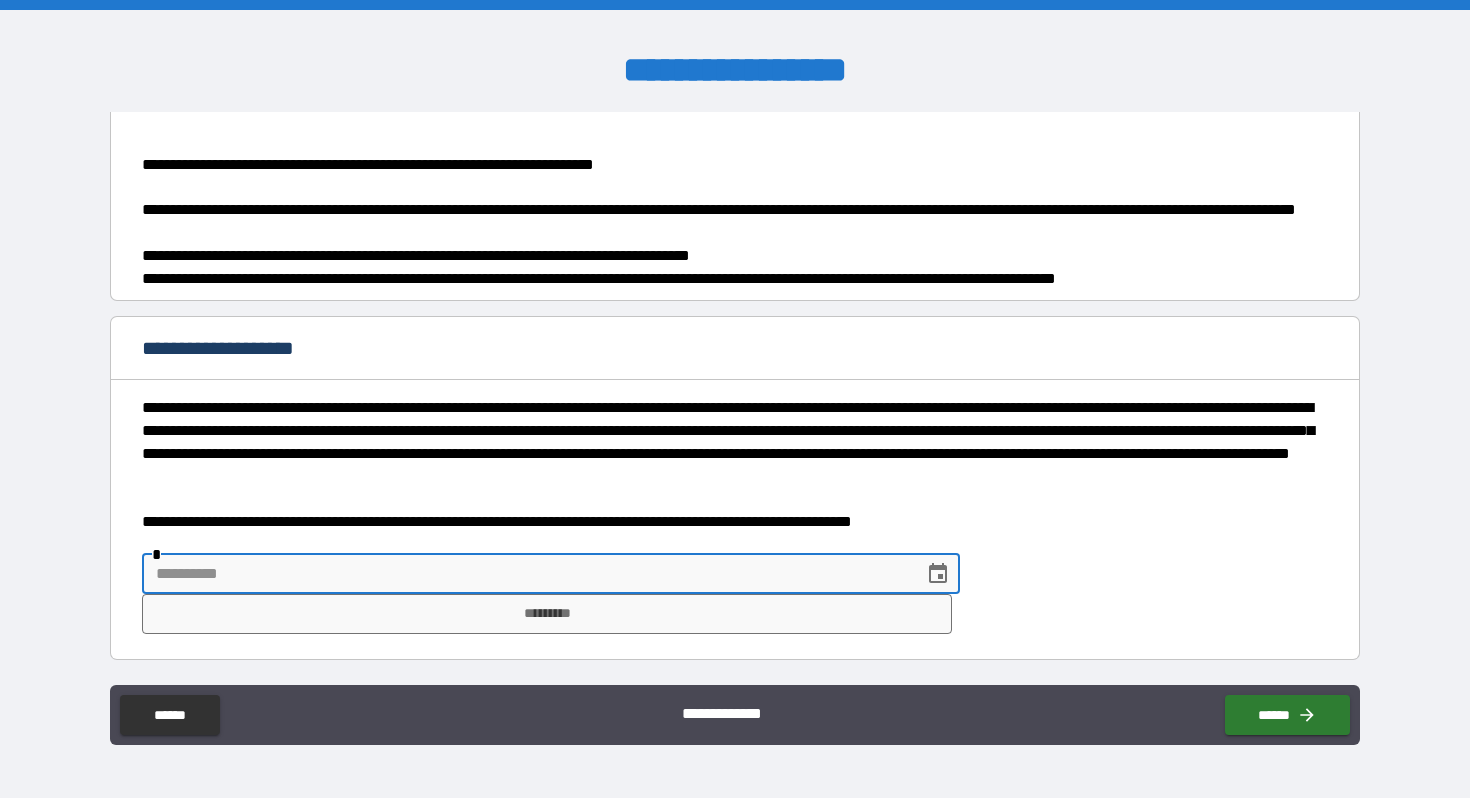 click at bounding box center (526, 574) 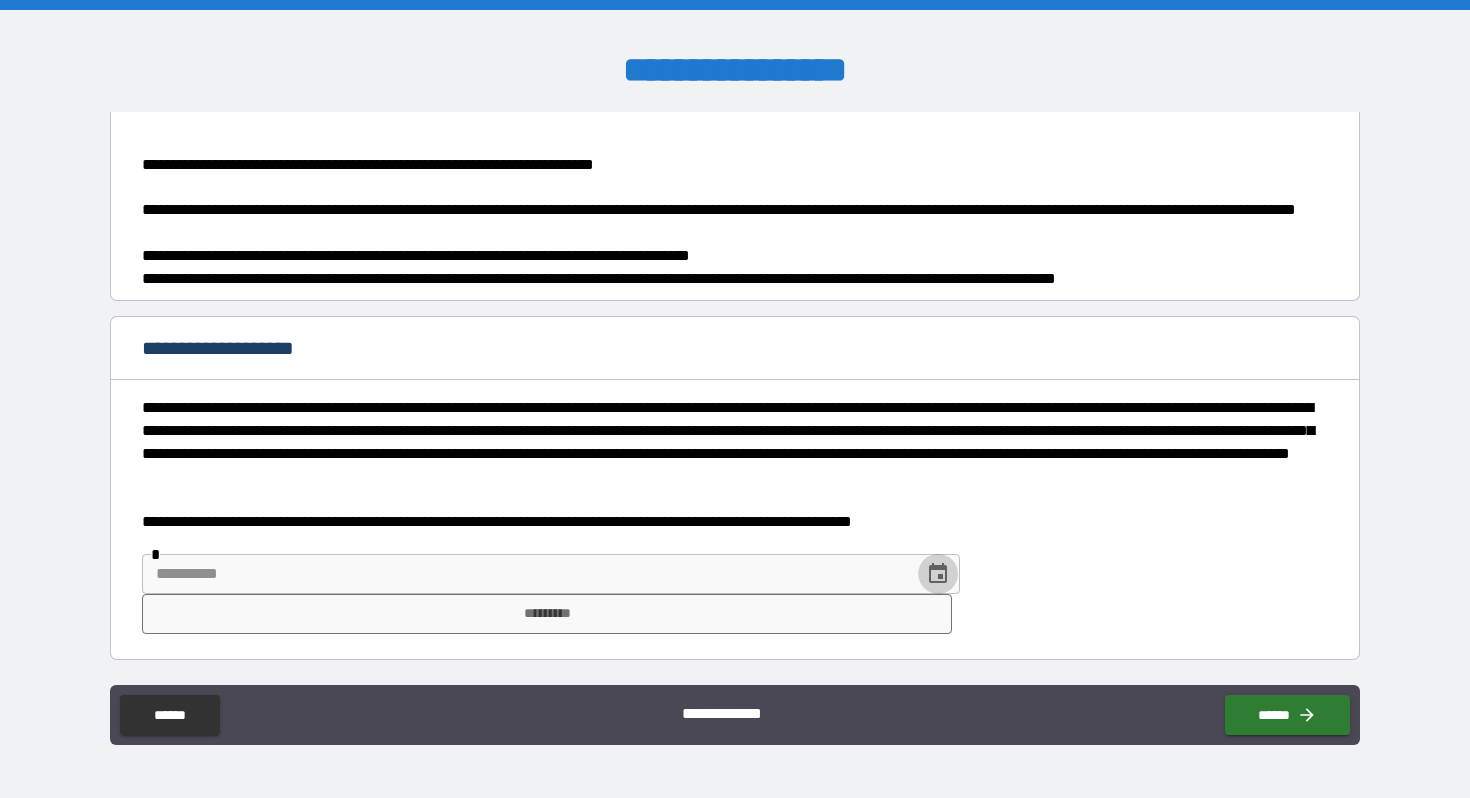 click 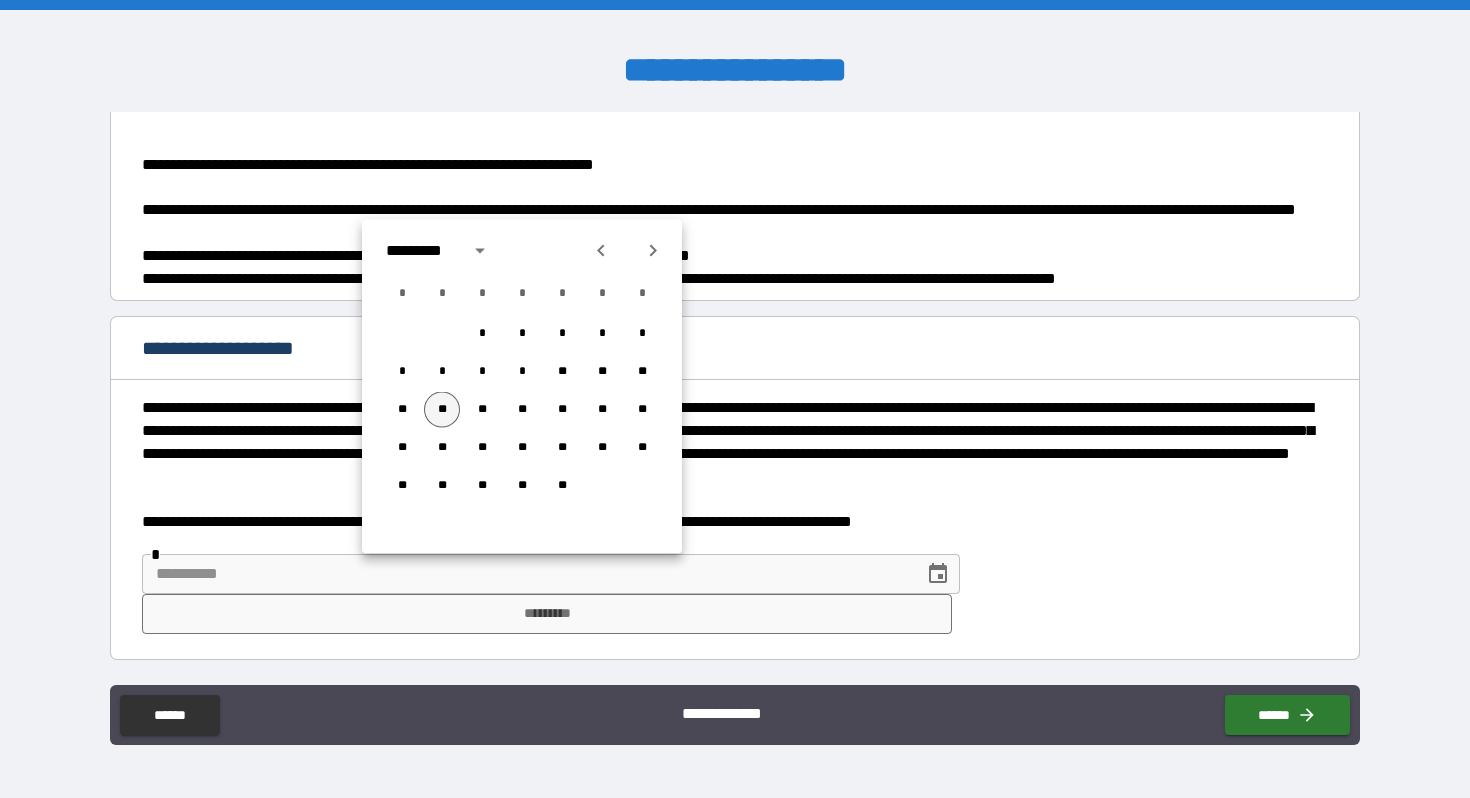 click on "**" at bounding box center [442, 410] 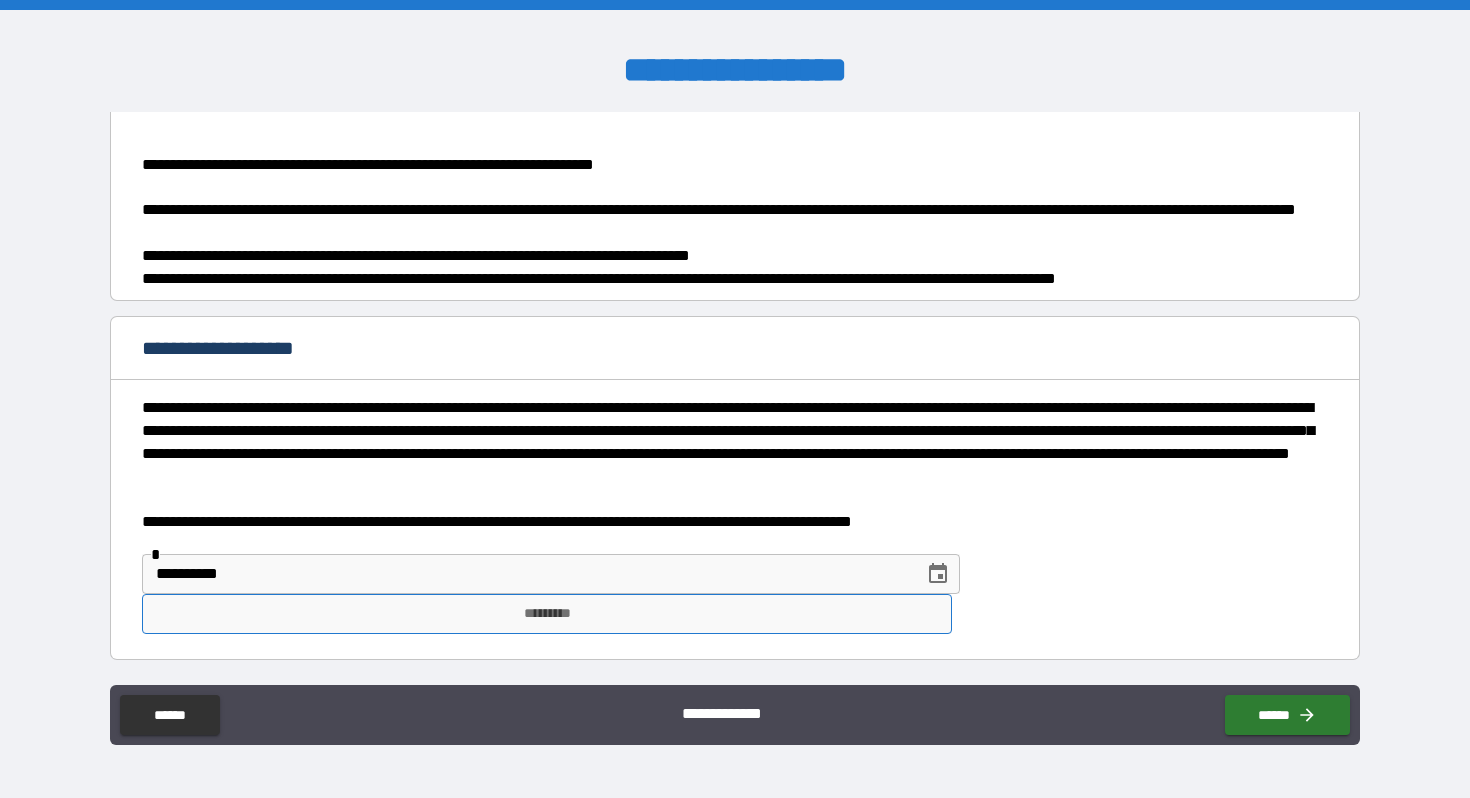 click on "*********" at bounding box center (547, 614) 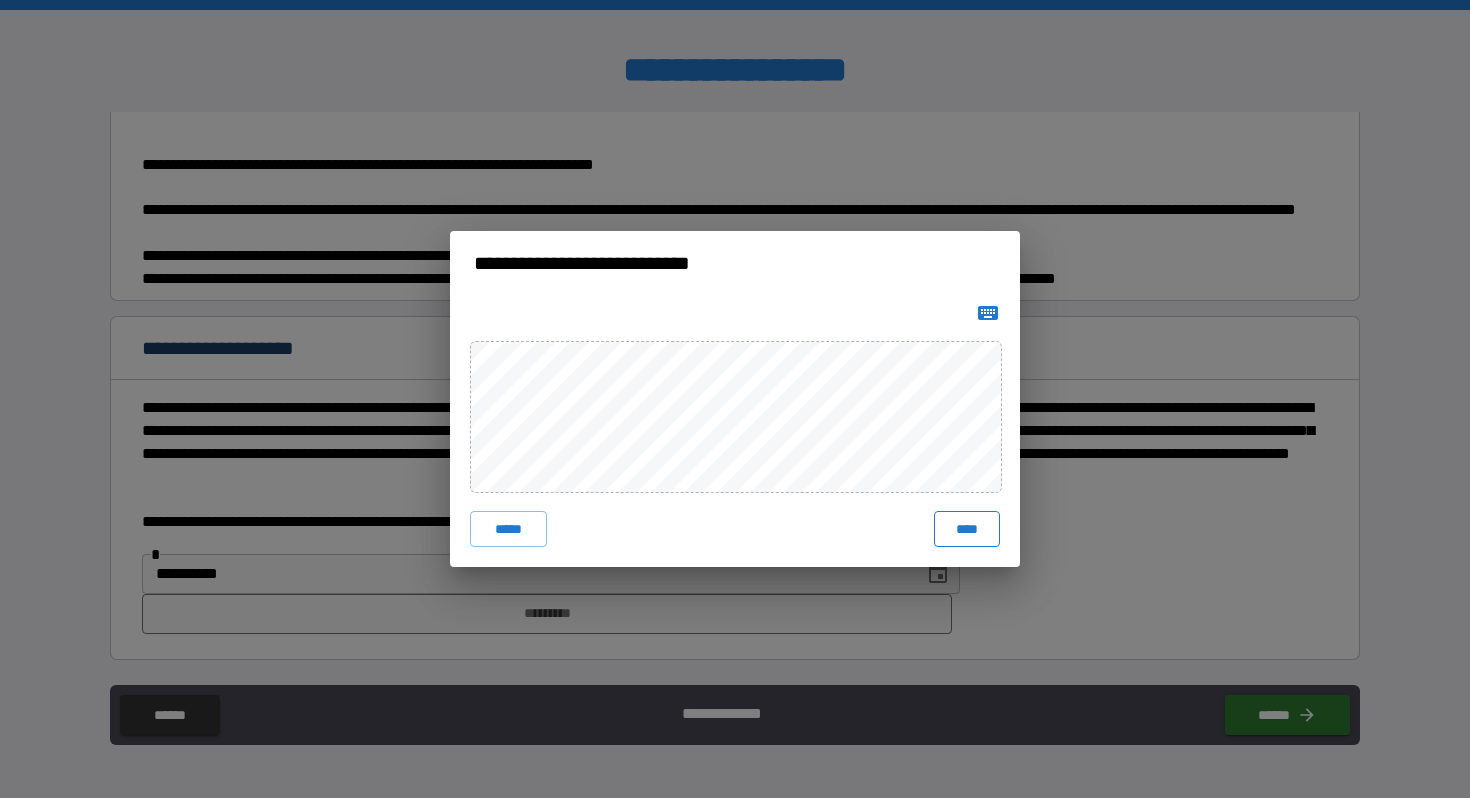 click on "****" at bounding box center [967, 529] 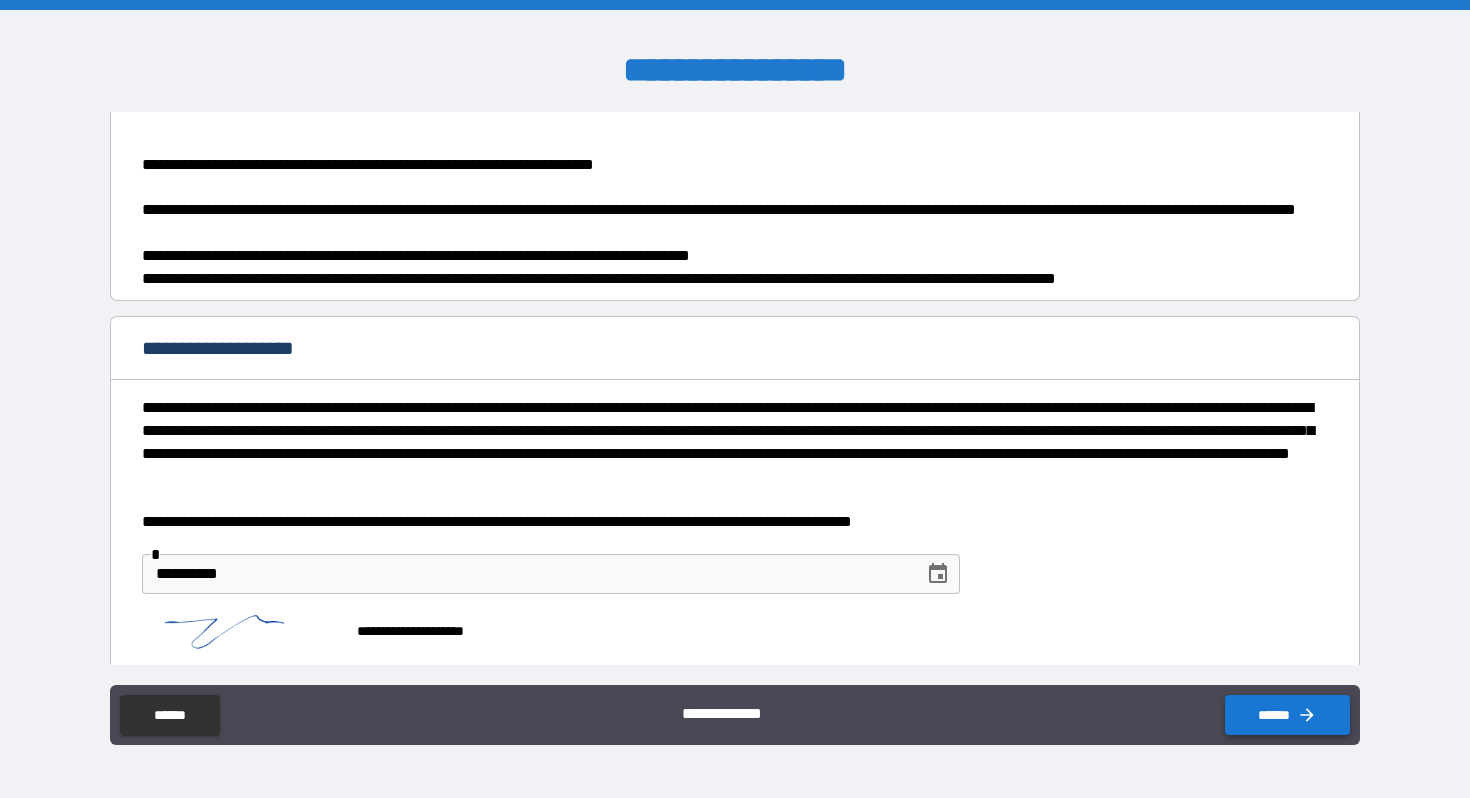 click on "******" at bounding box center [1287, 715] 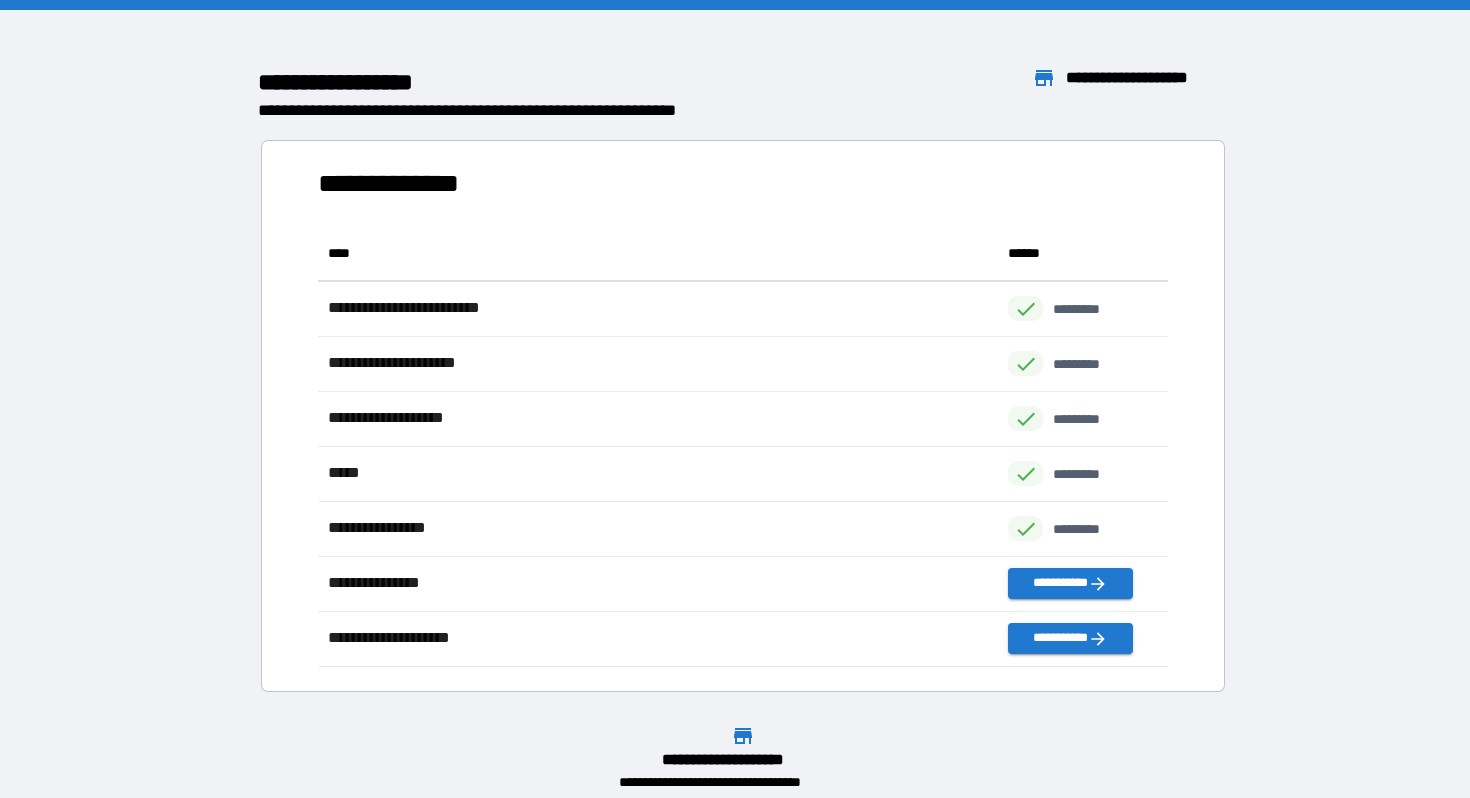 scroll, scrollTop: 1, scrollLeft: 1, axis: both 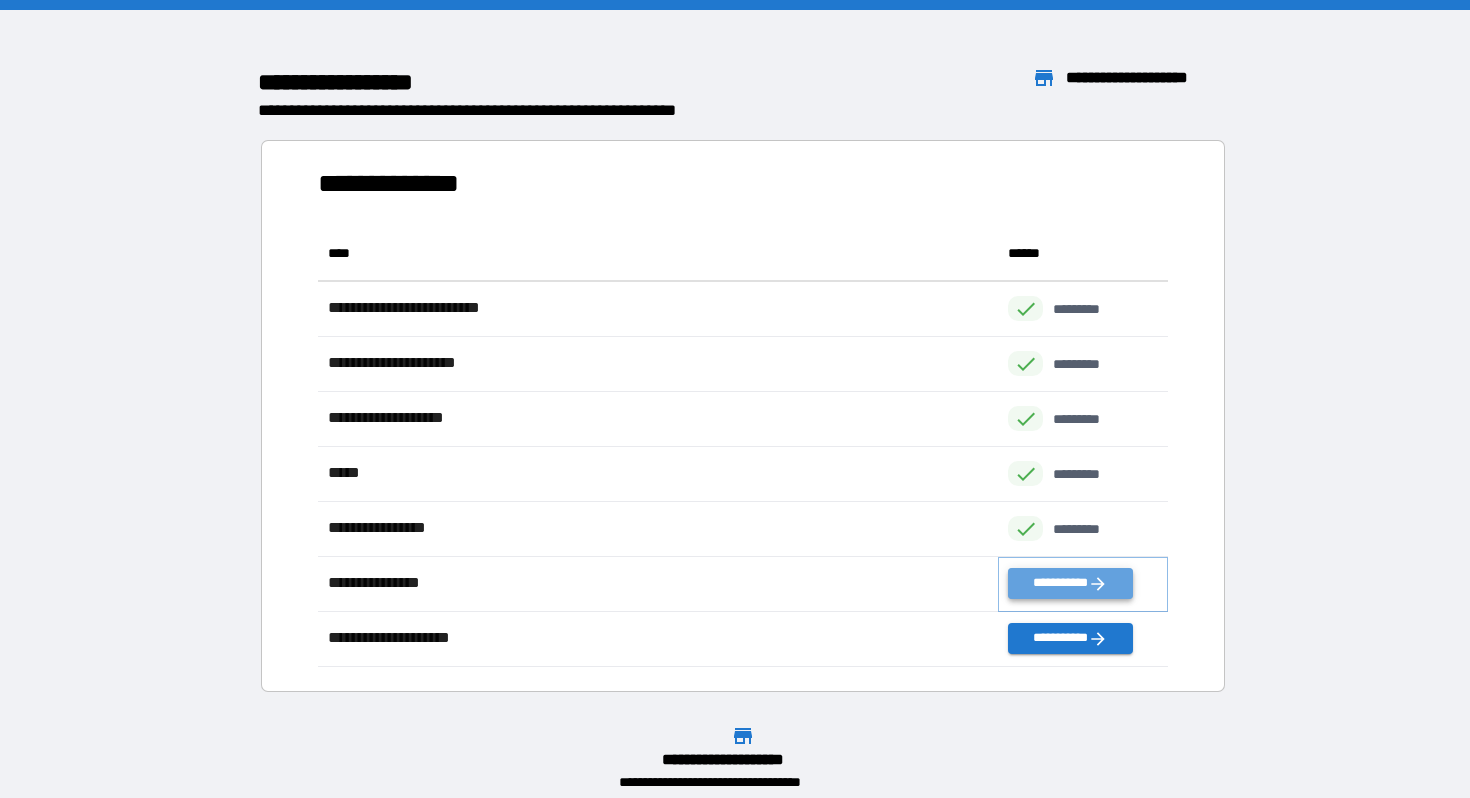 click 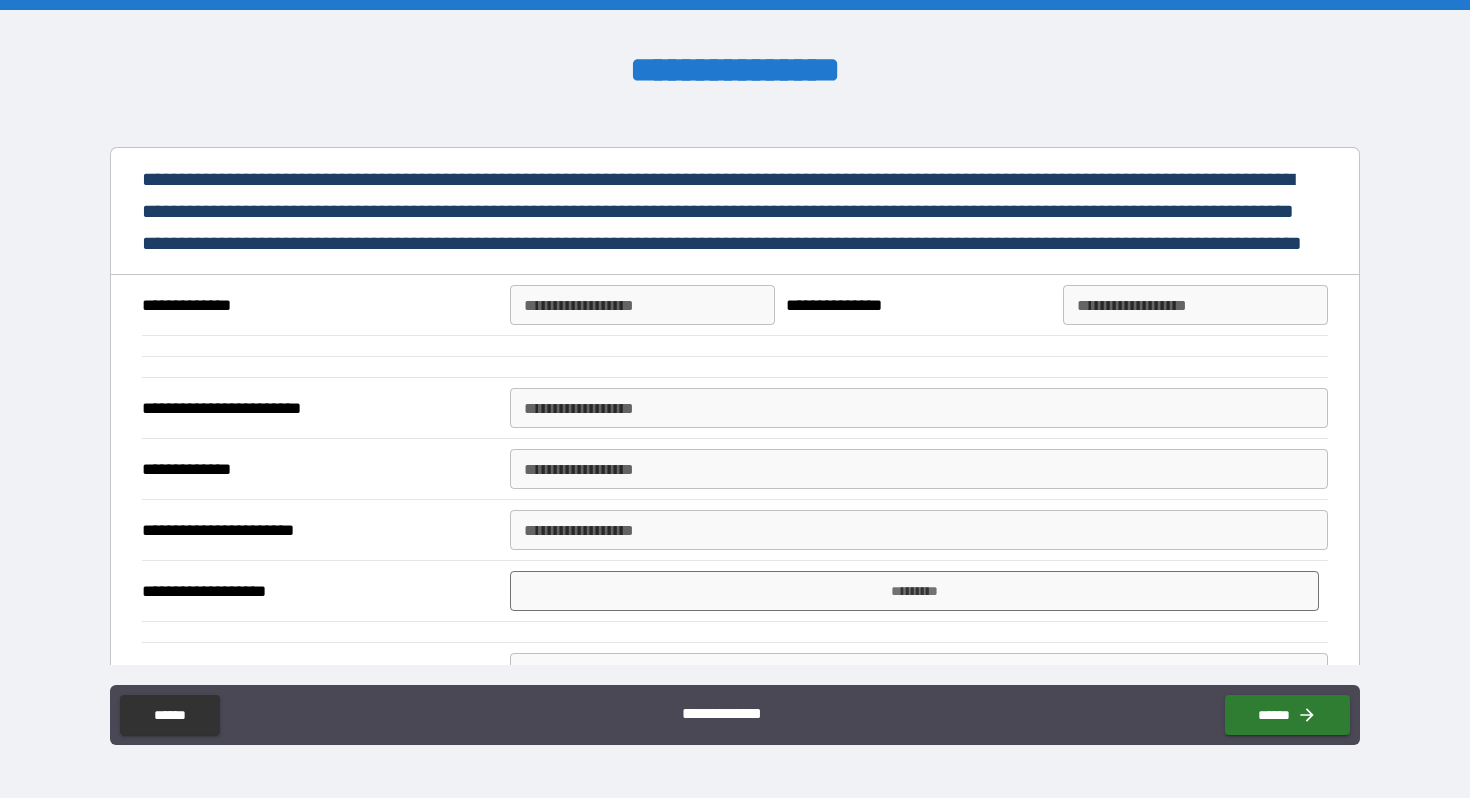 scroll, scrollTop: 47, scrollLeft: 0, axis: vertical 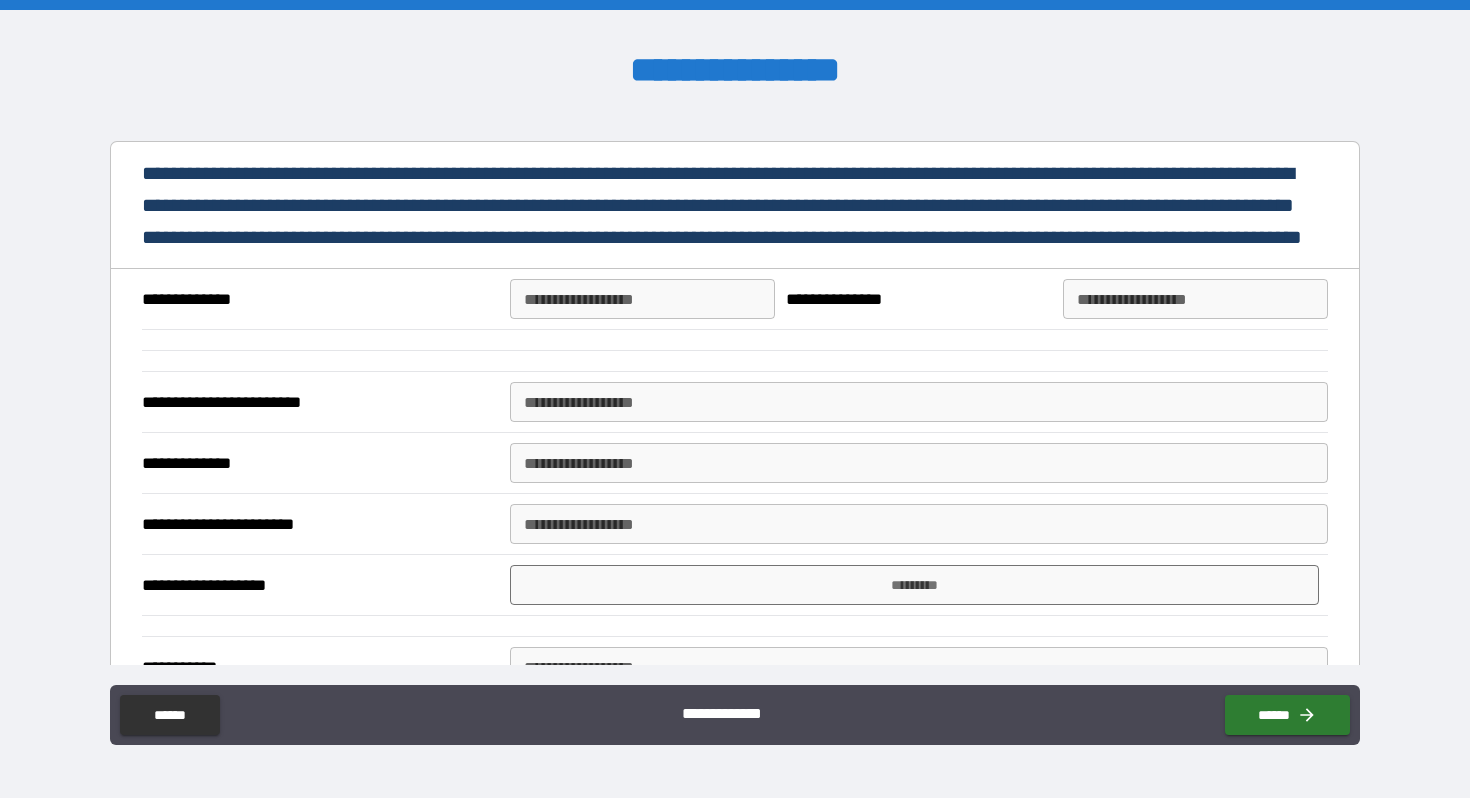 click on "**********" at bounding box center [642, 299] 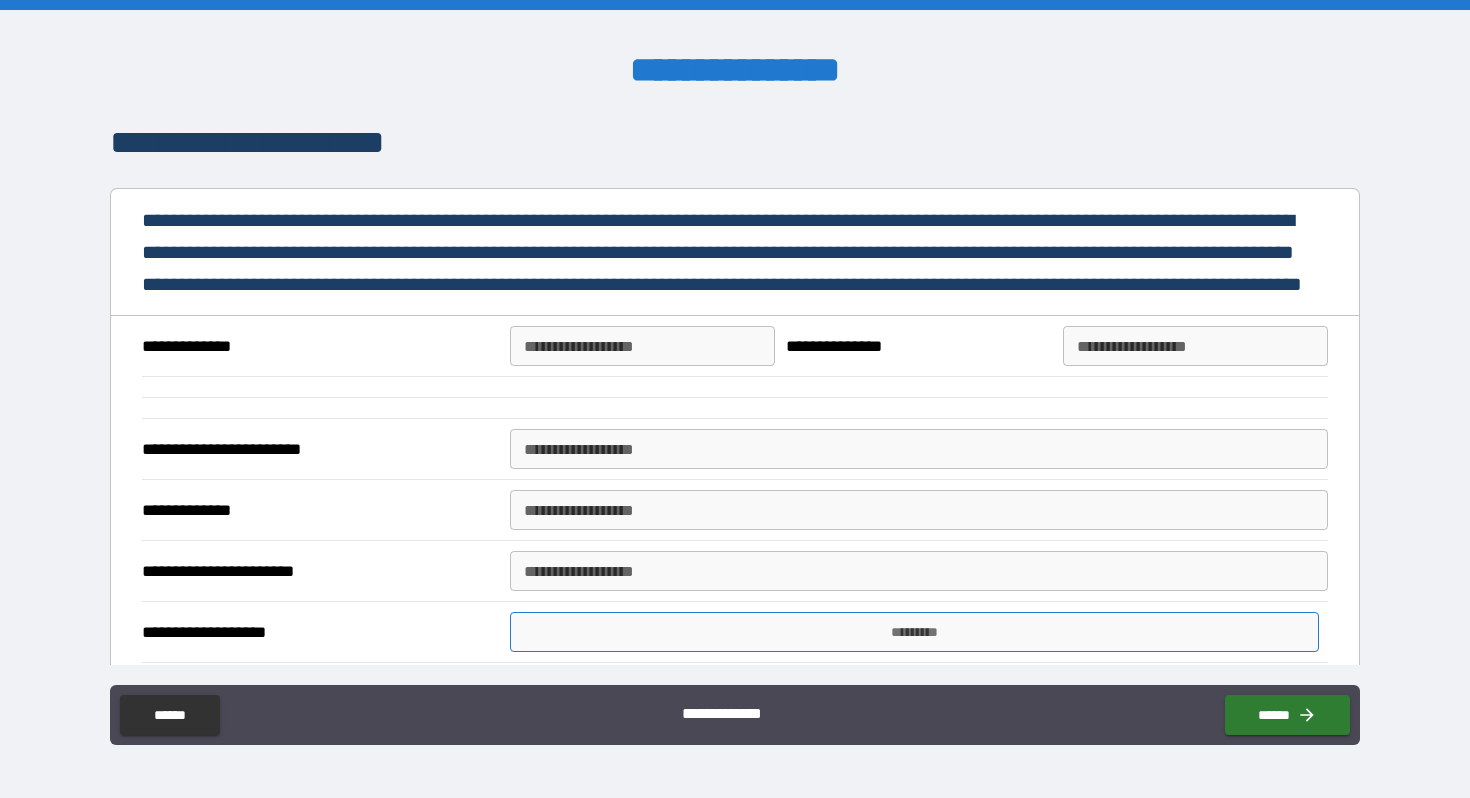 scroll, scrollTop: 116, scrollLeft: 0, axis: vertical 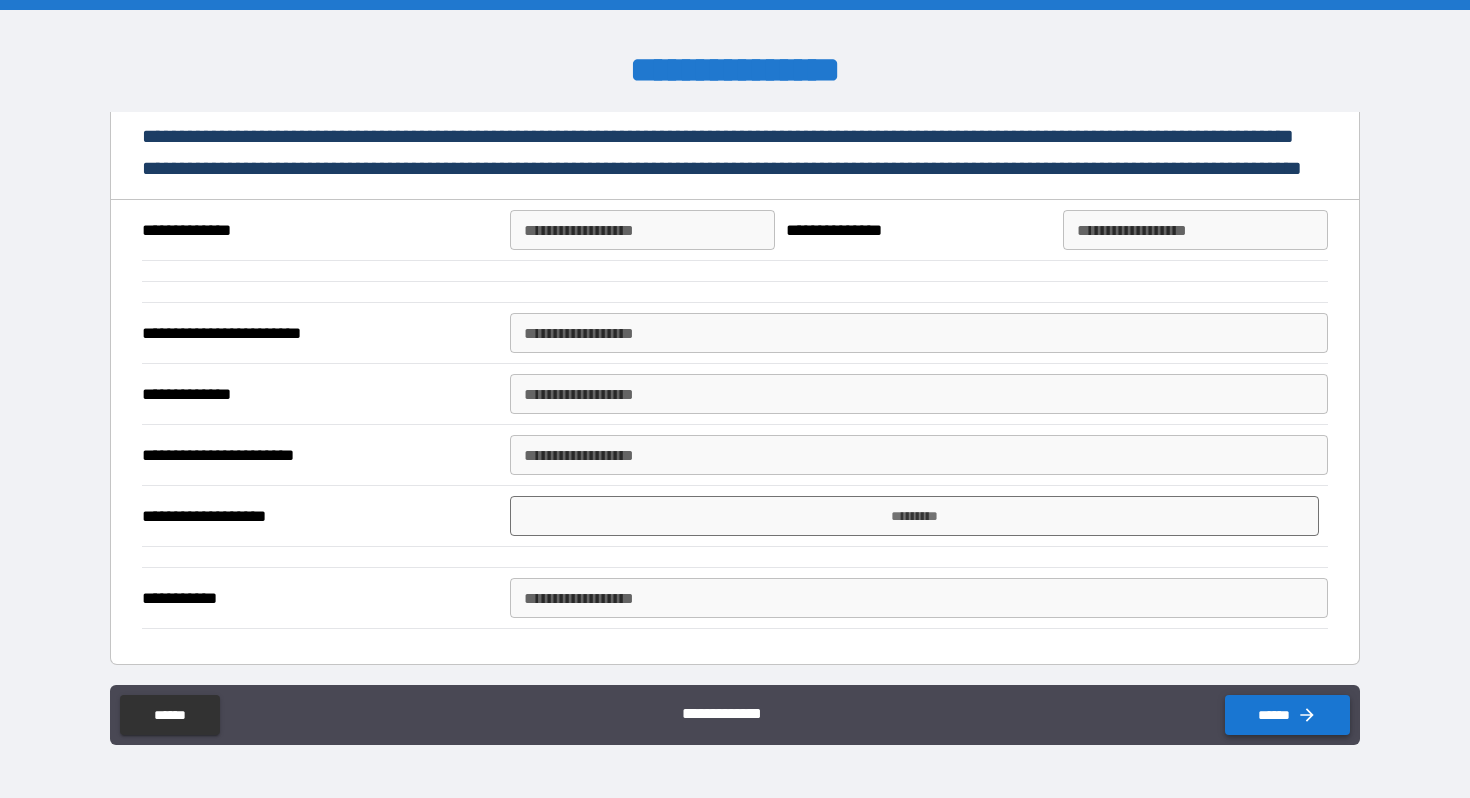 click on "******" at bounding box center [1287, 715] 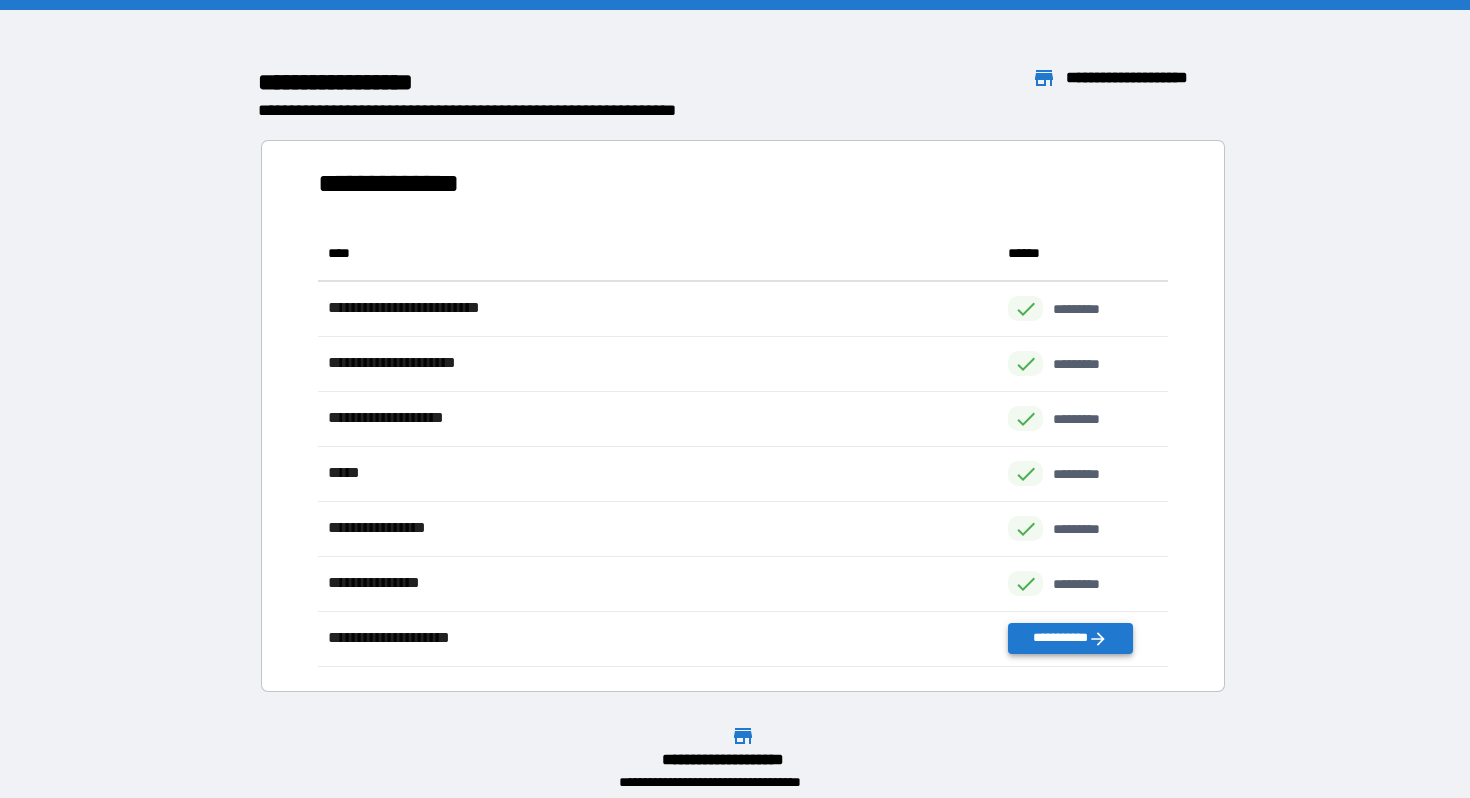 scroll, scrollTop: 1, scrollLeft: 1, axis: both 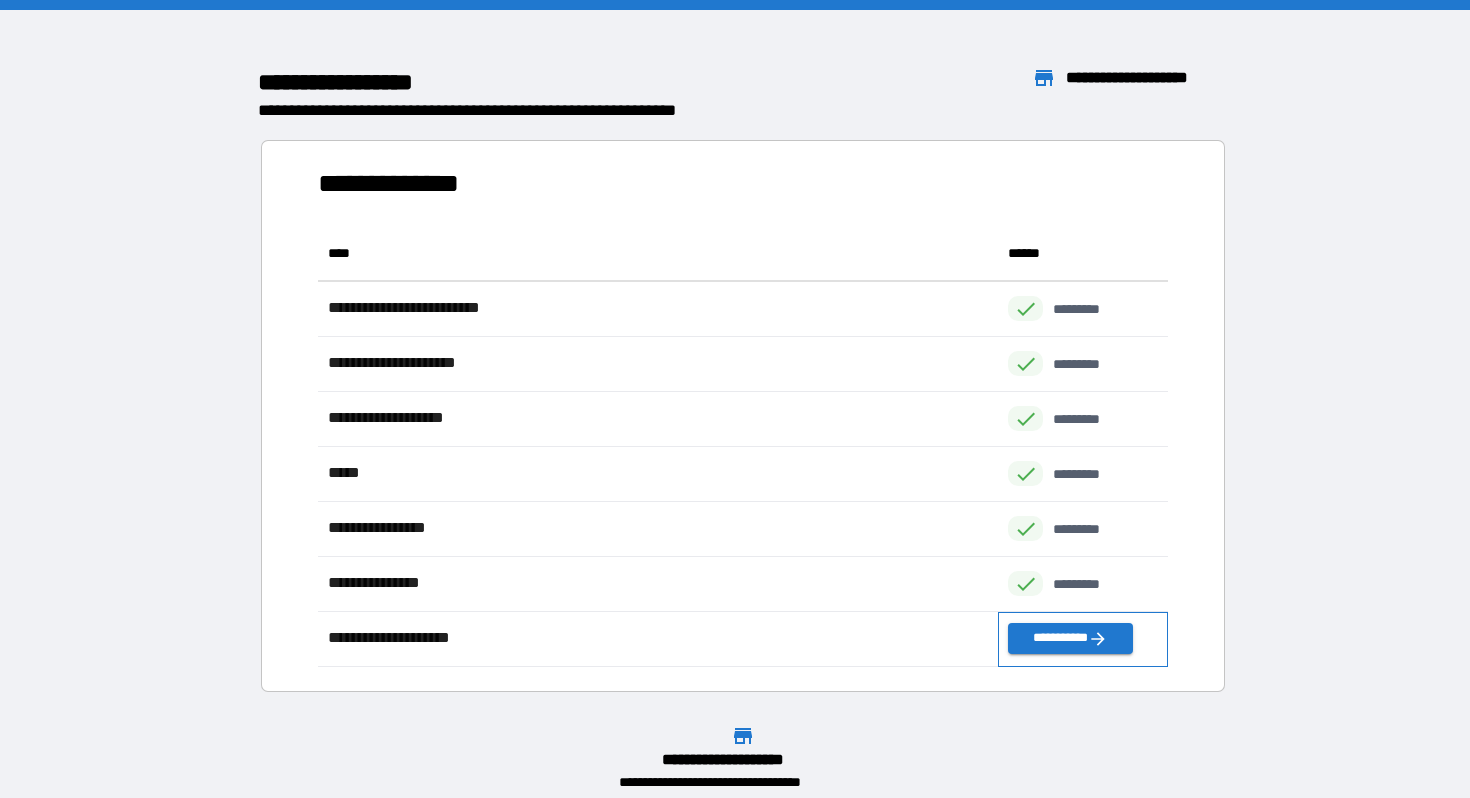 click on "**********" at bounding box center [1083, 639] 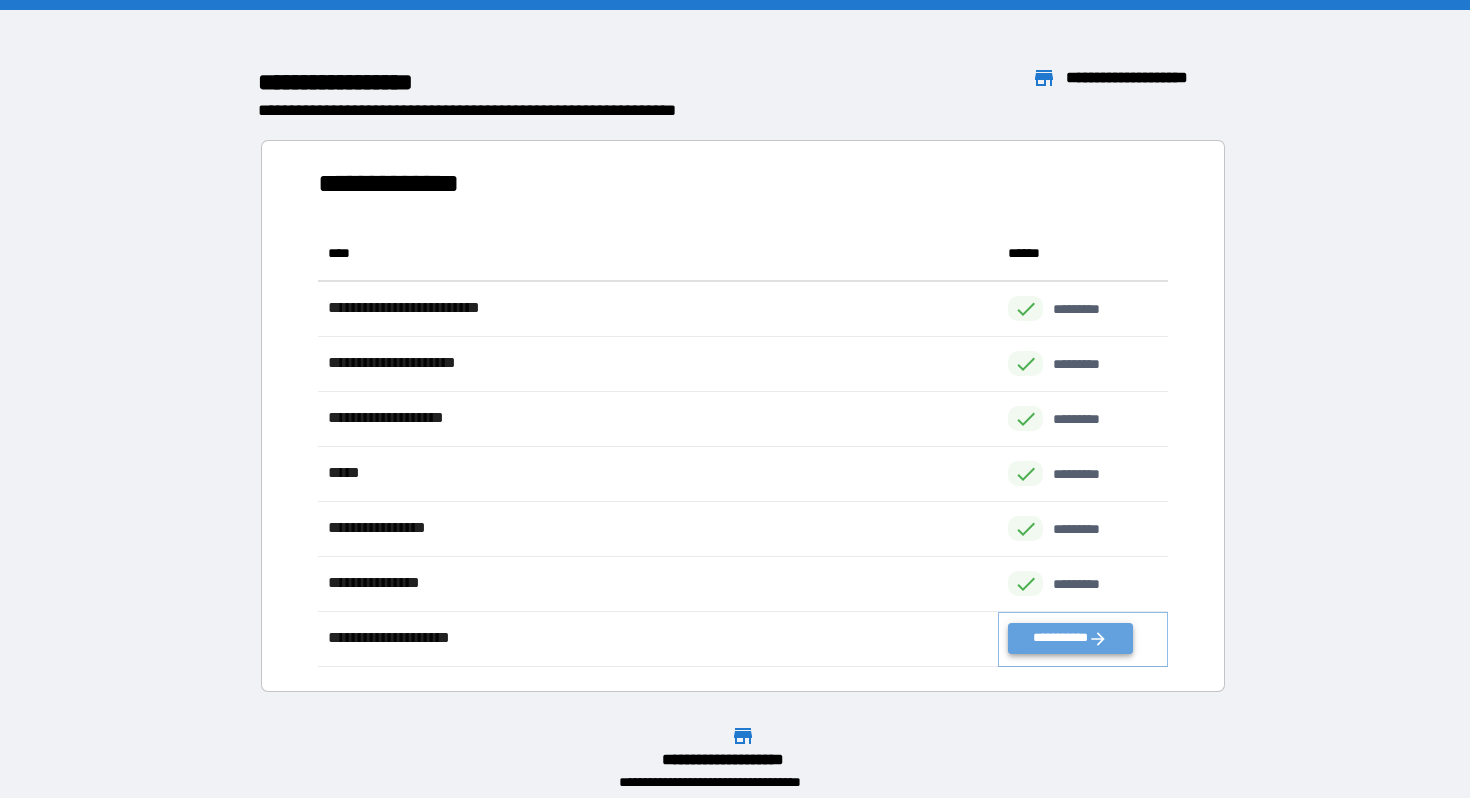 click on "**********" at bounding box center [1070, 638] 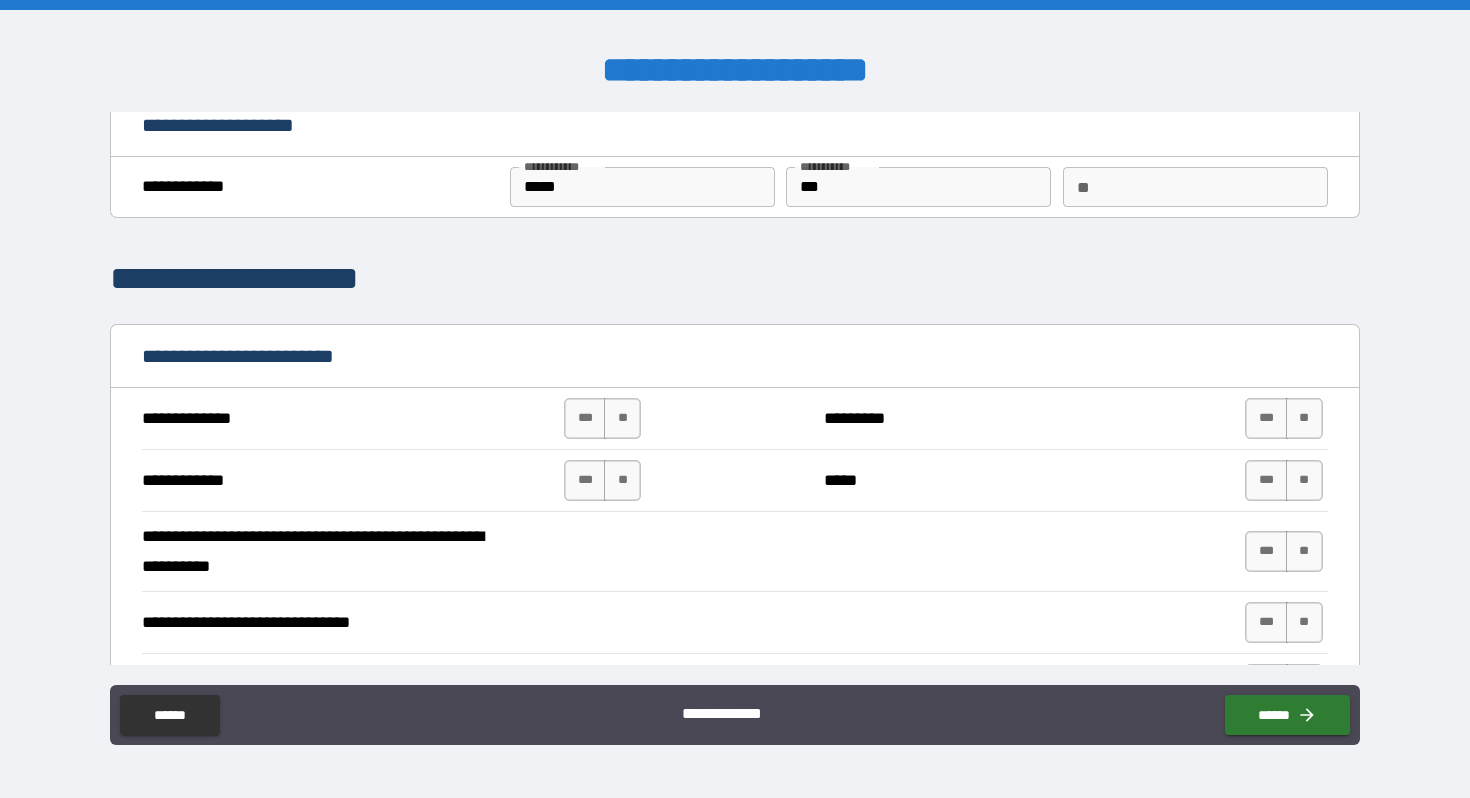scroll, scrollTop: 20, scrollLeft: 0, axis: vertical 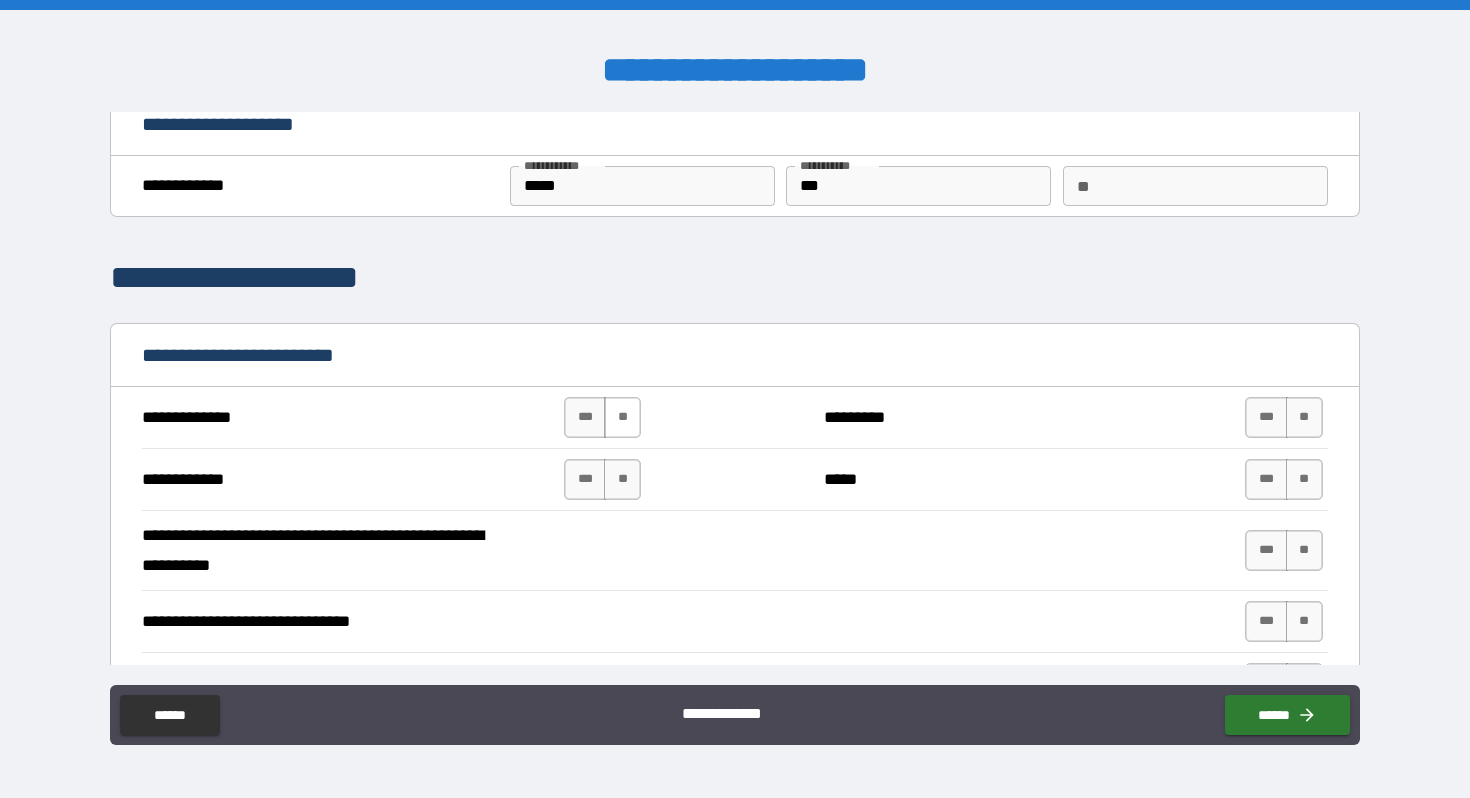 click on "**" at bounding box center [622, 417] 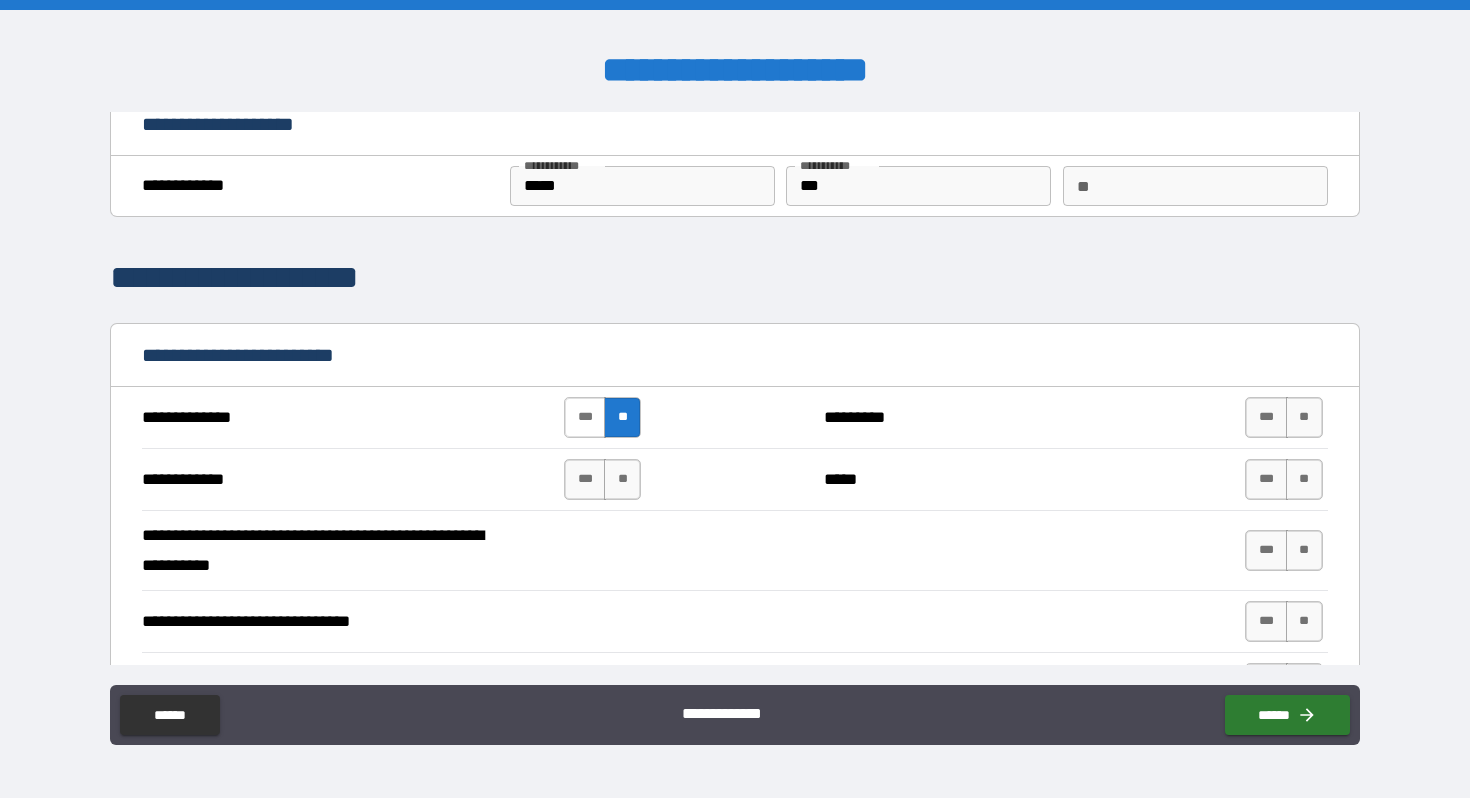 click on "***" at bounding box center [585, 417] 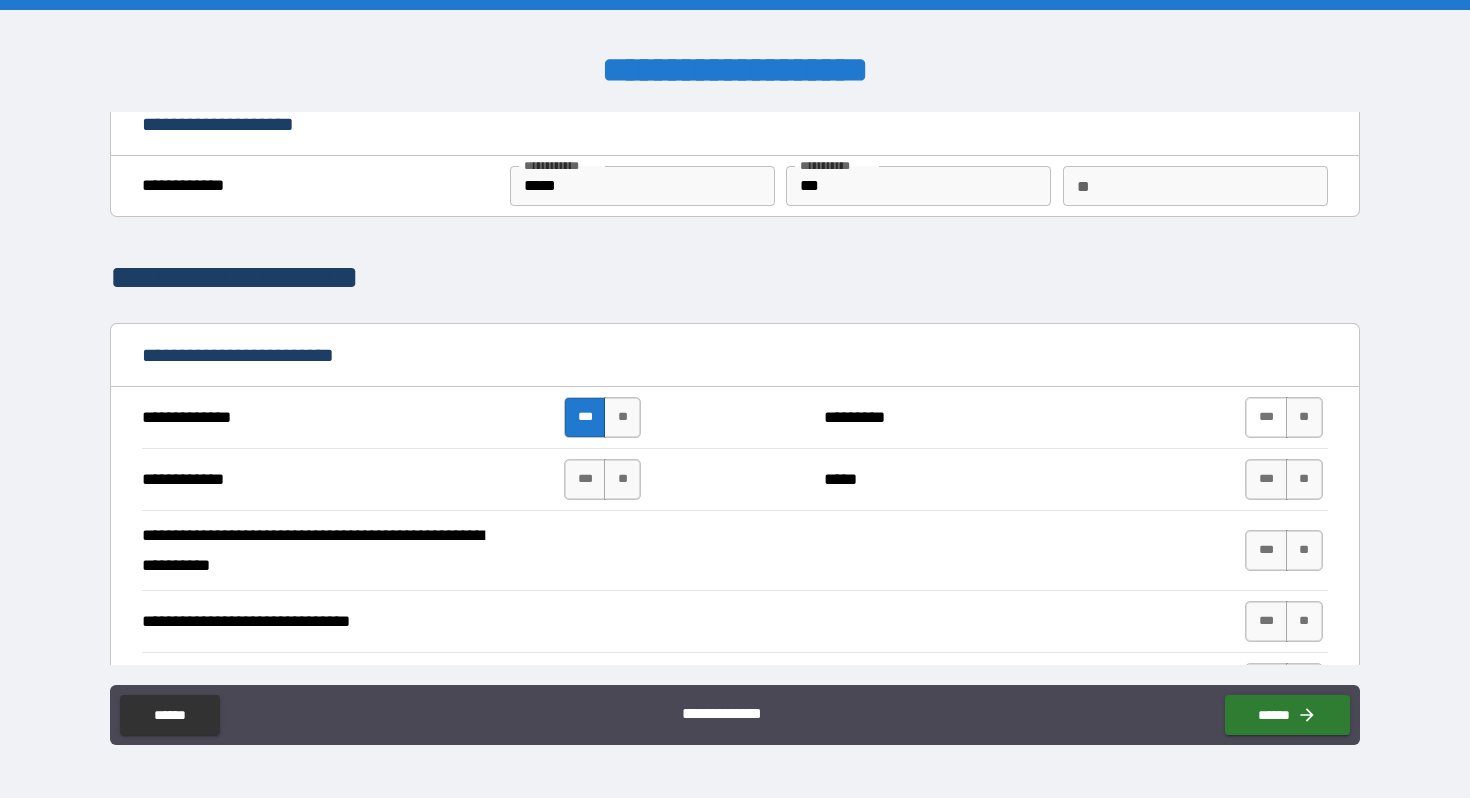 click on "***" at bounding box center [1266, 417] 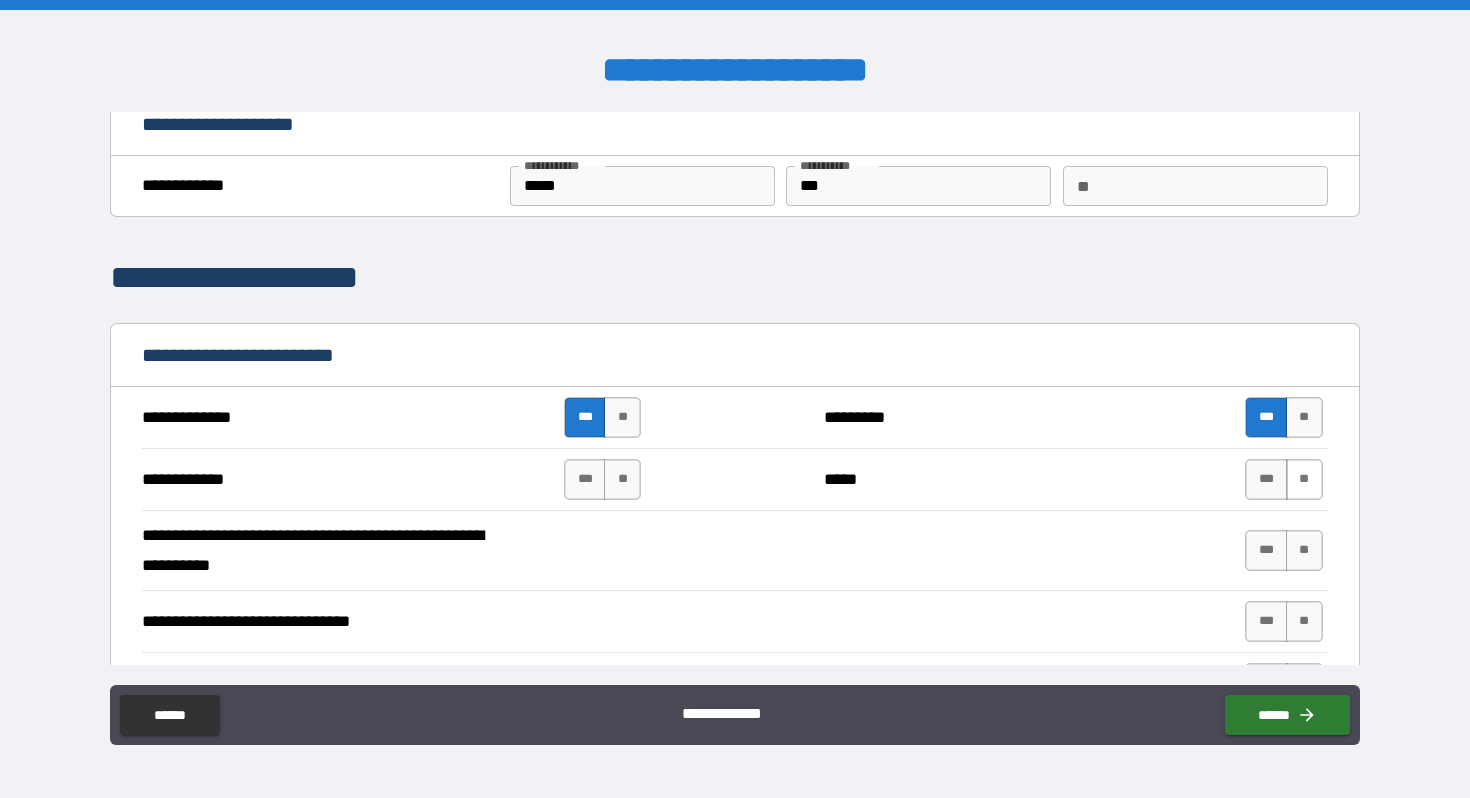 click on "**" at bounding box center [1304, 479] 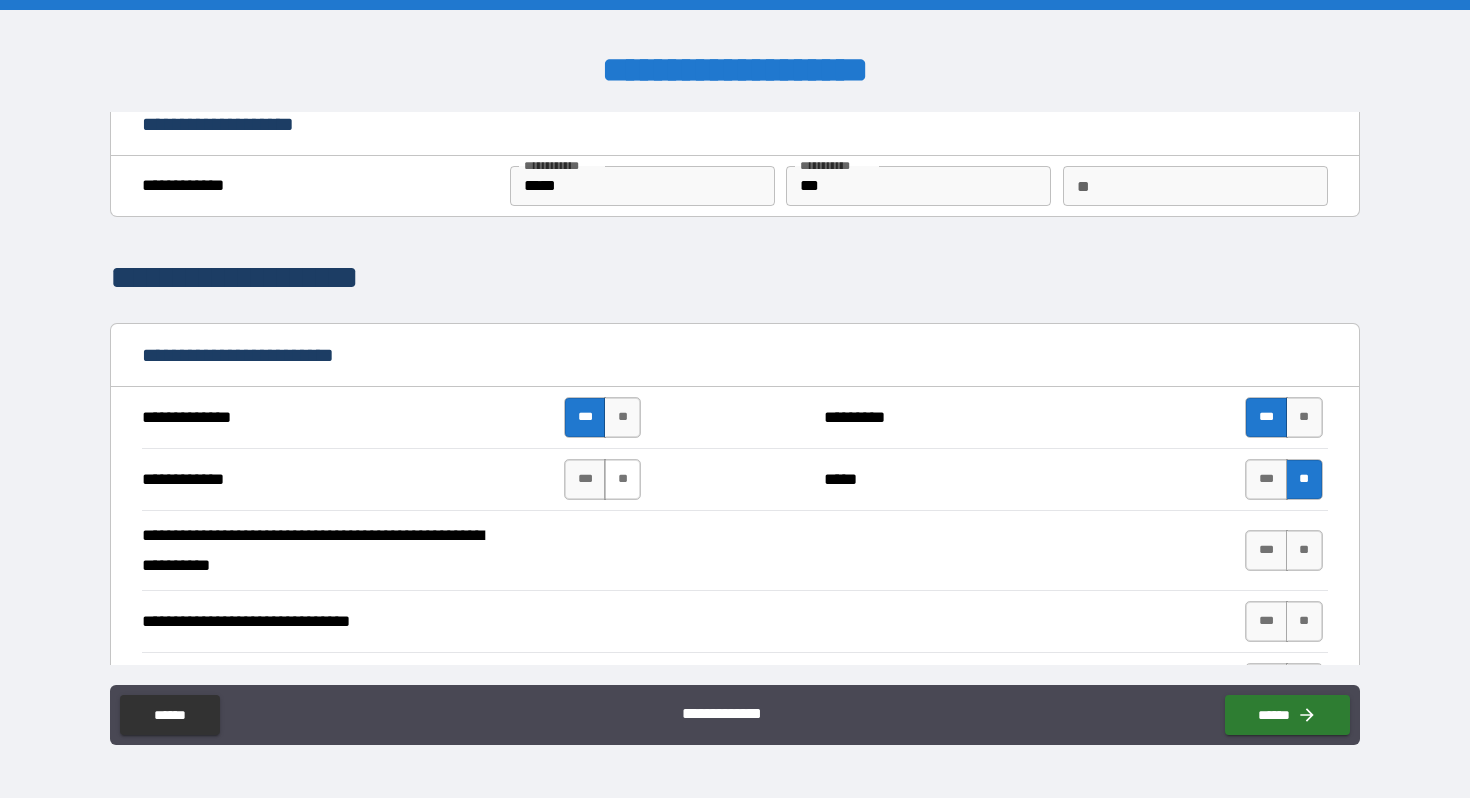 click on "**" at bounding box center [622, 479] 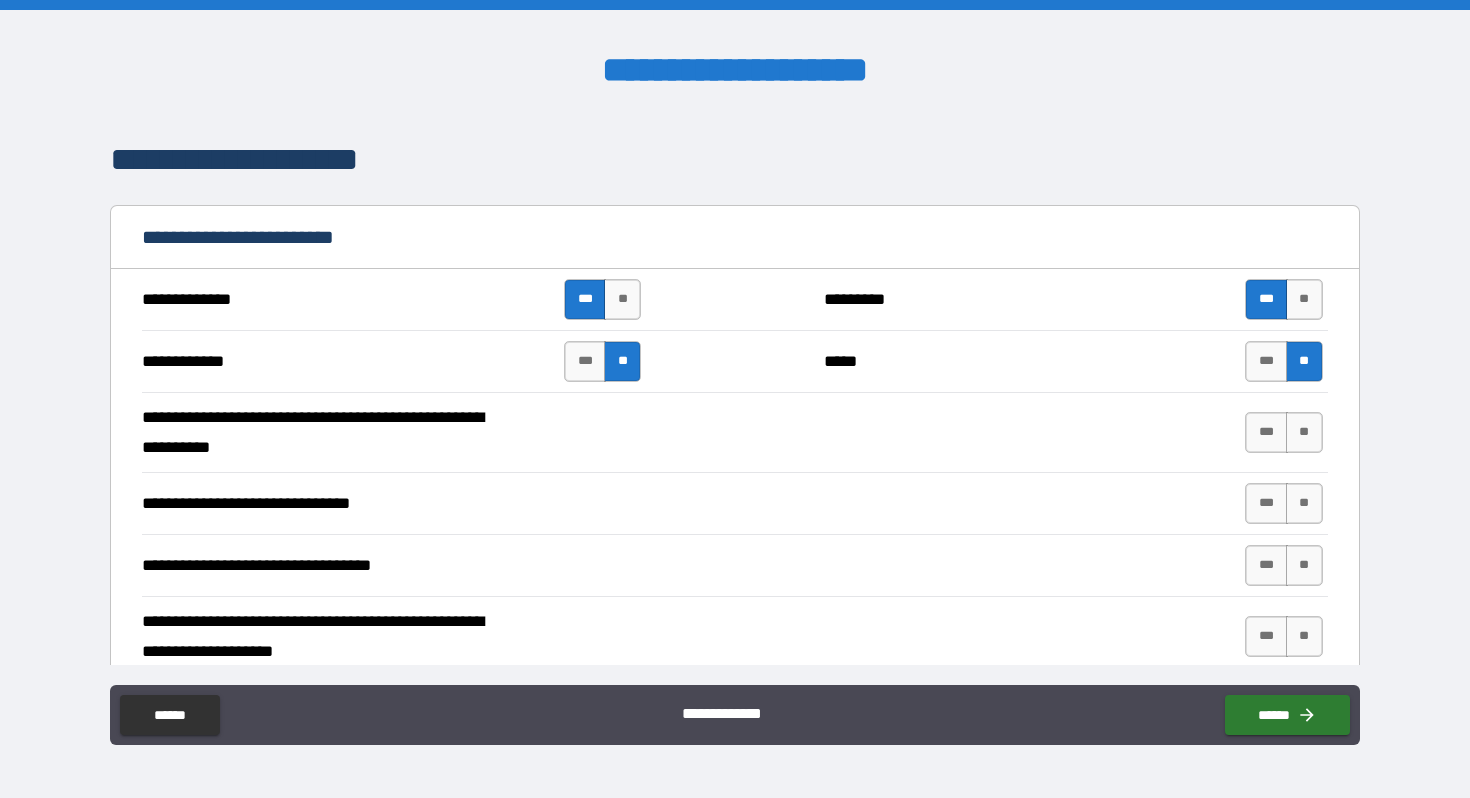 scroll, scrollTop: 140, scrollLeft: 0, axis: vertical 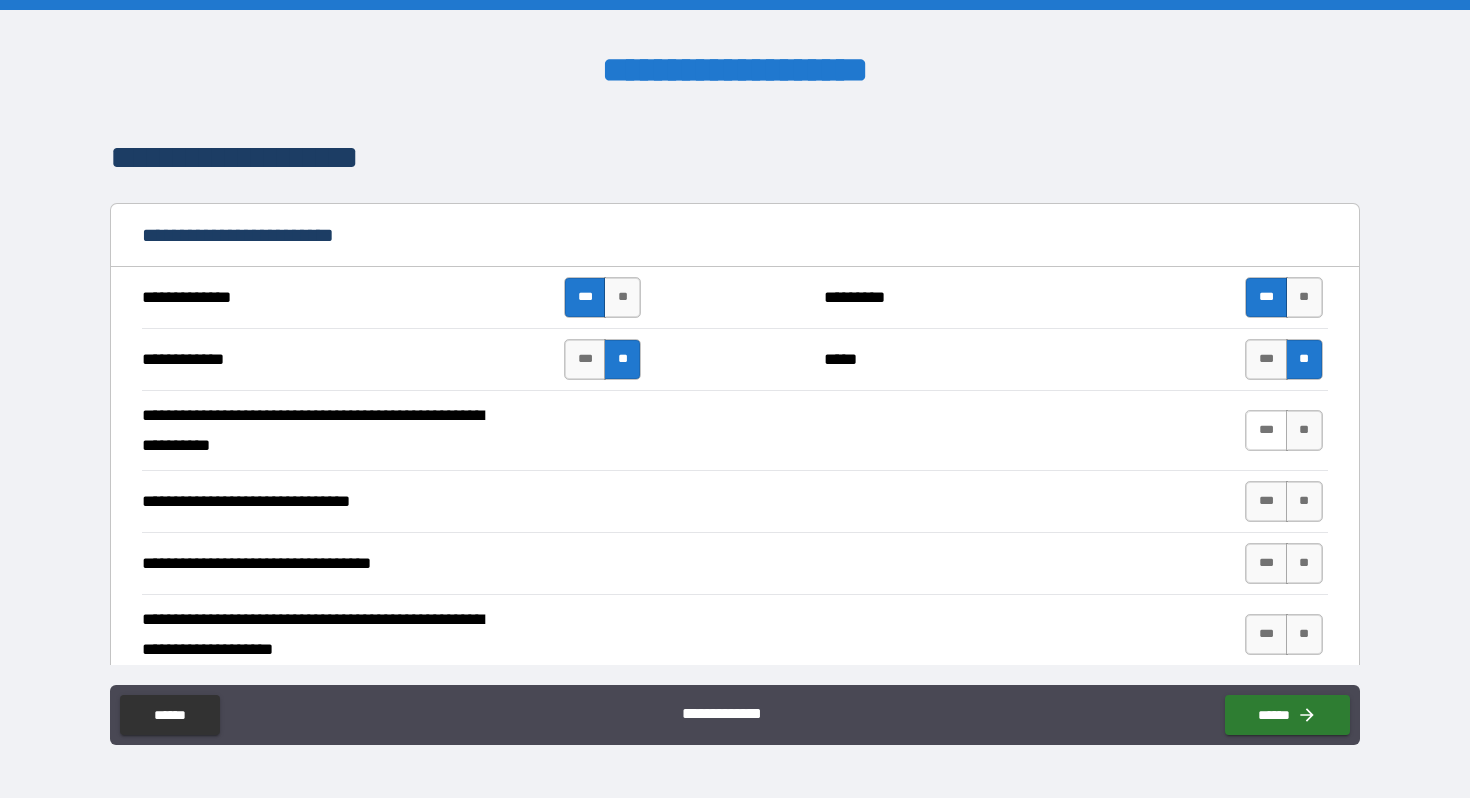 click on "***" at bounding box center (1266, 430) 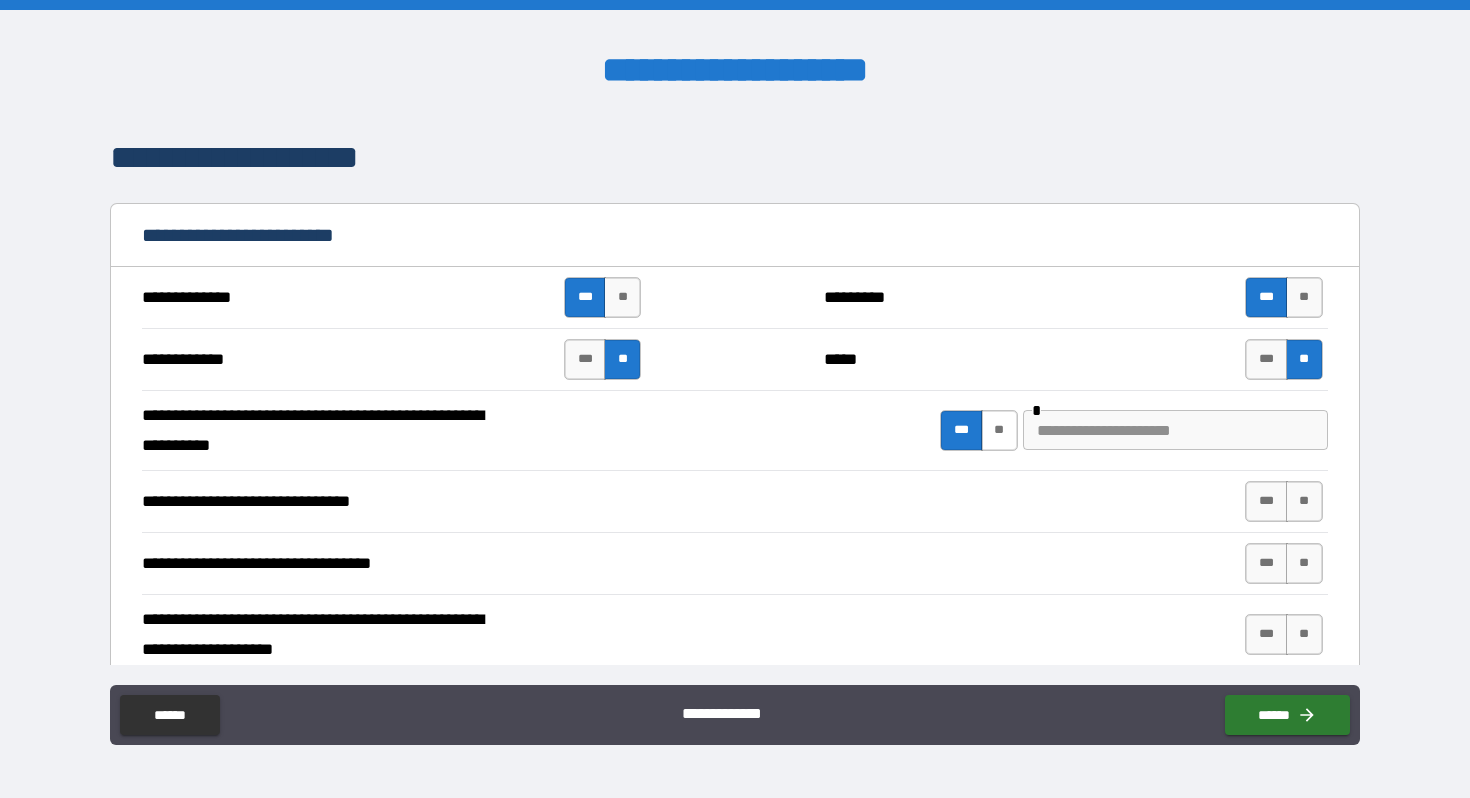 click on "**" at bounding box center [999, 430] 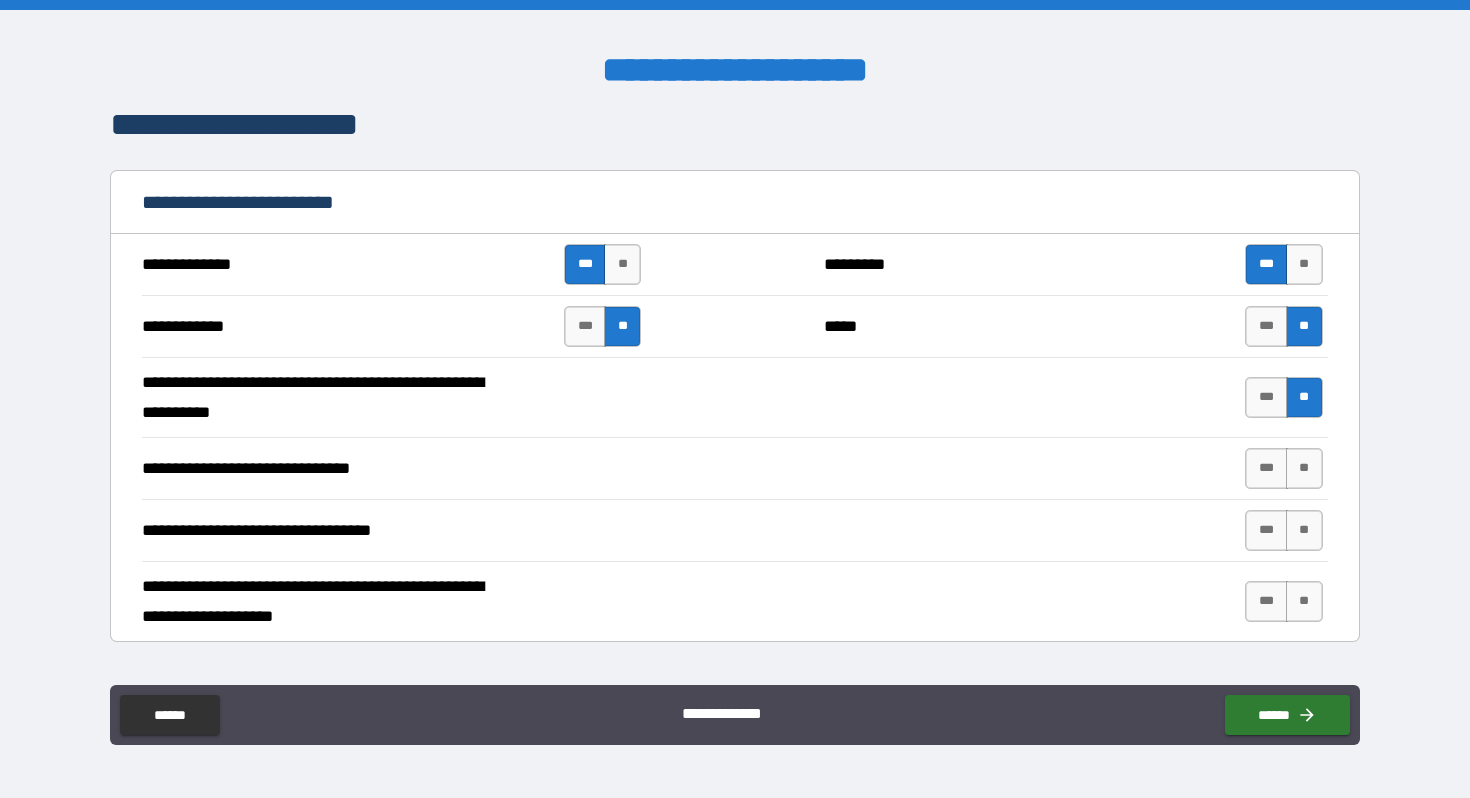 scroll, scrollTop: 184, scrollLeft: 0, axis: vertical 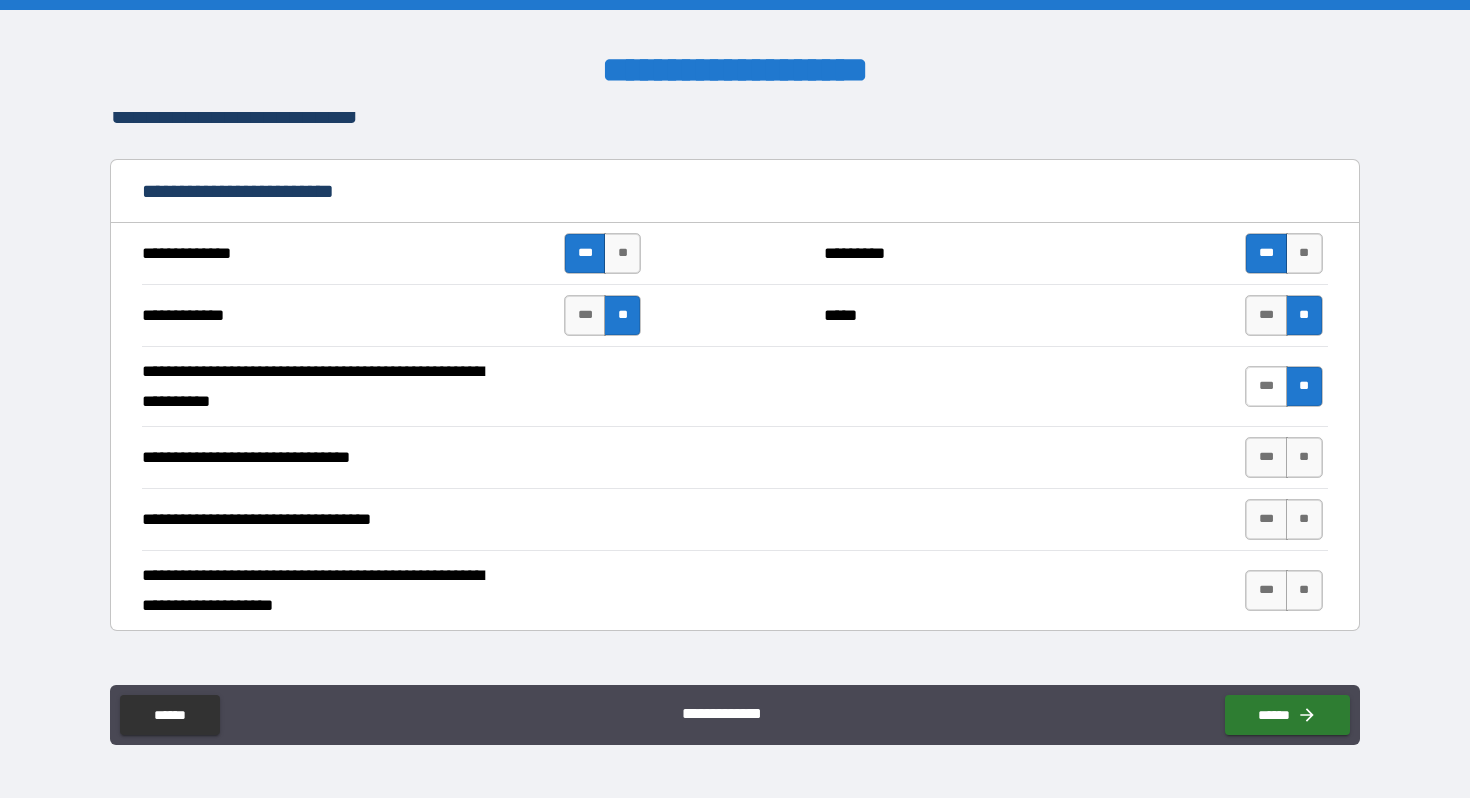 click on "***" at bounding box center [1266, 386] 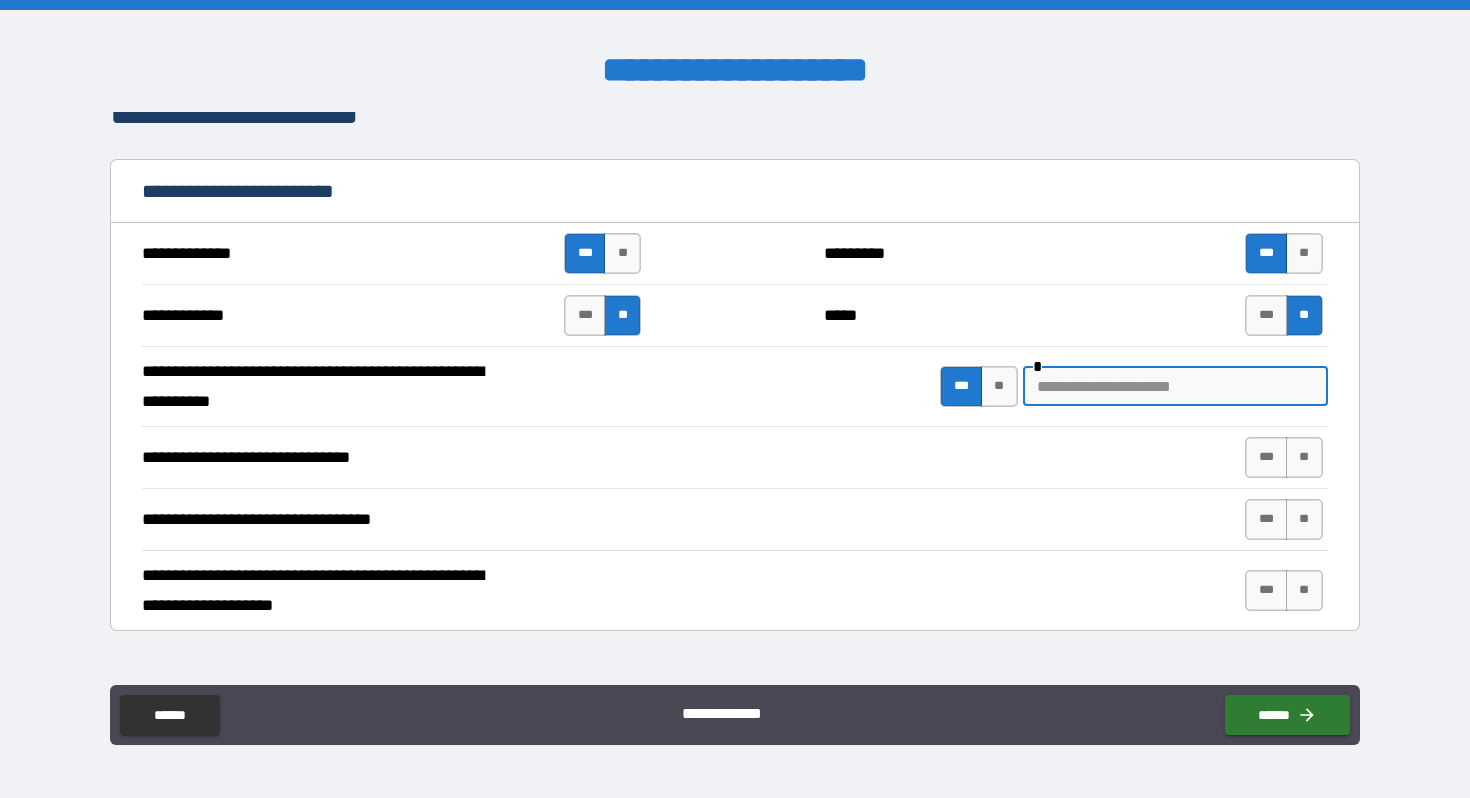 click at bounding box center [1175, 386] 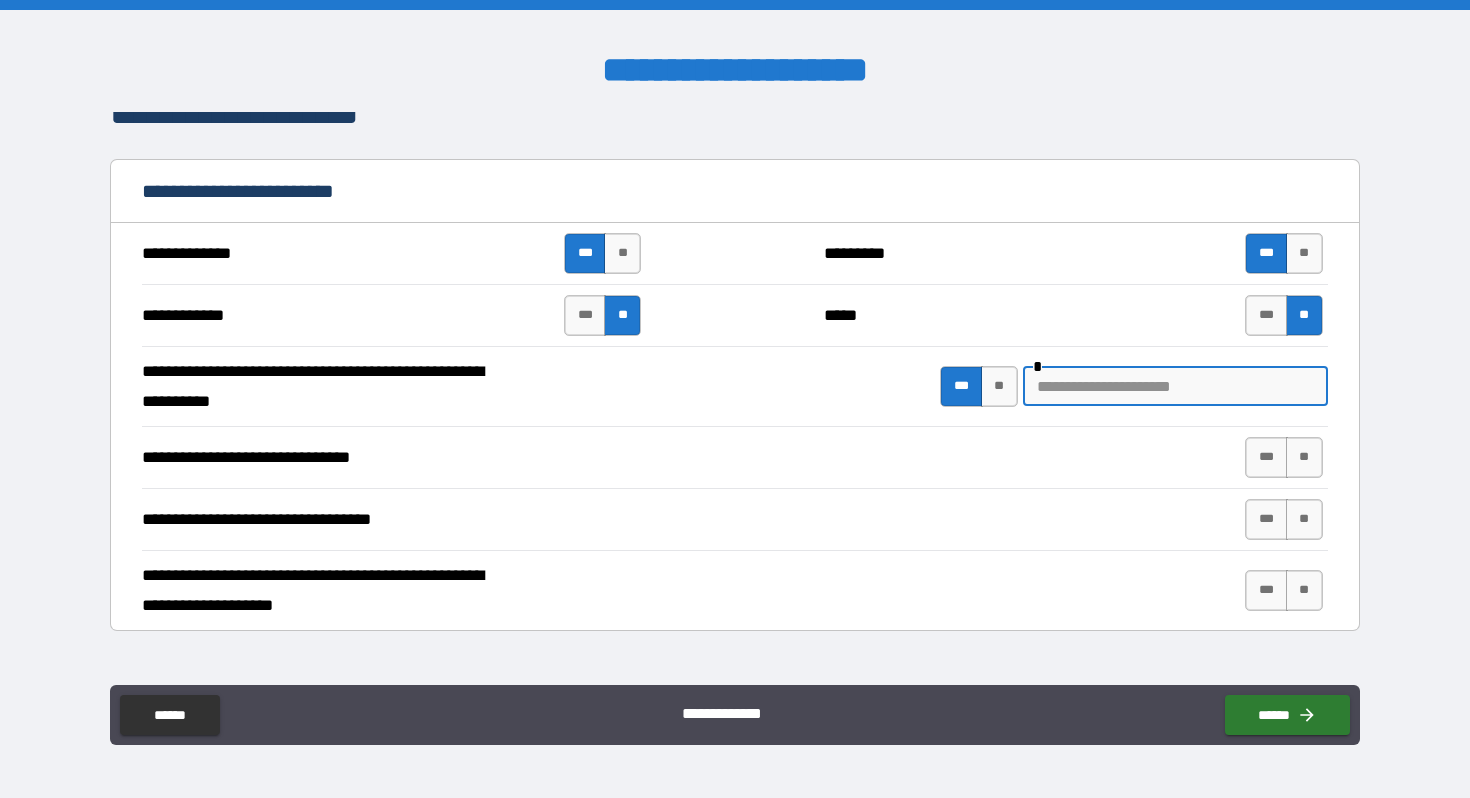 paste on "**********" 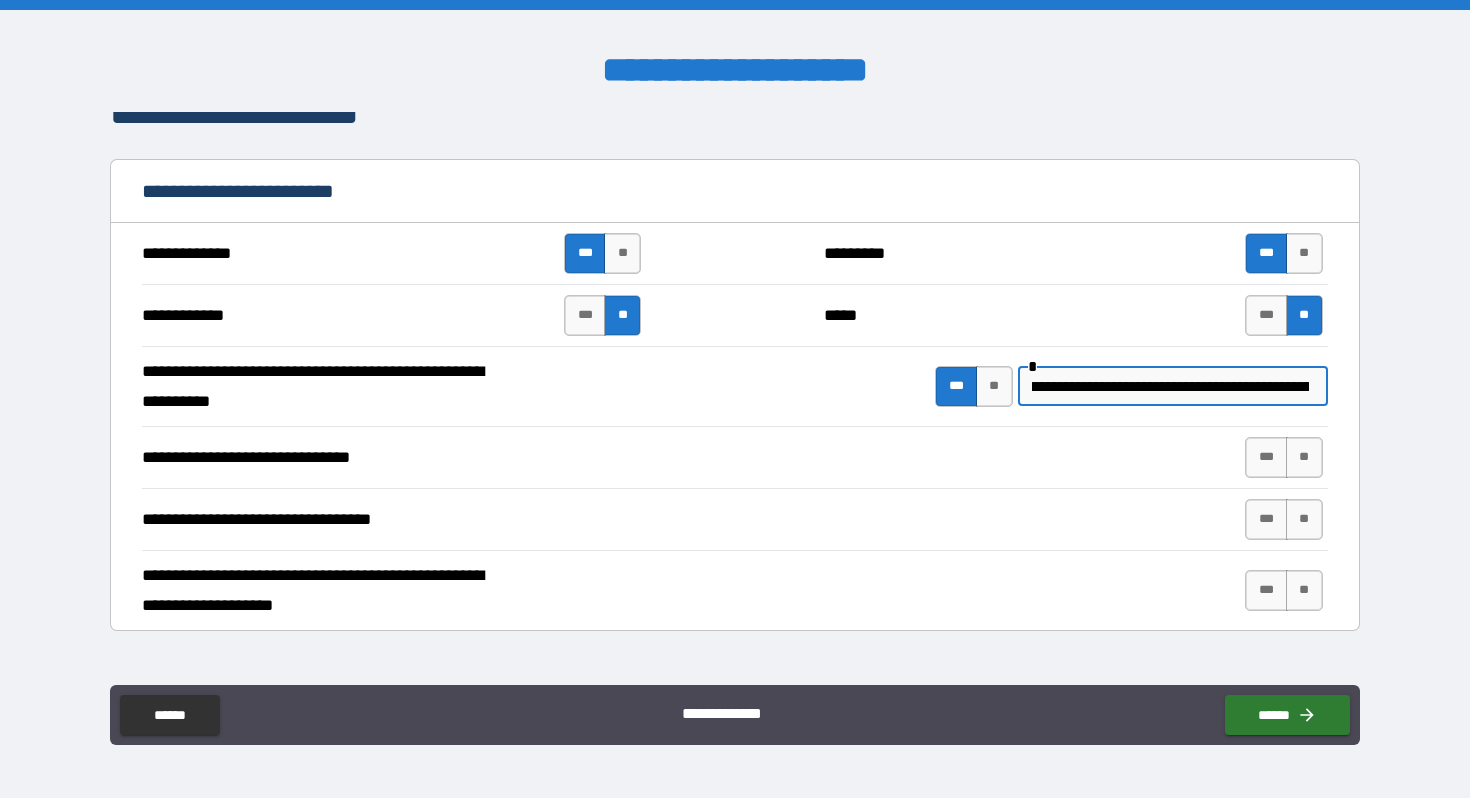 scroll, scrollTop: 0, scrollLeft: 0, axis: both 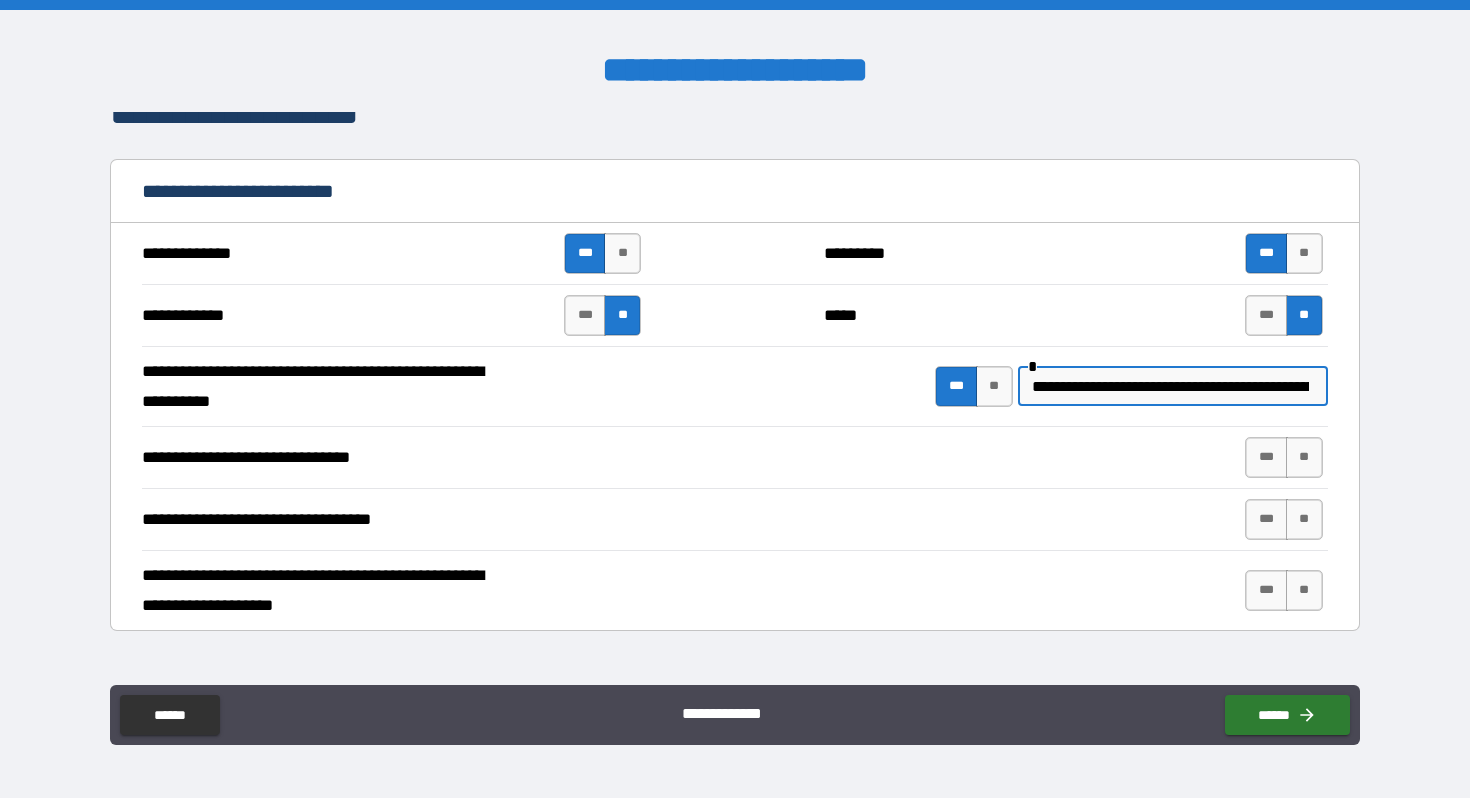 click on "**********" at bounding box center (1170, 386) 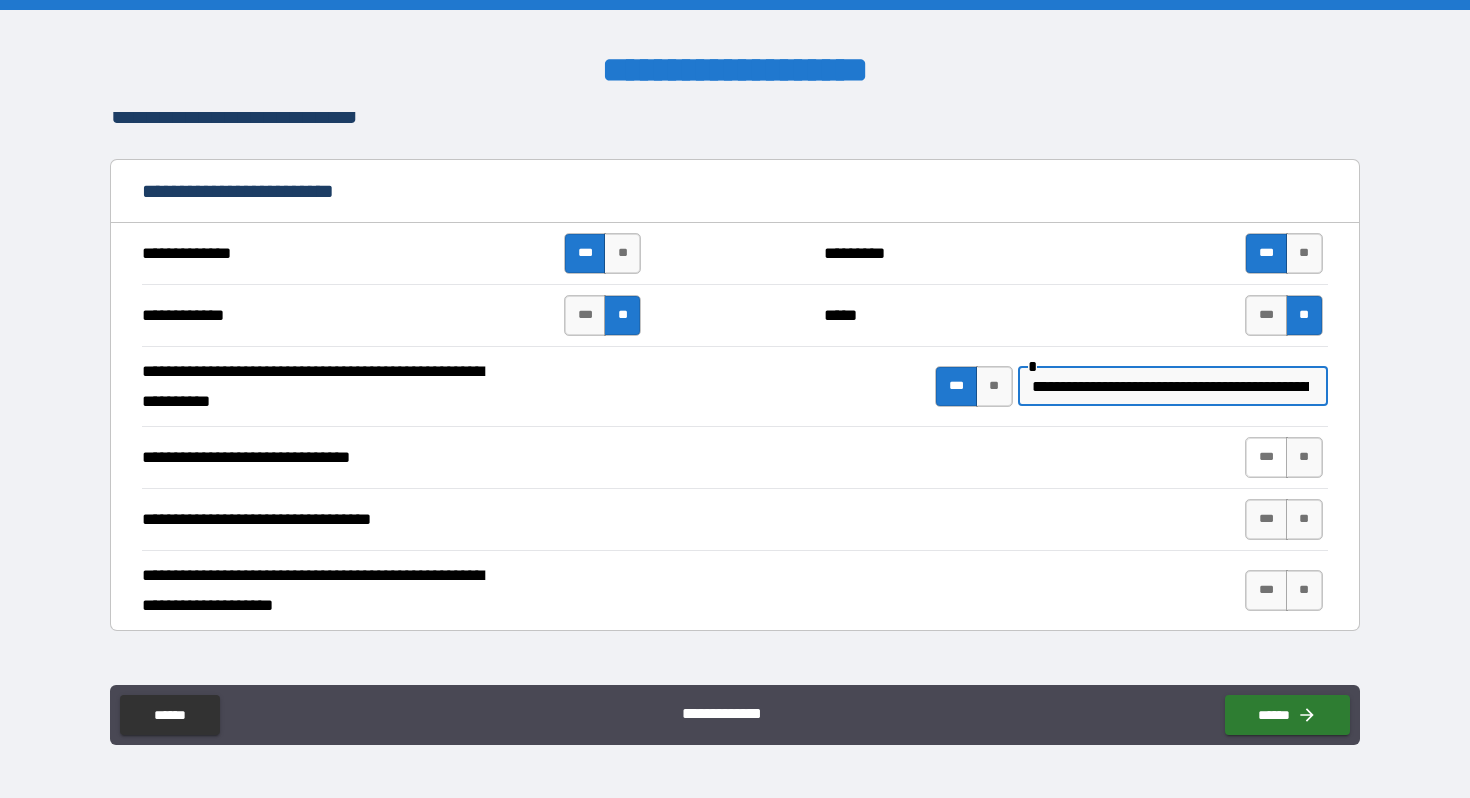 type on "**********" 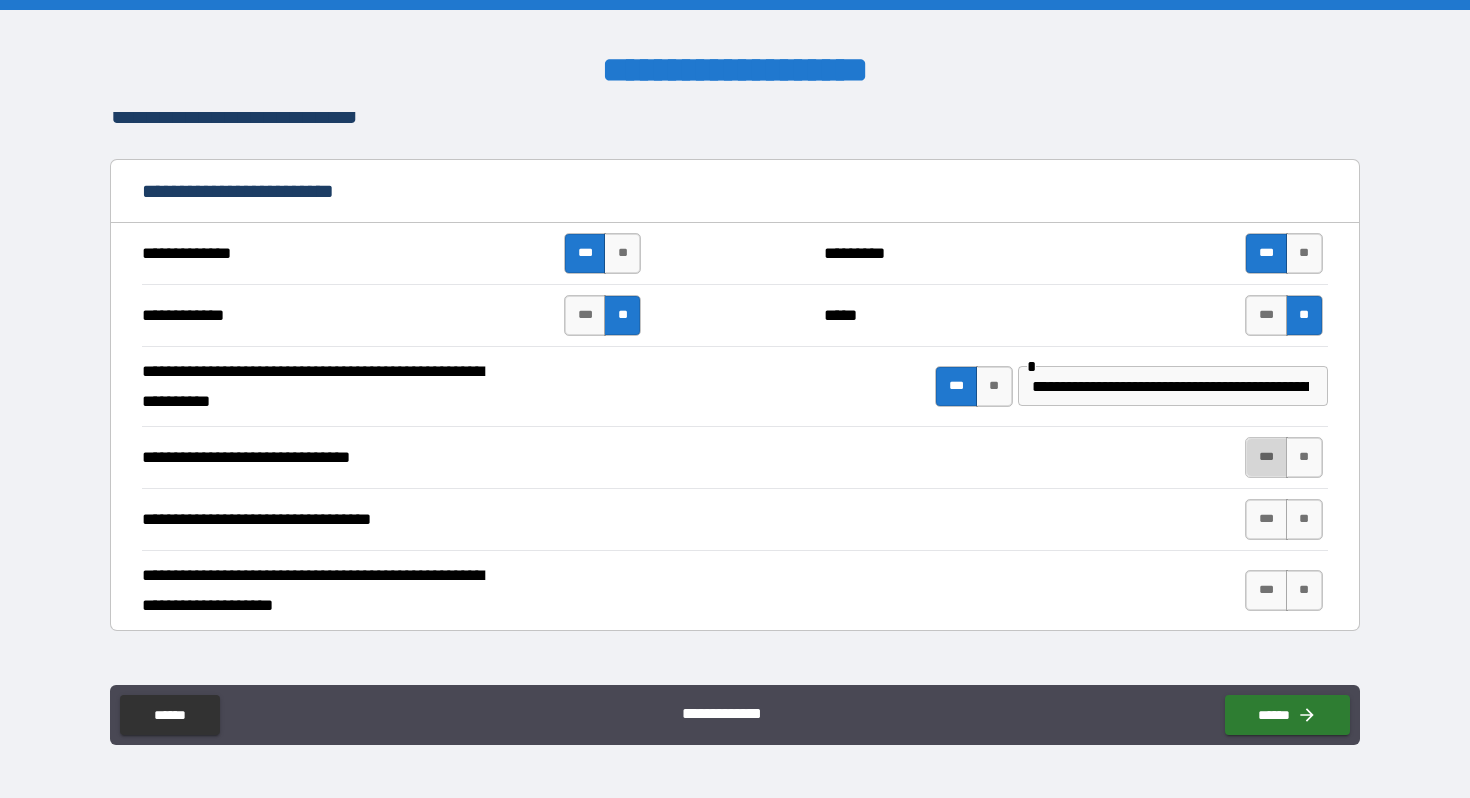 click on "***" at bounding box center [1266, 457] 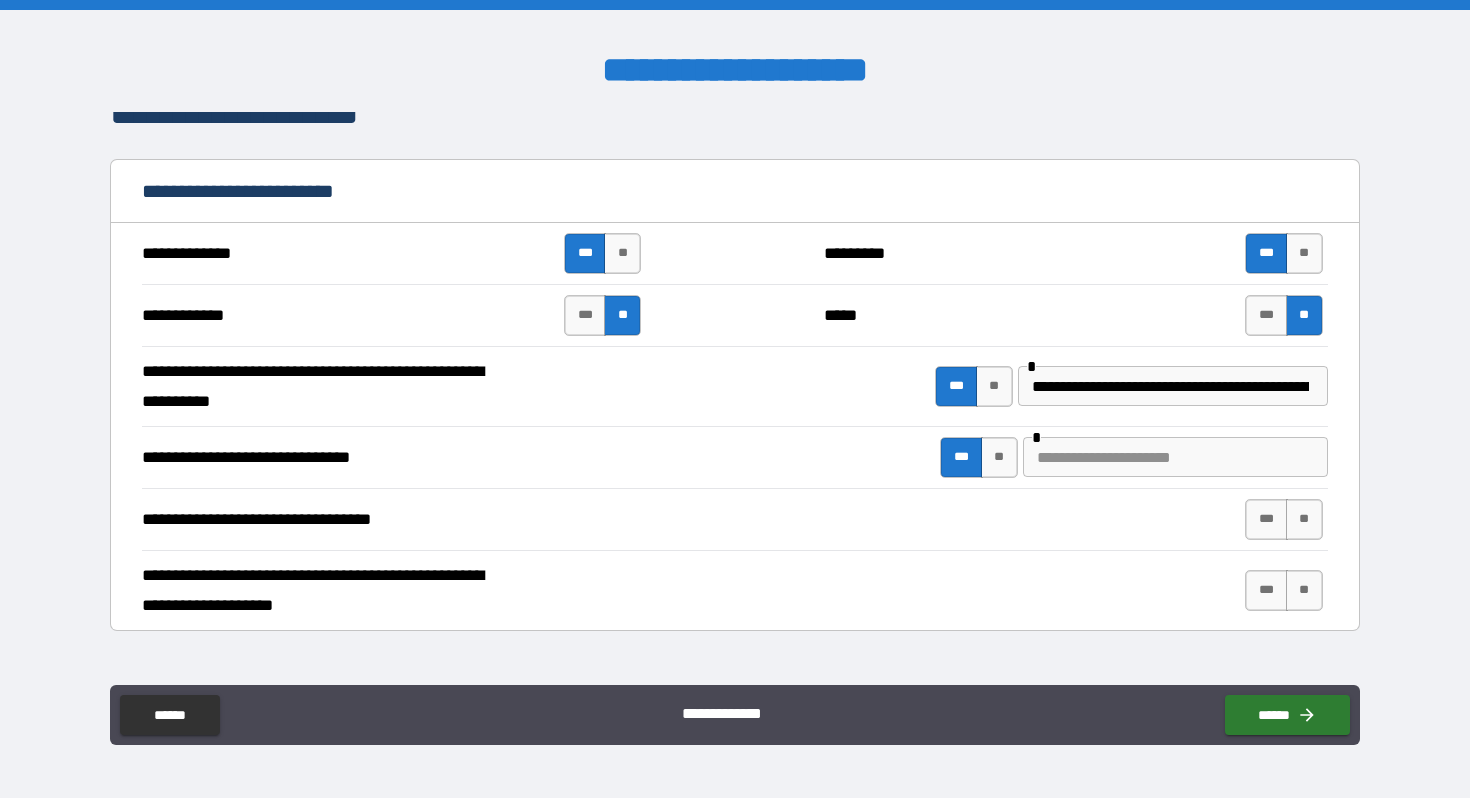 click at bounding box center (1175, 457) 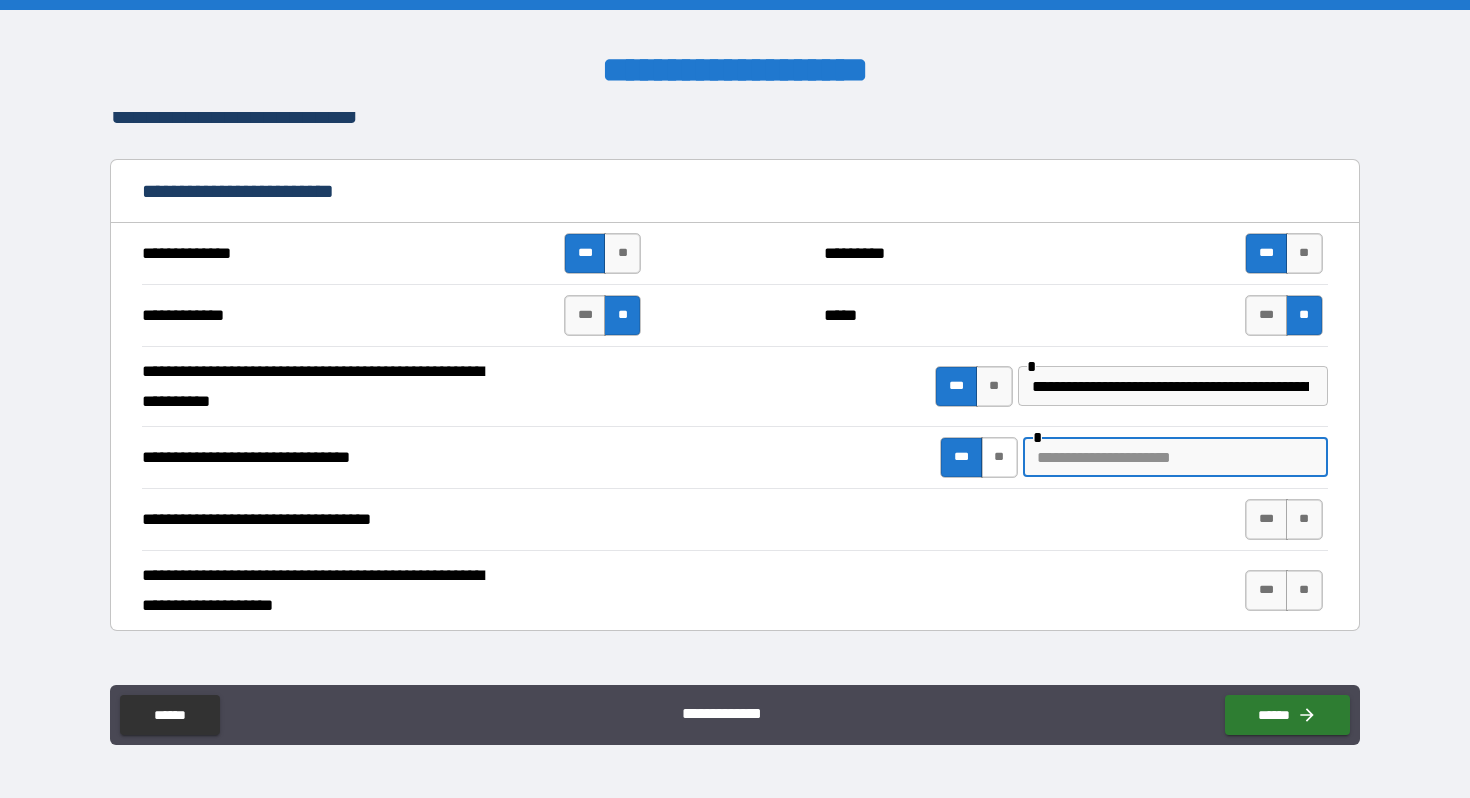 click on "**" at bounding box center (999, 457) 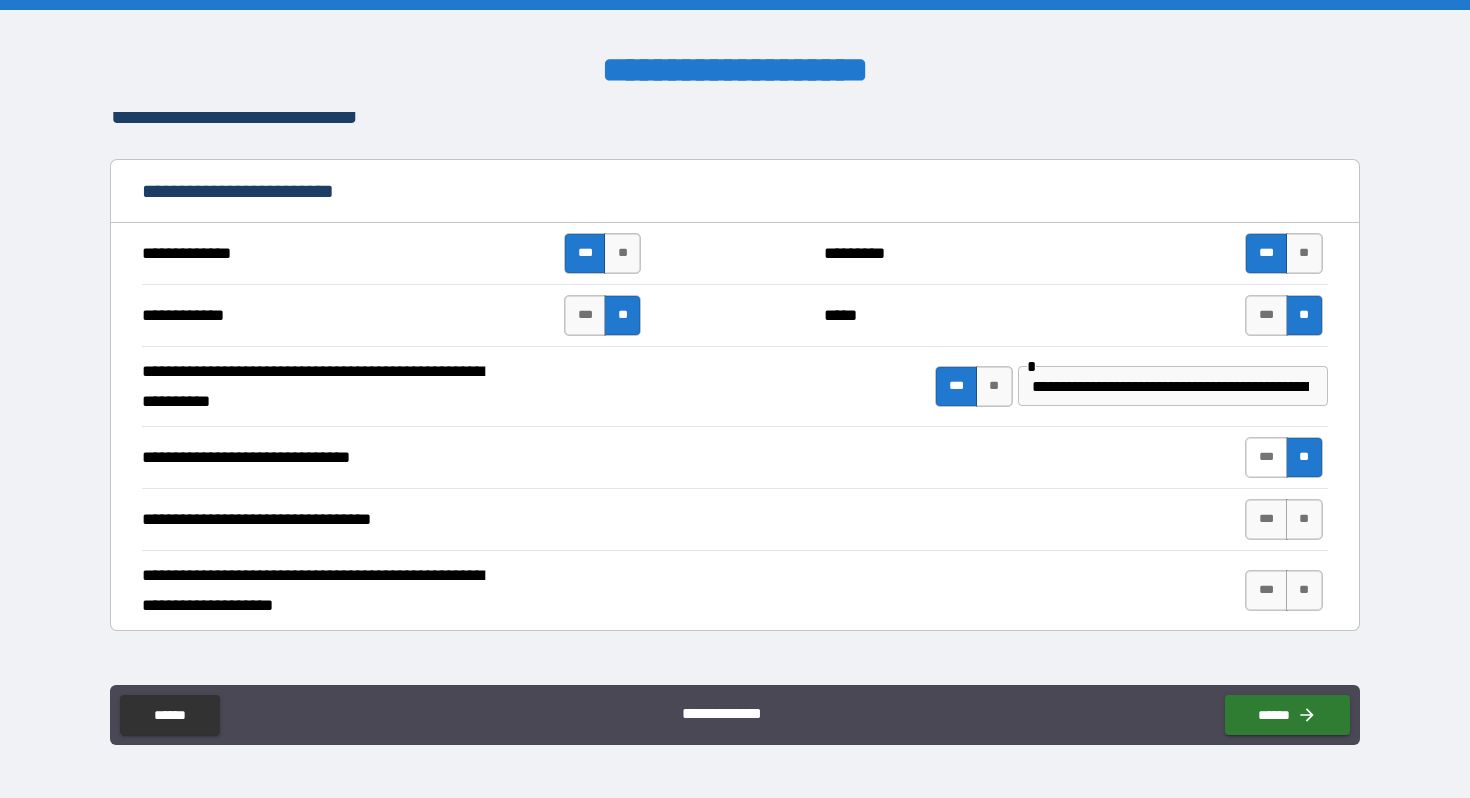 click on "***" at bounding box center [1266, 457] 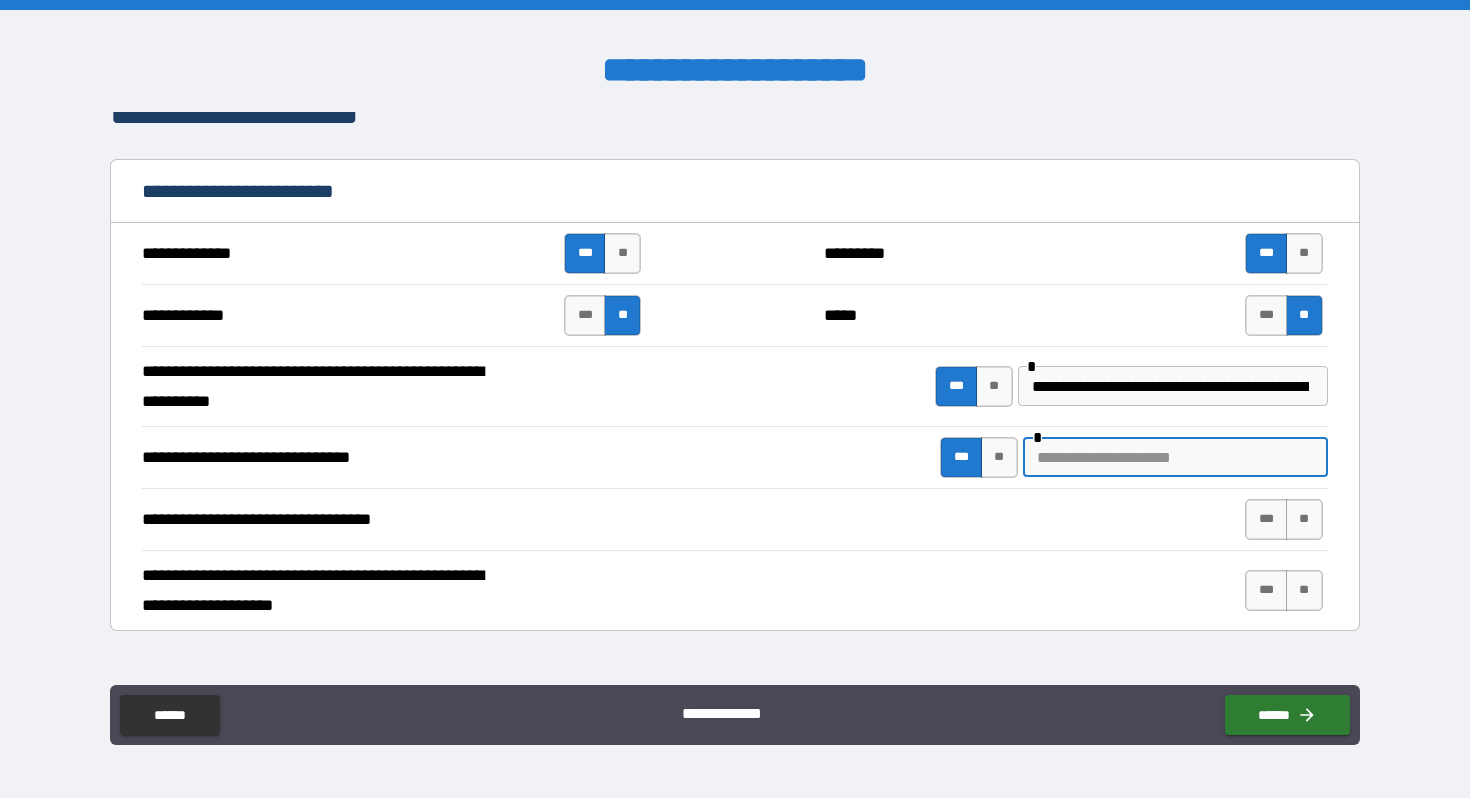click at bounding box center [1175, 457] 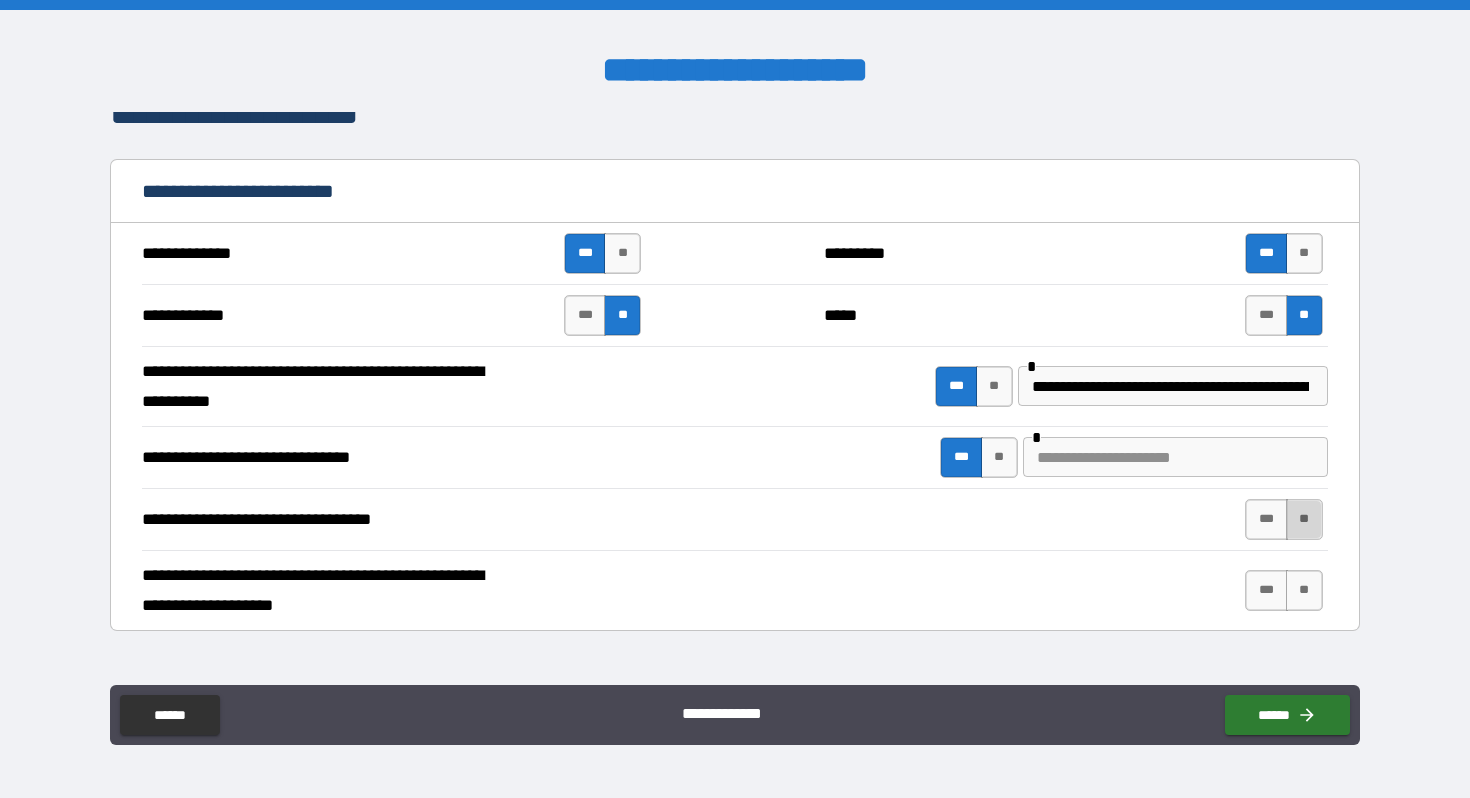 click on "**" at bounding box center (1304, 519) 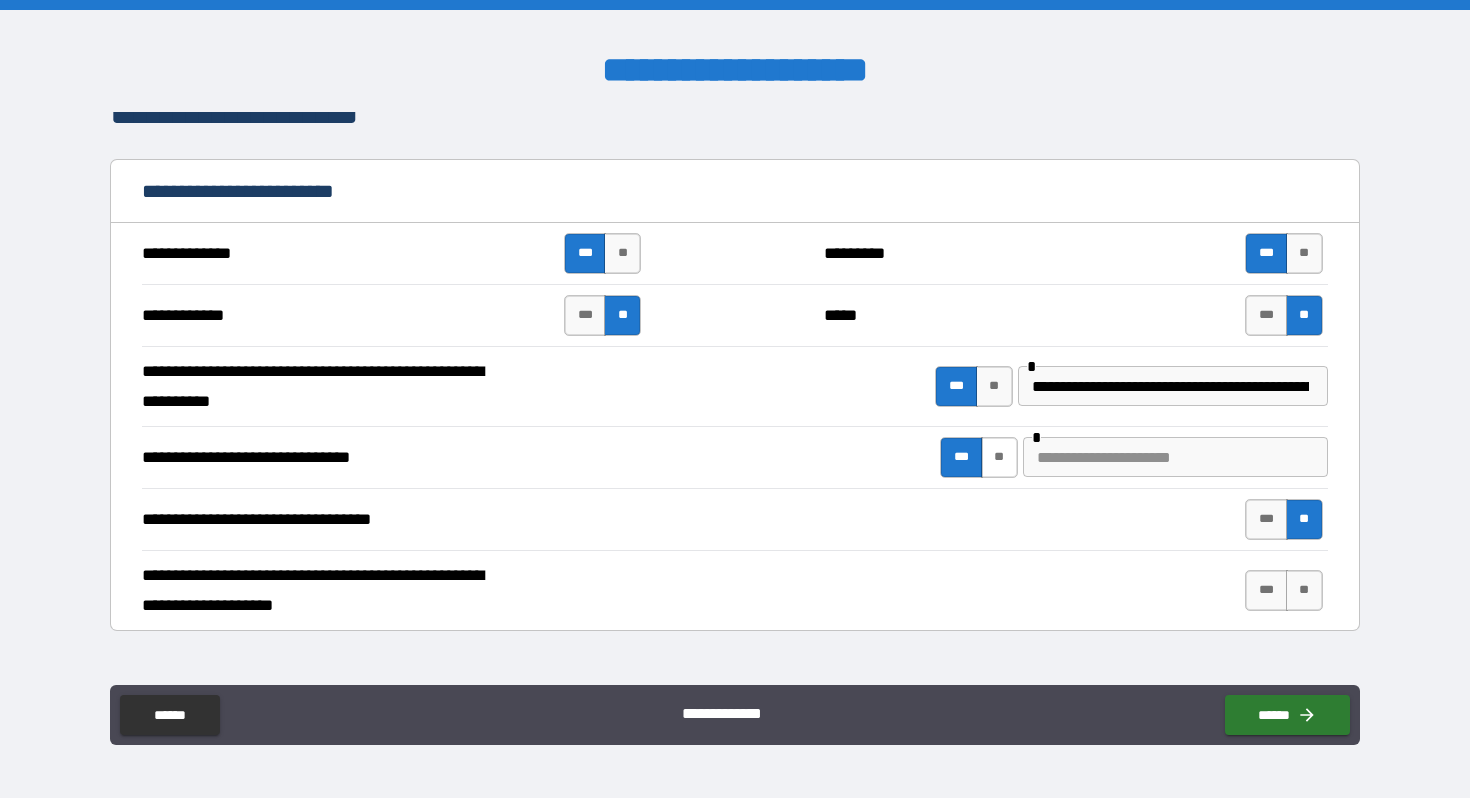 click on "**" at bounding box center (999, 457) 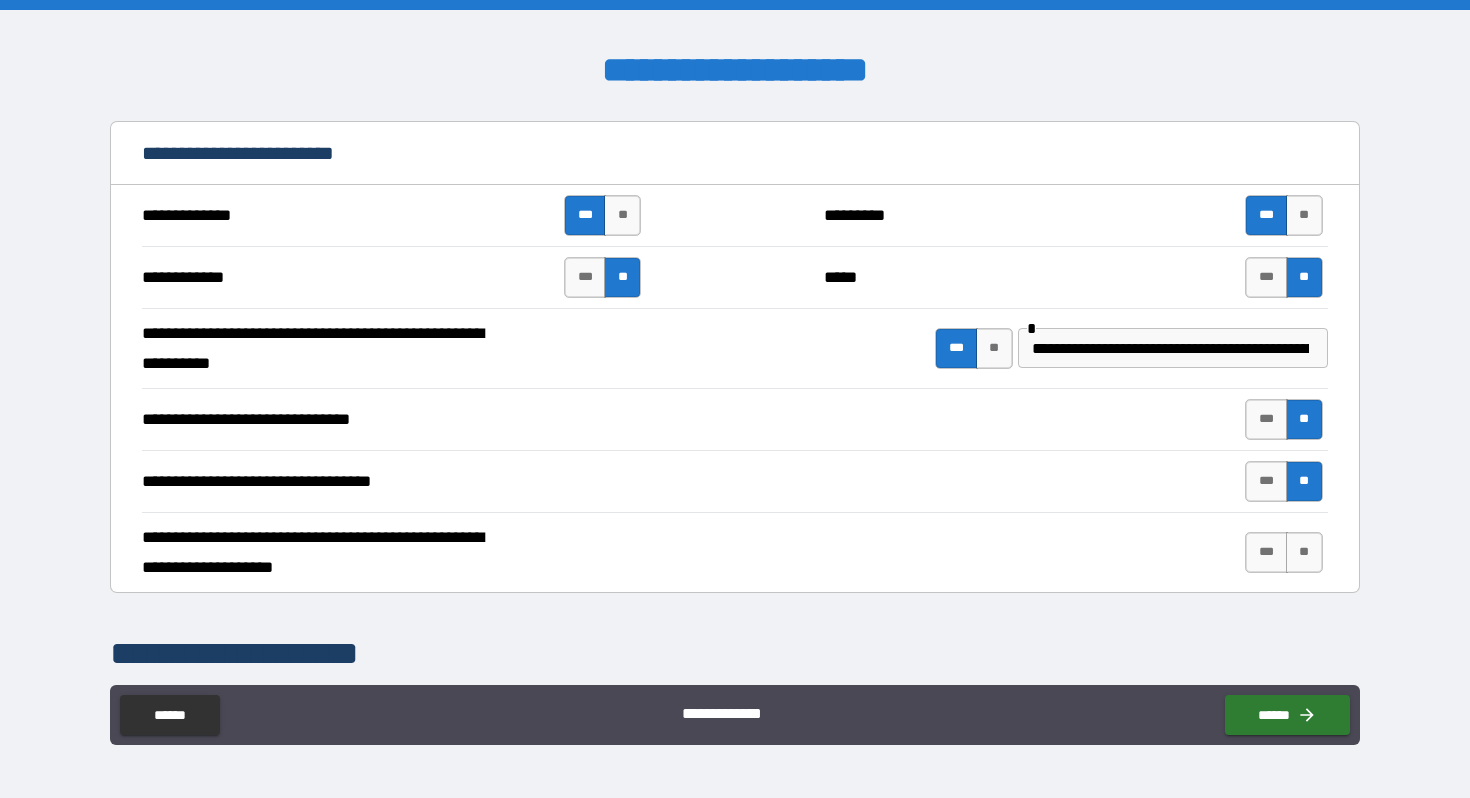 scroll, scrollTop: 228, scrollLeft: 0, axis: vertical 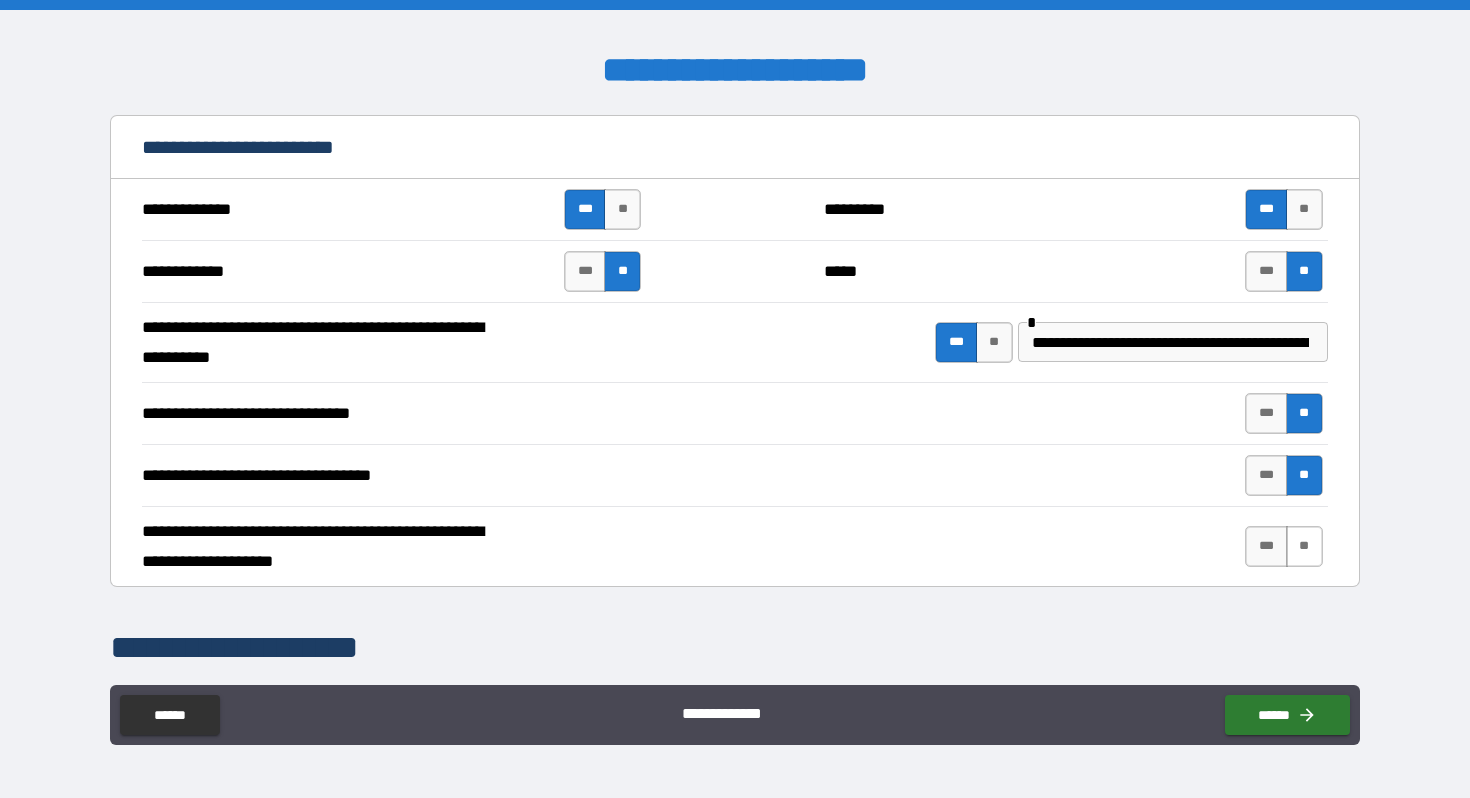 click on "**" at bounding box center [1304, 546] 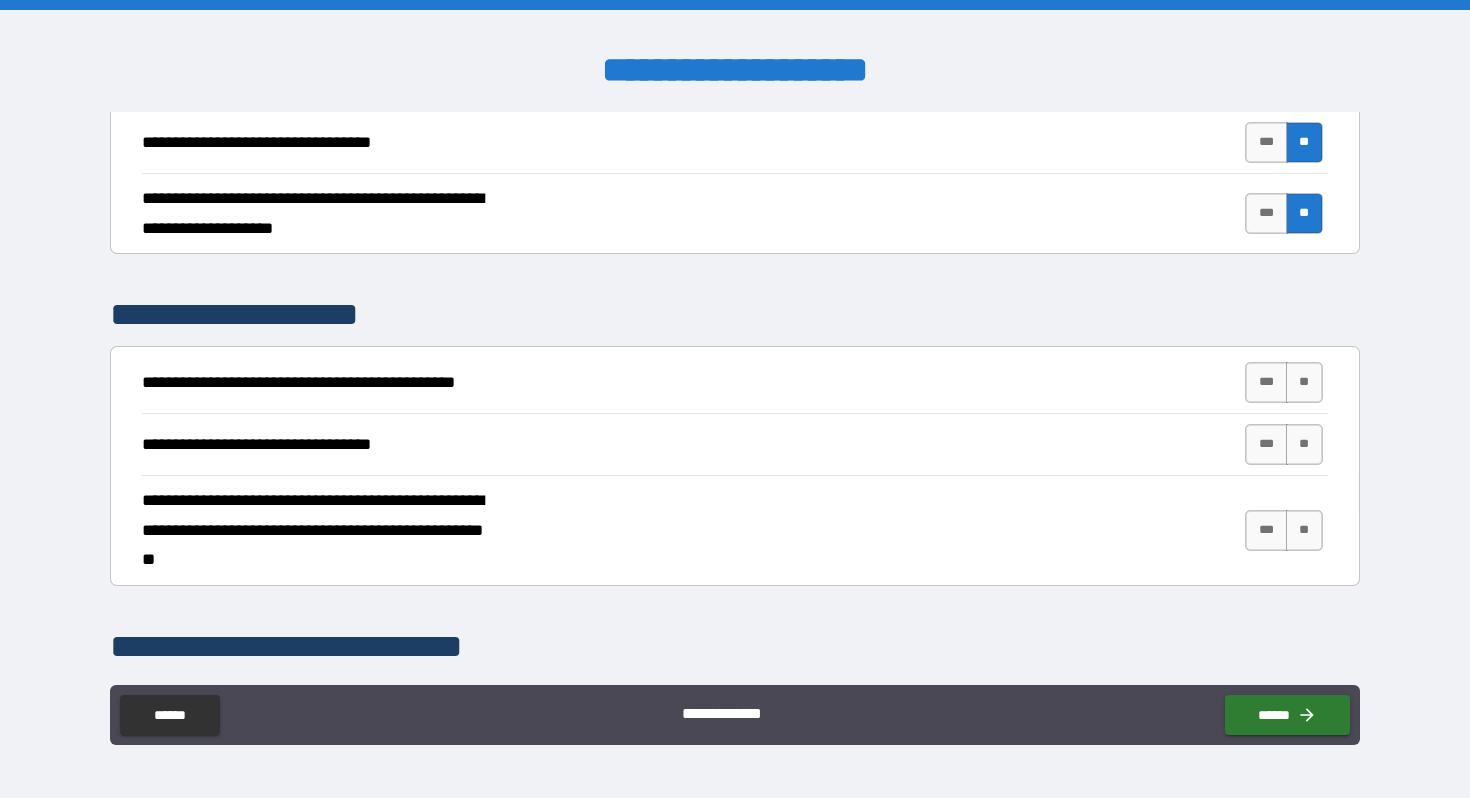 scroll, scrollTop: 567, scrollLeft: 0, axis: vertical 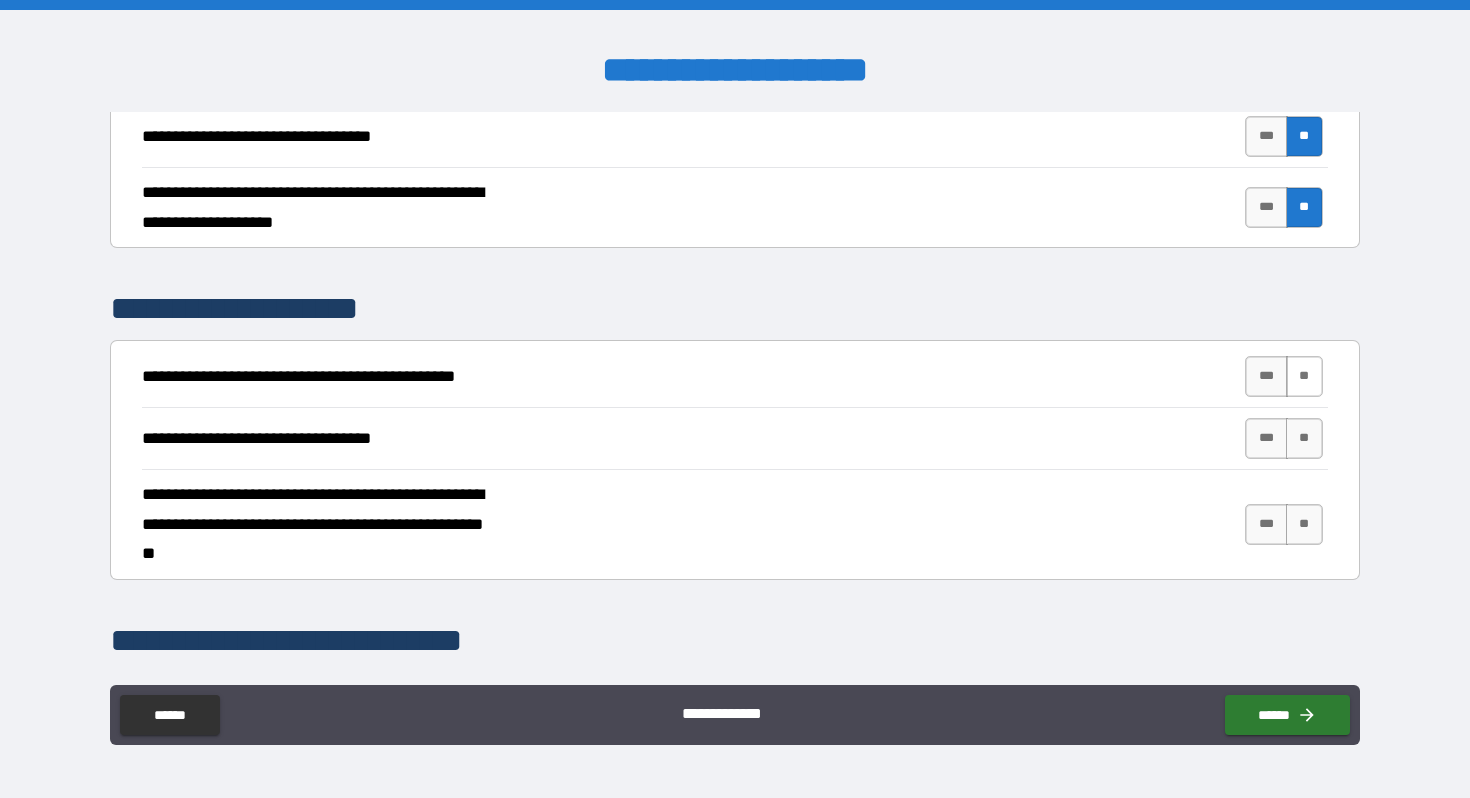 click on "**" at bounding box center [1304, 376] 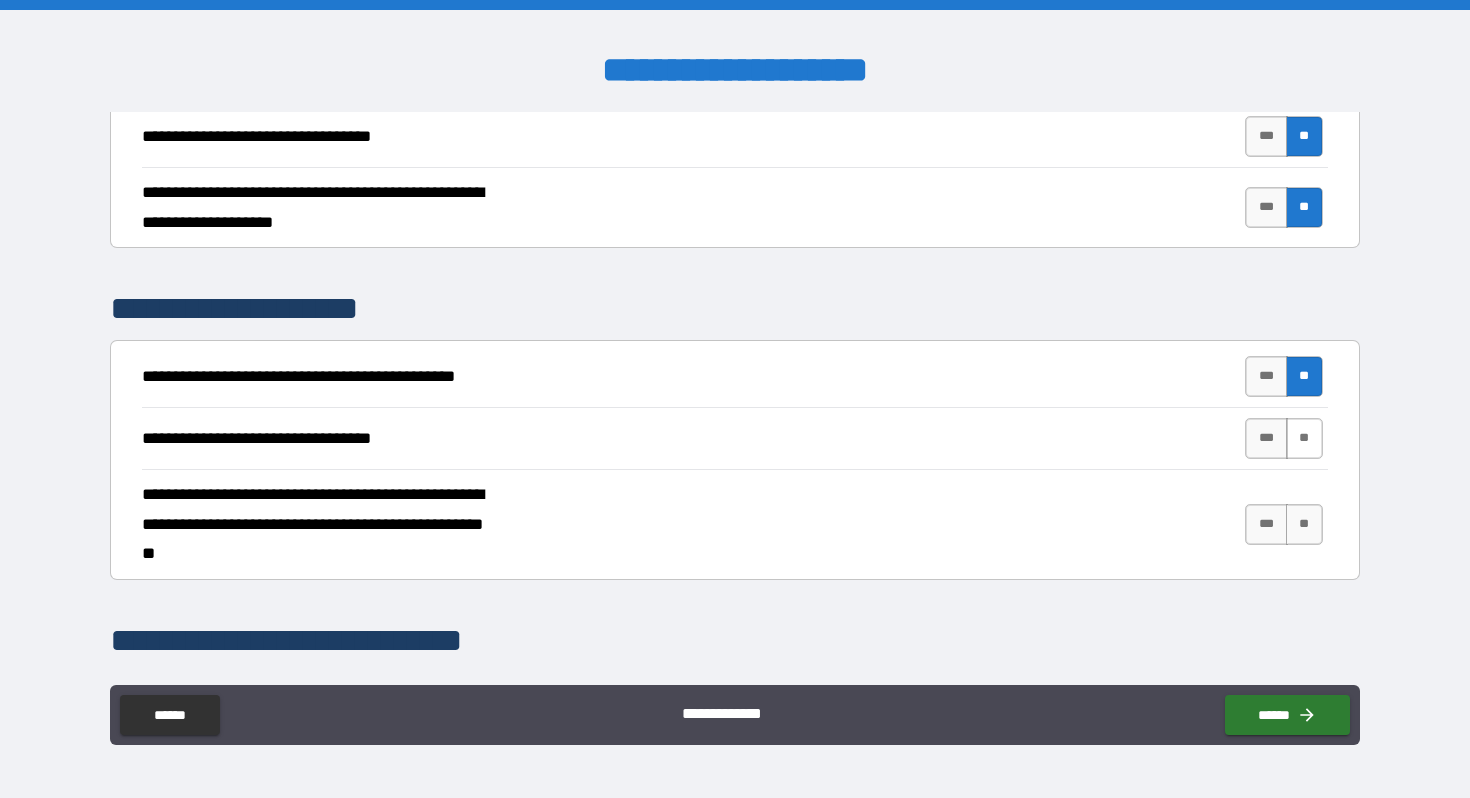 click on "**" at bounding box center [1304, 438] 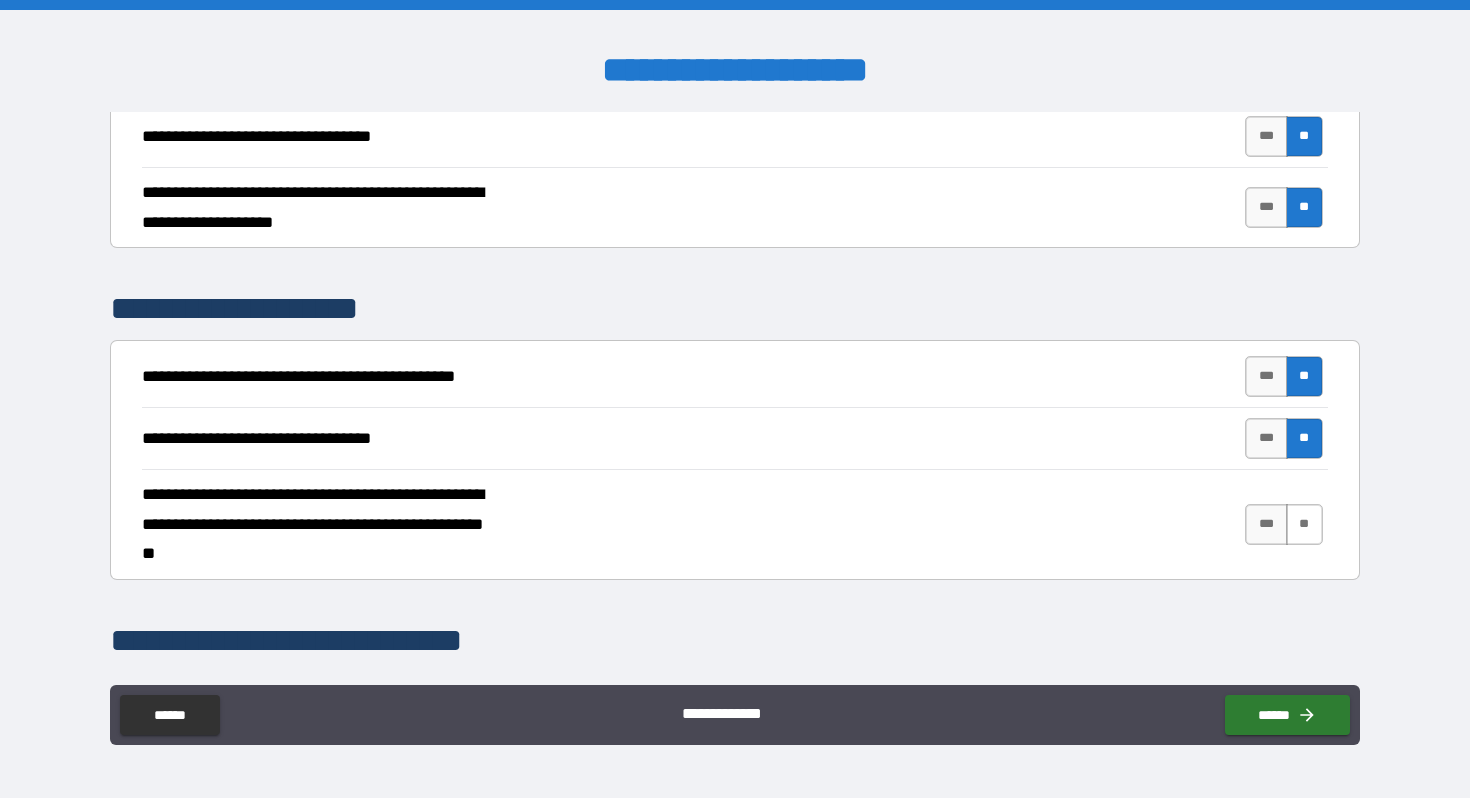 click on "**" at bounding box center [1304, 524] 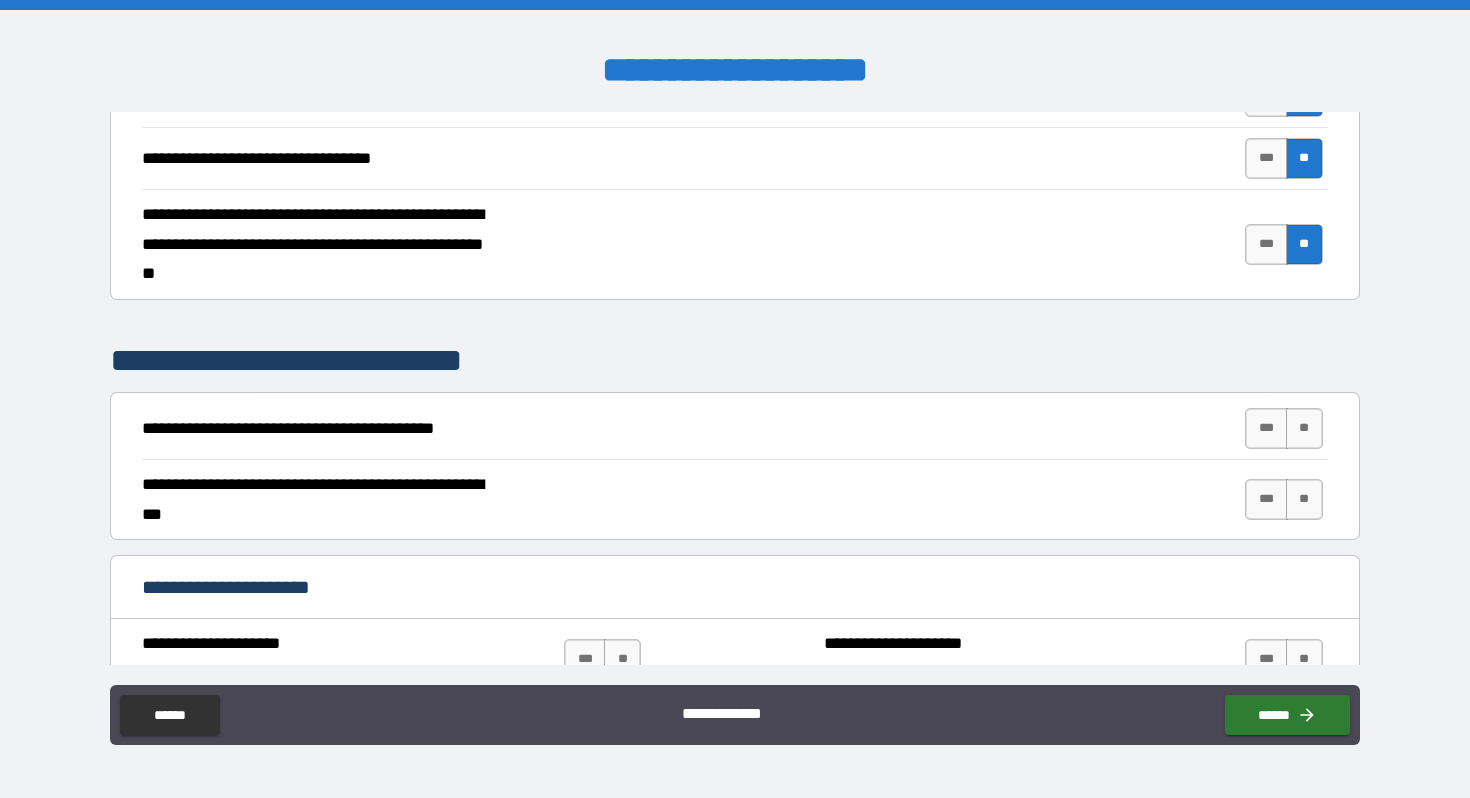 scroll, scrollTop: 851, scrollLeft: 0, axis: vertical 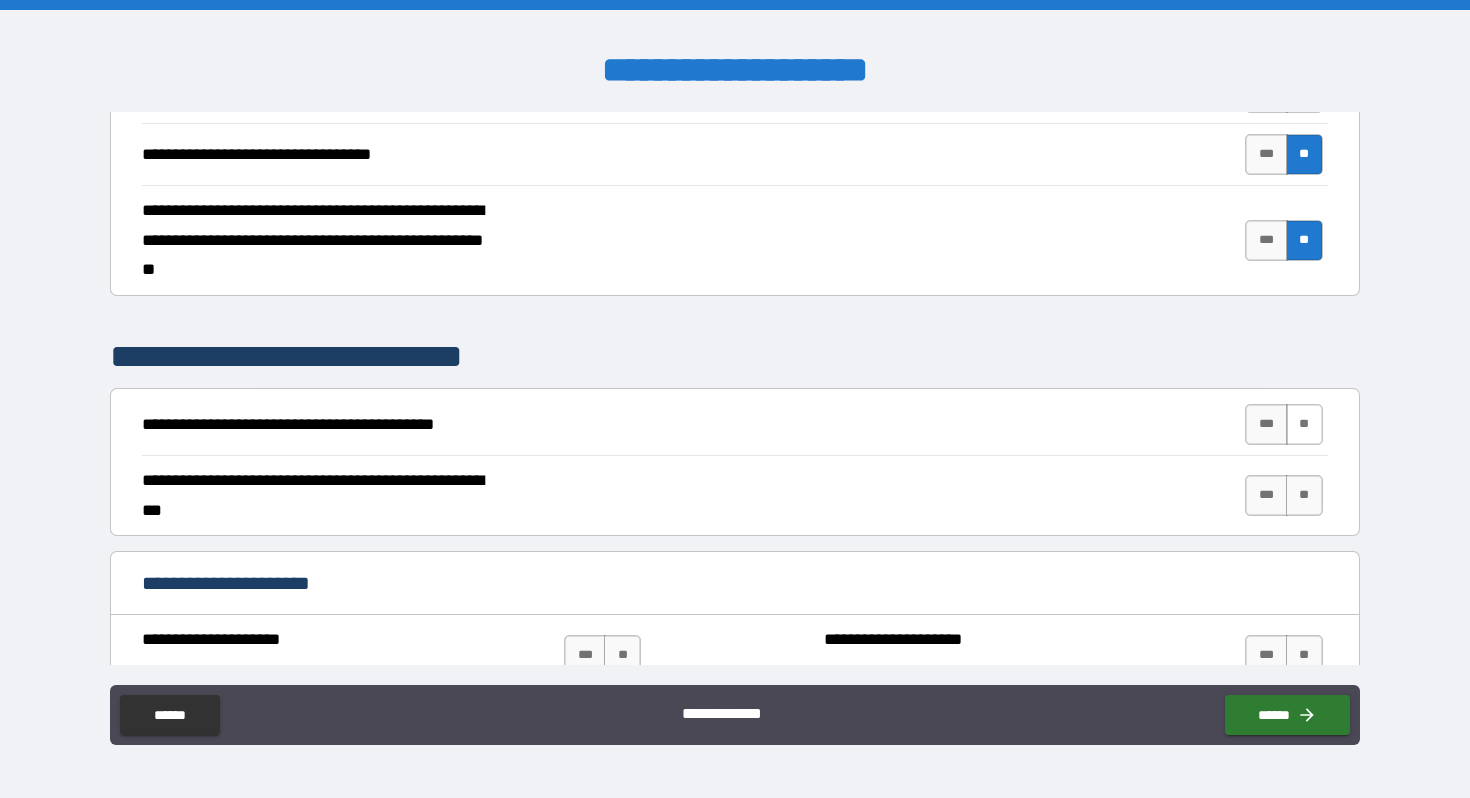 click on "**" at bounding box center [1304, 424] 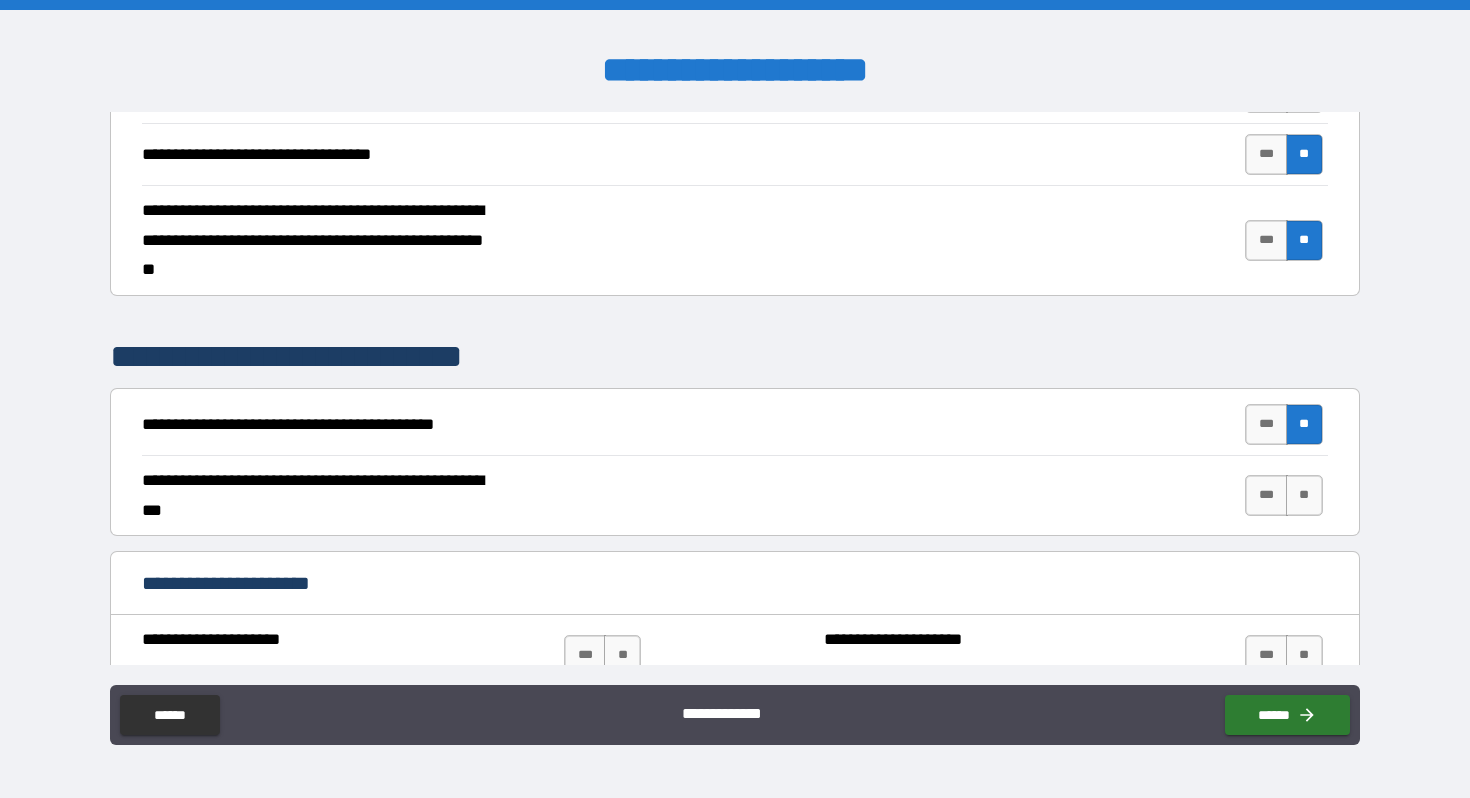 click on "**********" at bounding box center (318, 425) 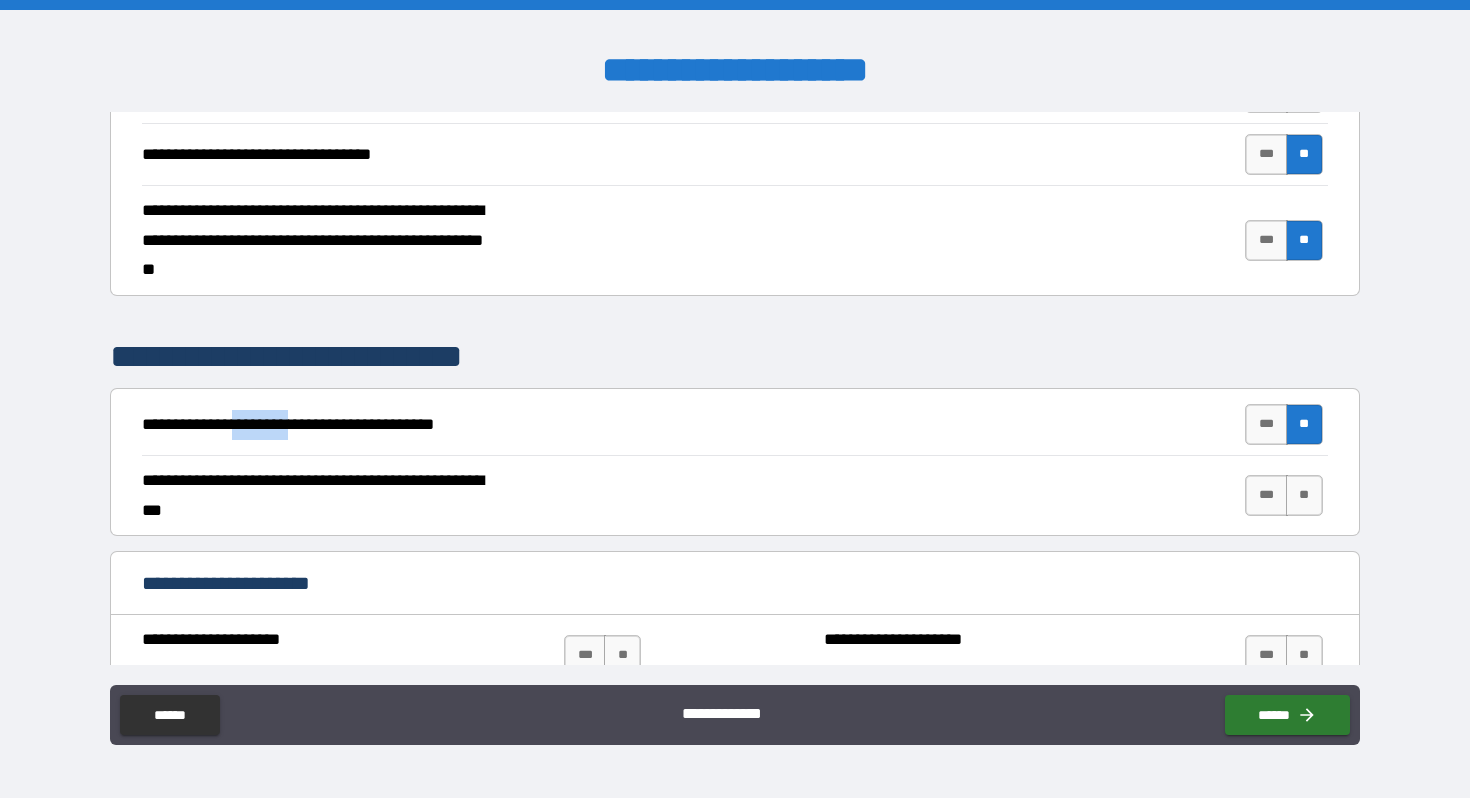 click on "**********" at bounding box center (318, 425) 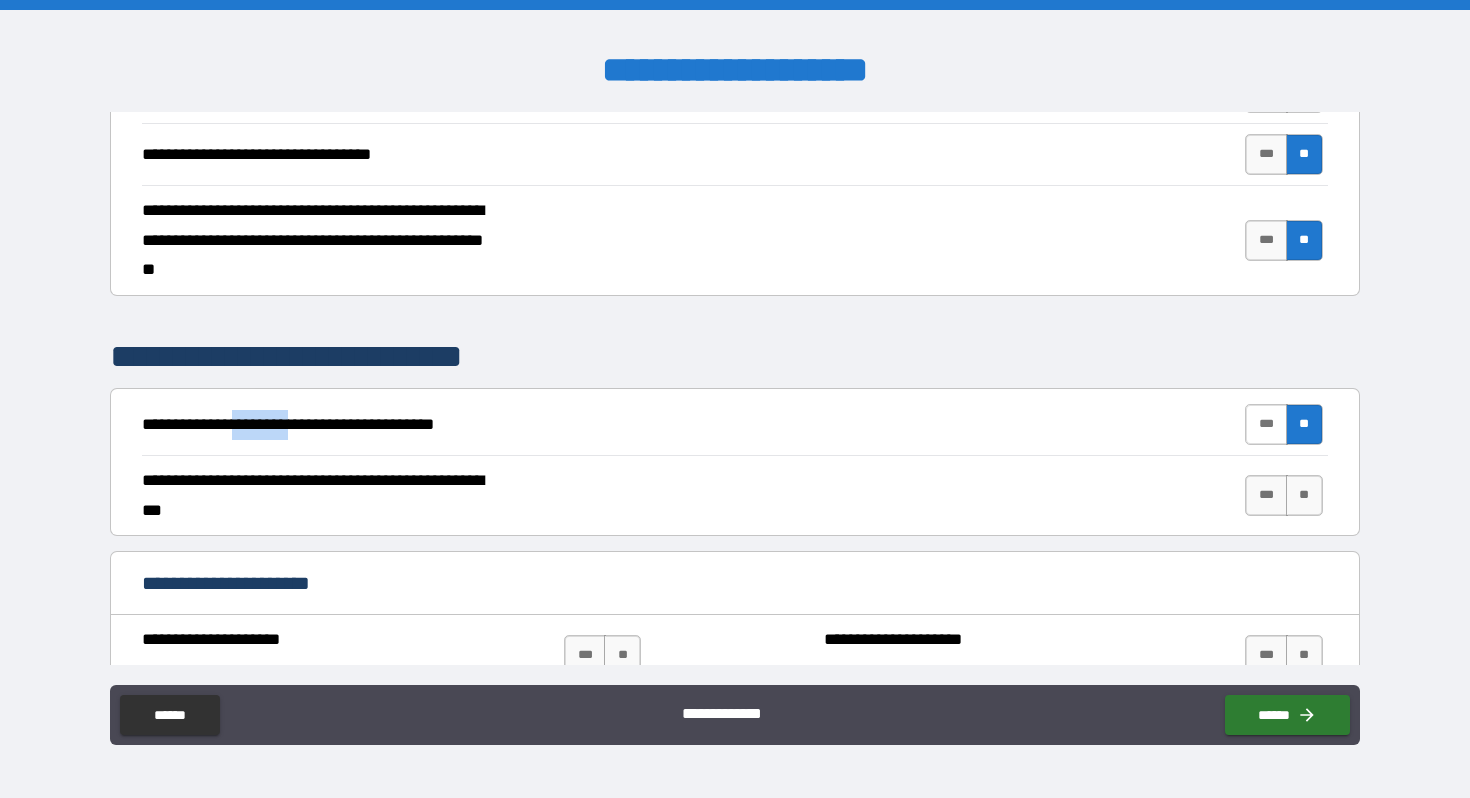 click on "***" at bounding box center [1266, 424] 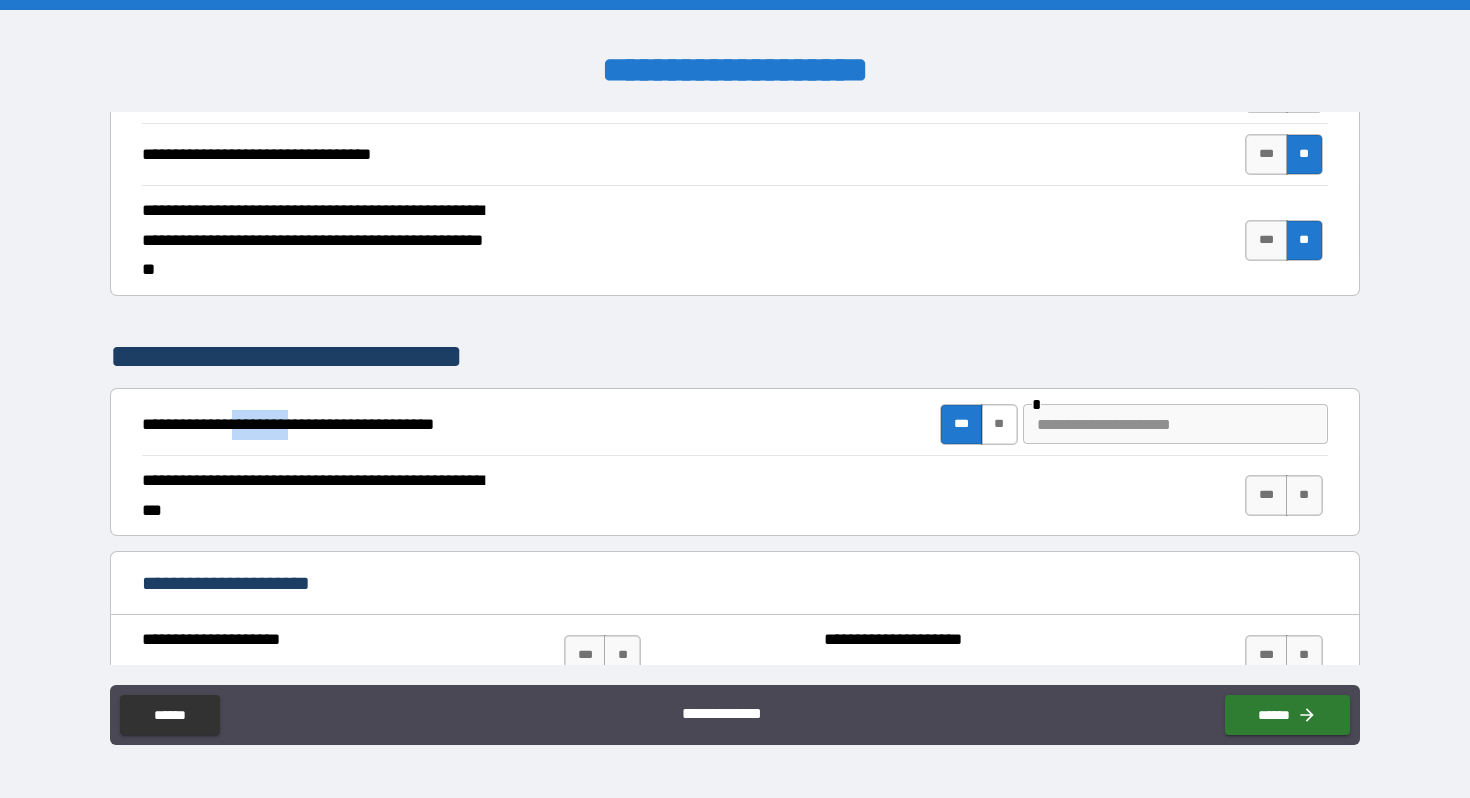 click on "**" at bounding box center [999, 424] 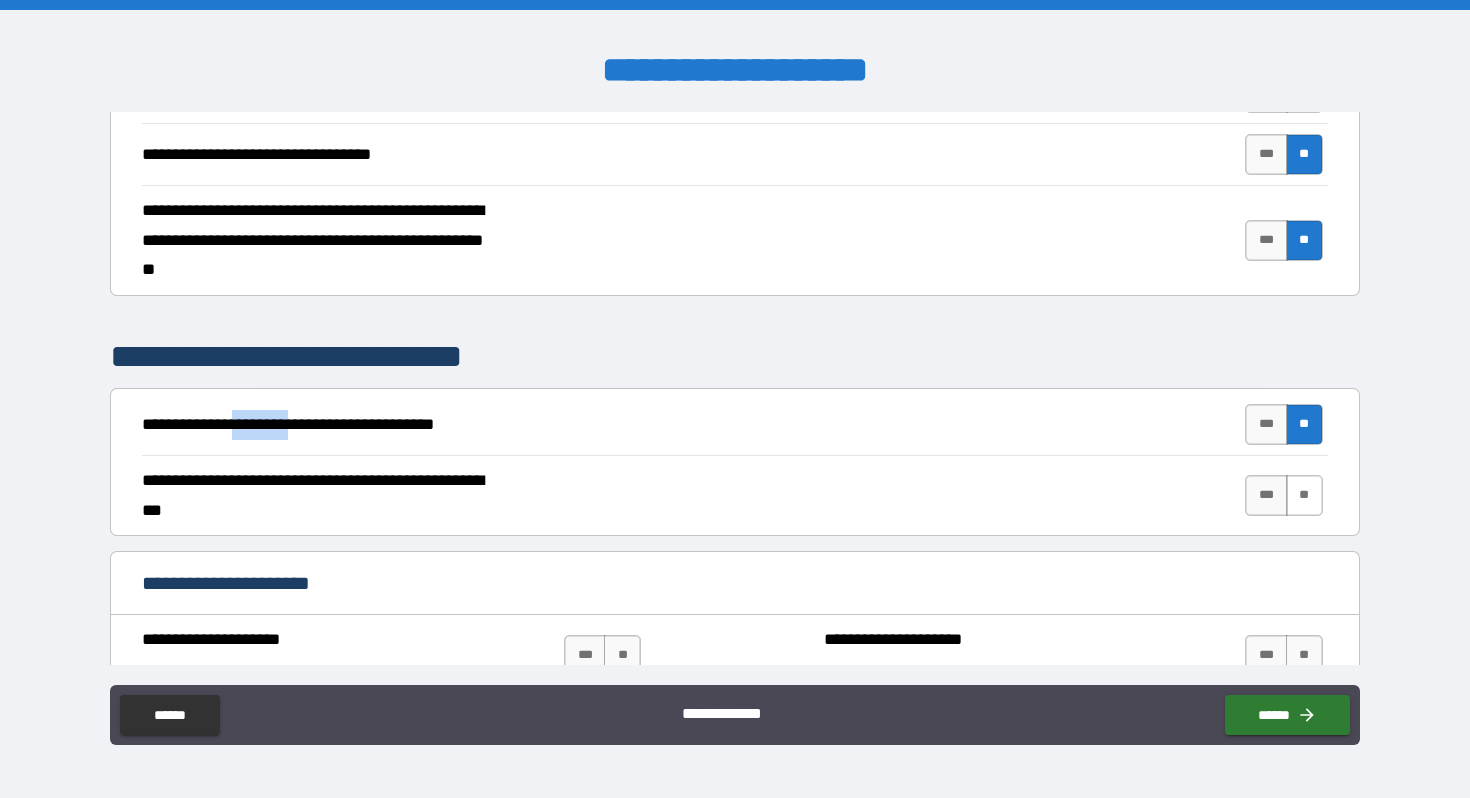 click on "**" at bounding box center (1304, 495) 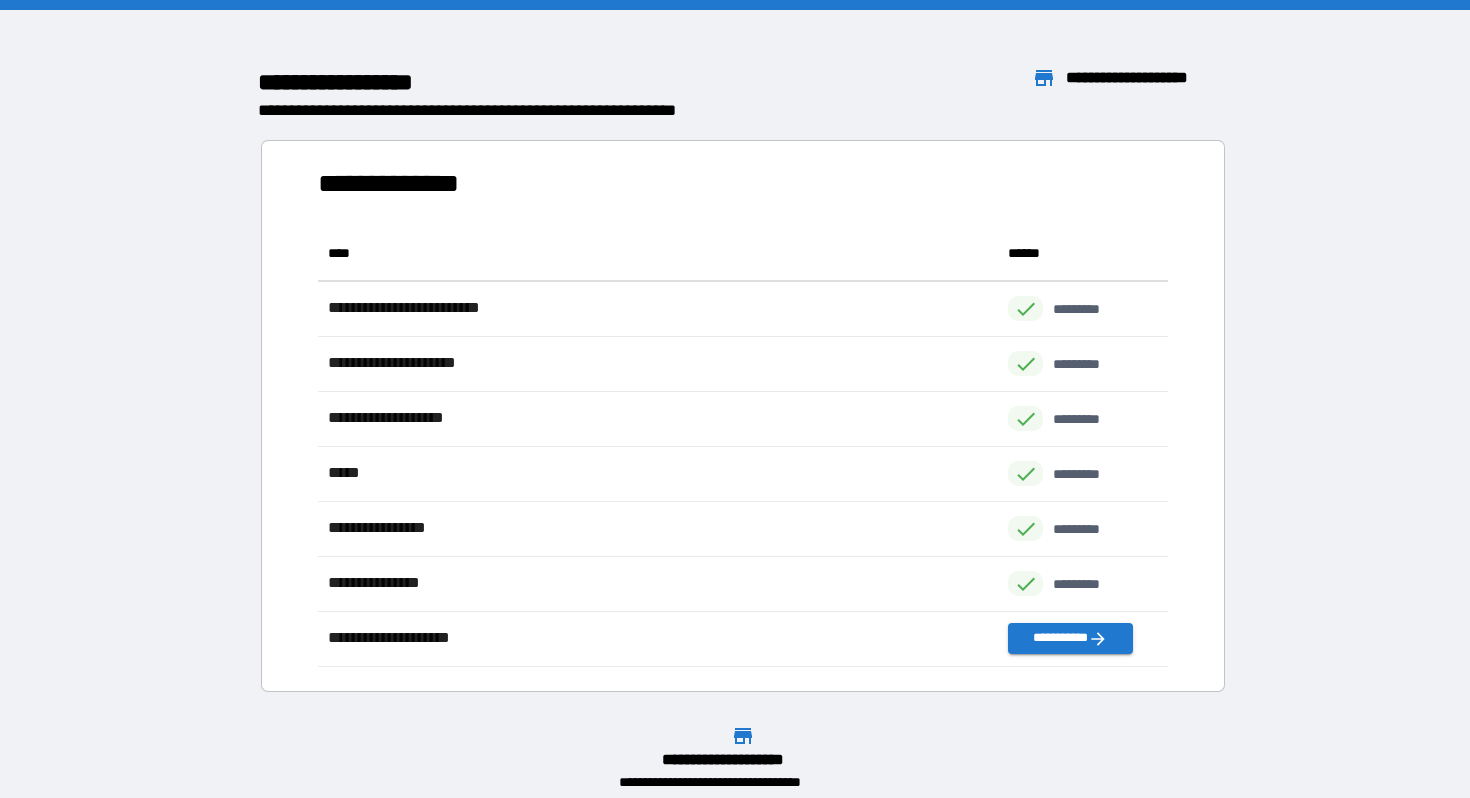 scroll, scrollTop: 1, scrollLeft: 1, axis: both 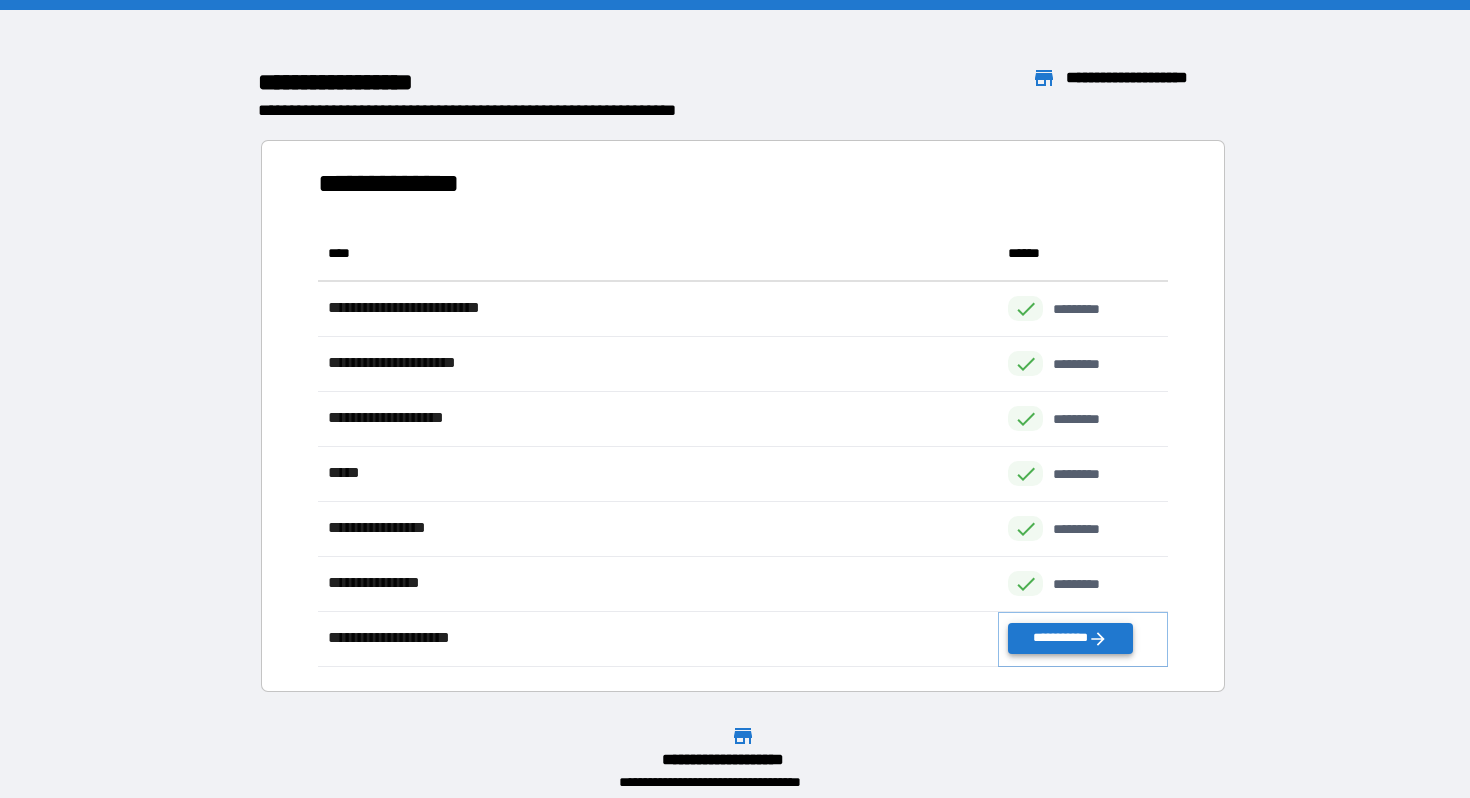 click on "**********" at bounding box center [1070, 638] 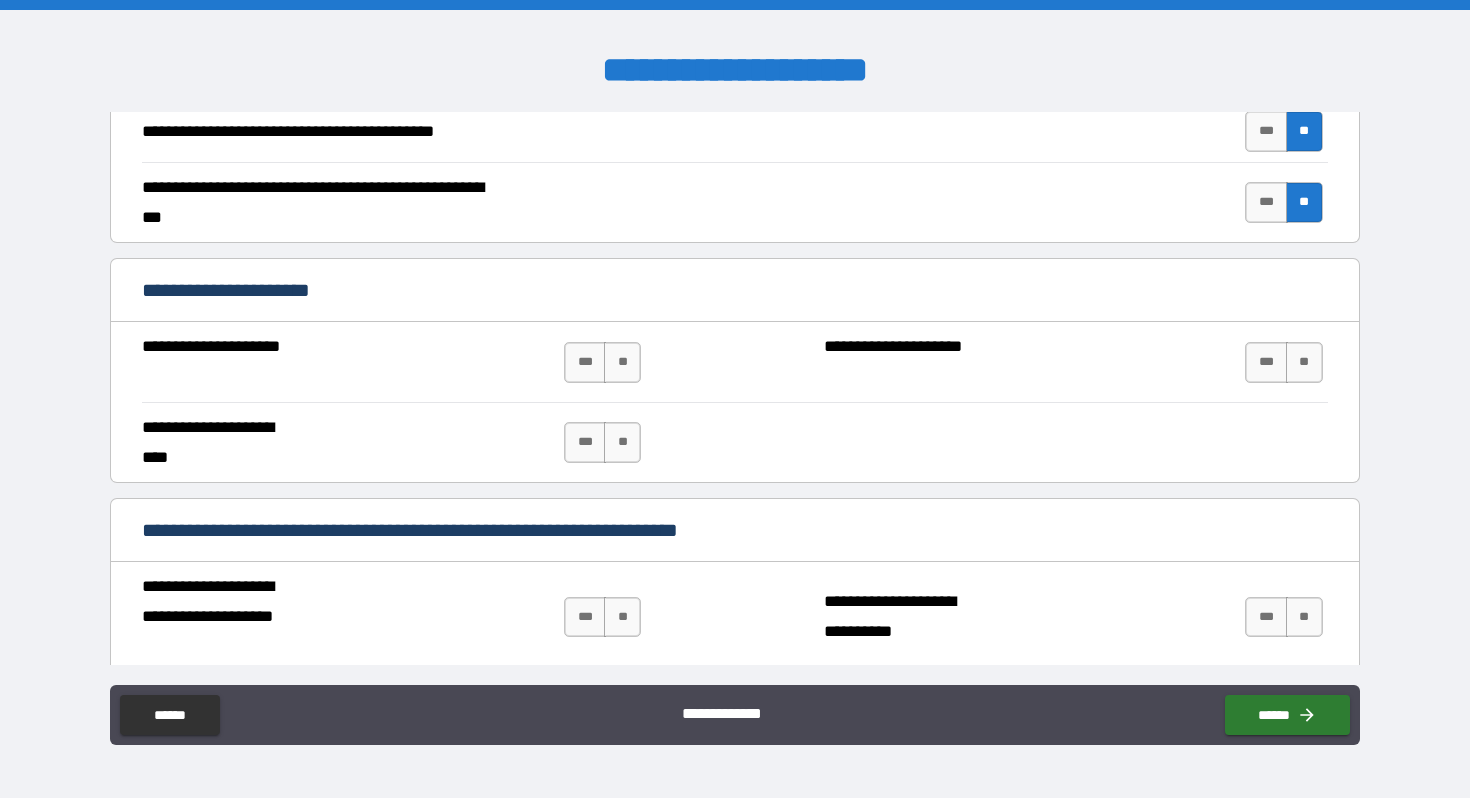 scroll, scrollTop: 1146, scrollLeft: 0, axis: vertical 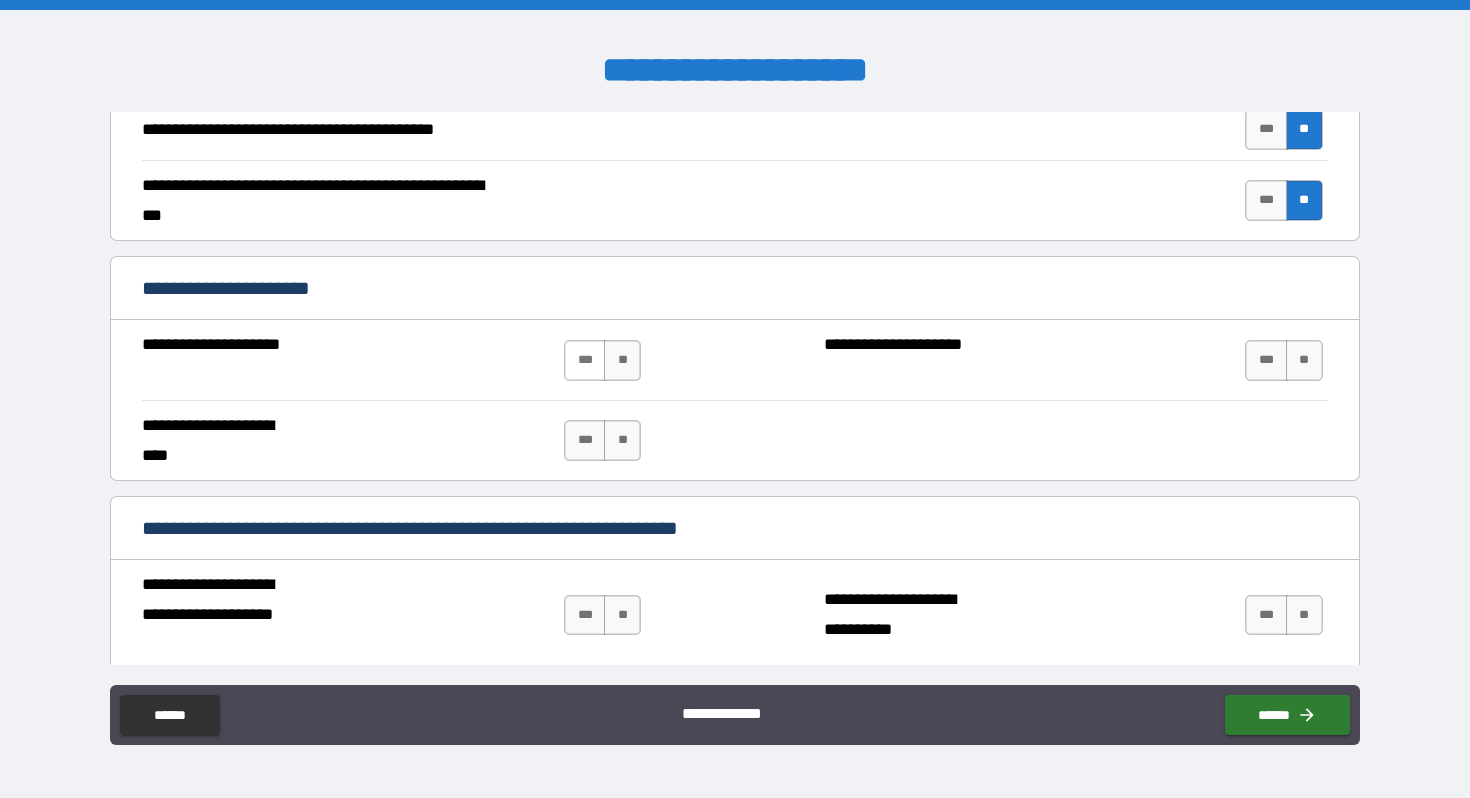click on "***" at bounding box center [585, 360] 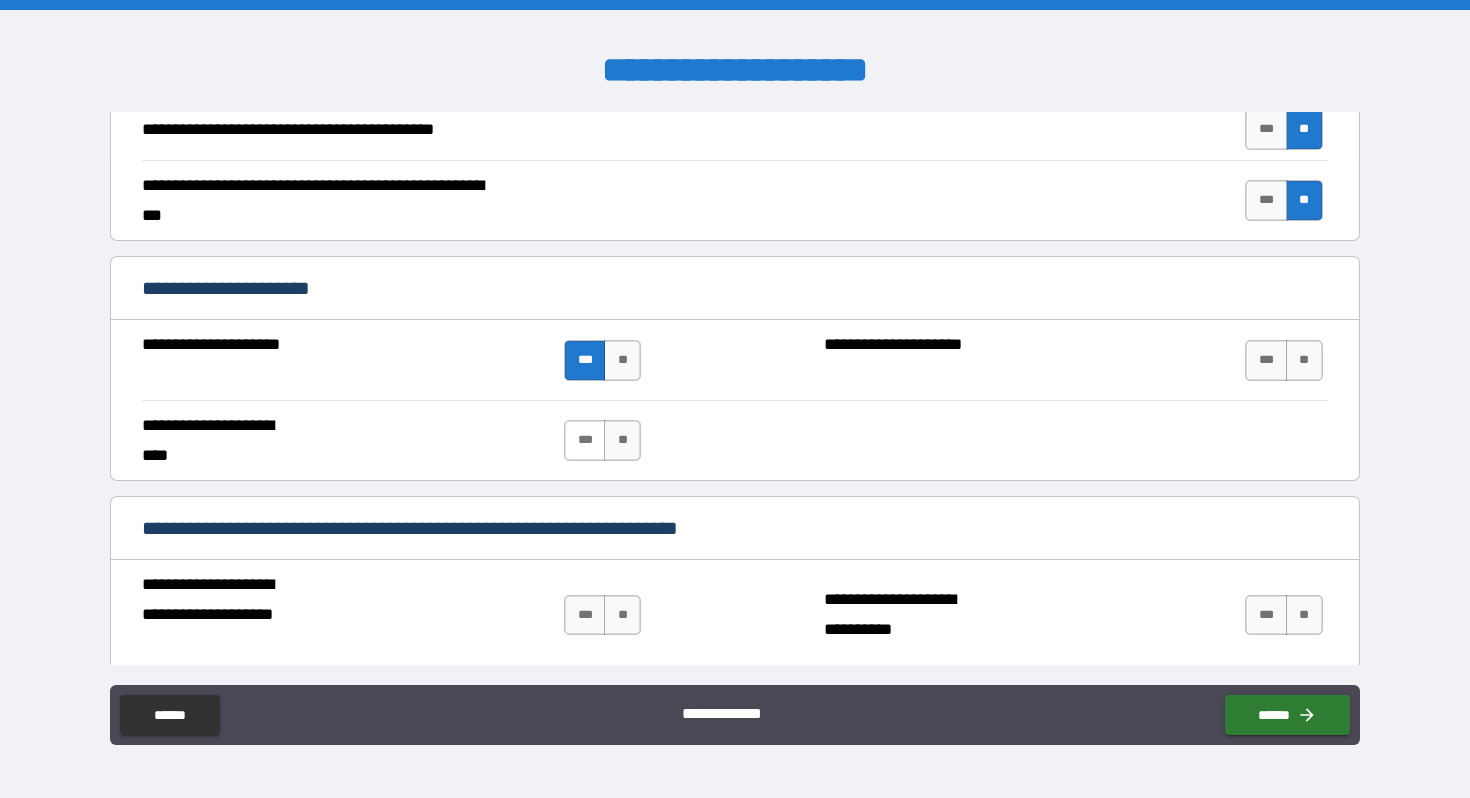 click on "***" at bounding box center (585, 440) 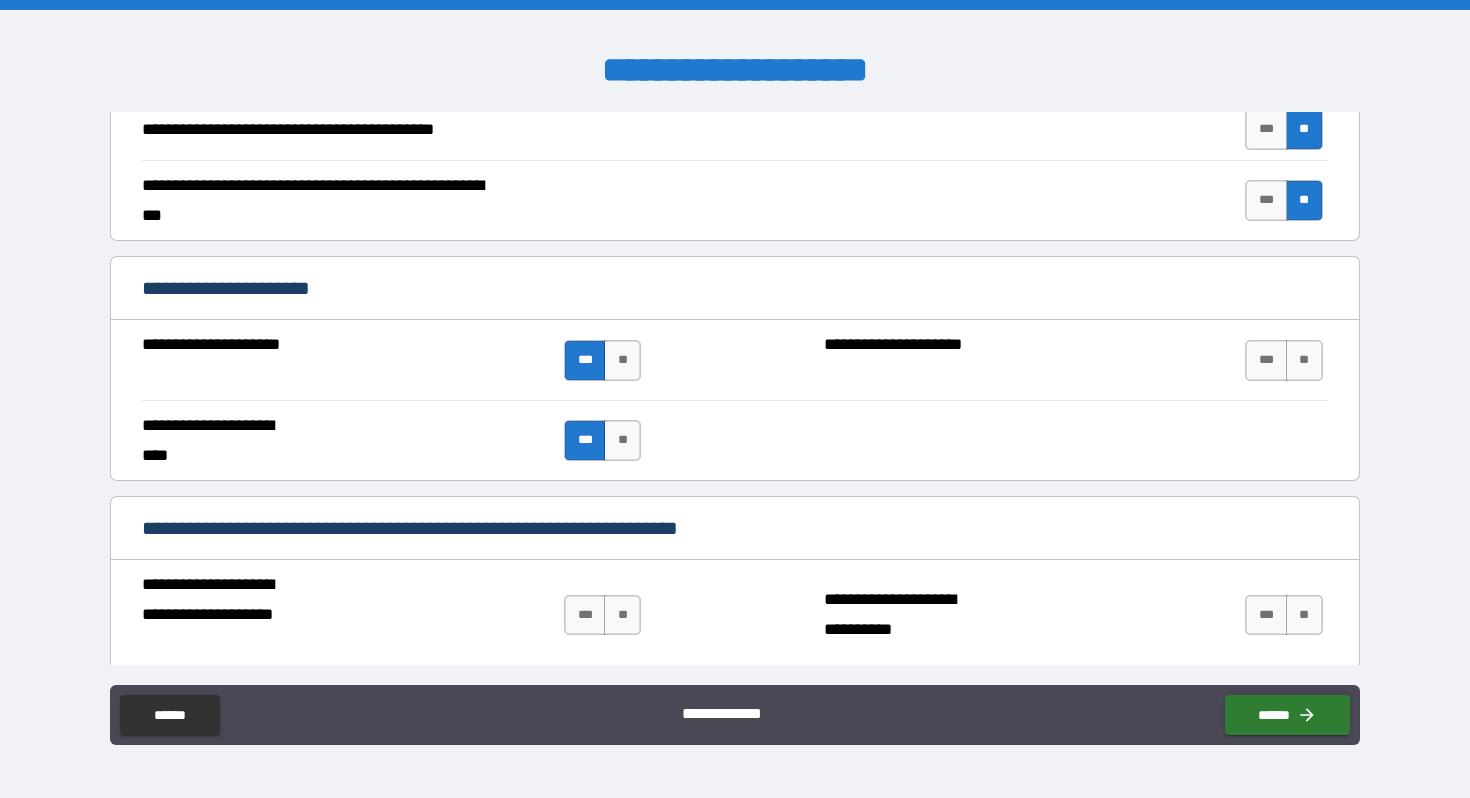click on "***" at bounding box center (1266, 360) 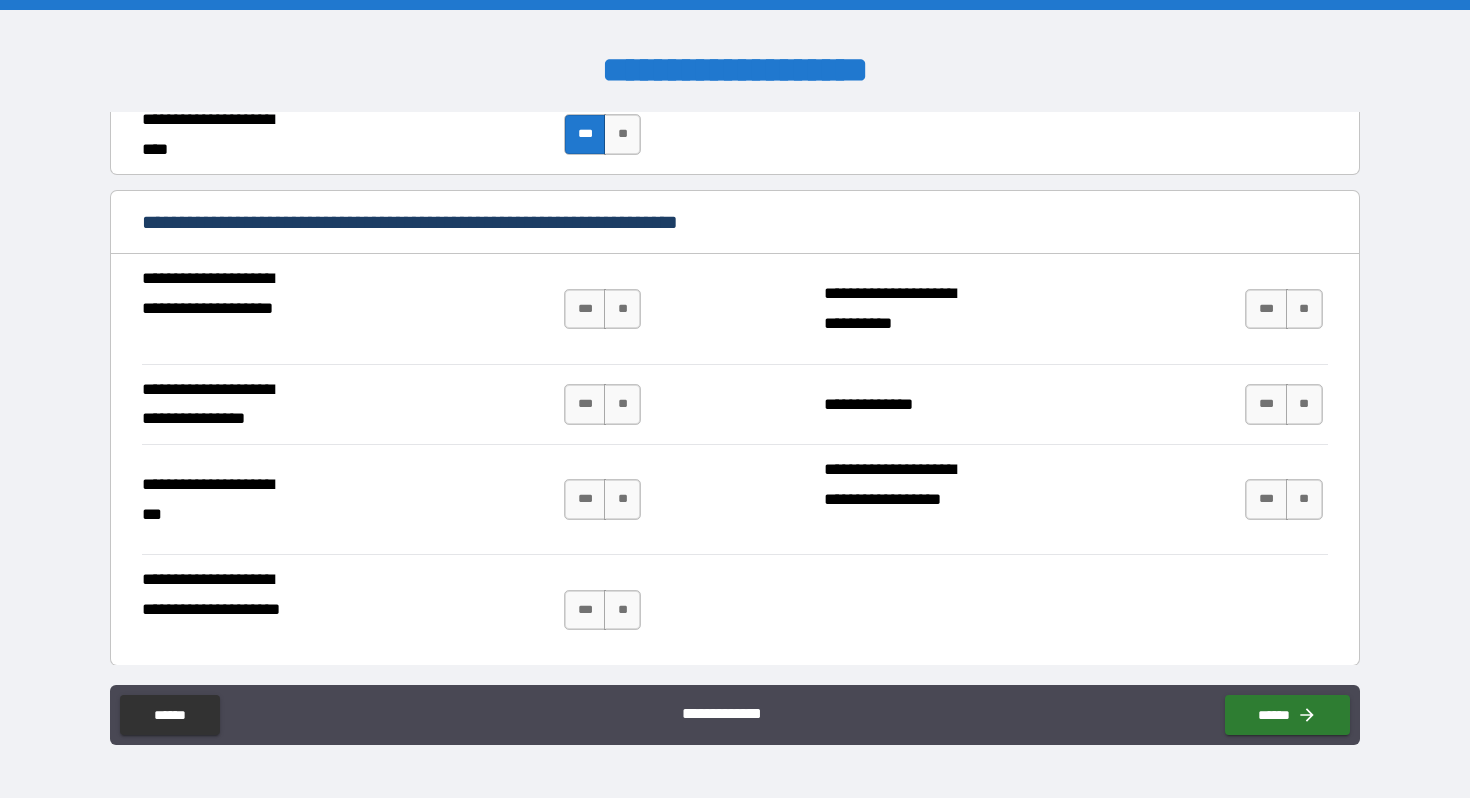 scroll, scrollTop: 1453, scrollLeft: 0, axis: vertical 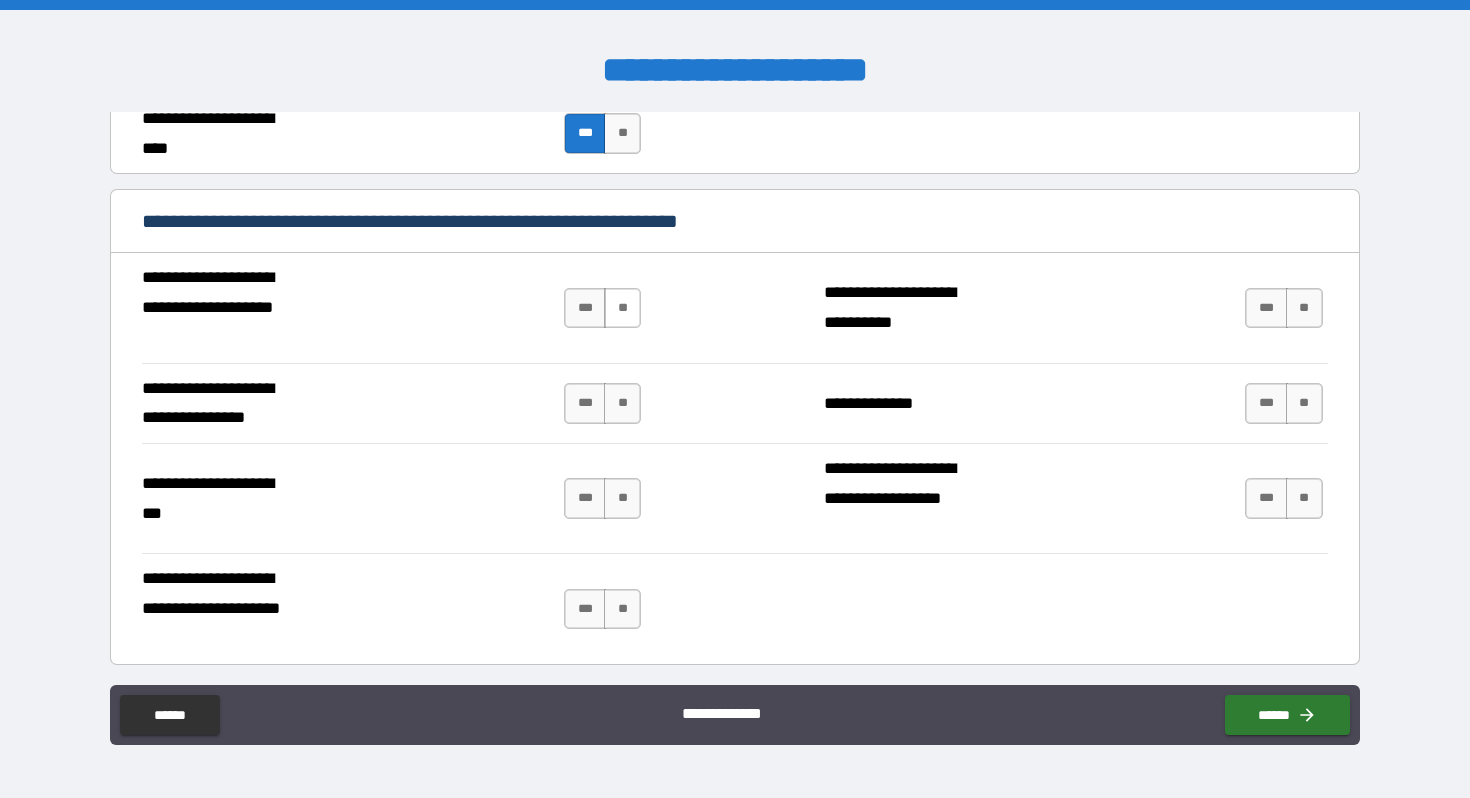 click on "**" at bounding box center (622, 308) 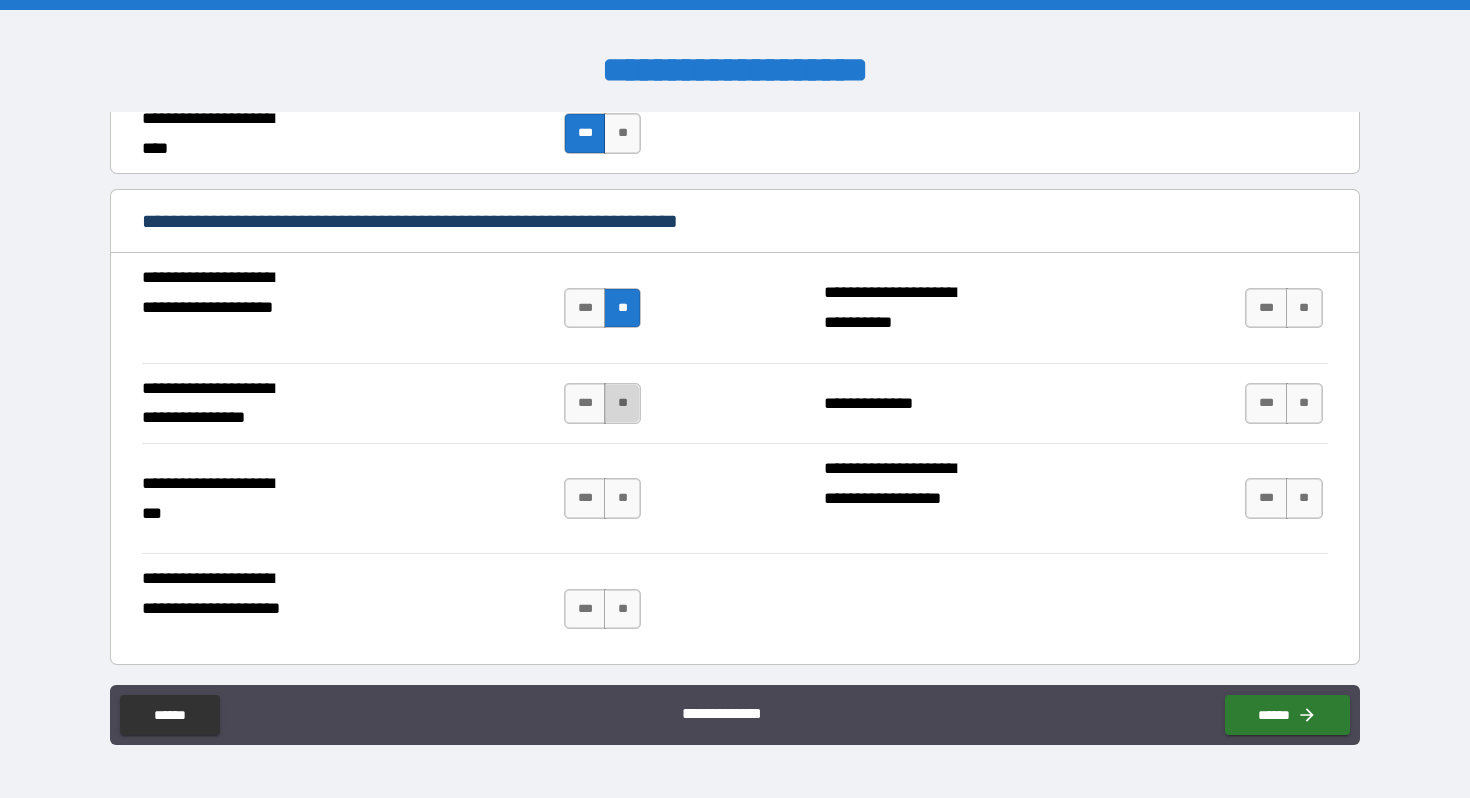 click on "**" at bounding box center [622, 403] 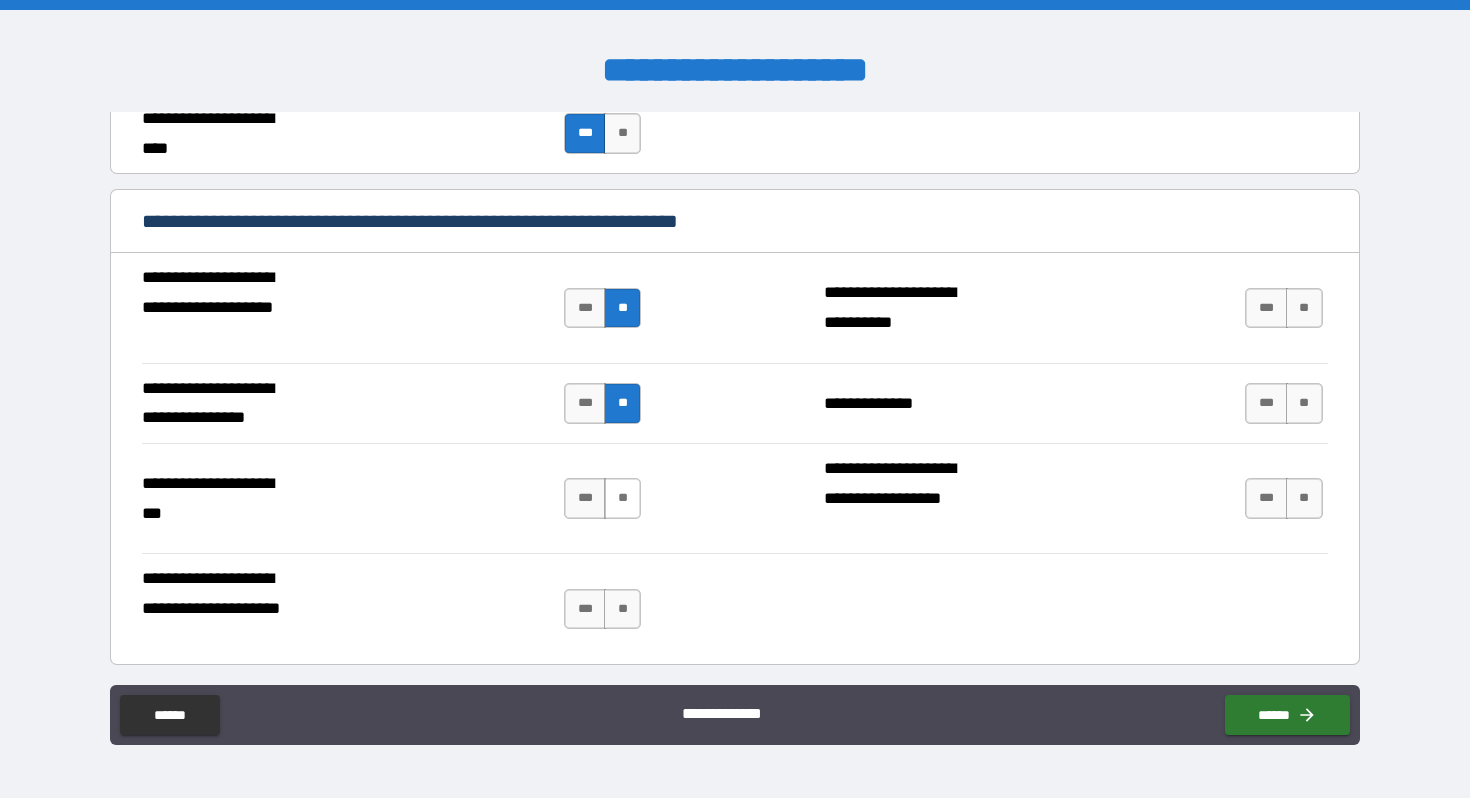 click on "**" at bounding box center [622, 498] 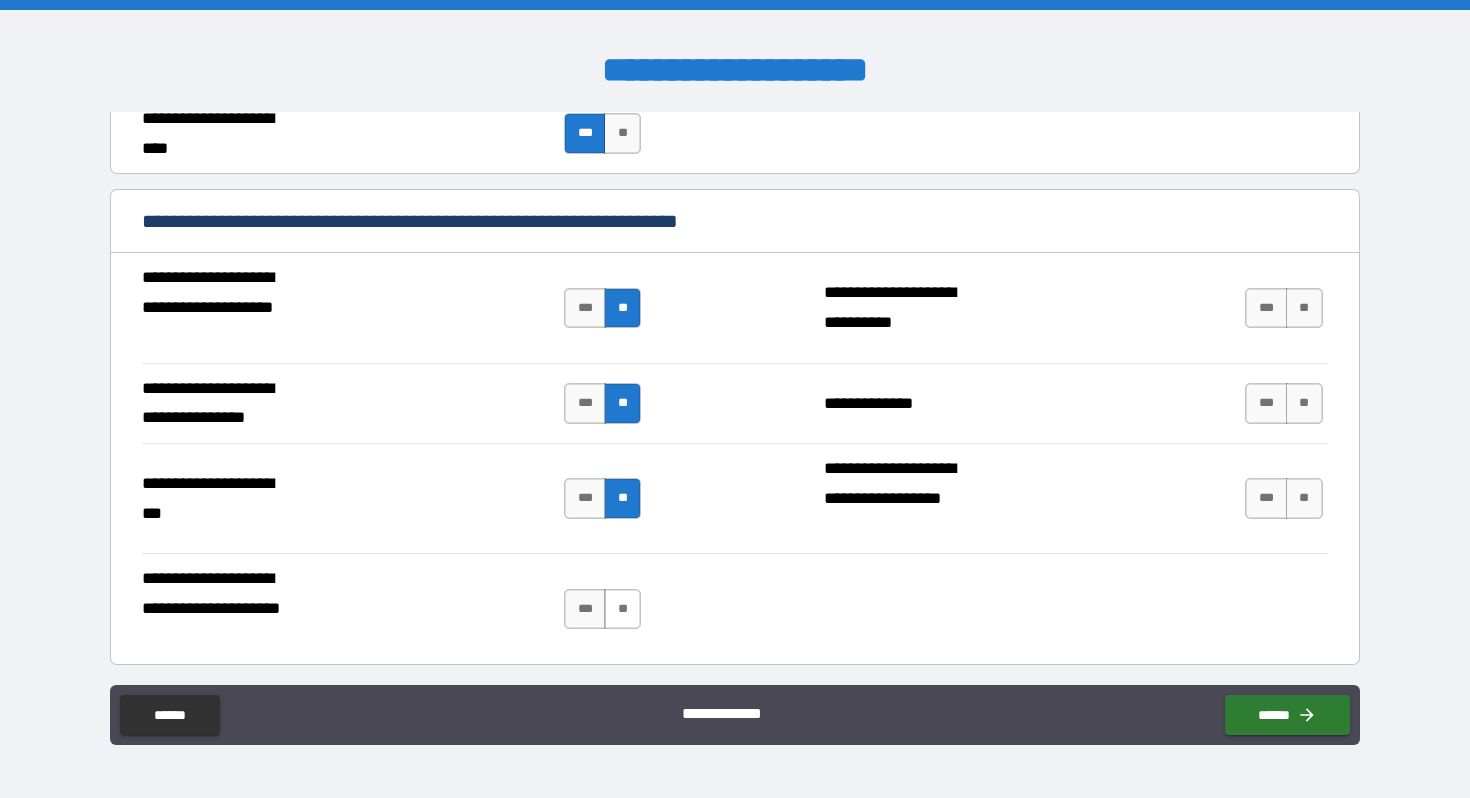click on "**" at bounding box center (622, 609) 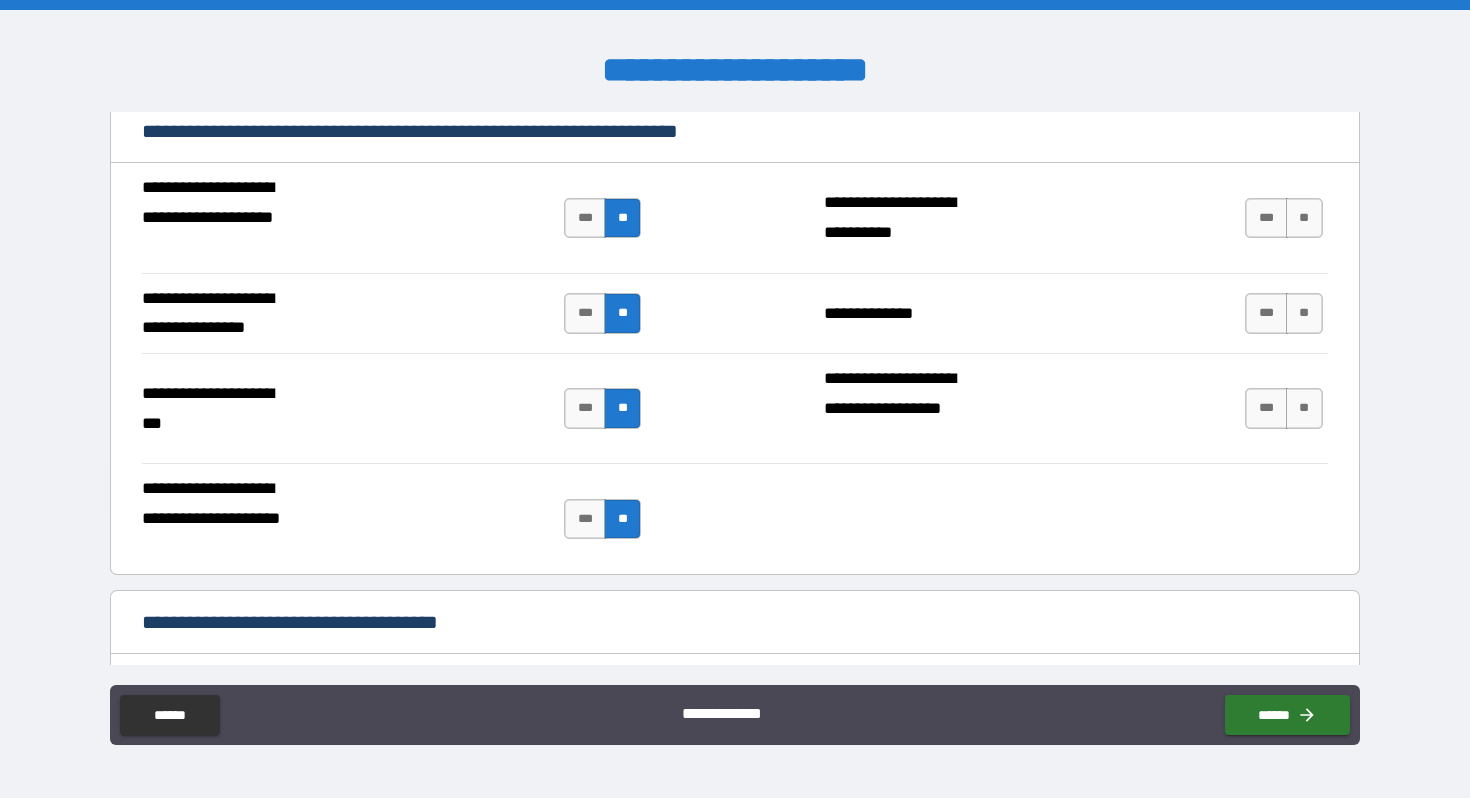 scroll, scrollTop: 1544, scrollLeft: 0, axis: vertical 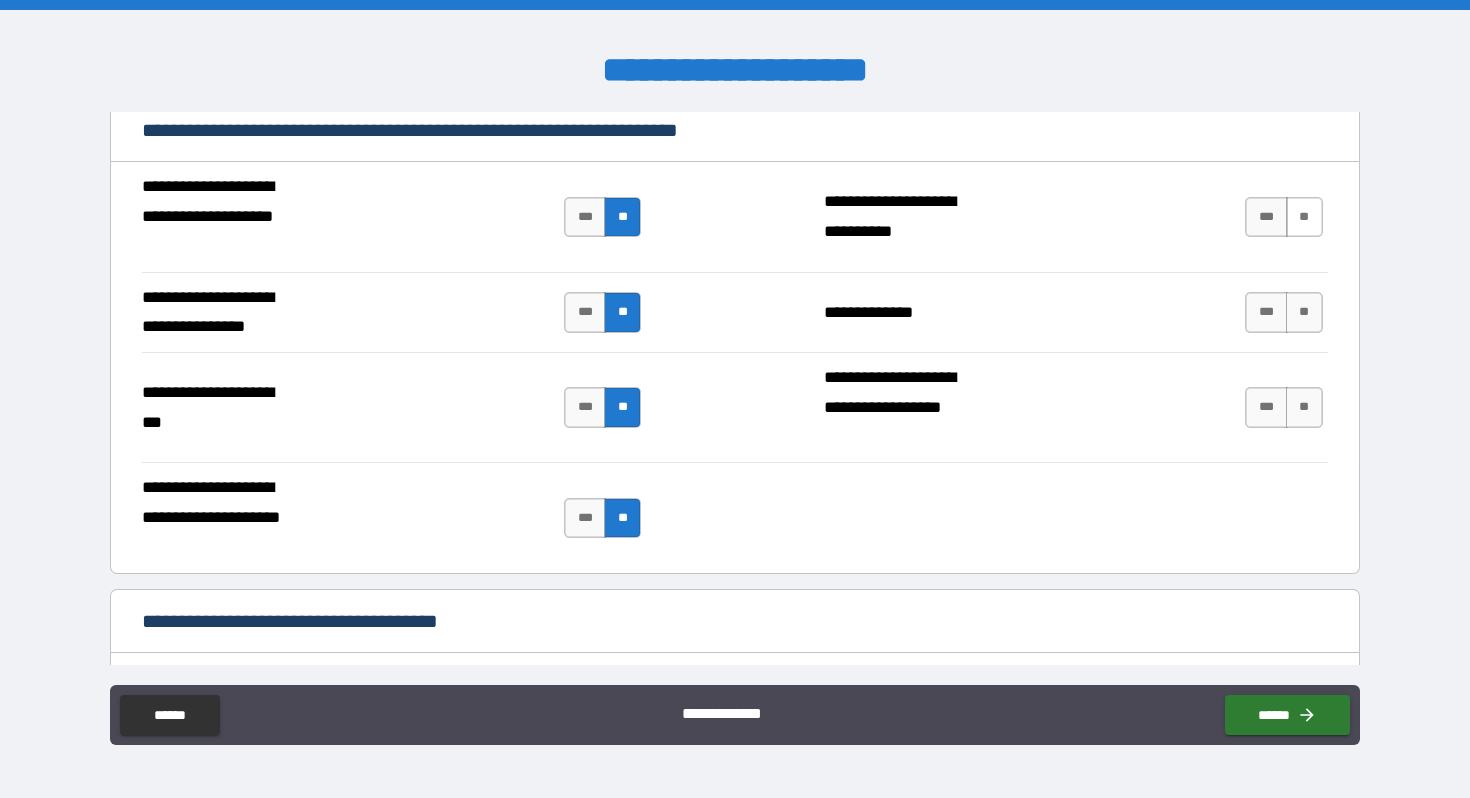 click on "**" at bounding box center [1304, 217] 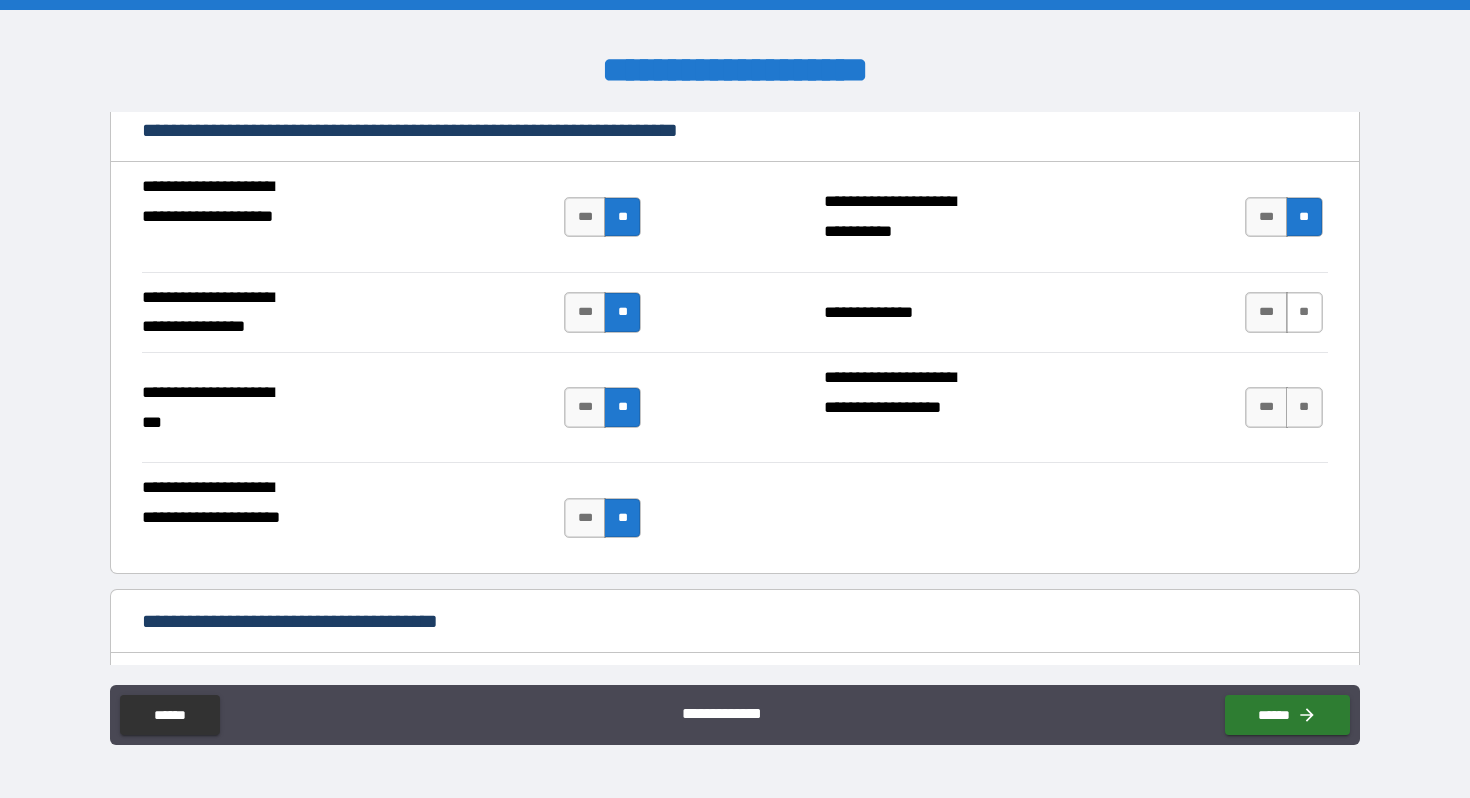 click on "**" at bounding box center (1304, 312) 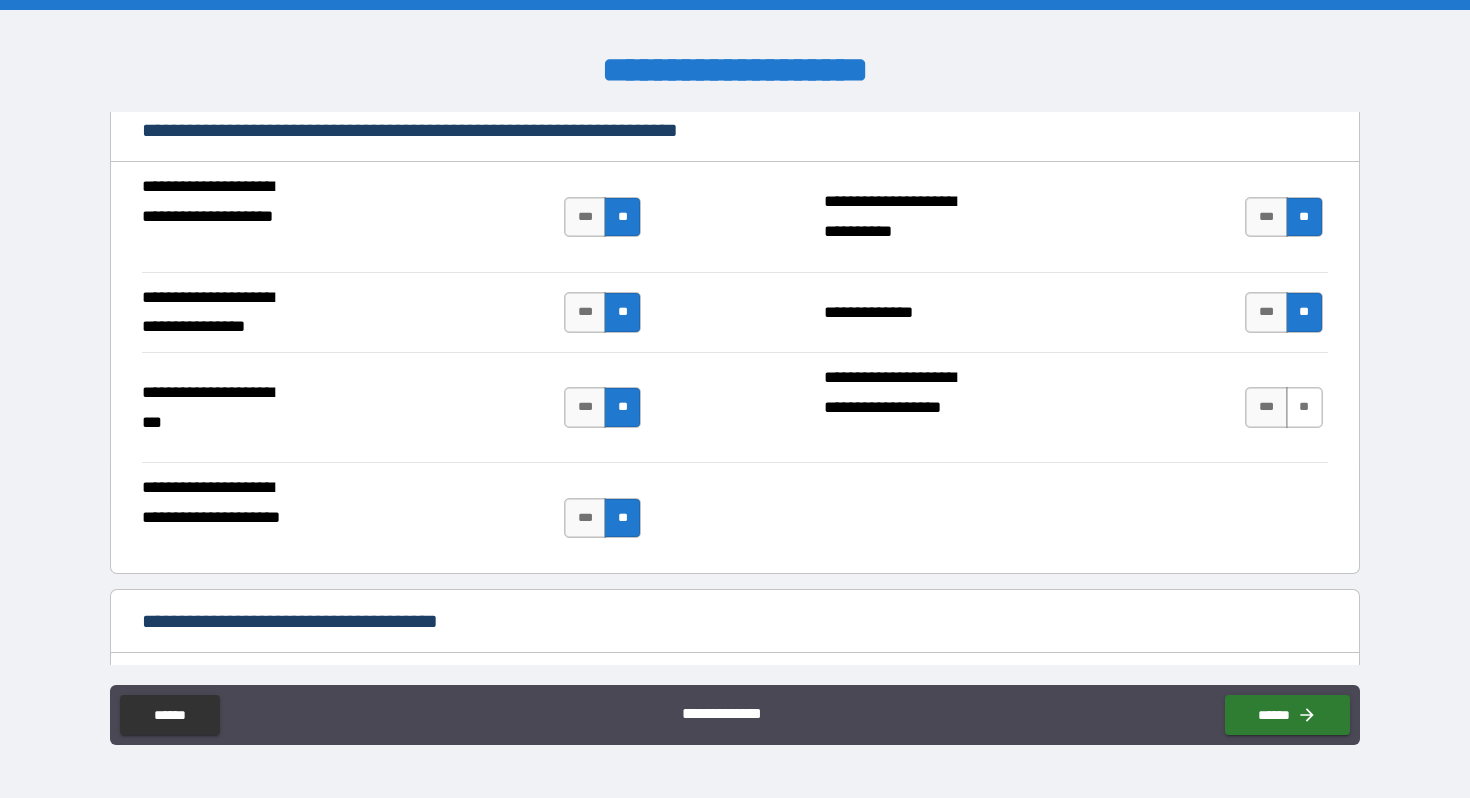 click on "**" at bounding box center [1304, 407] 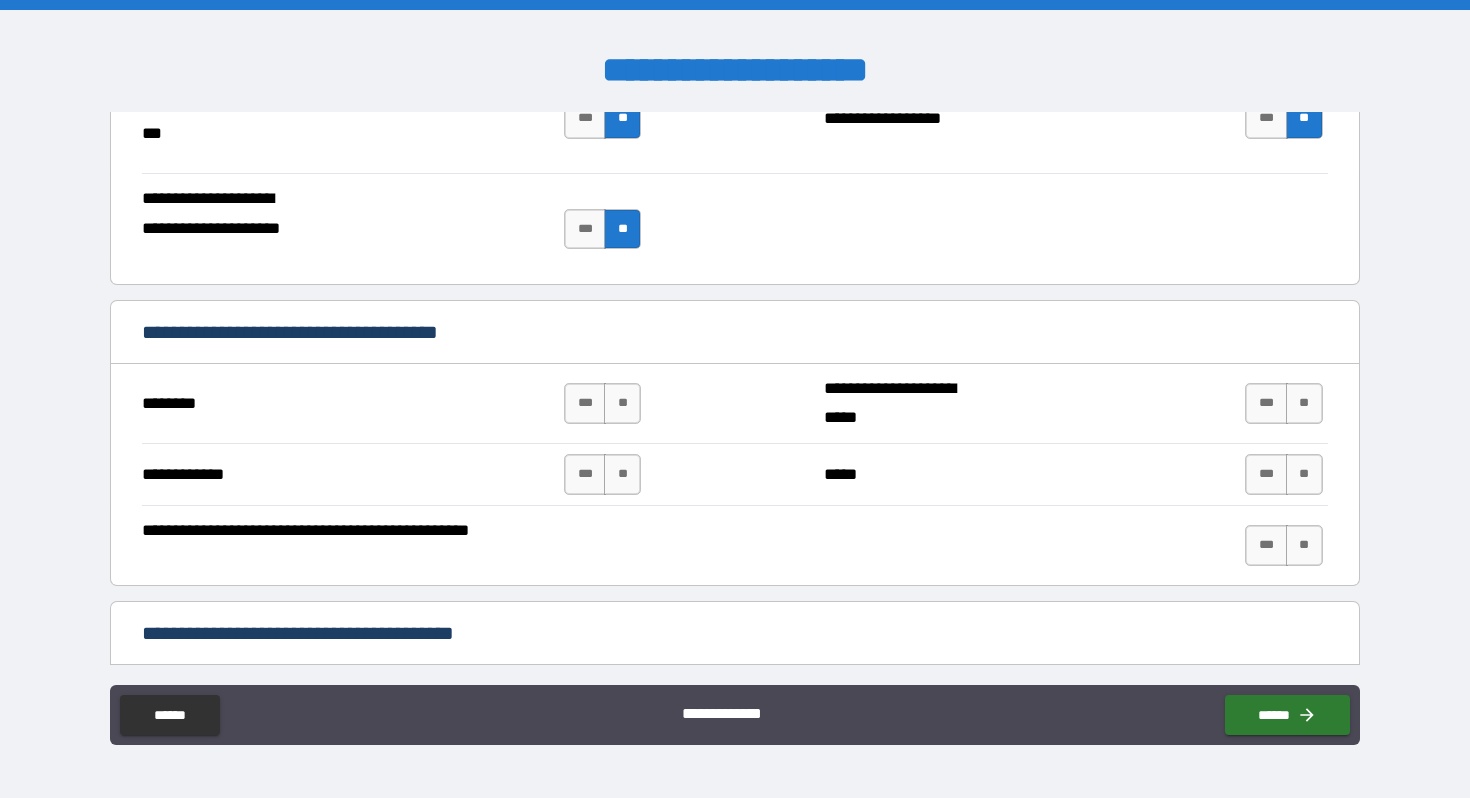 scroll, scrollTop: 1870, scrollLeft: 0, axis: vertical 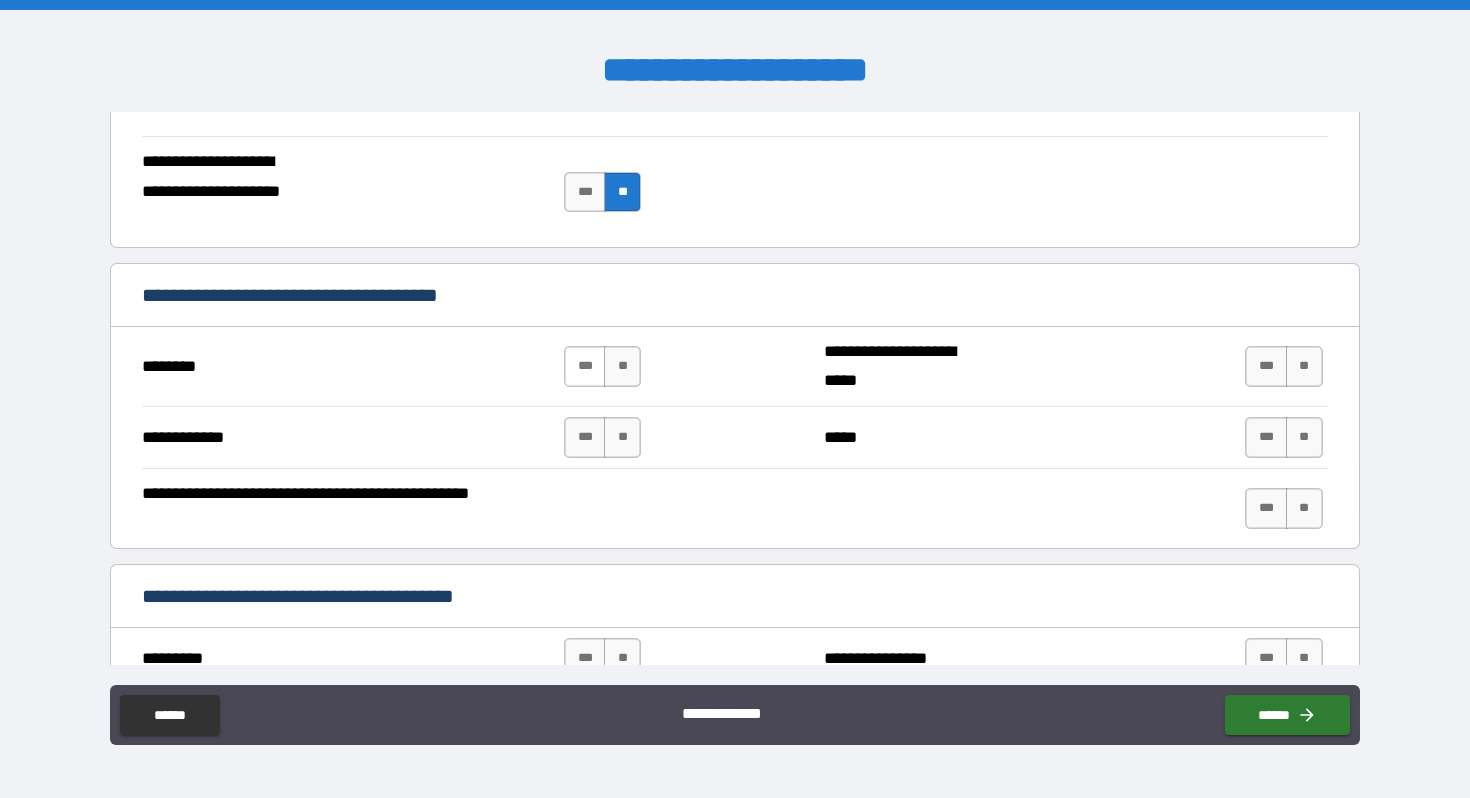 click on "***" at bounding box center [585, 366] 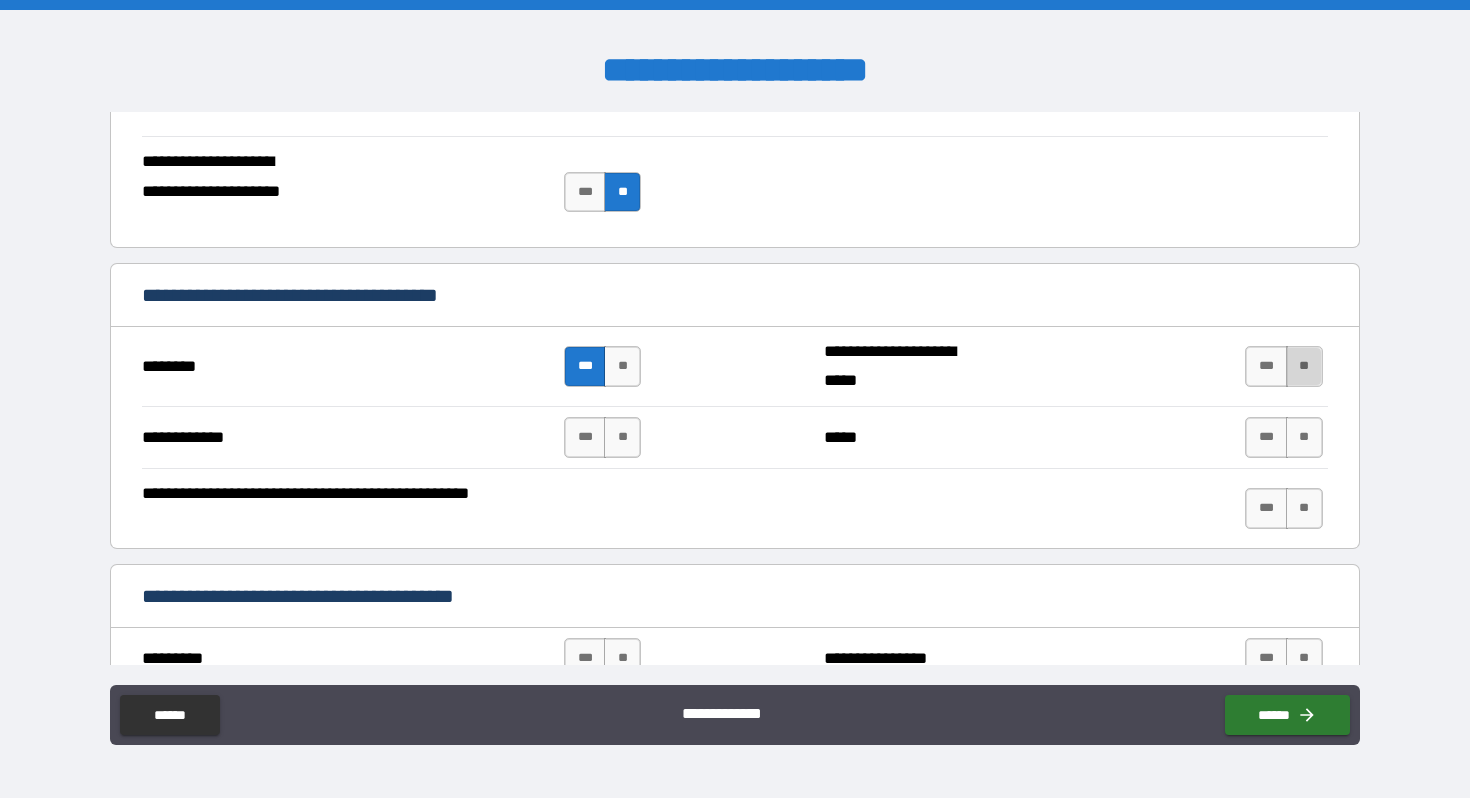 click on "**" at bounding box center [1304, 366] 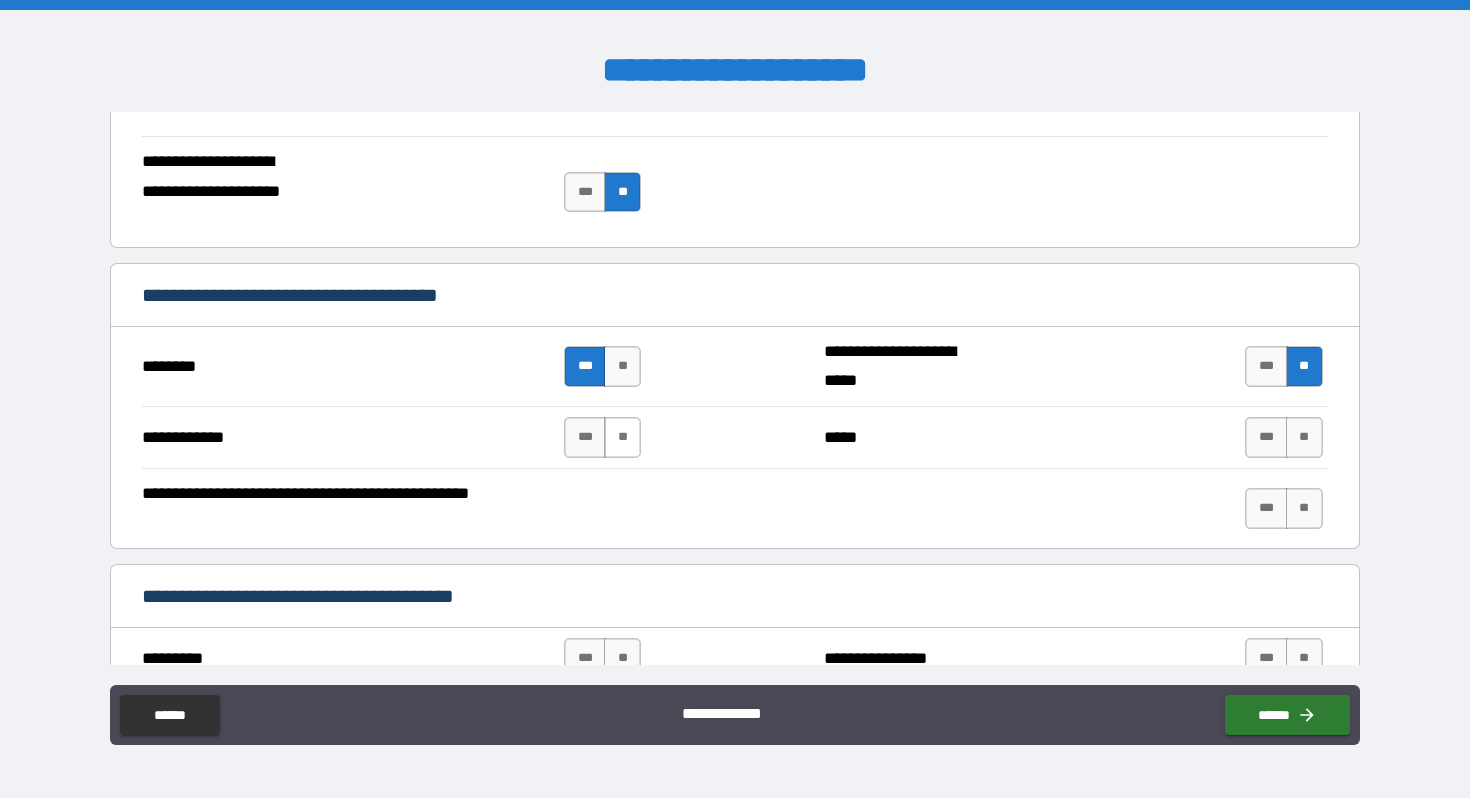click on "**" at bounding box center (622, 437) 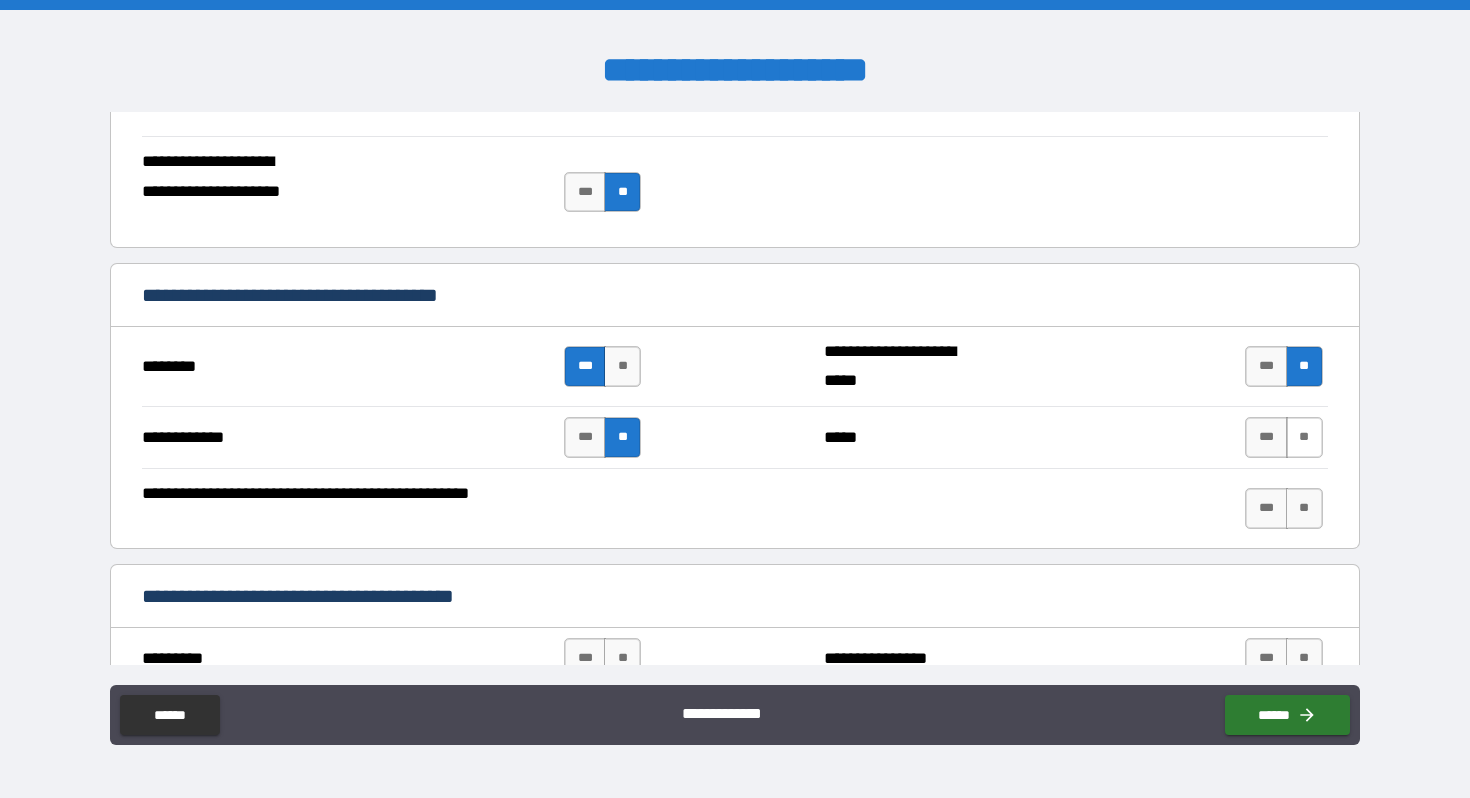 click on "**" at bounding box center [1304, 437] 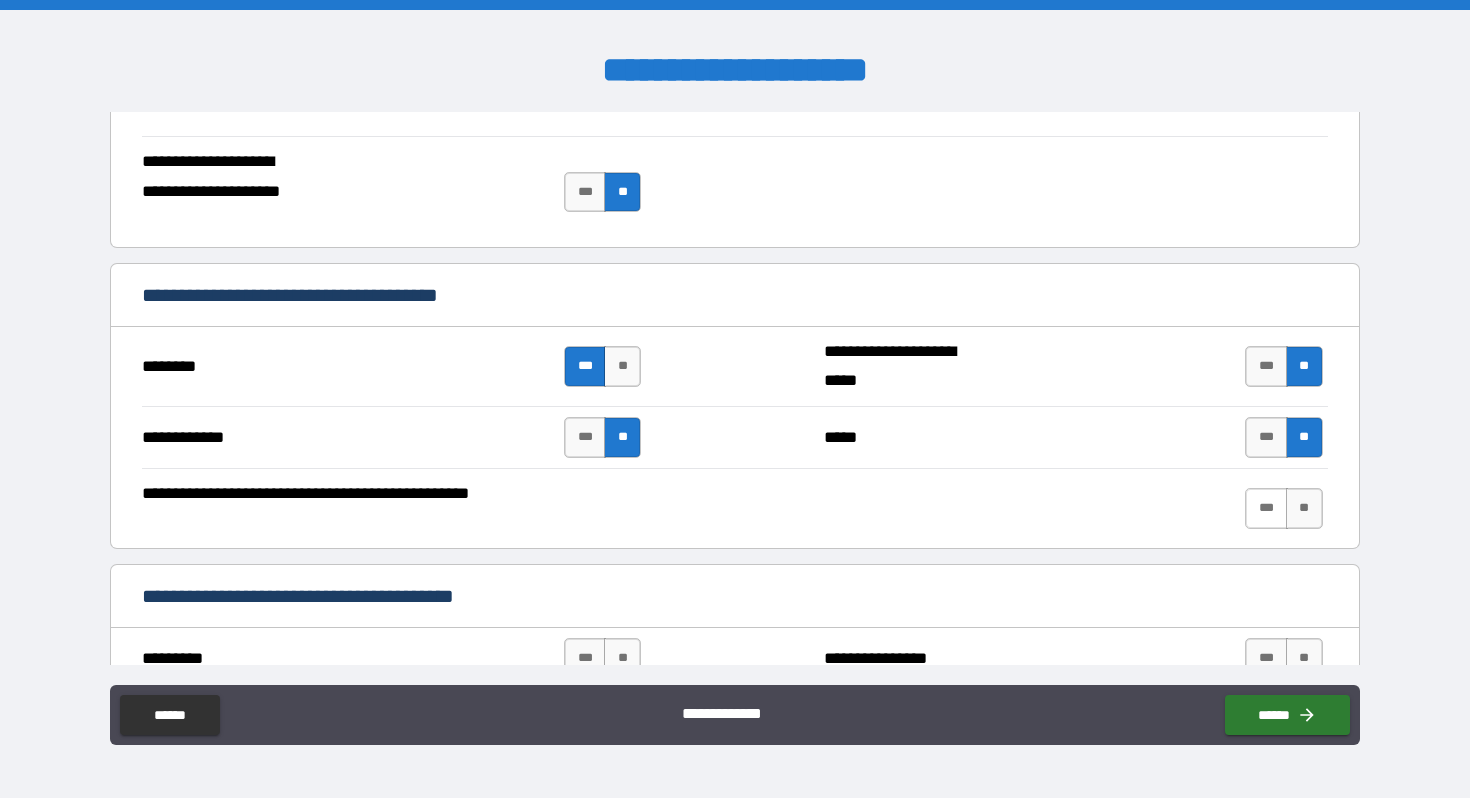click on "***" at bounding box center [1266, 508] 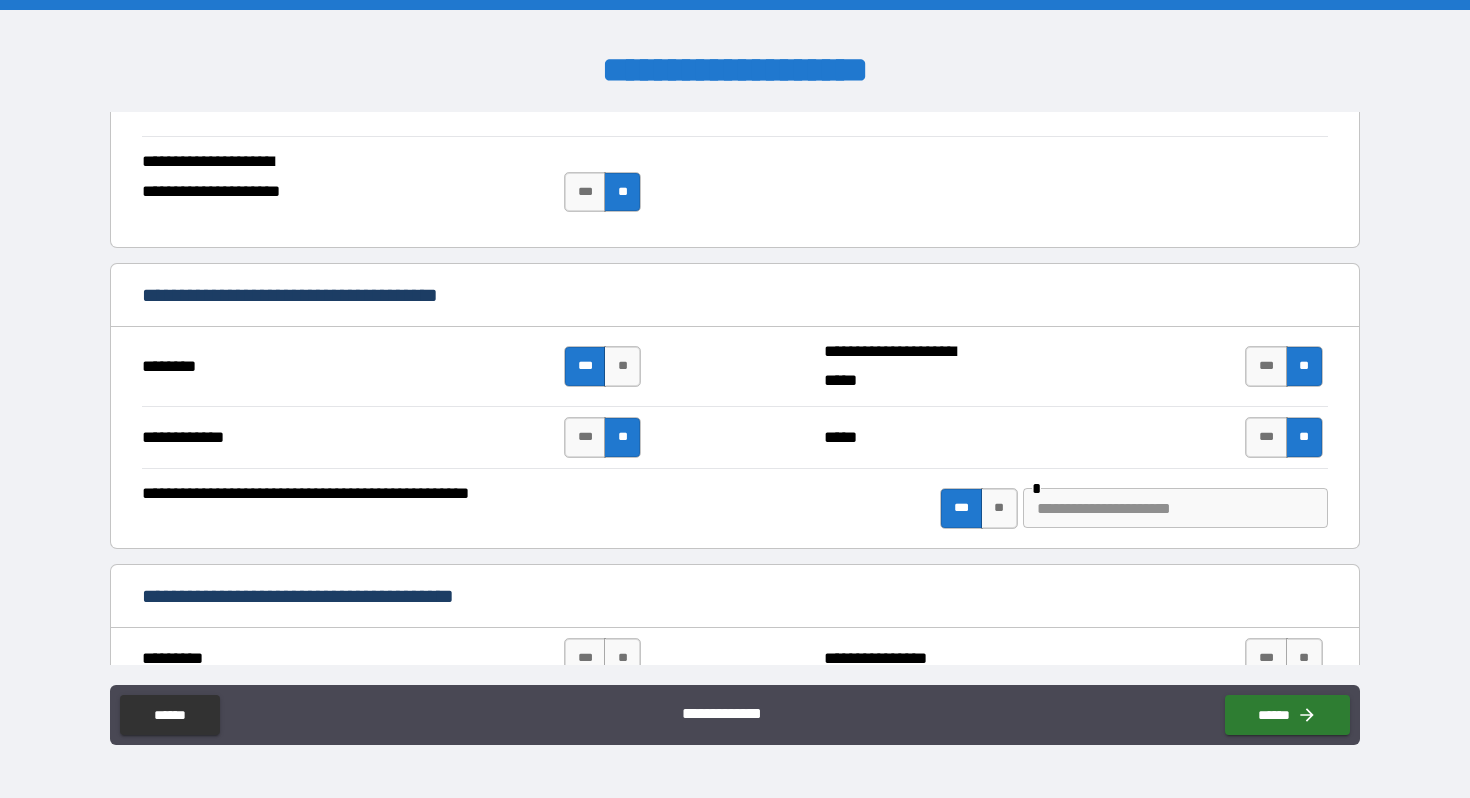 click at bounding box center (1175, 508) 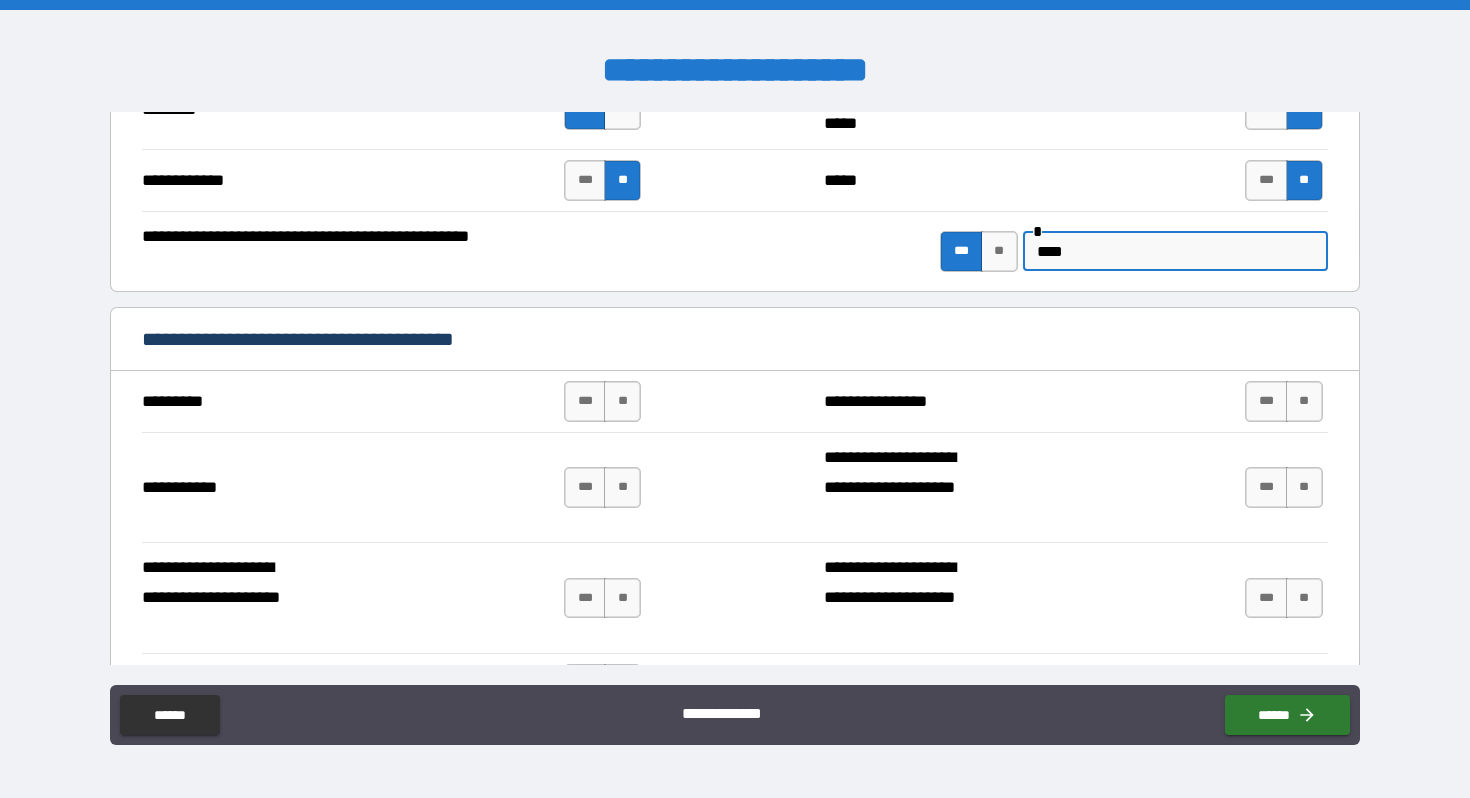 scroll, scrollTop: 2158, scrollLeft: 0, axis: vertical 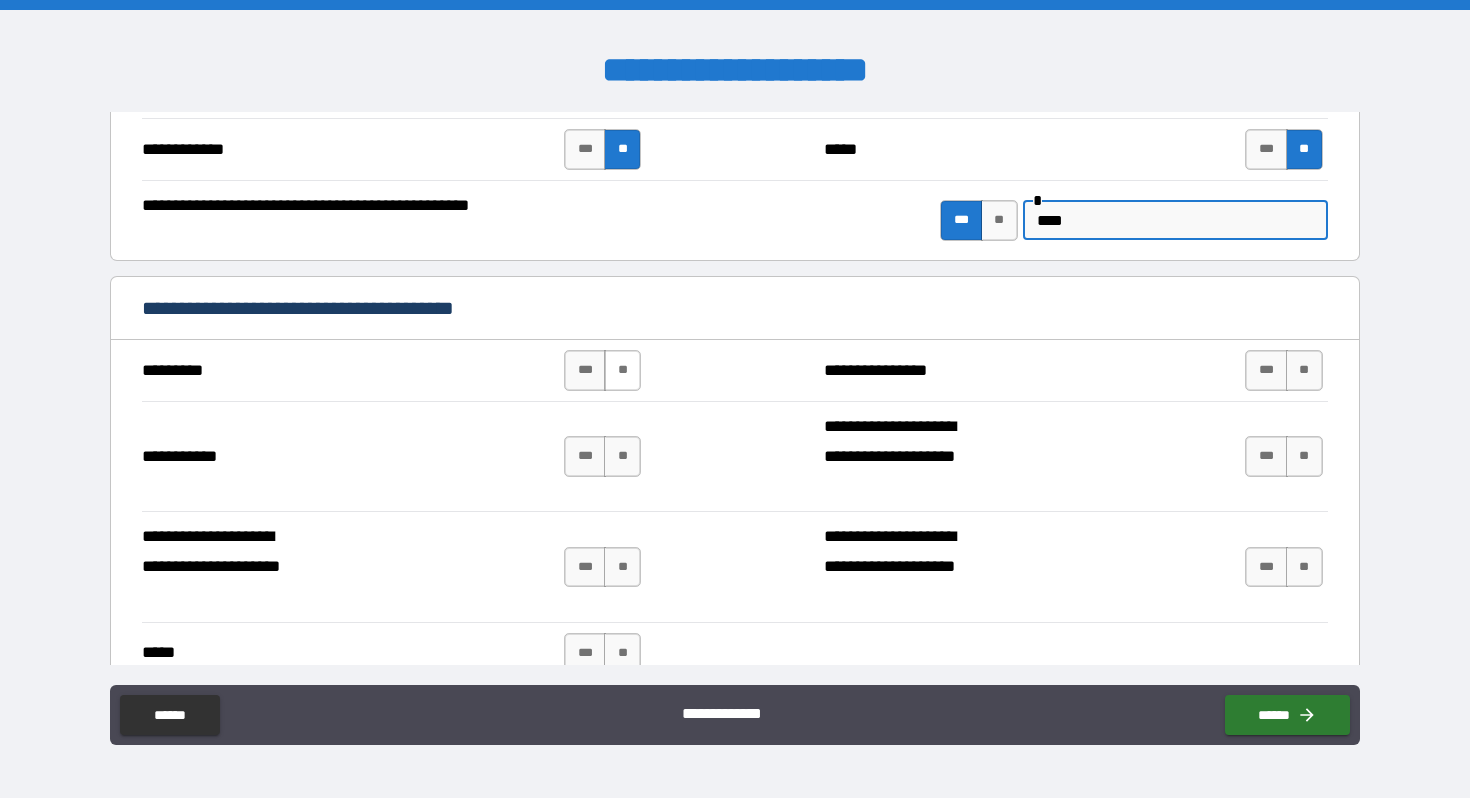 type on "****" 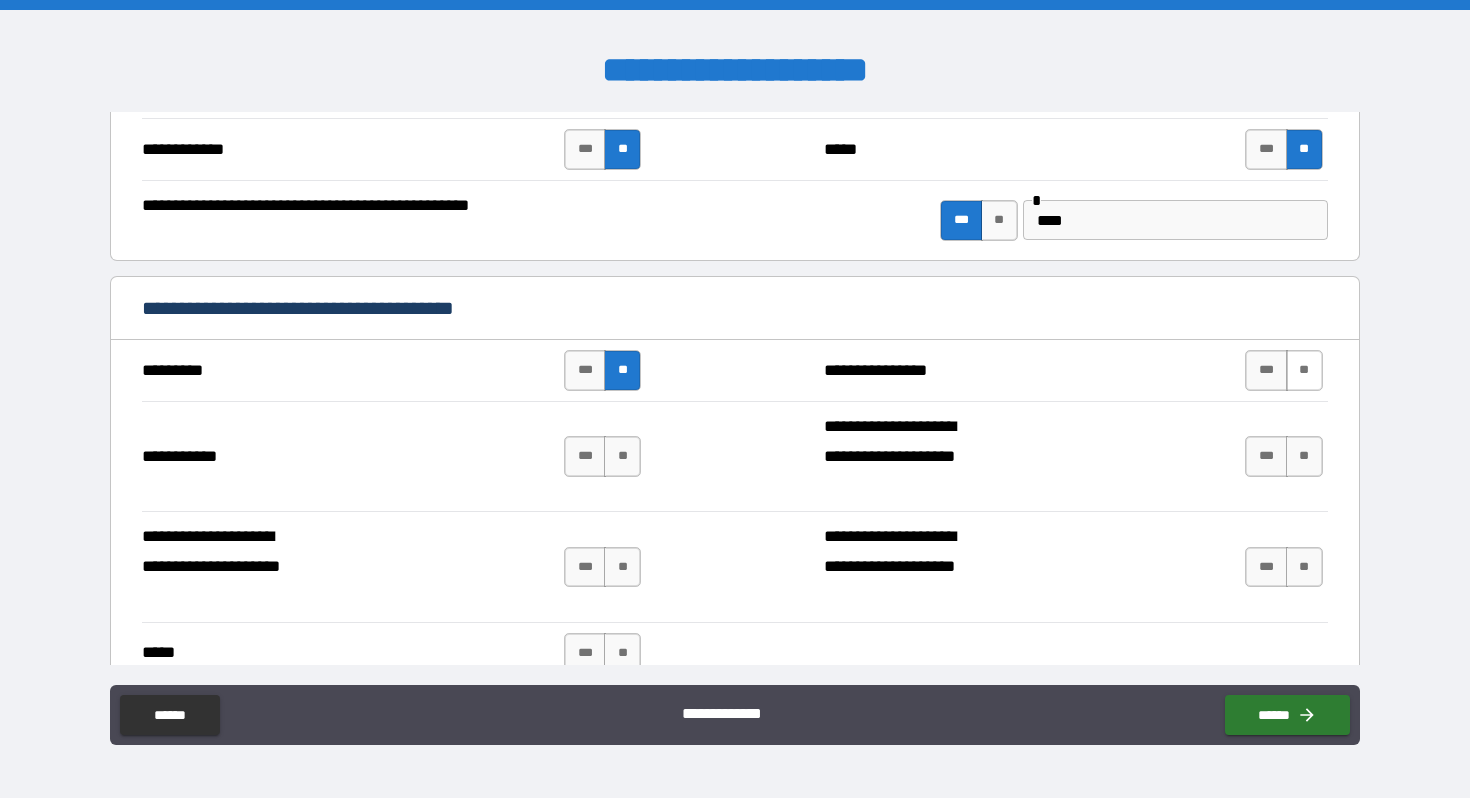 click on "**" at bounding box center [1304, 370] 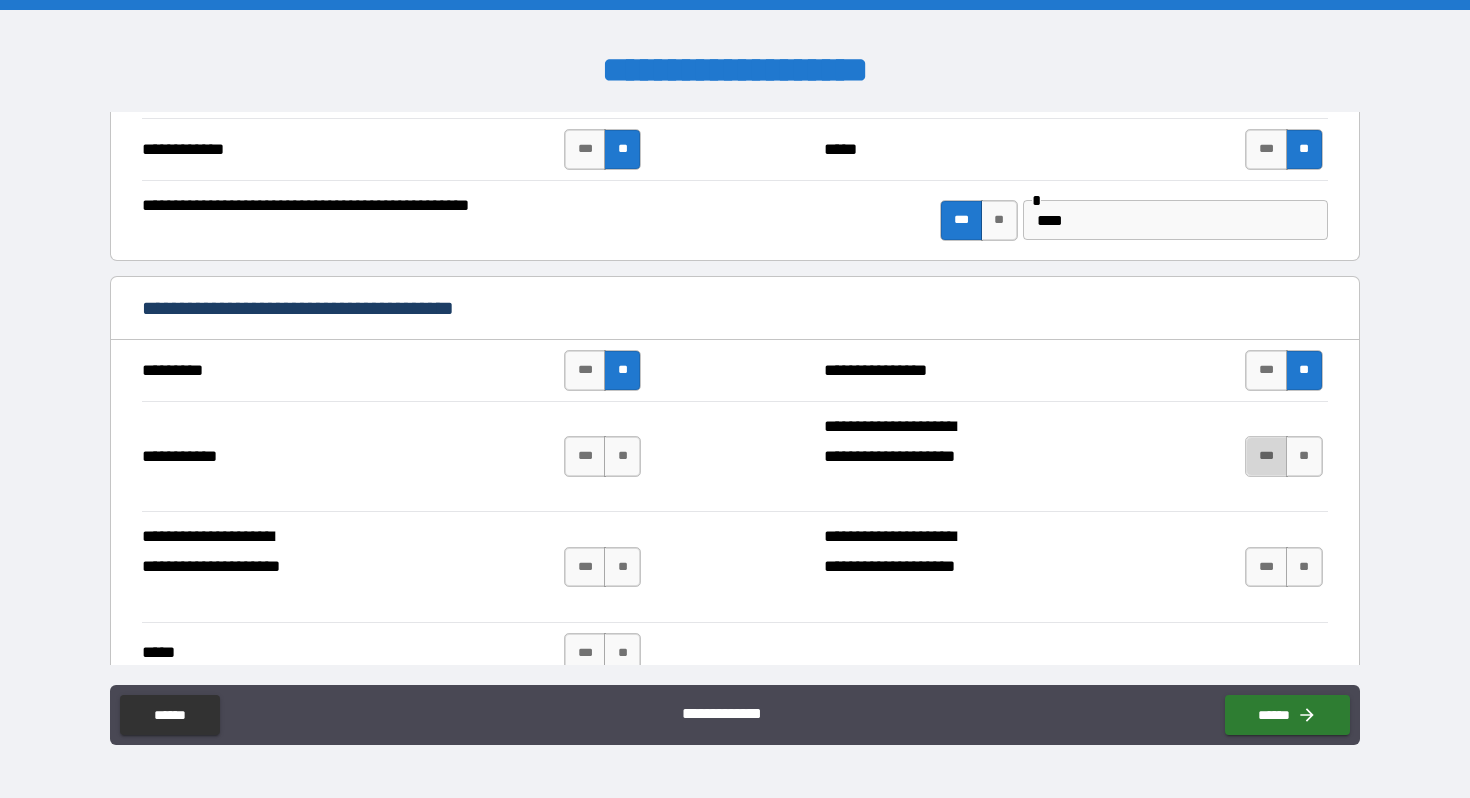 click on "***" at bounding box center [1266, 456] 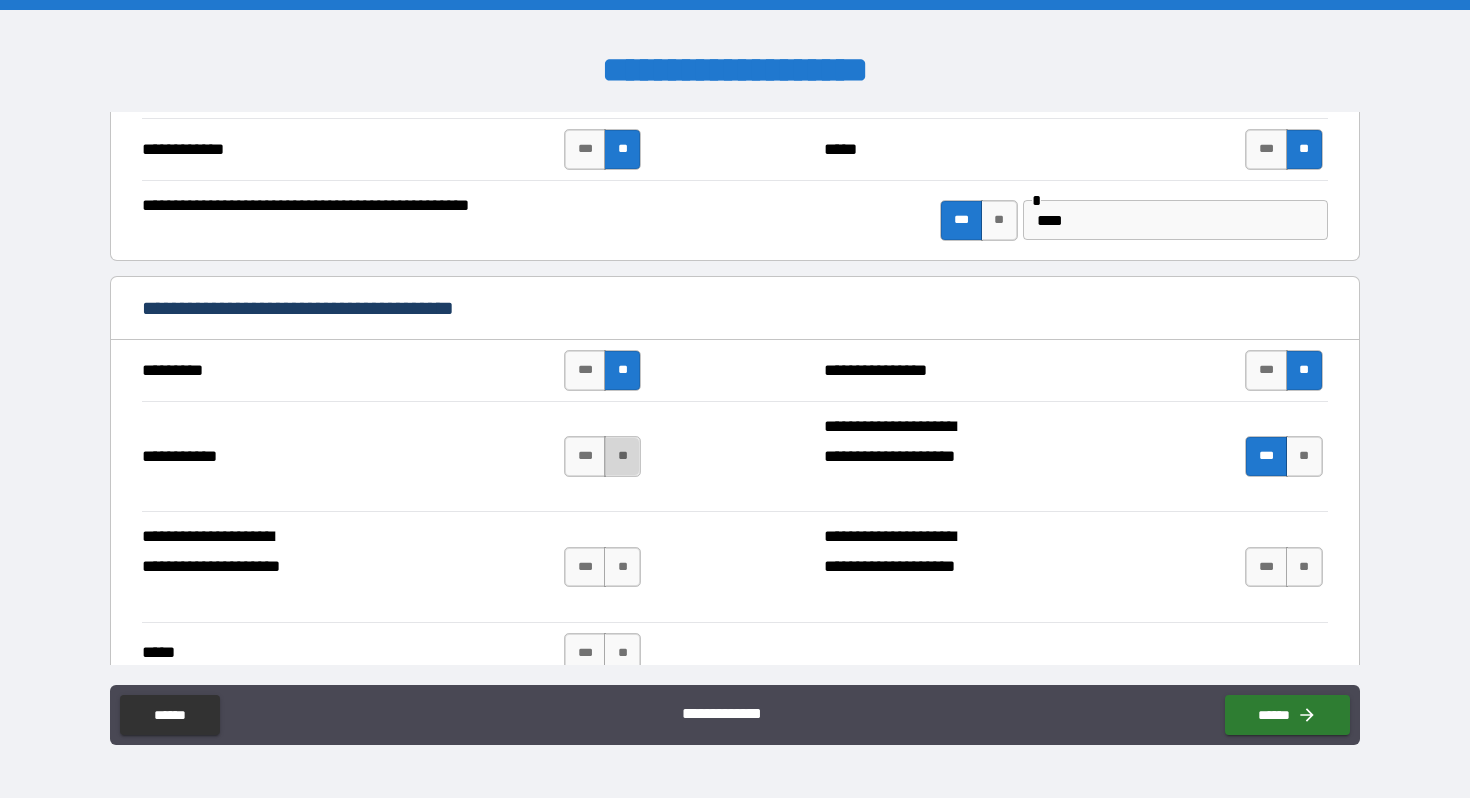 click on "**" at bounding box center (622, 456) 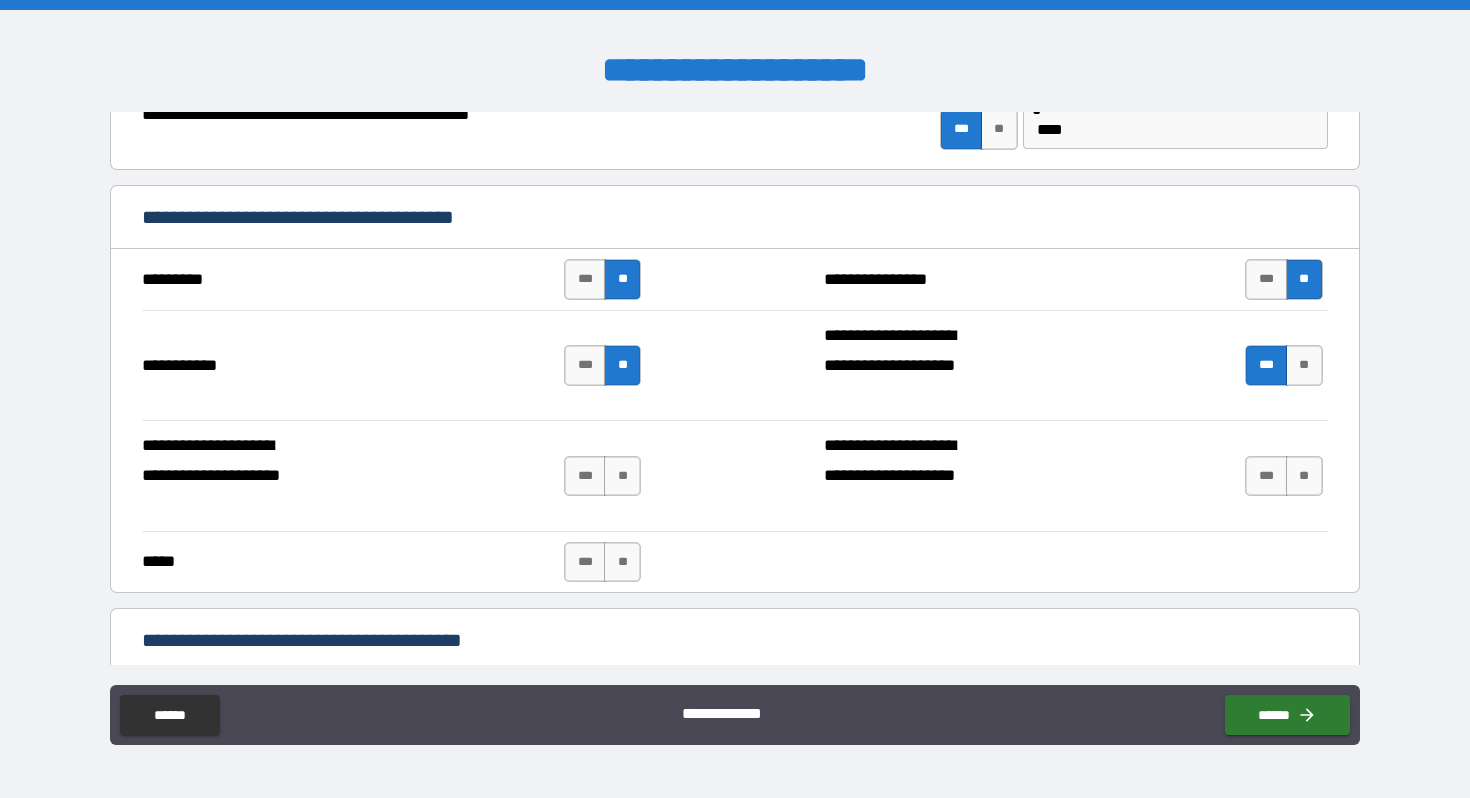 scroll, scrollTop: 2250, scrollLeft: 0, axis: vertical 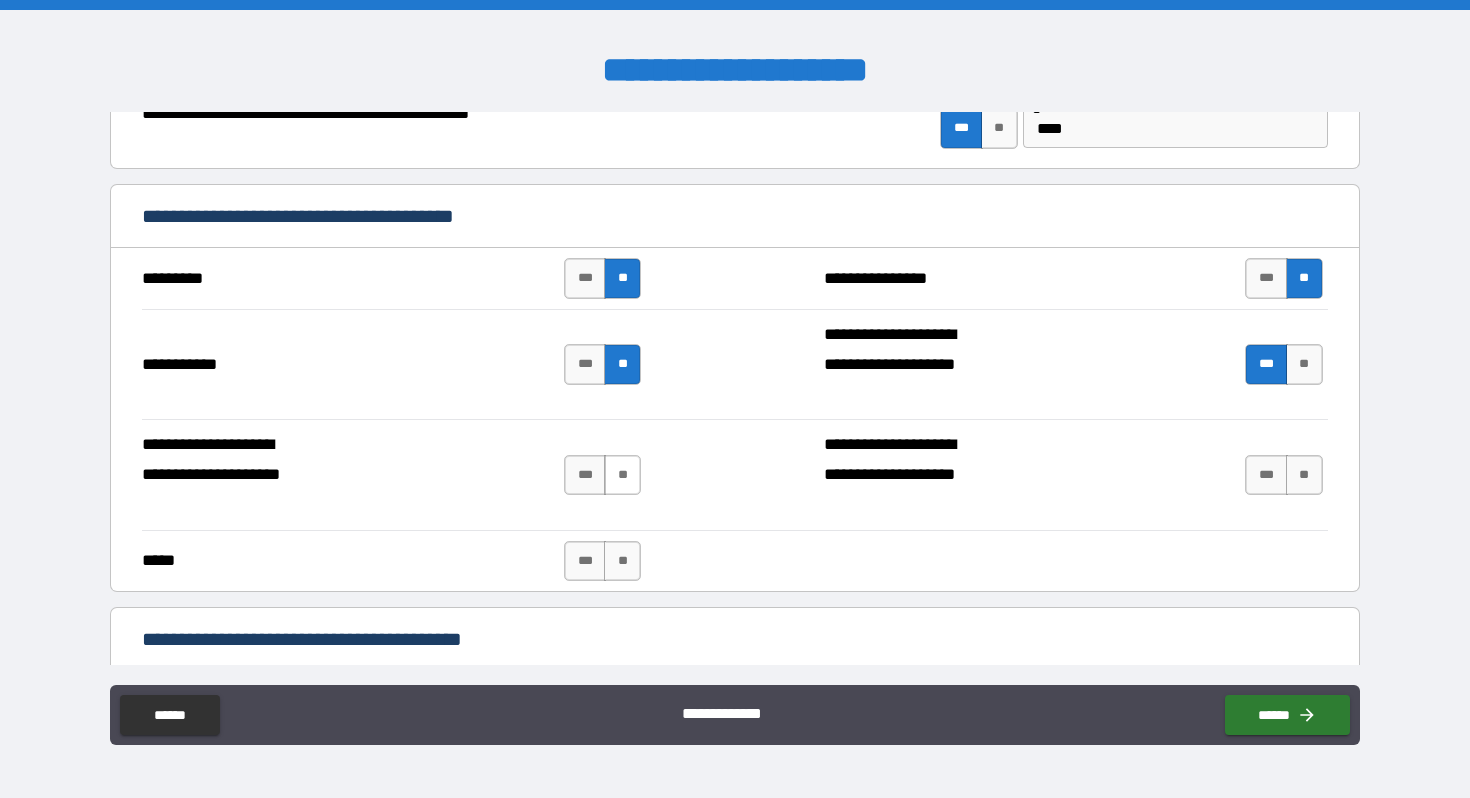 click on "**" at bounding box center (622, 475) 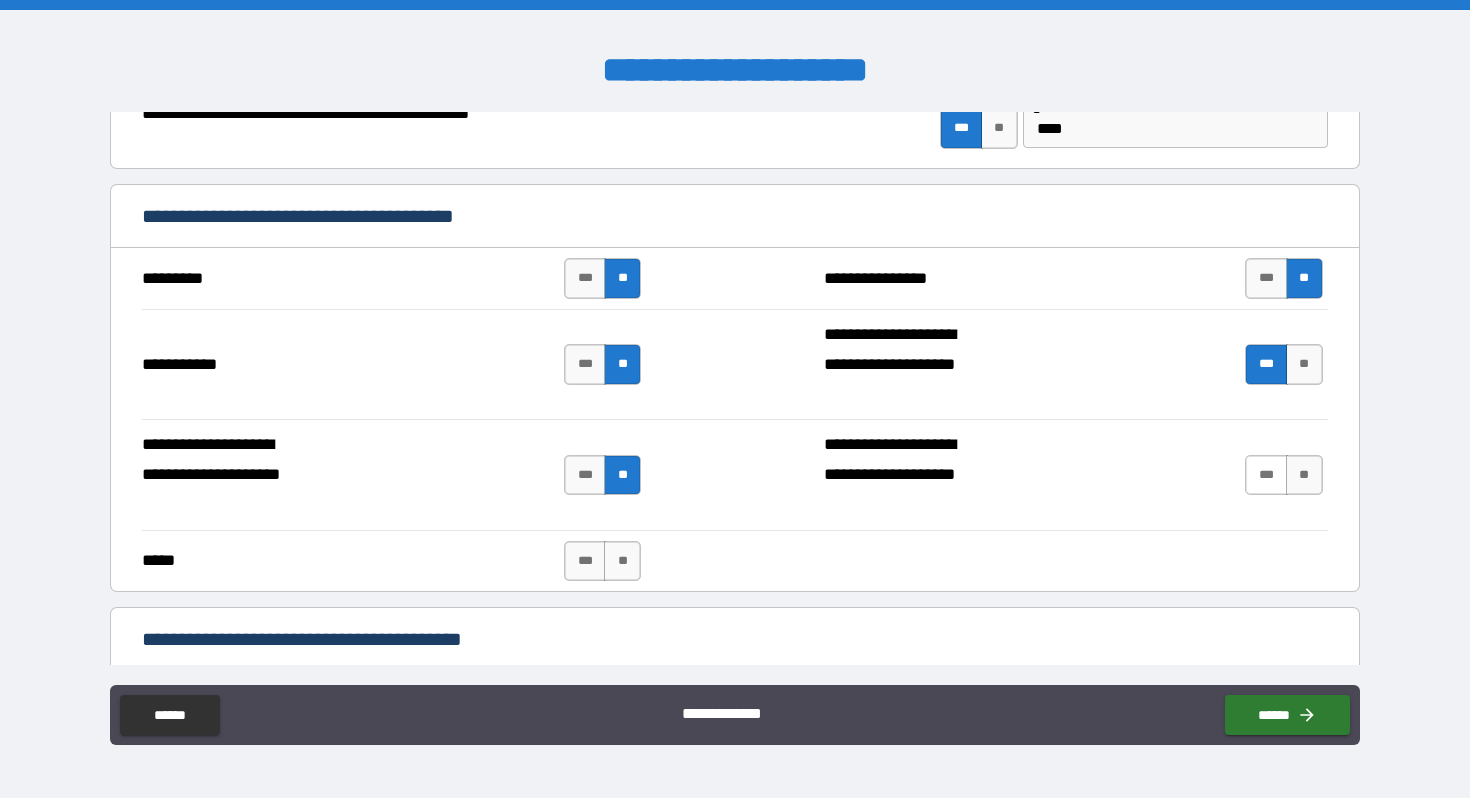 click on "***" at bounding box center [1266, 475] 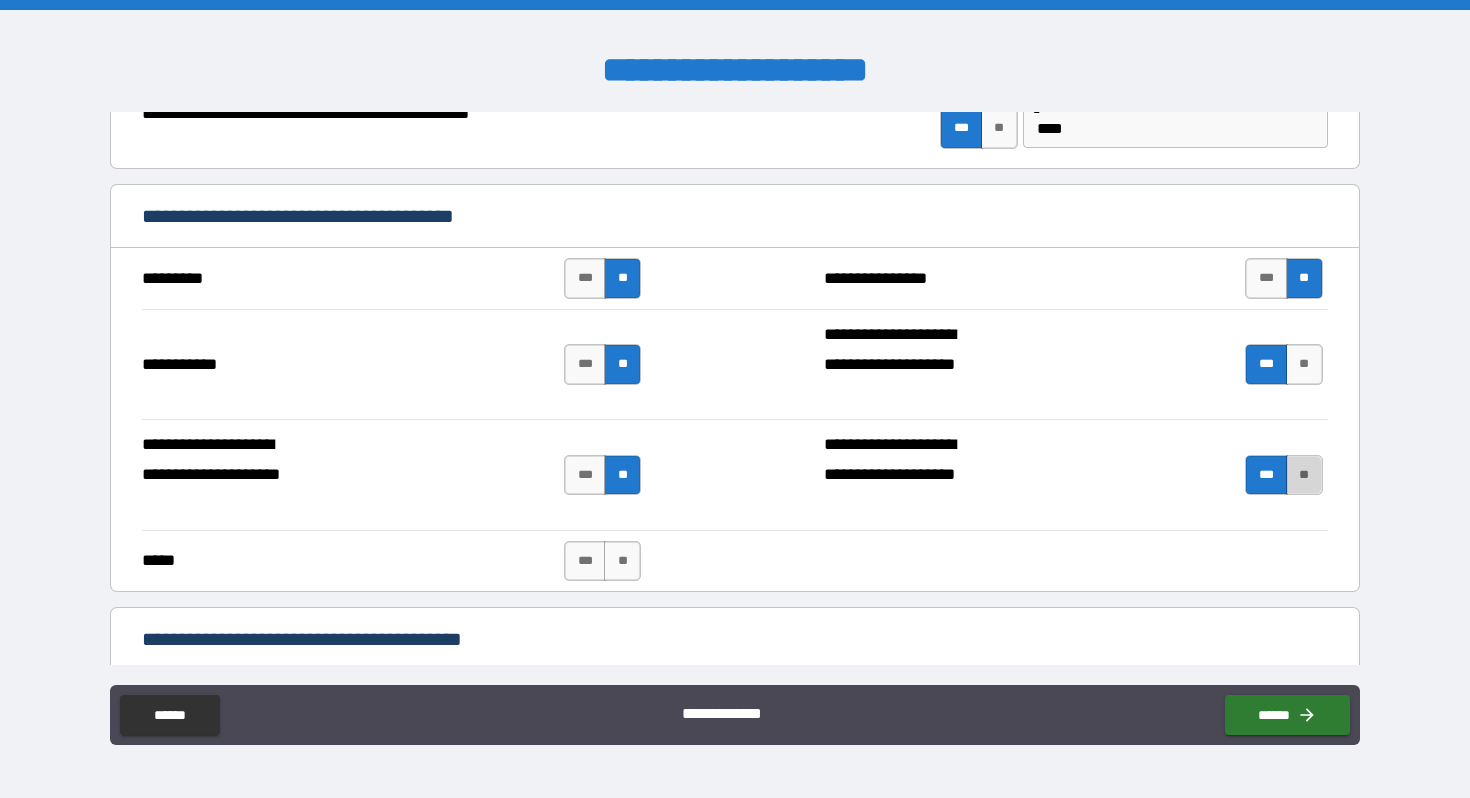 click on "**" at bounding box center [1304, 475] 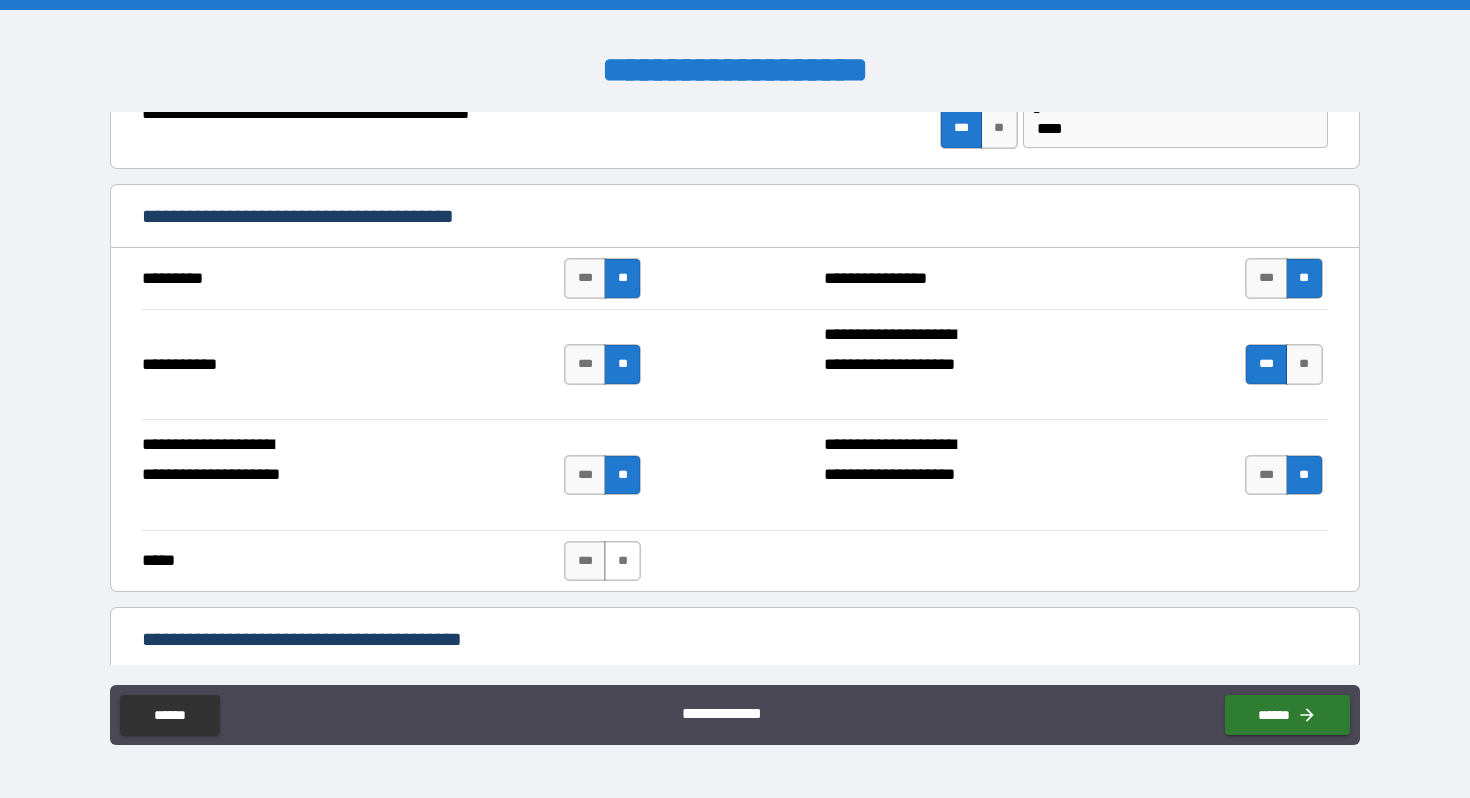 click on "**" at bounding box center [622, 561] 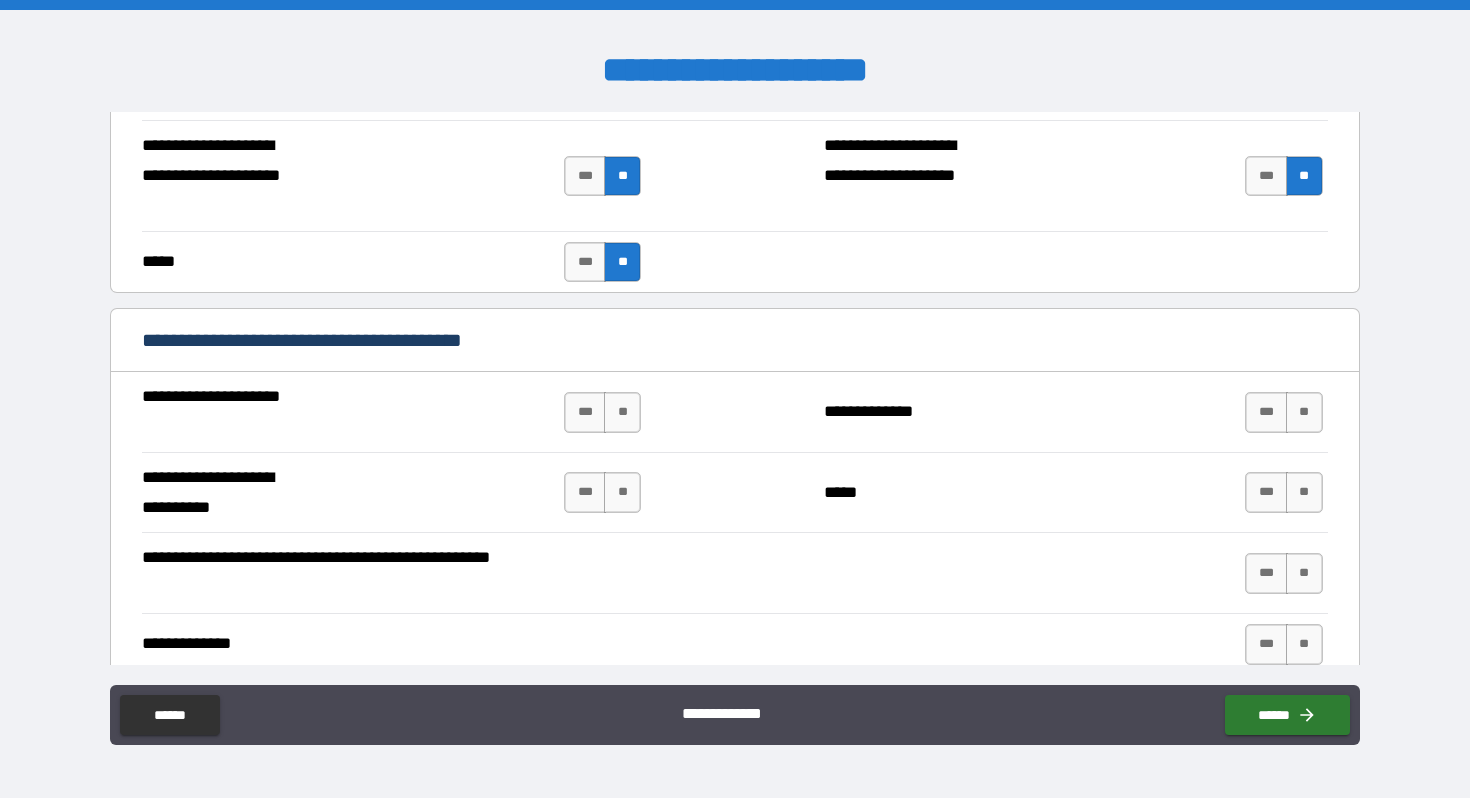 scroll, scrollTop: 2551, scrollLeft: 0, axis: vertical 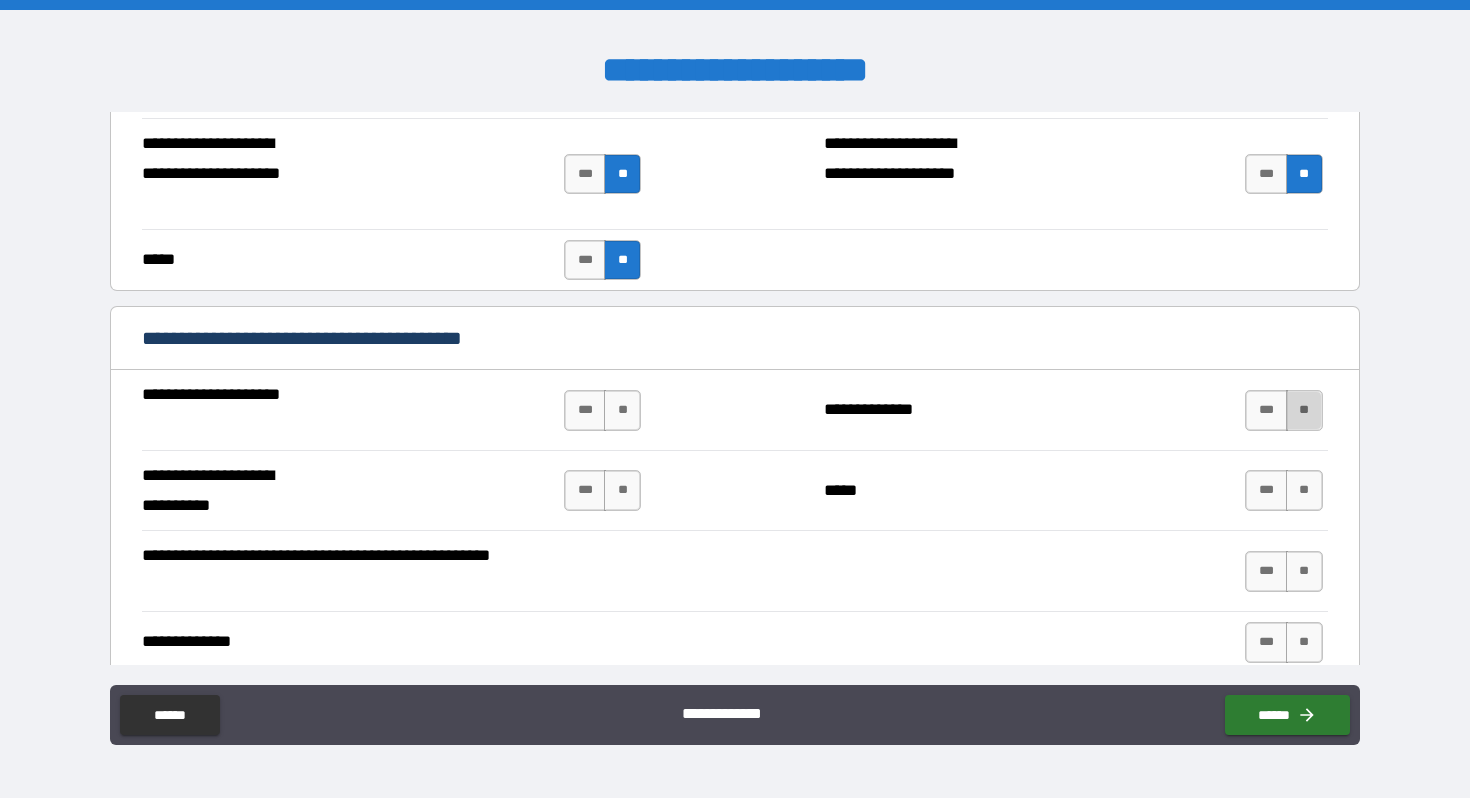 click on "**" at bounding box center [1304, 410] 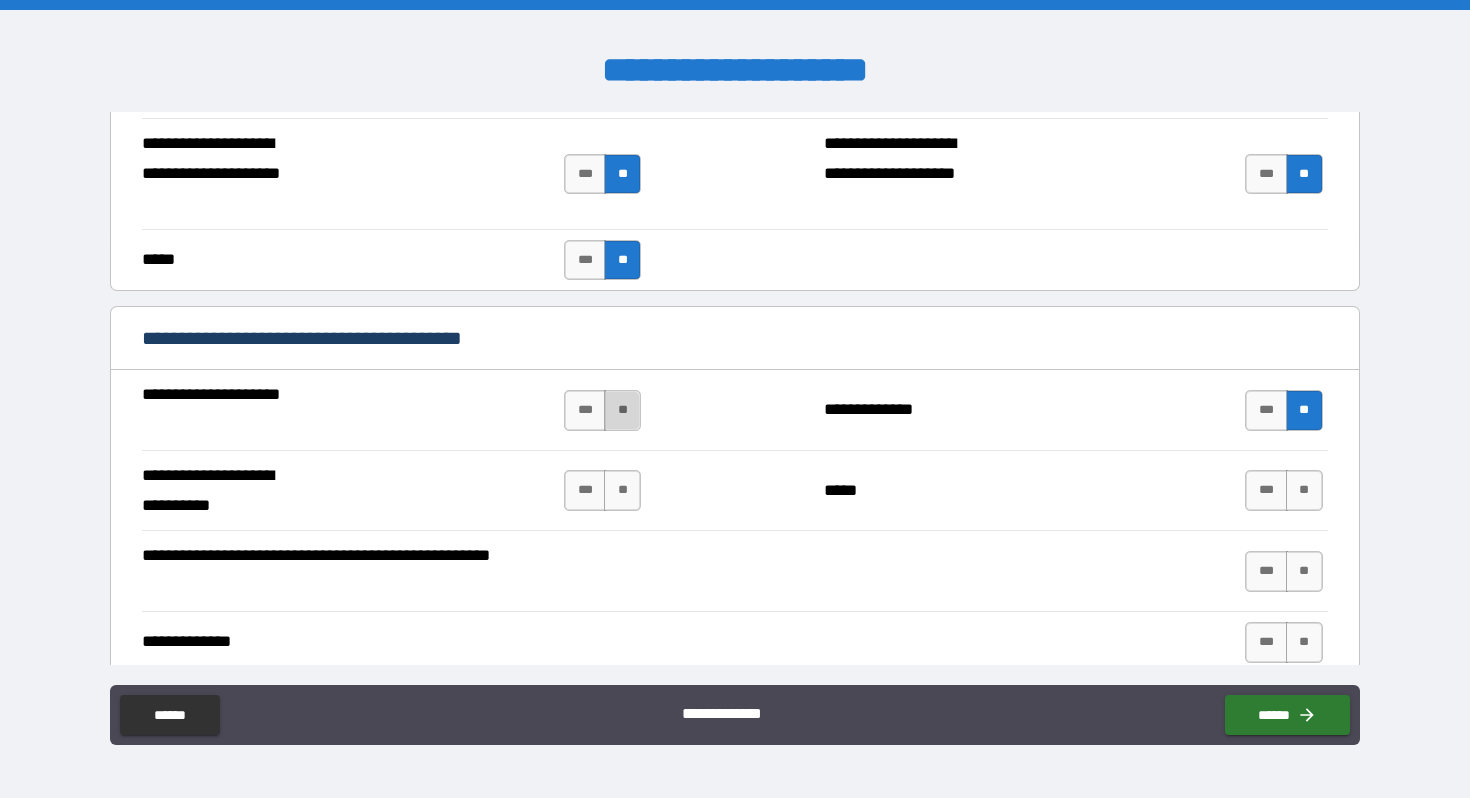 click on "**" at bounding box center (622, 410) 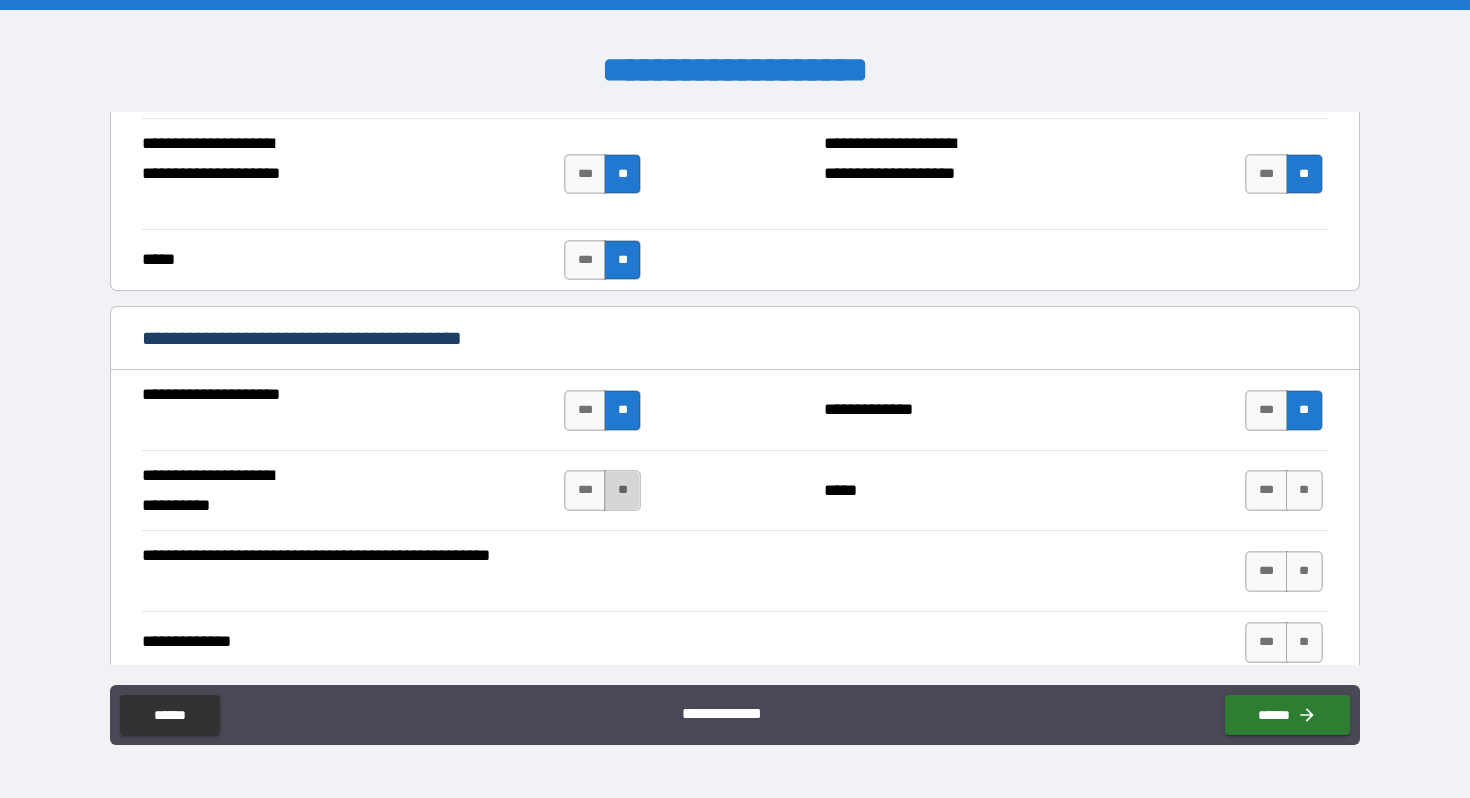 click on "**" at bounding box center (622, 490) 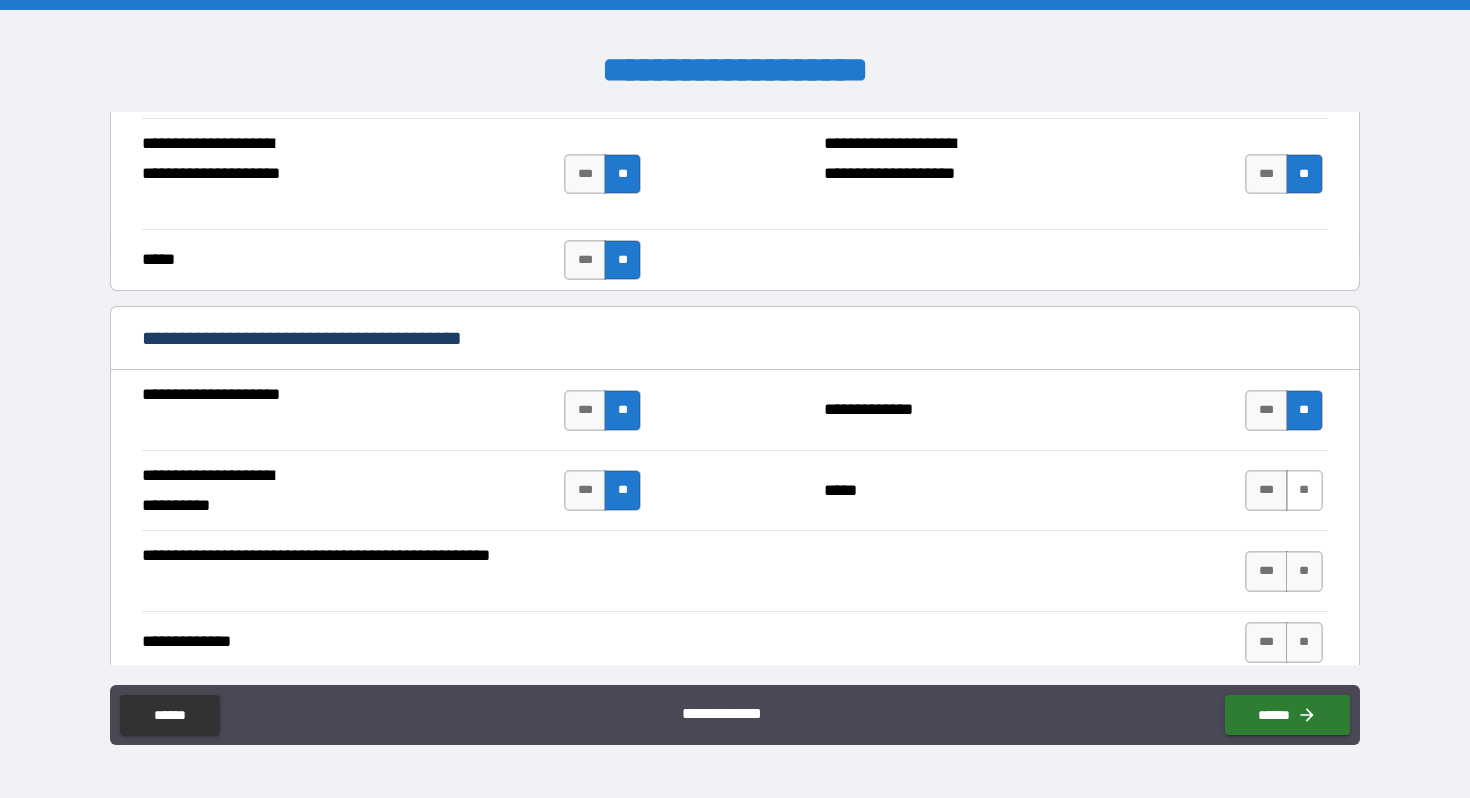 click on "**" at bounding box center (1304, 490) 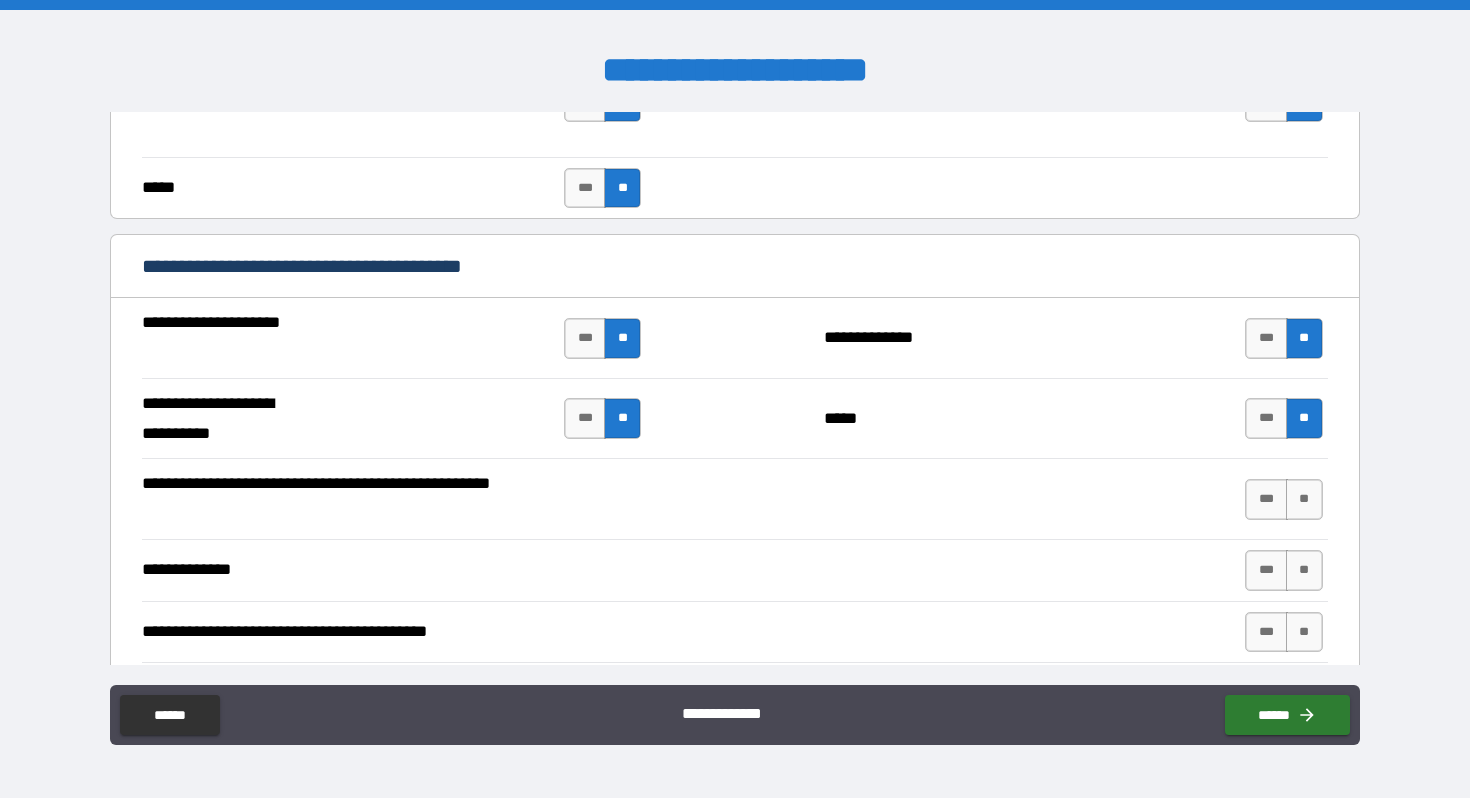 scroll, scrollTop: 2627, scrollLeft: 0, axis: vertical 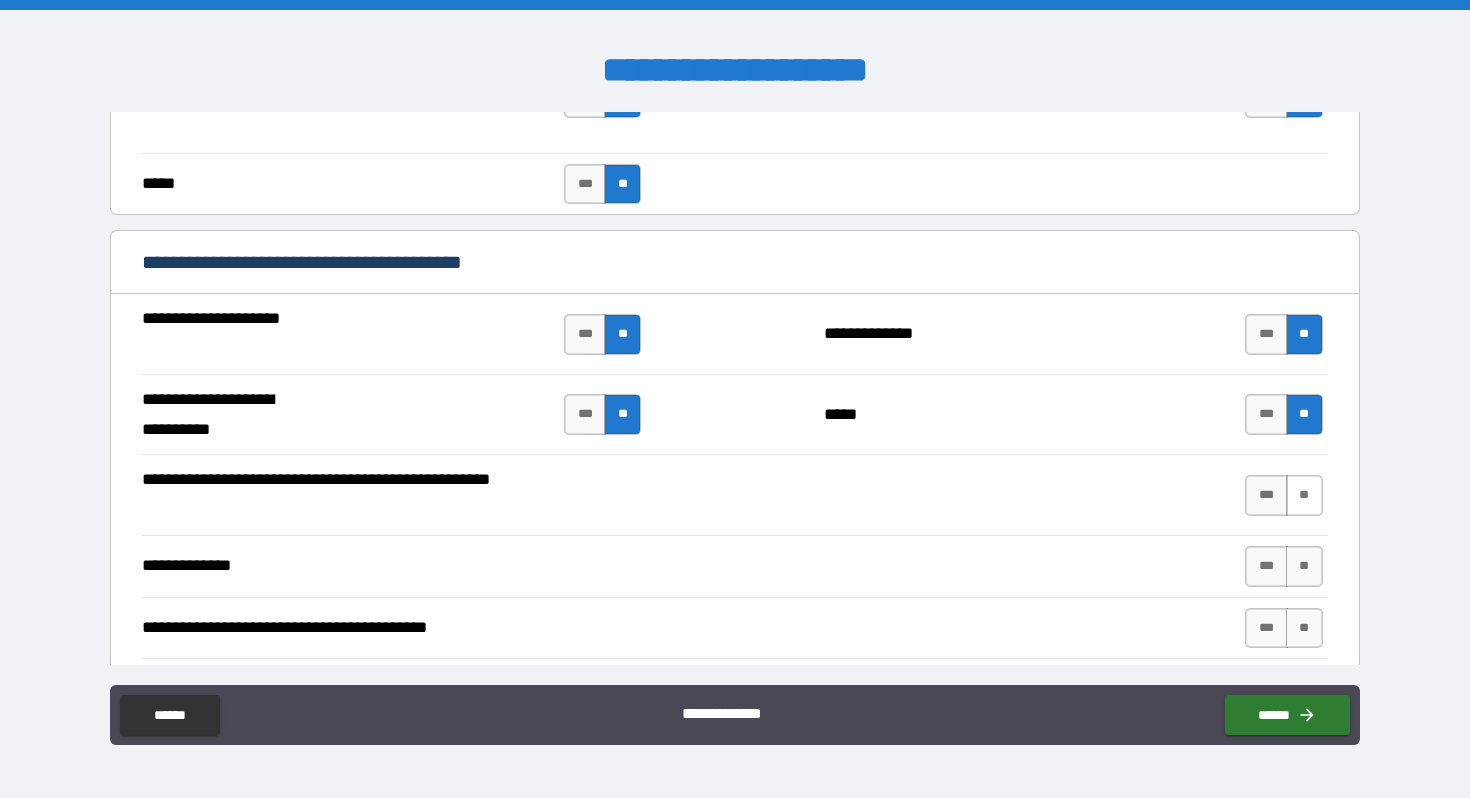 click on "**" at bounding box center [1304, 495] 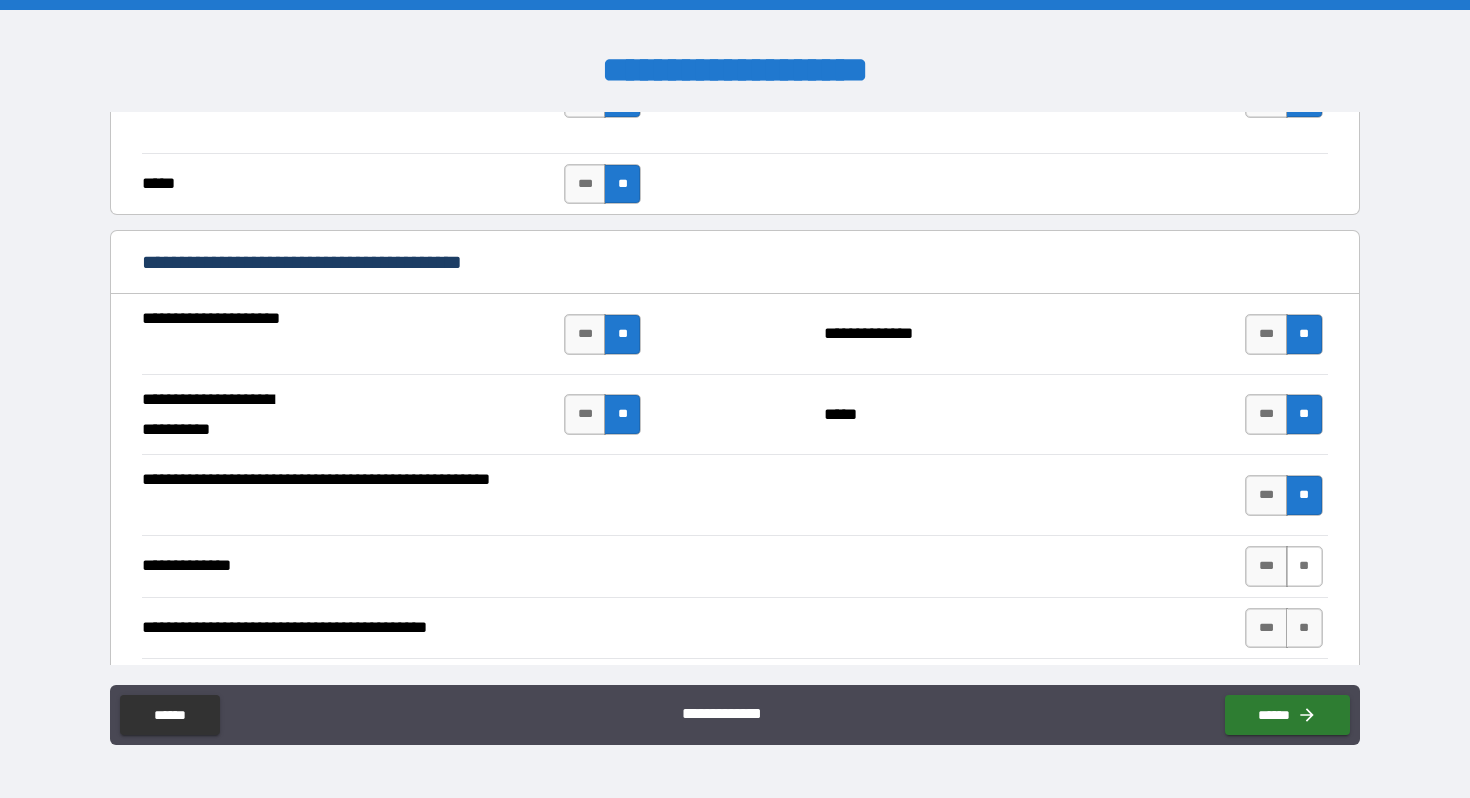 click on "**" at bounding box center (1304, 566) 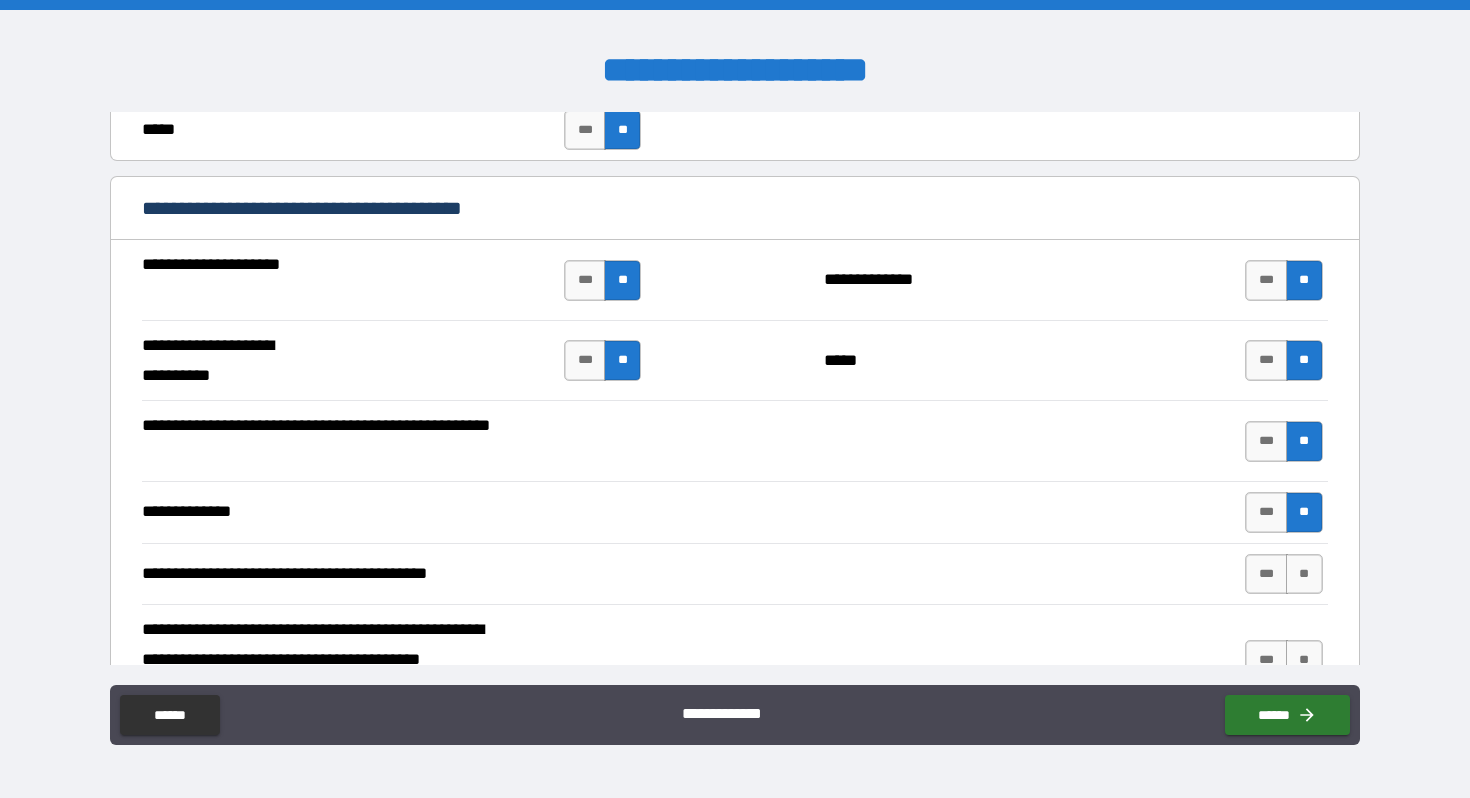 click on "**" at bounding box center (1304, 574) 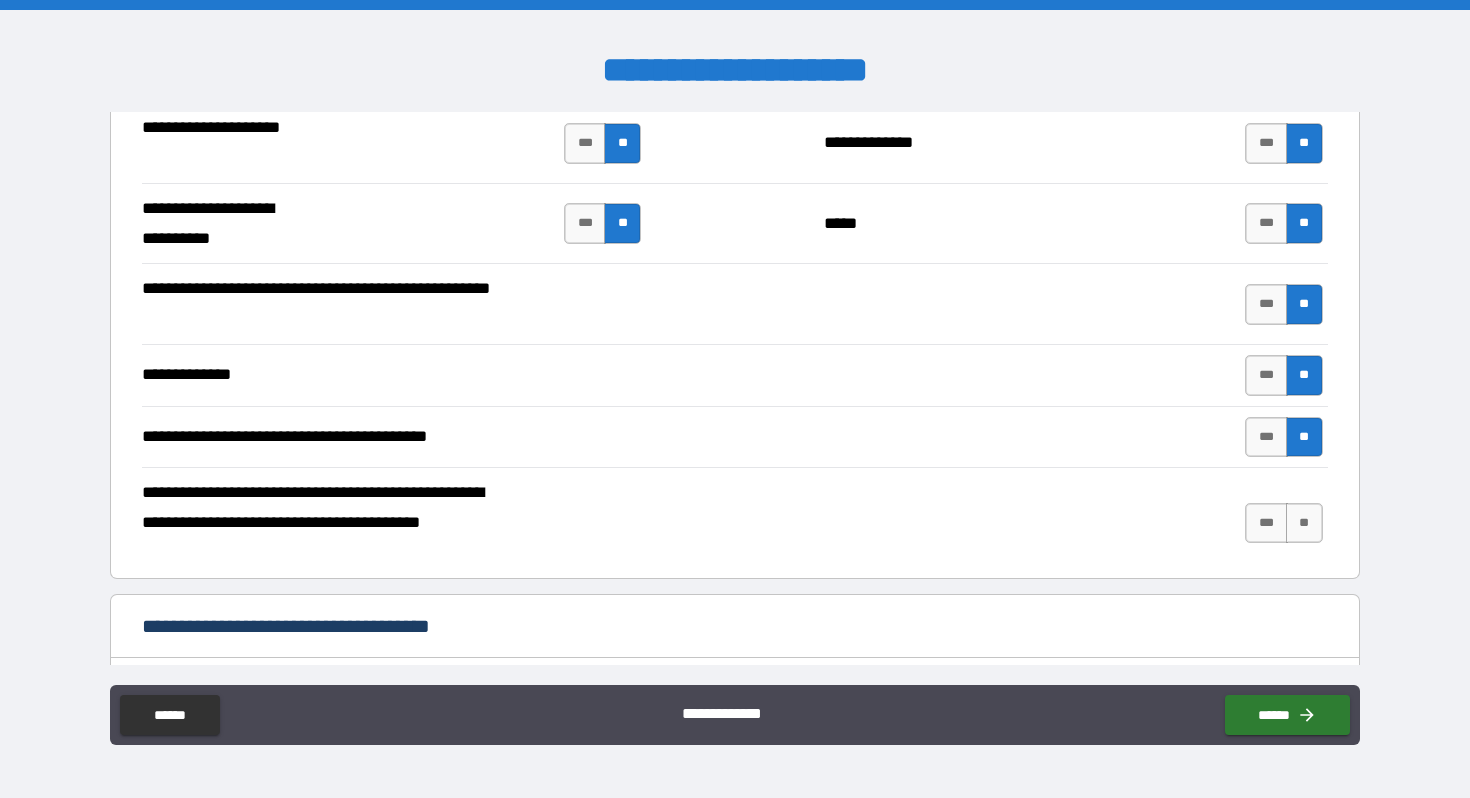 scroll, scrollTop: 2822, scrollLeft: 0, axis: vertical 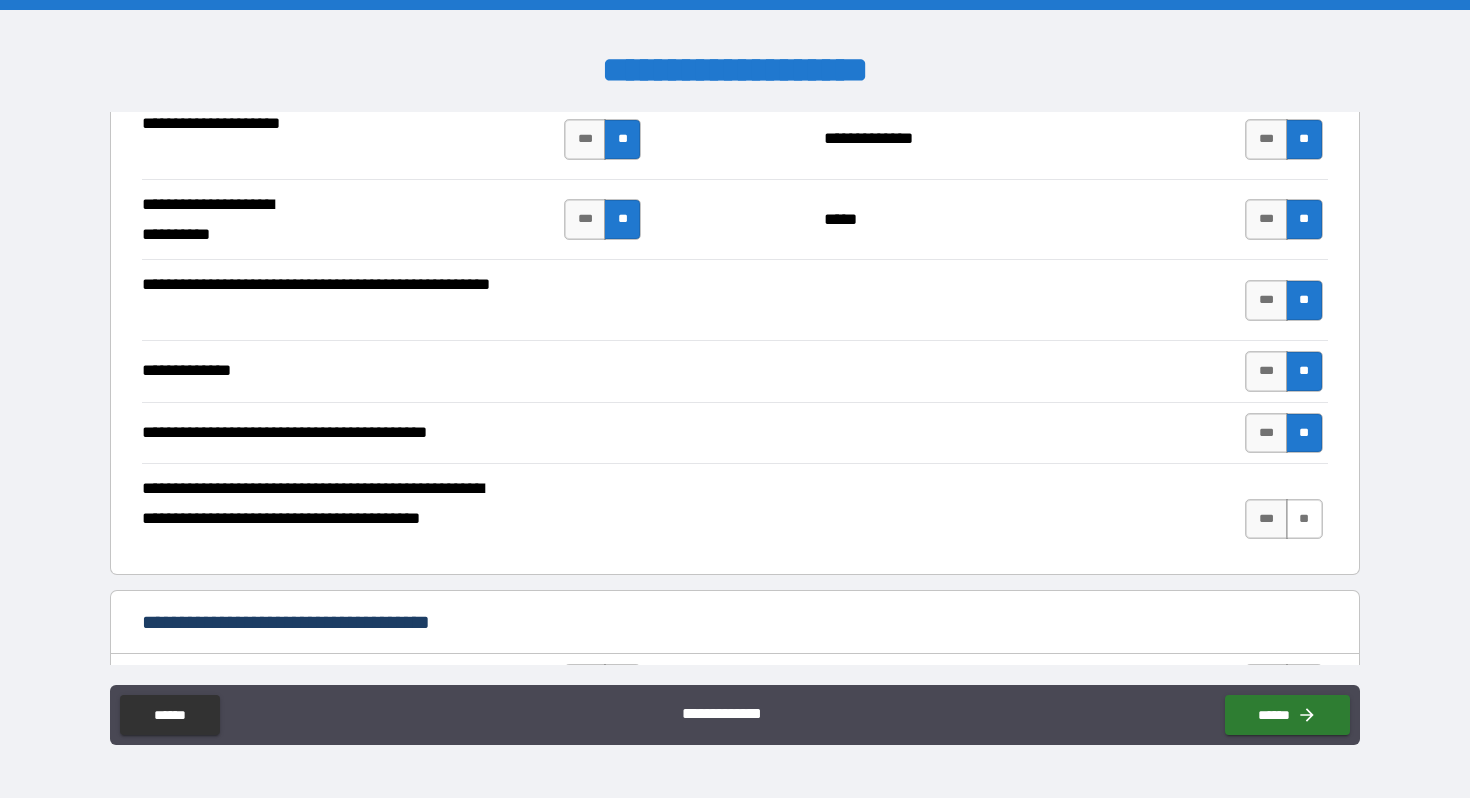 click on "**" at bounding box center (1304, 519) 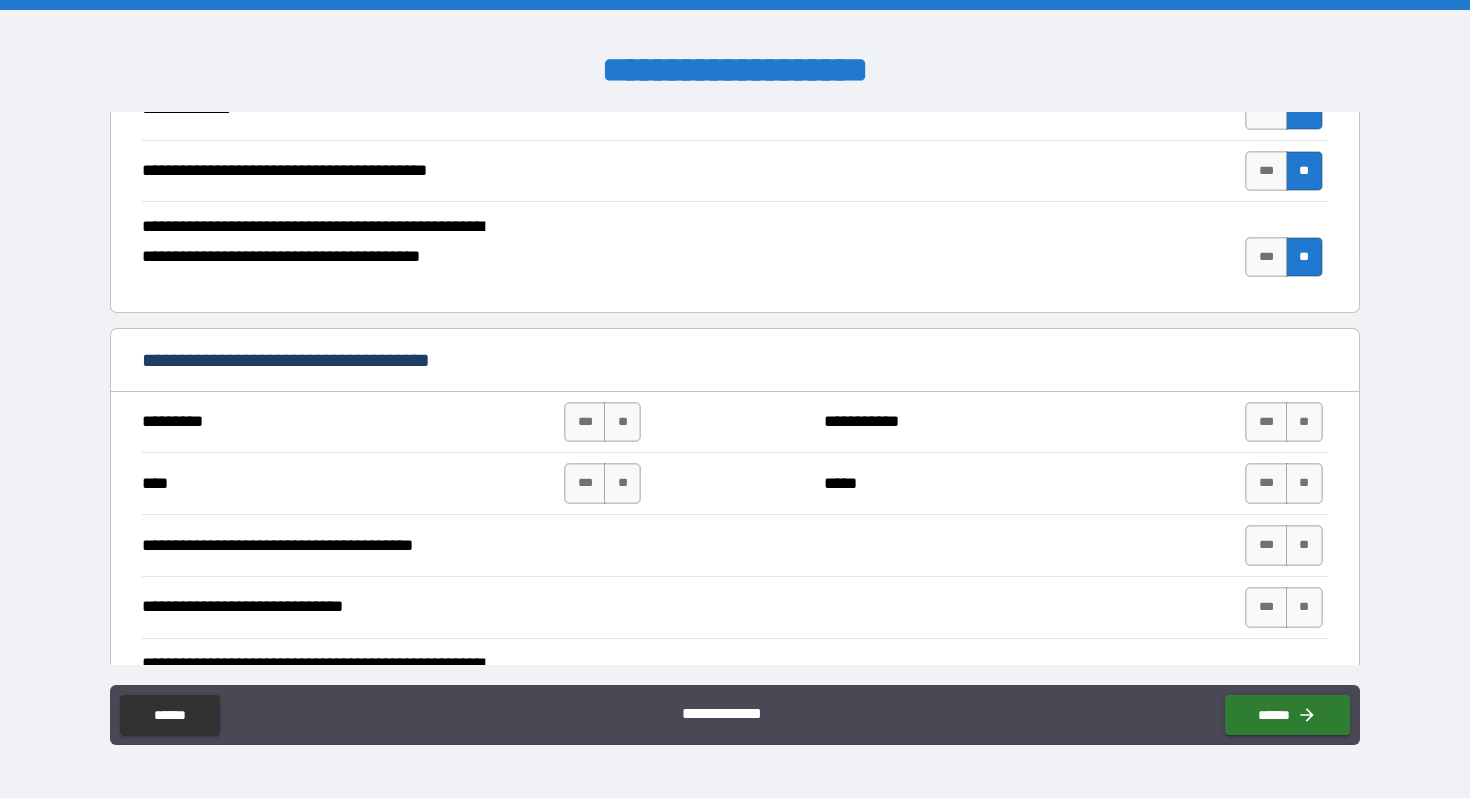 scroll, scrollTop: 3085, scrollLeft: 0, axis: vertical 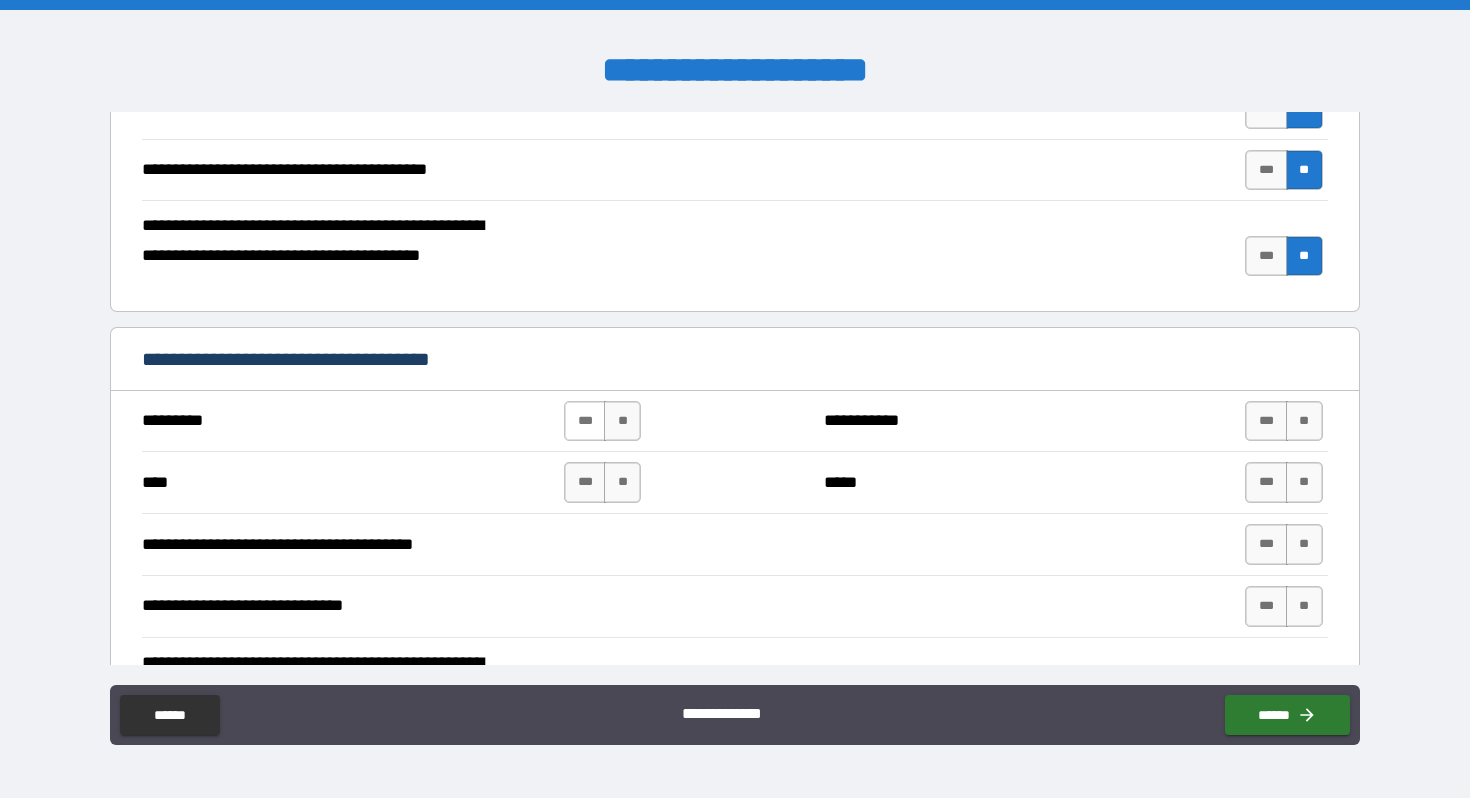 click on "***" at bounding box center (585, 421) 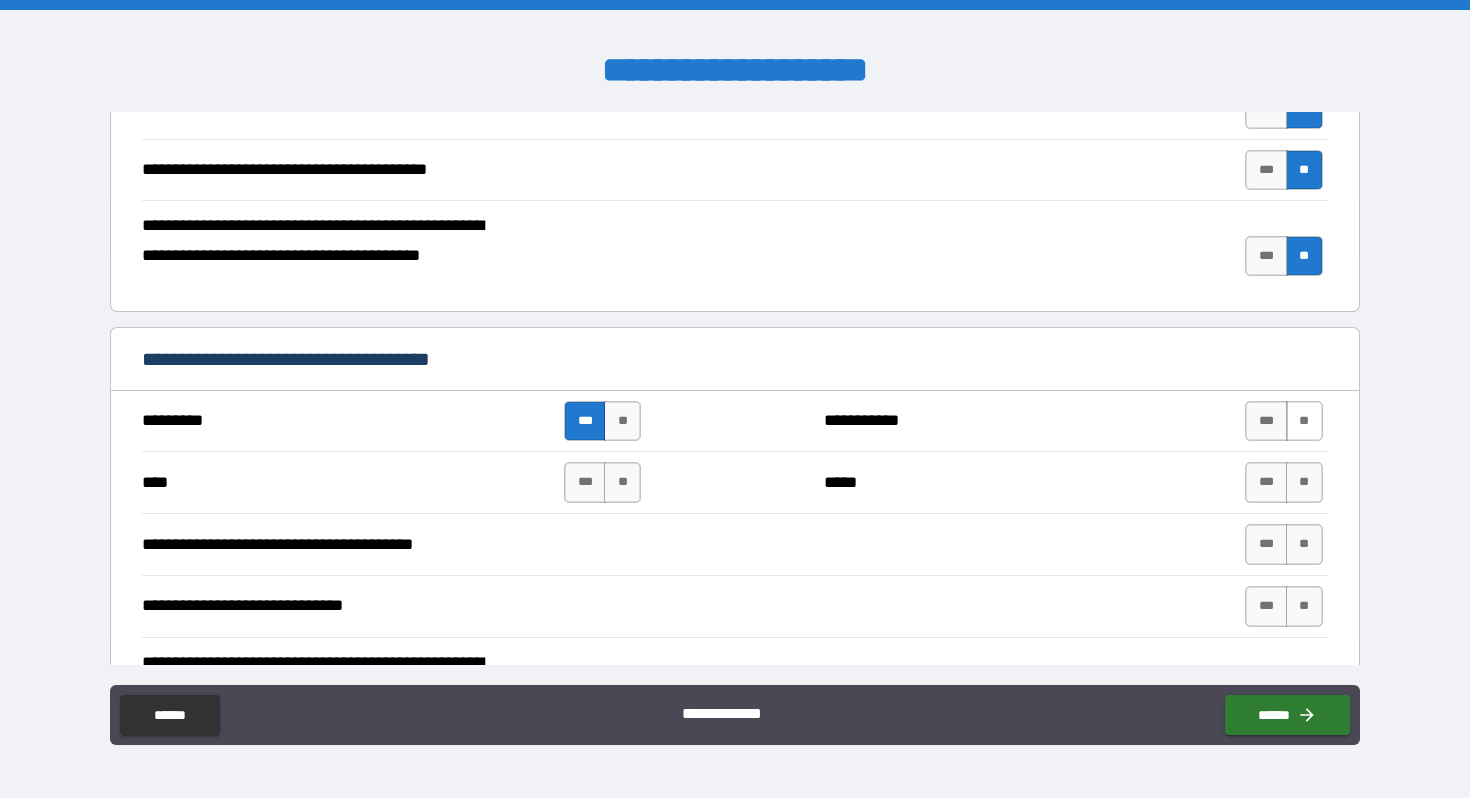 click on "**" at bounding box center [1304, 421] 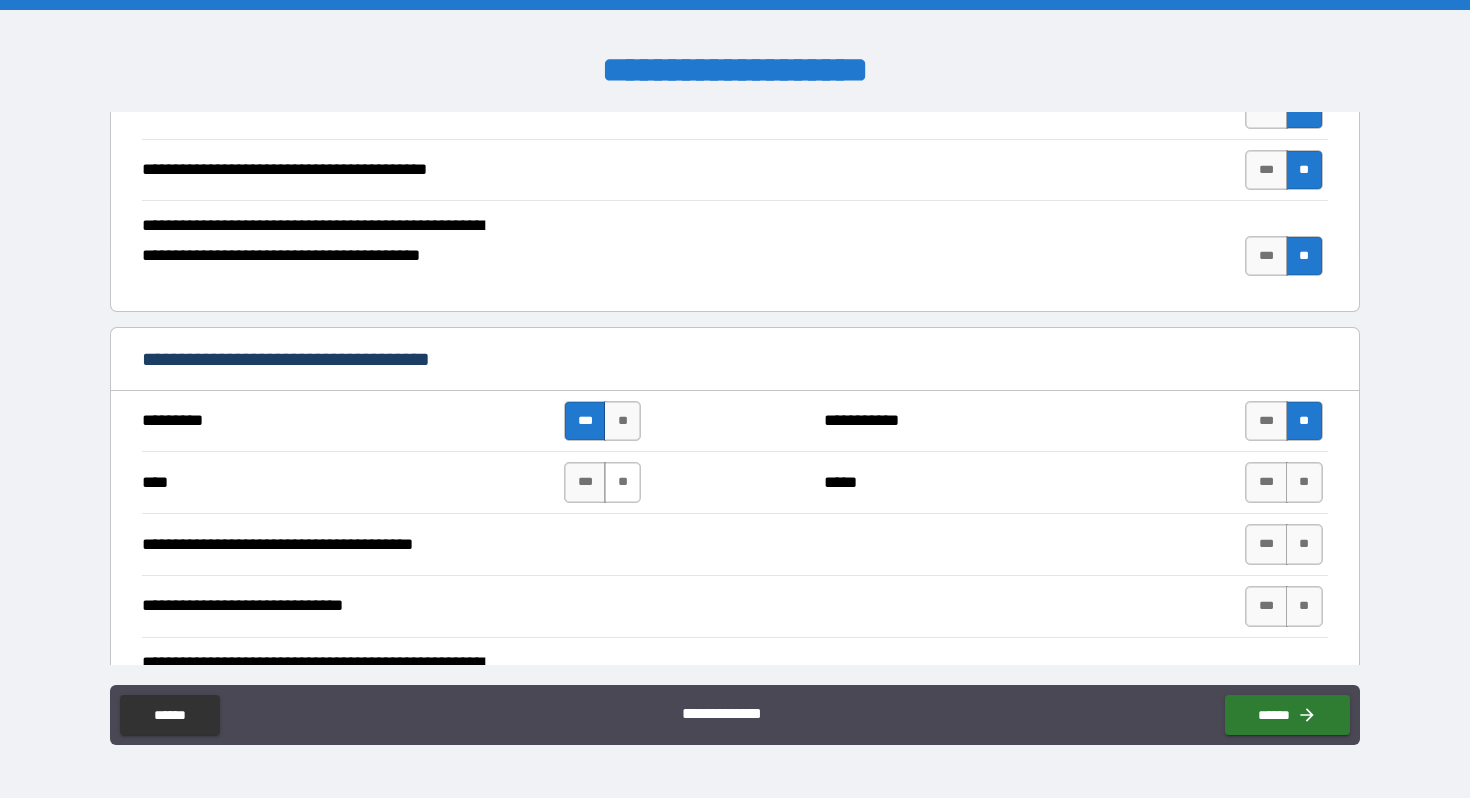 click on "**" at bounding box center (622, 482) 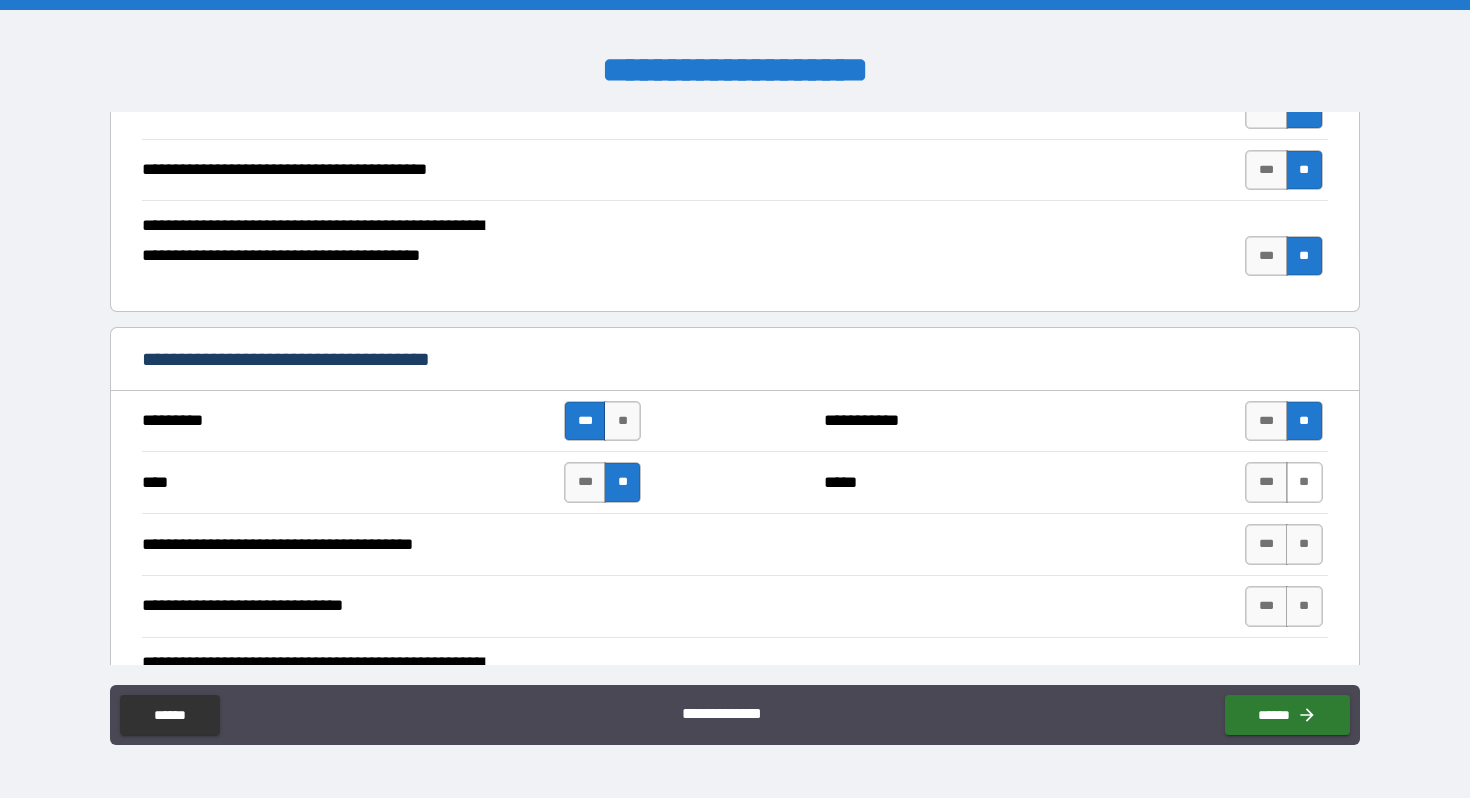 click on "**" at bounding box center [1304, 482] 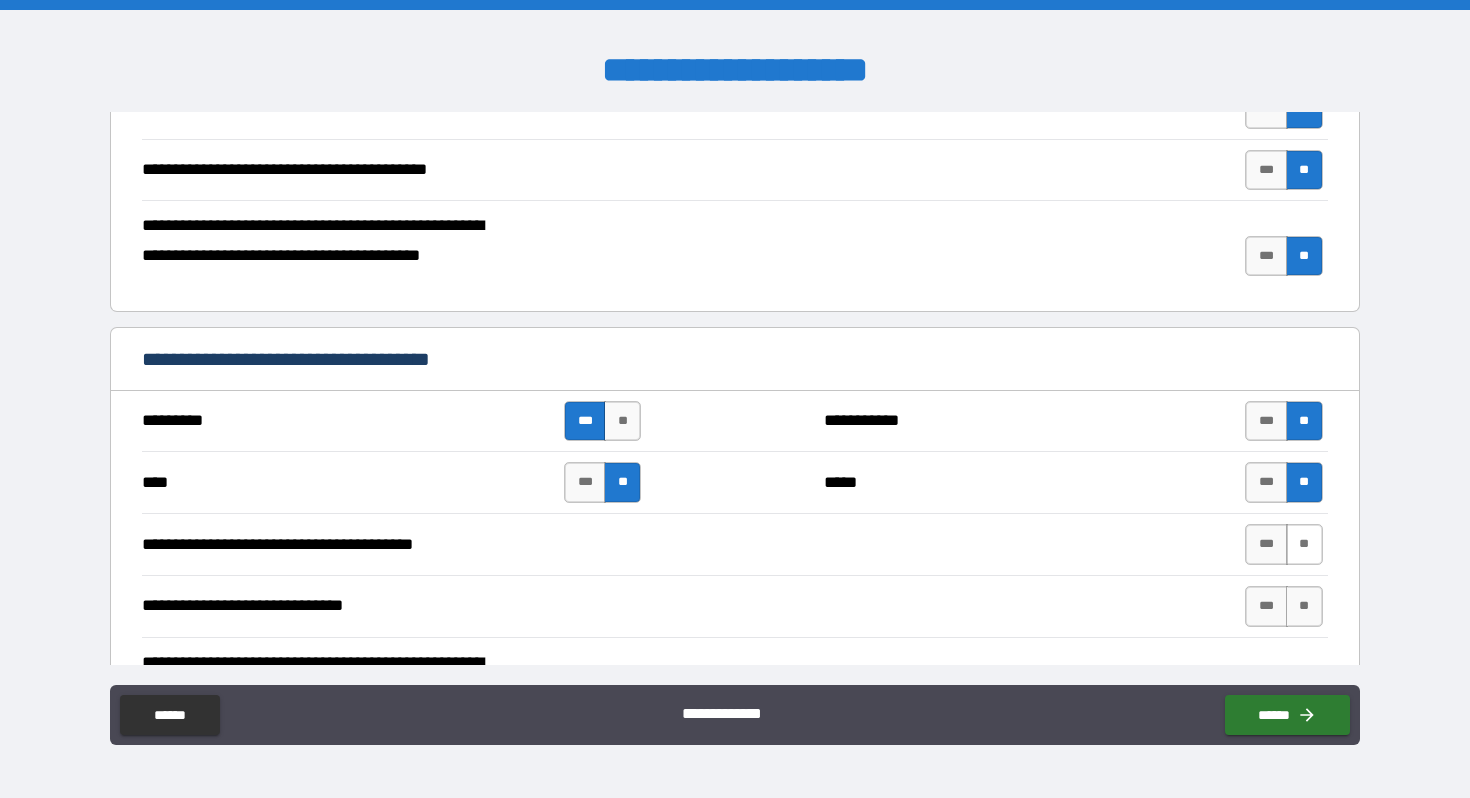 click on "**" at bounding box center [1304, 544] 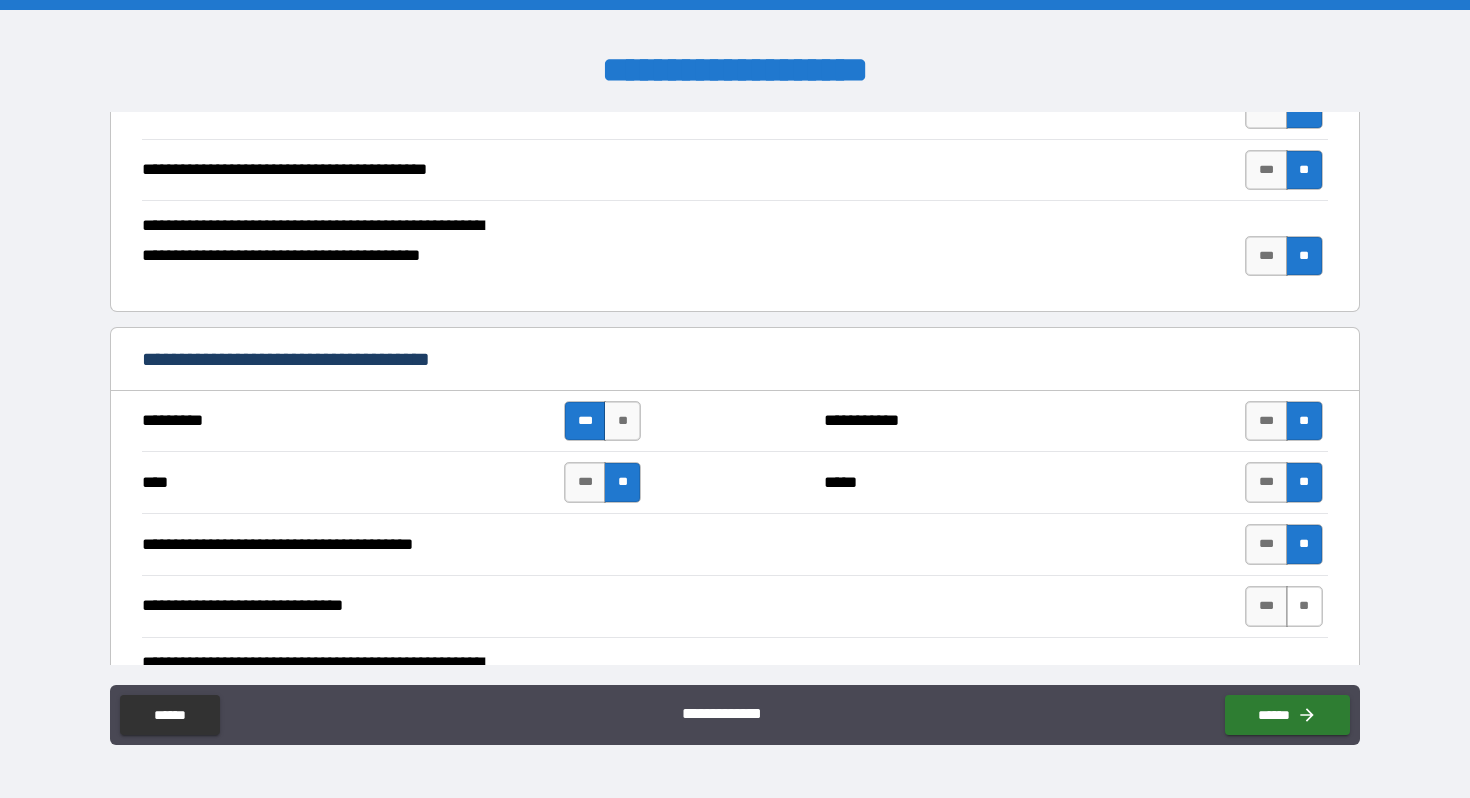 click on "**" at bounding box center [1304, 606] 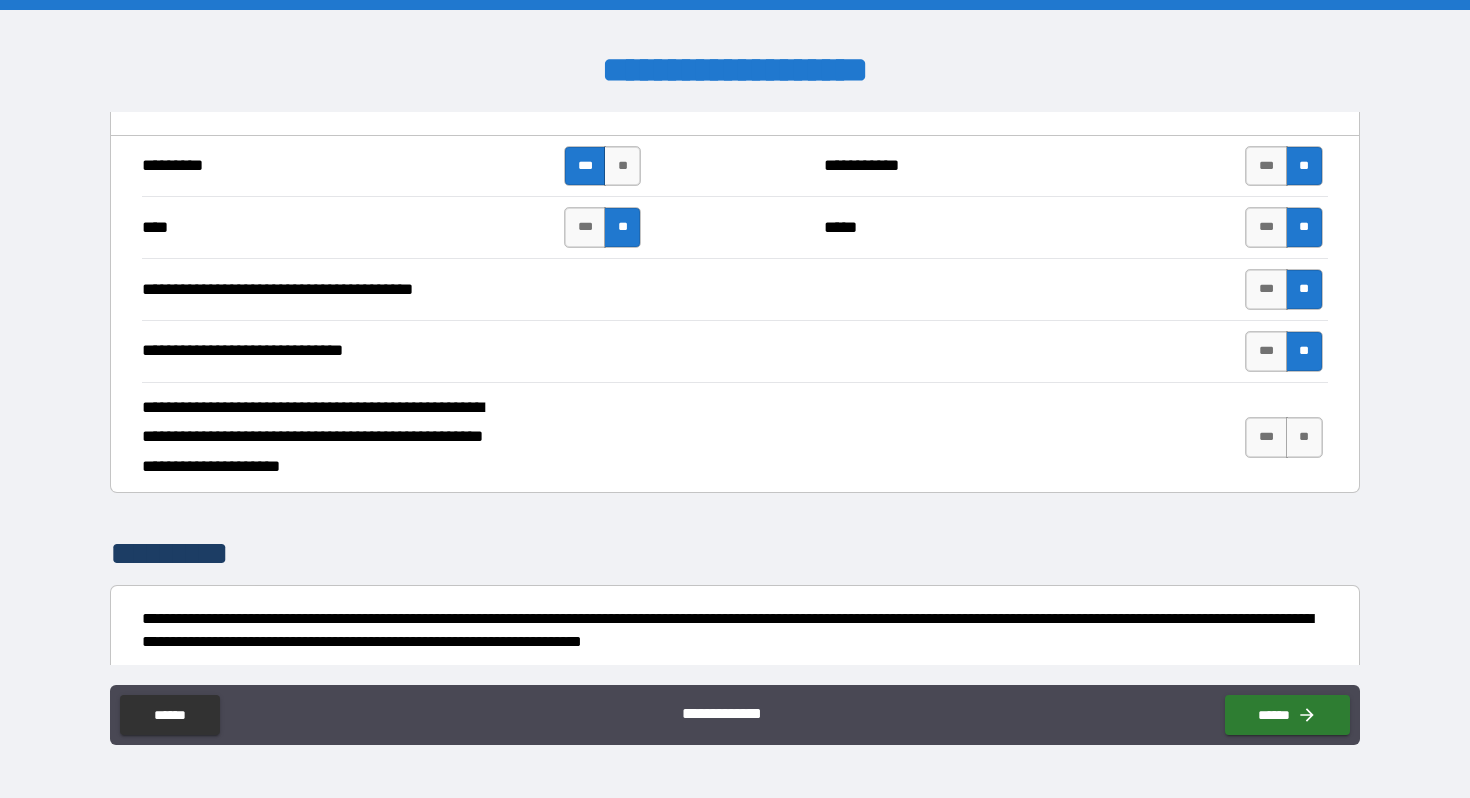 scroll, scrollTop: 3341, scrollLeft: 0, axis: vertical 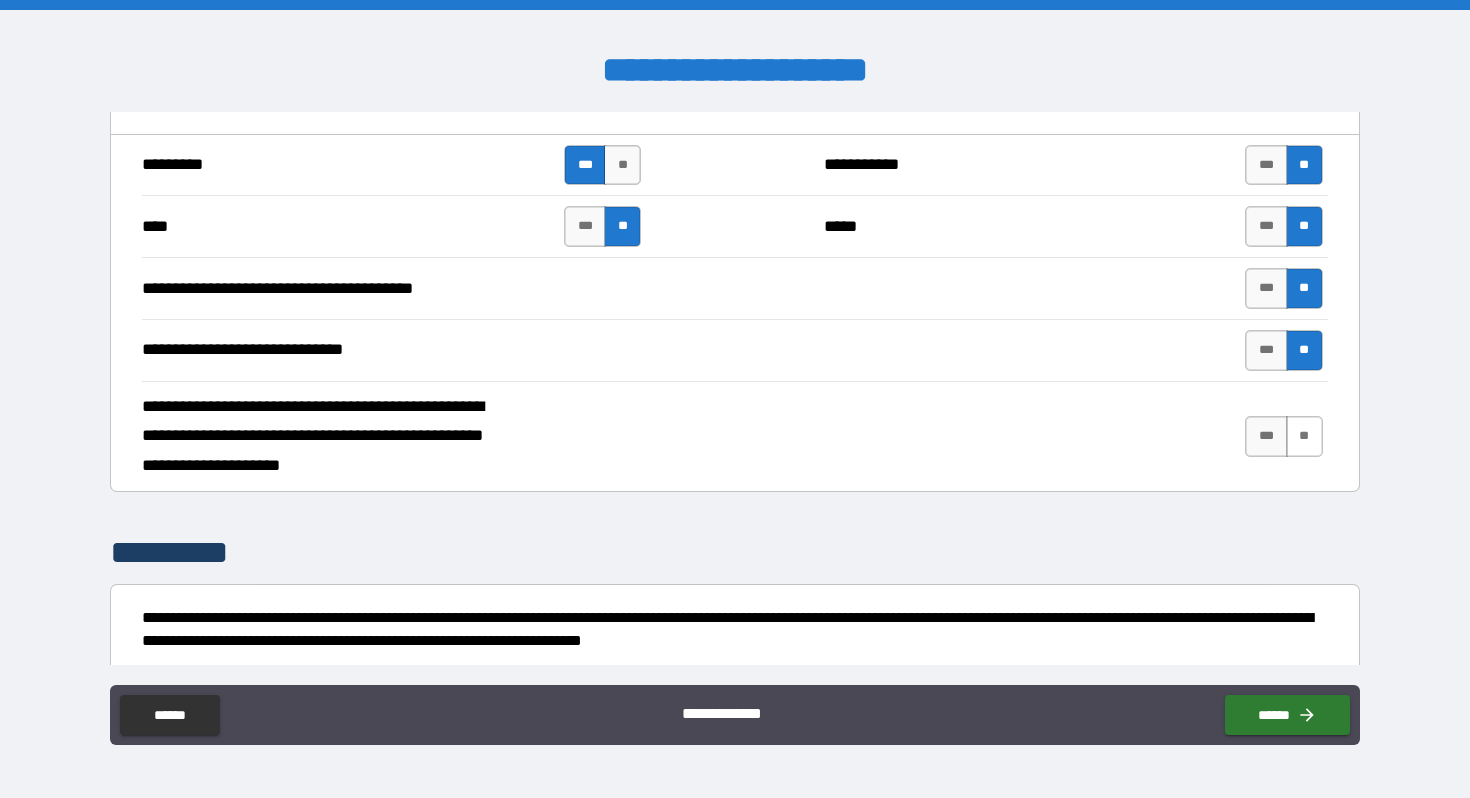 click on "**" at bounding box center [1304, 436] 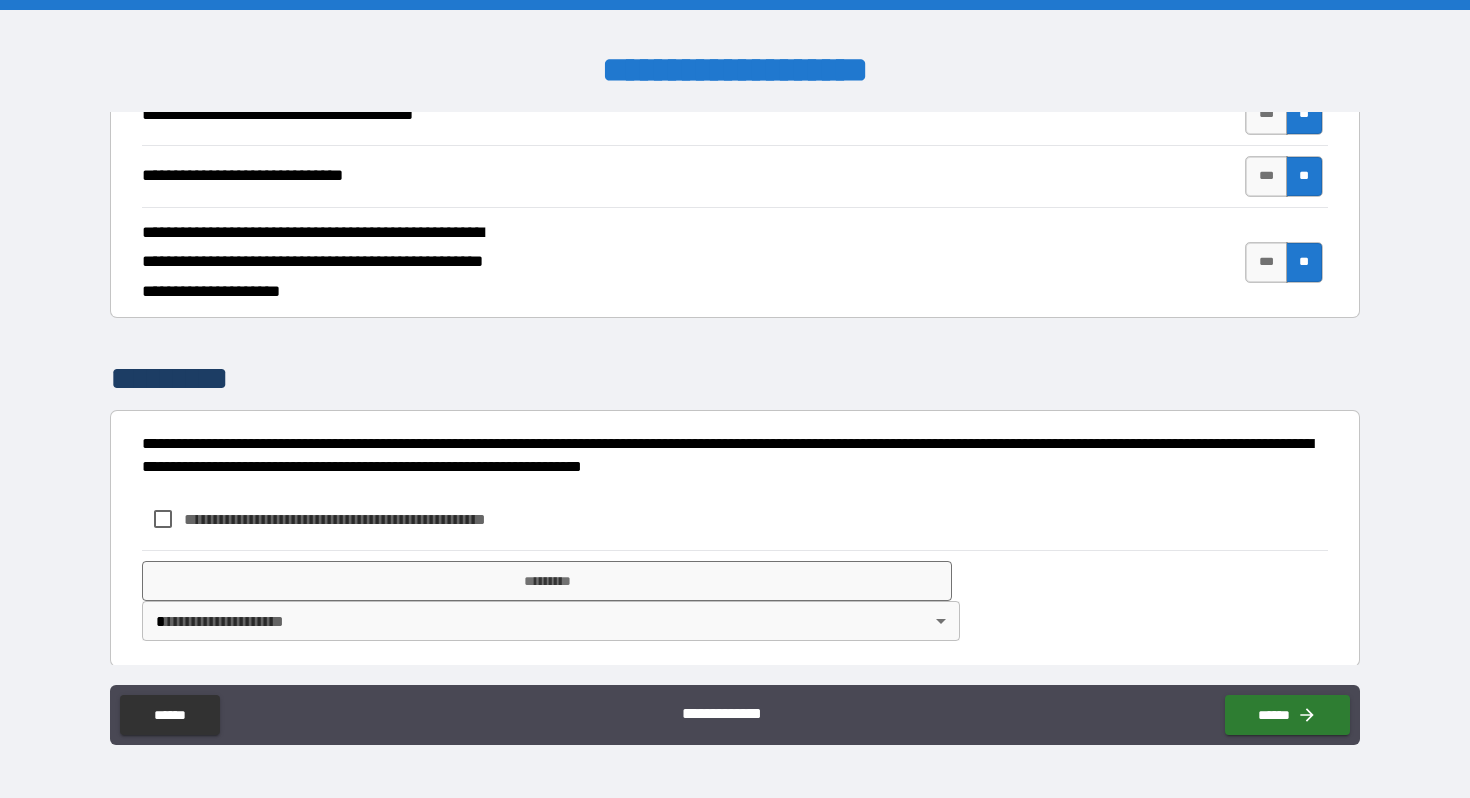 scroll, scrollTop: 3523, scrollLeft: 0, axis: vertical 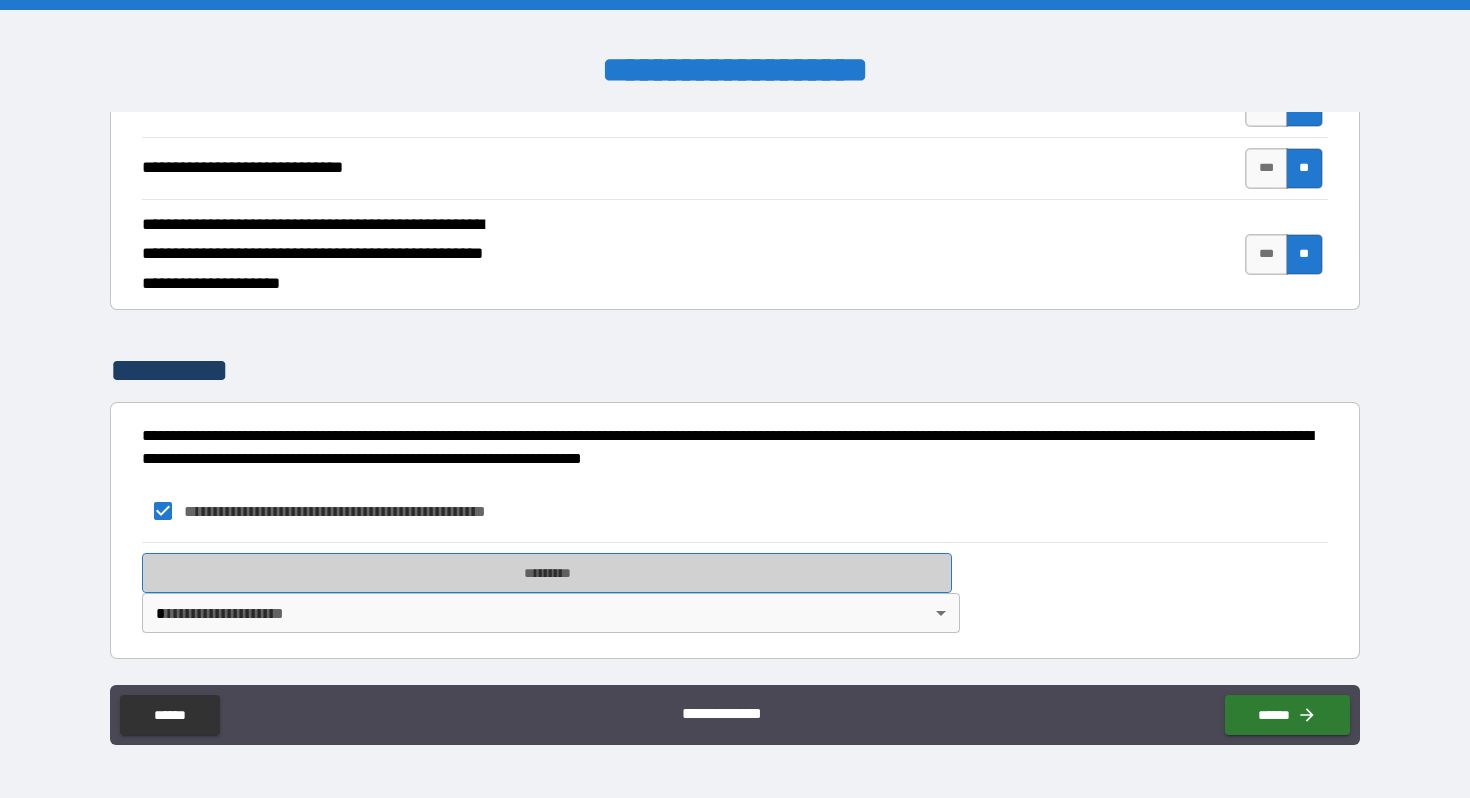 click on "*********" at bounding box center (547, 573) 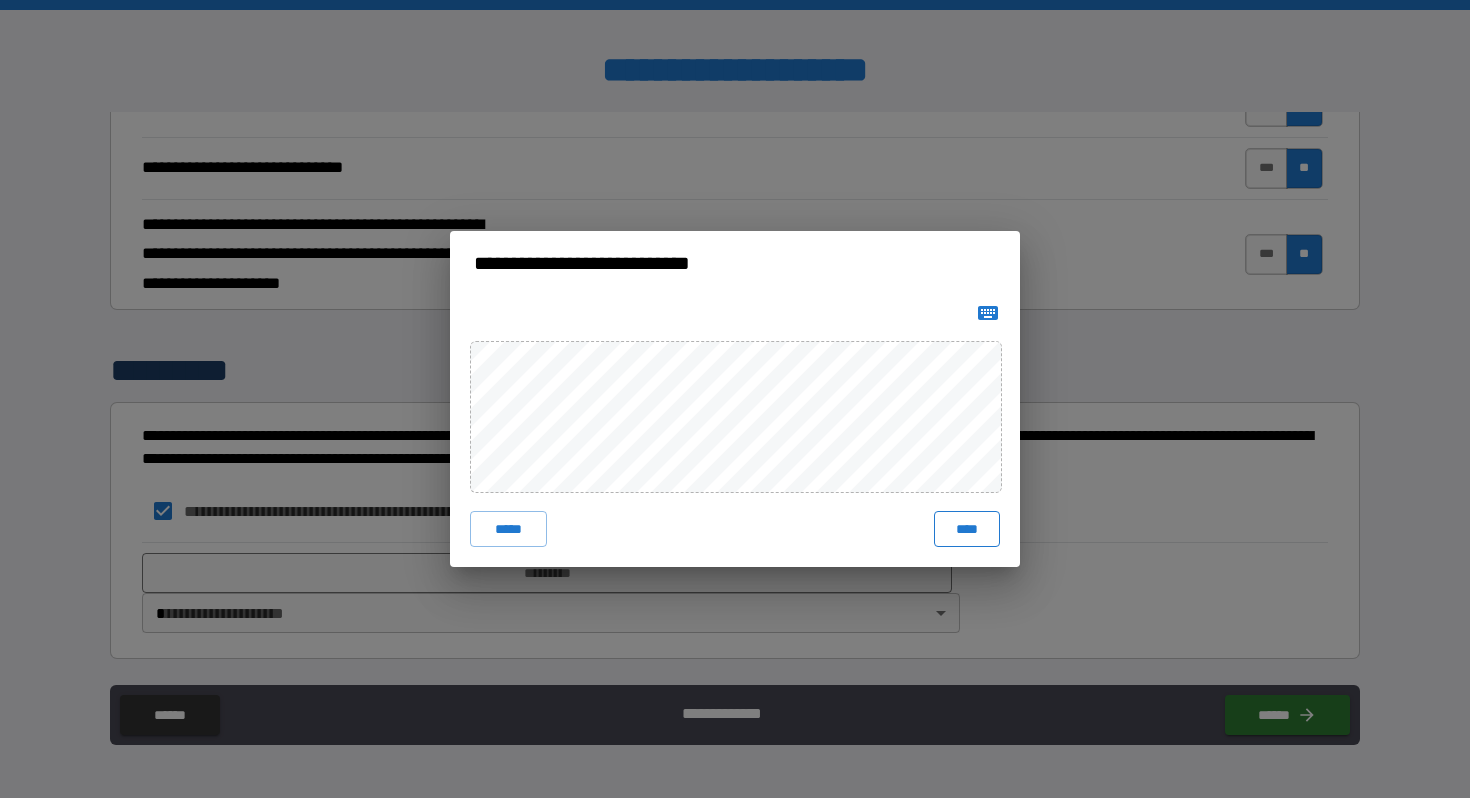 click on "****" at bounding box center (967, 529) 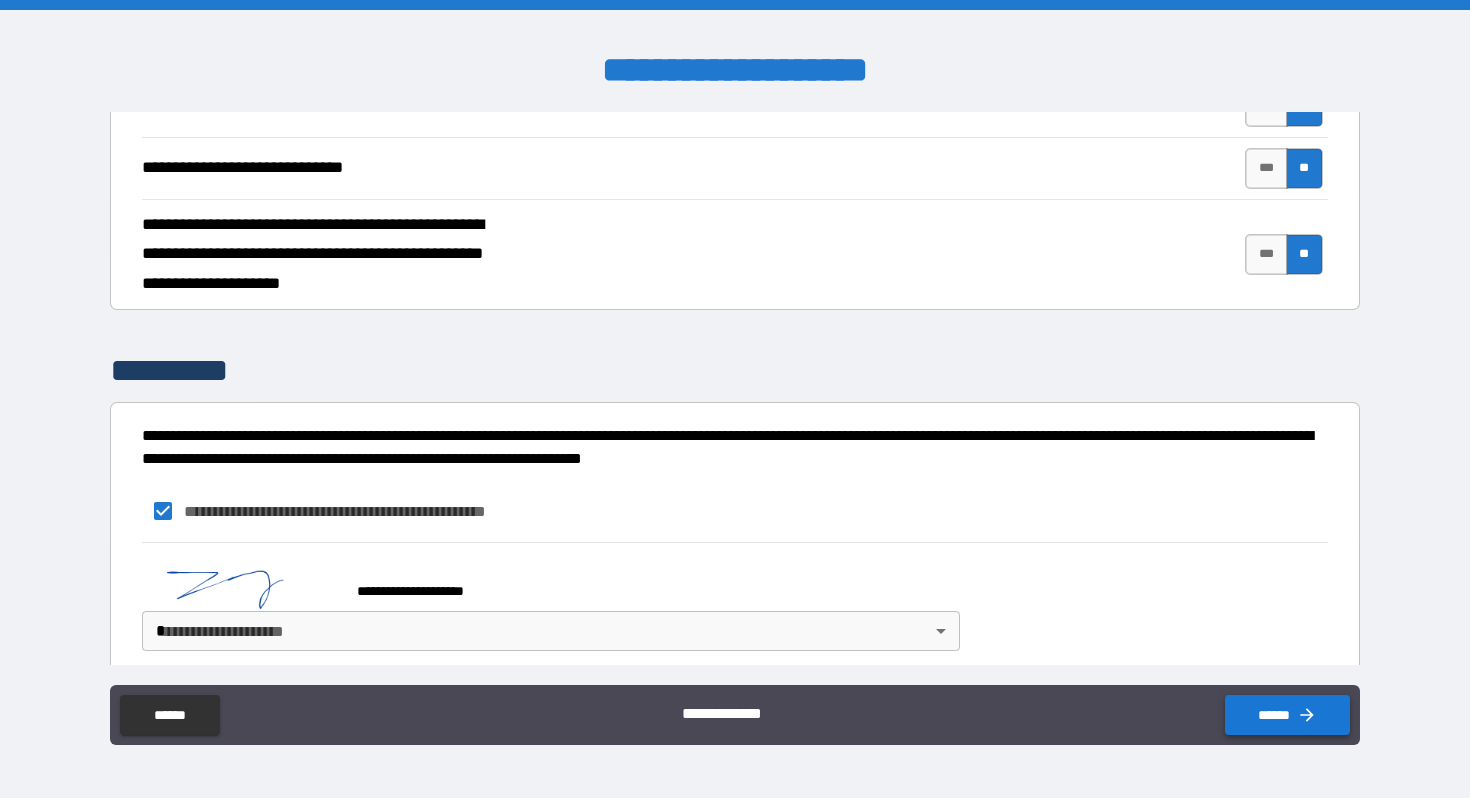 click on "******" at bounding box center [1287, 715] 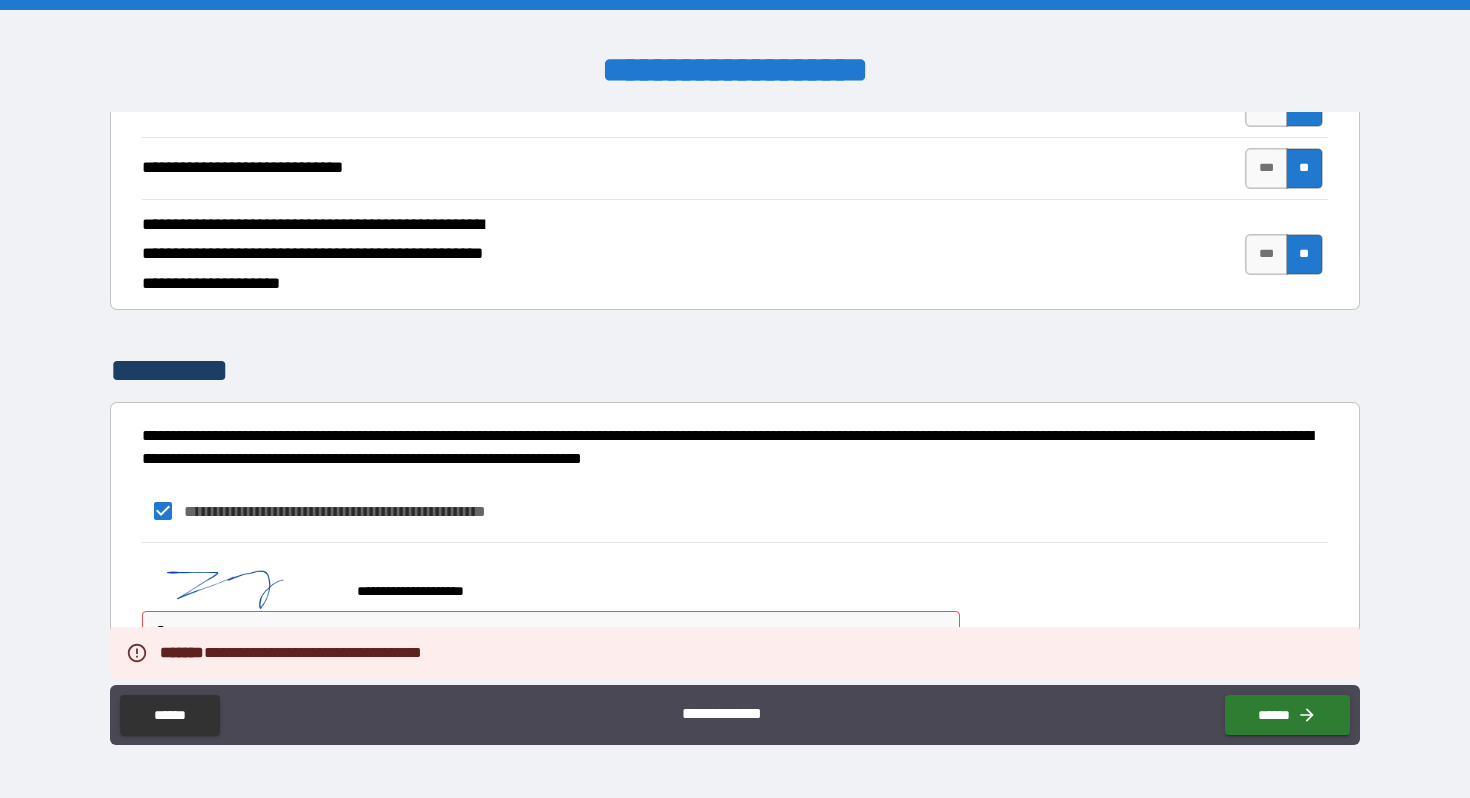 scroll, scrollTop: 3540, scrollLeft: 0, axis: vertical 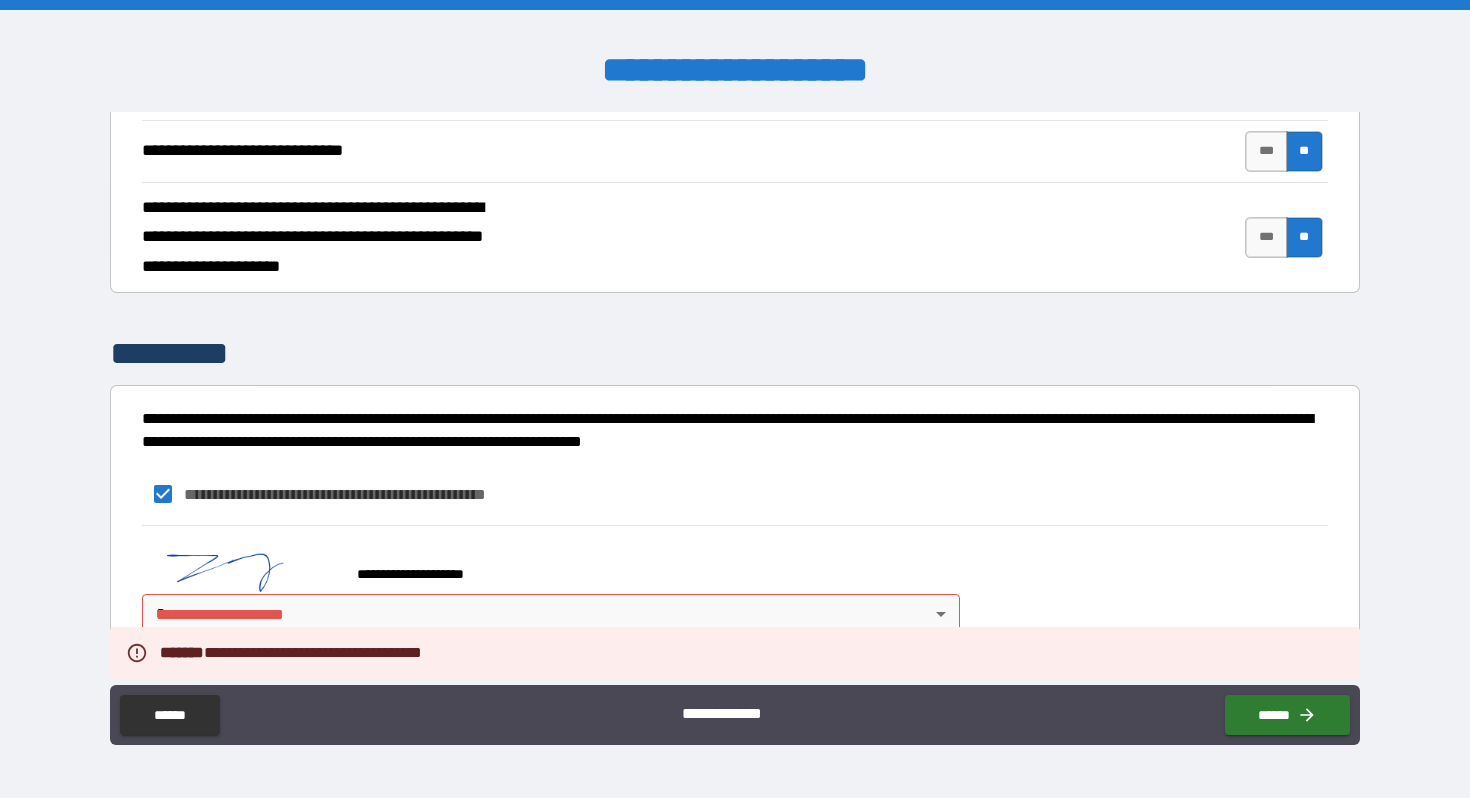 click on "**********" at bounding box center [735, 399] 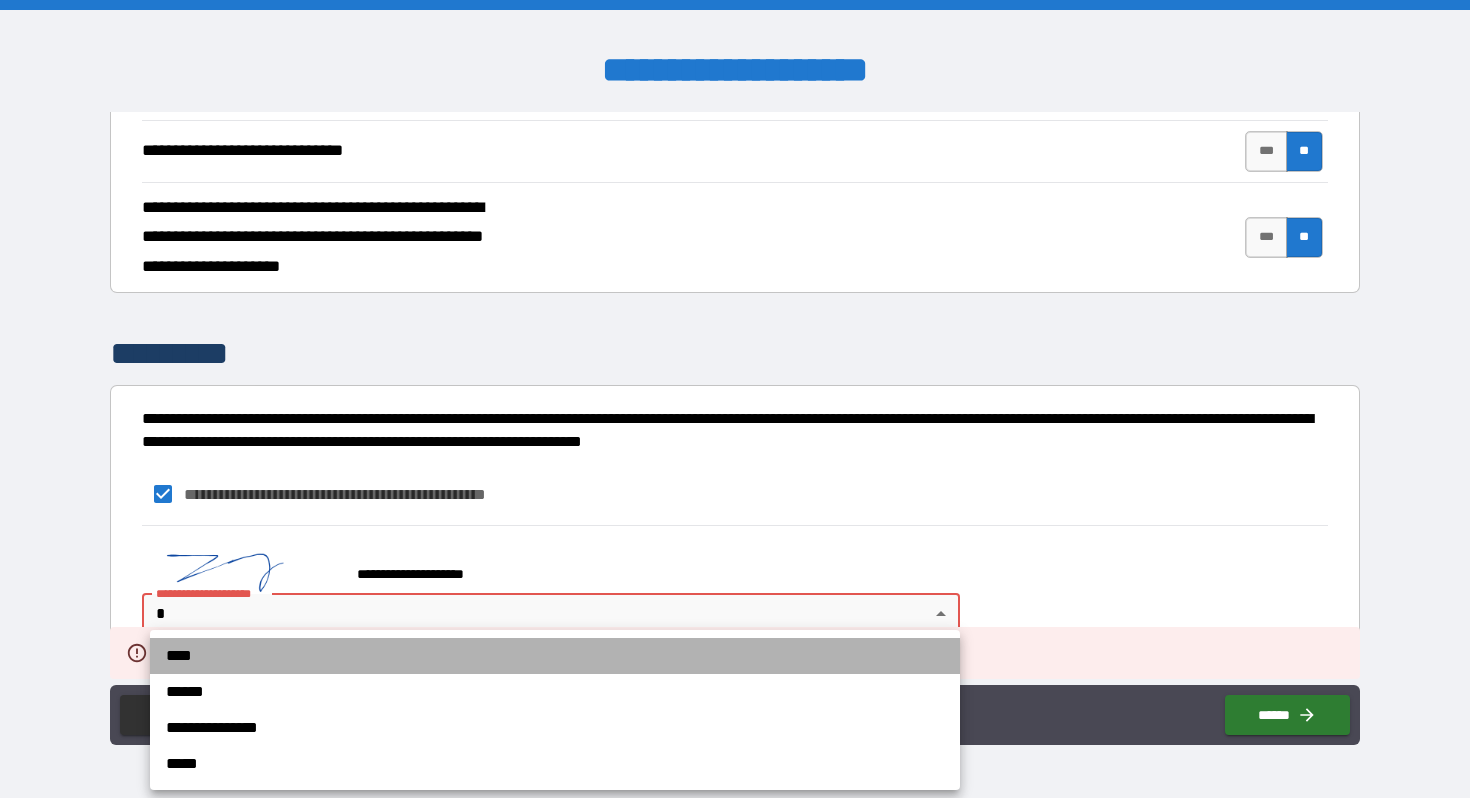 click on "****" at bounding box center (555, 656) 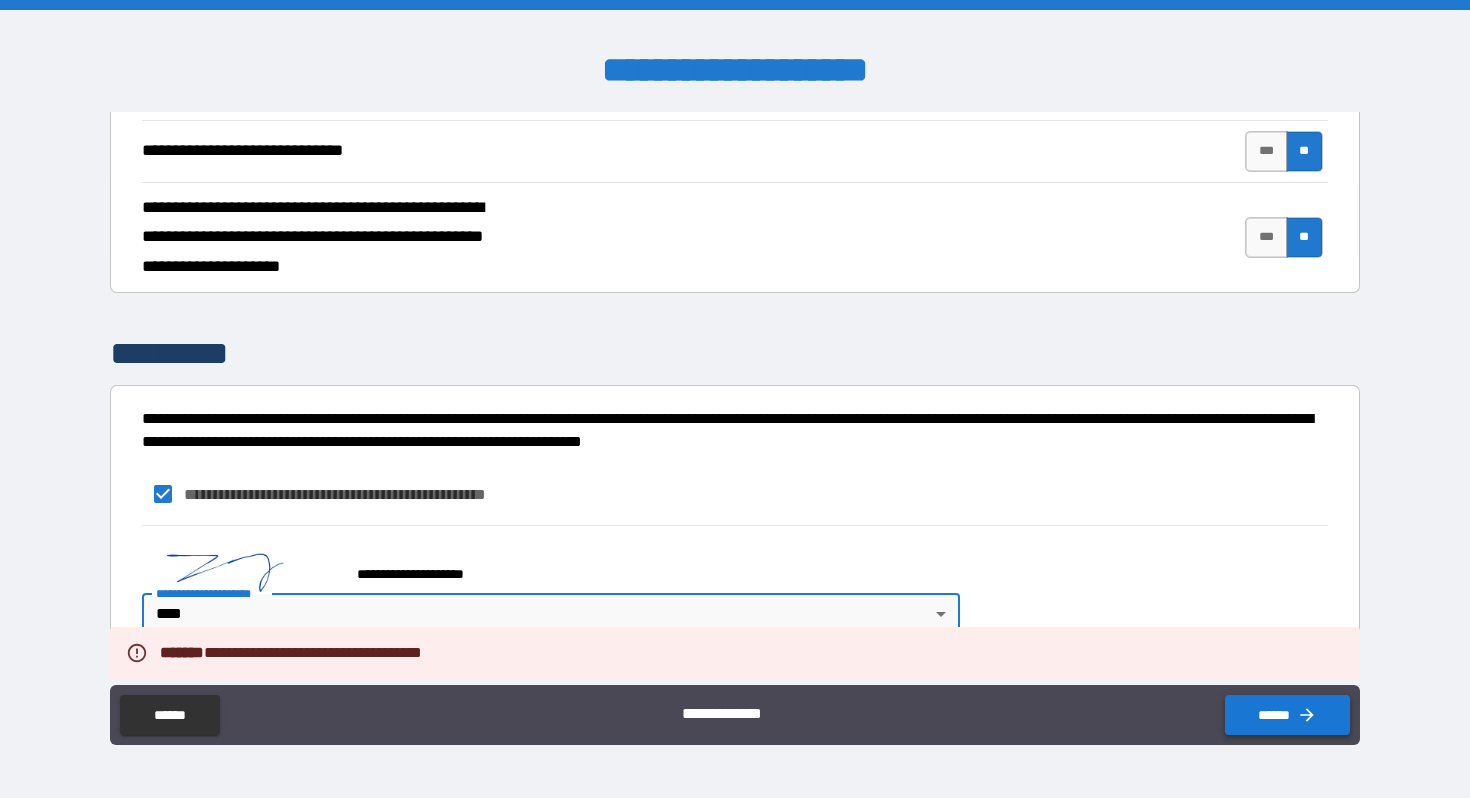 click on "******" at bounding box center (1287, 715) 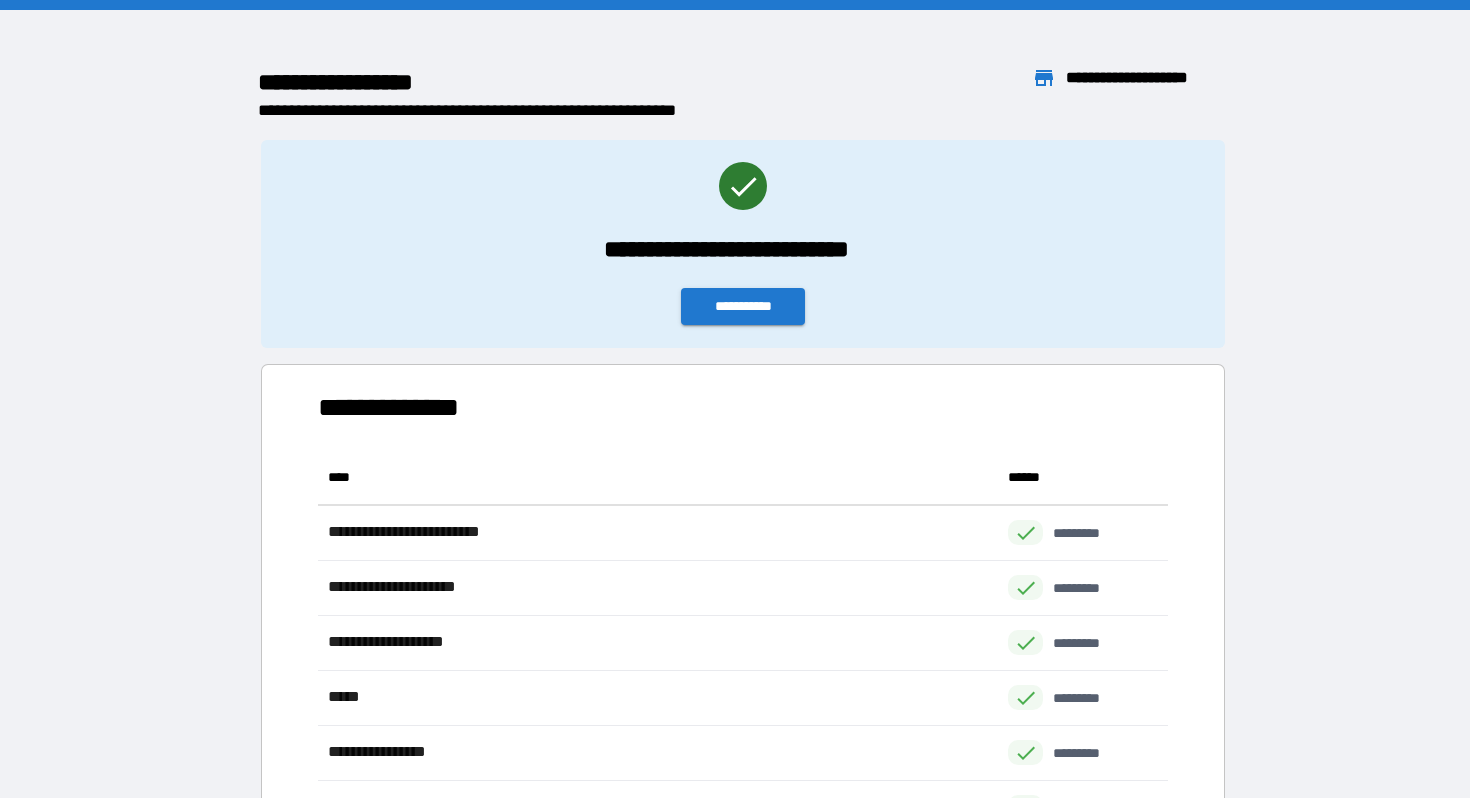 scroll, scrollTop: 1, scrollLeft: 1, axis: both 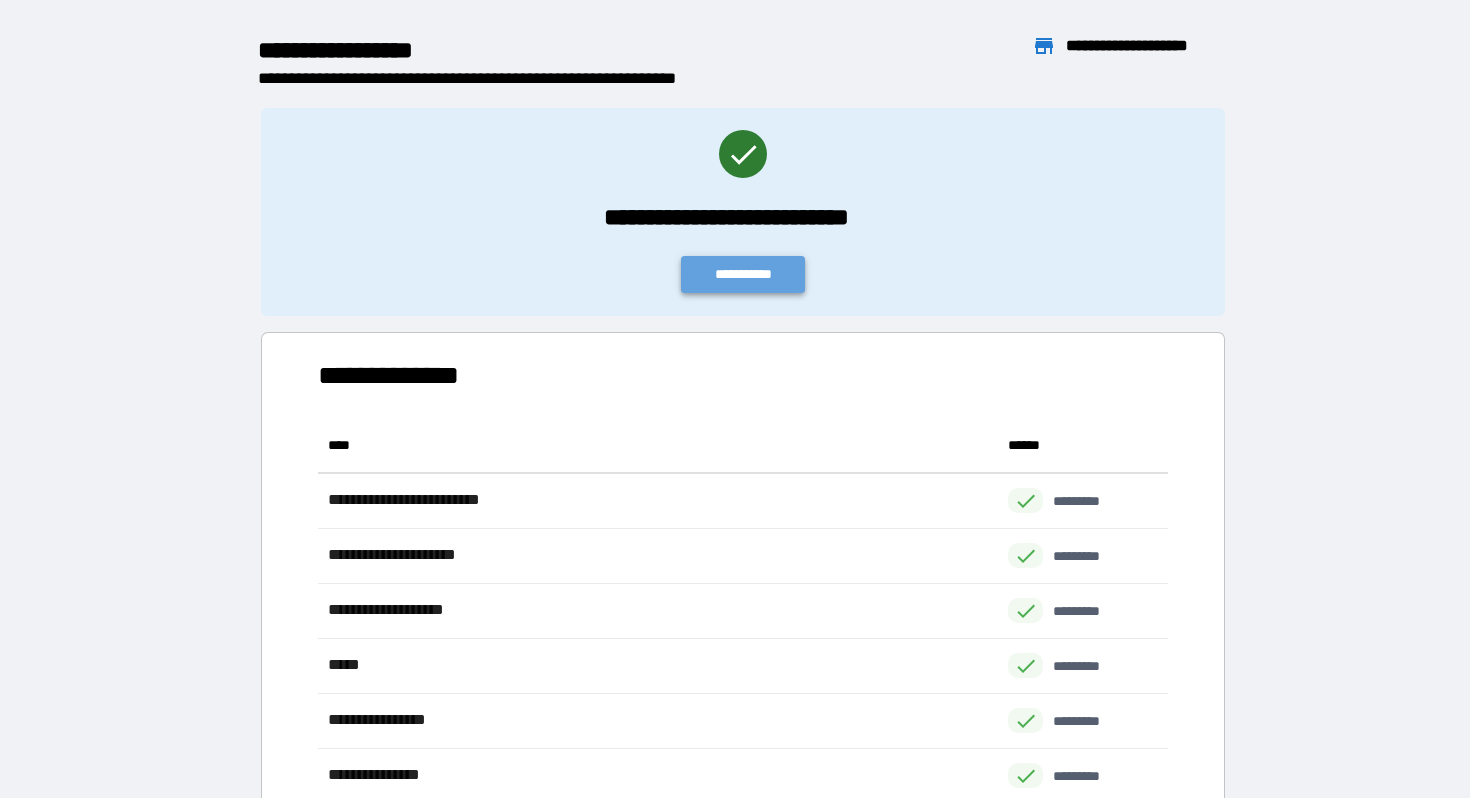 click on "**********" at bounding box center [743, 274] 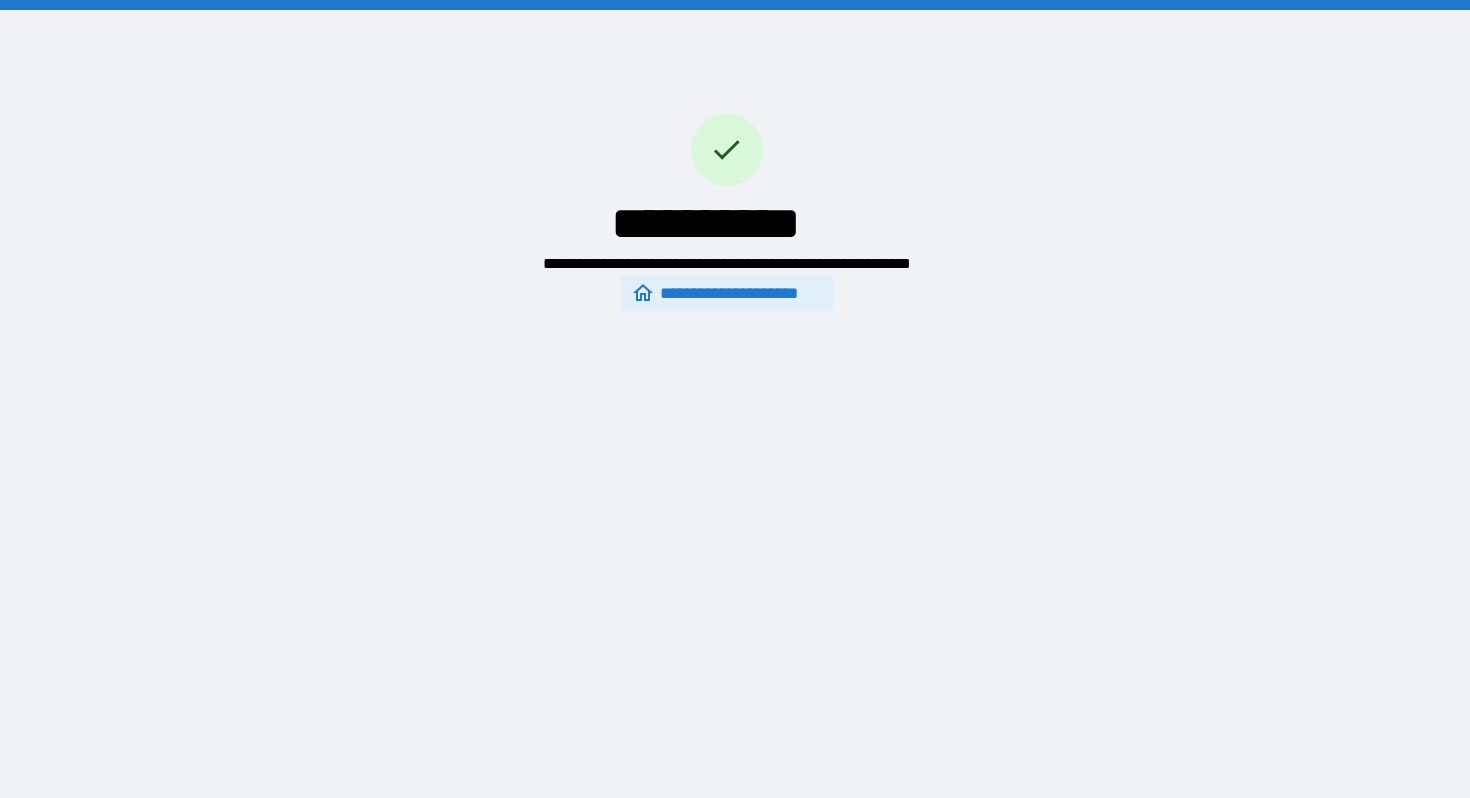 scroll, scrollTop: 0, scrollLeft: 0, axis: both 